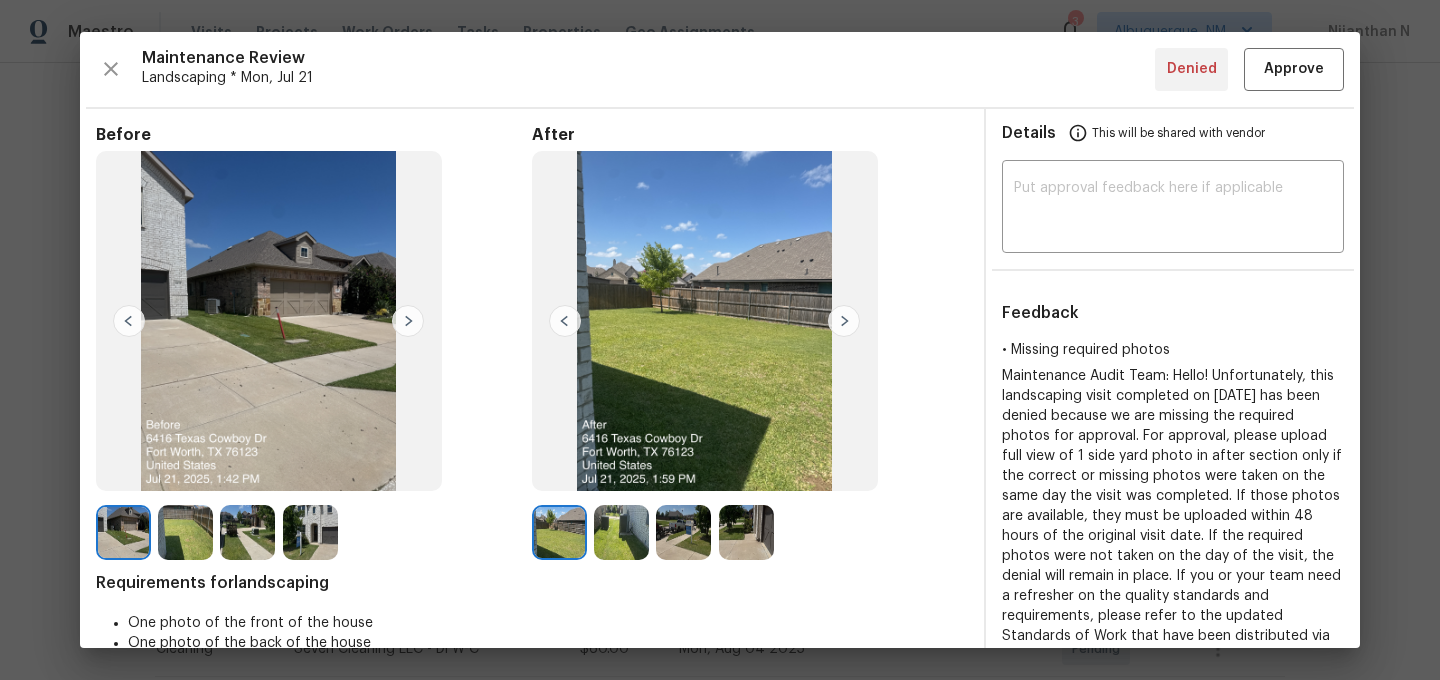 scroll, scrollTop: 0, scrollLeft: 0, axis: both 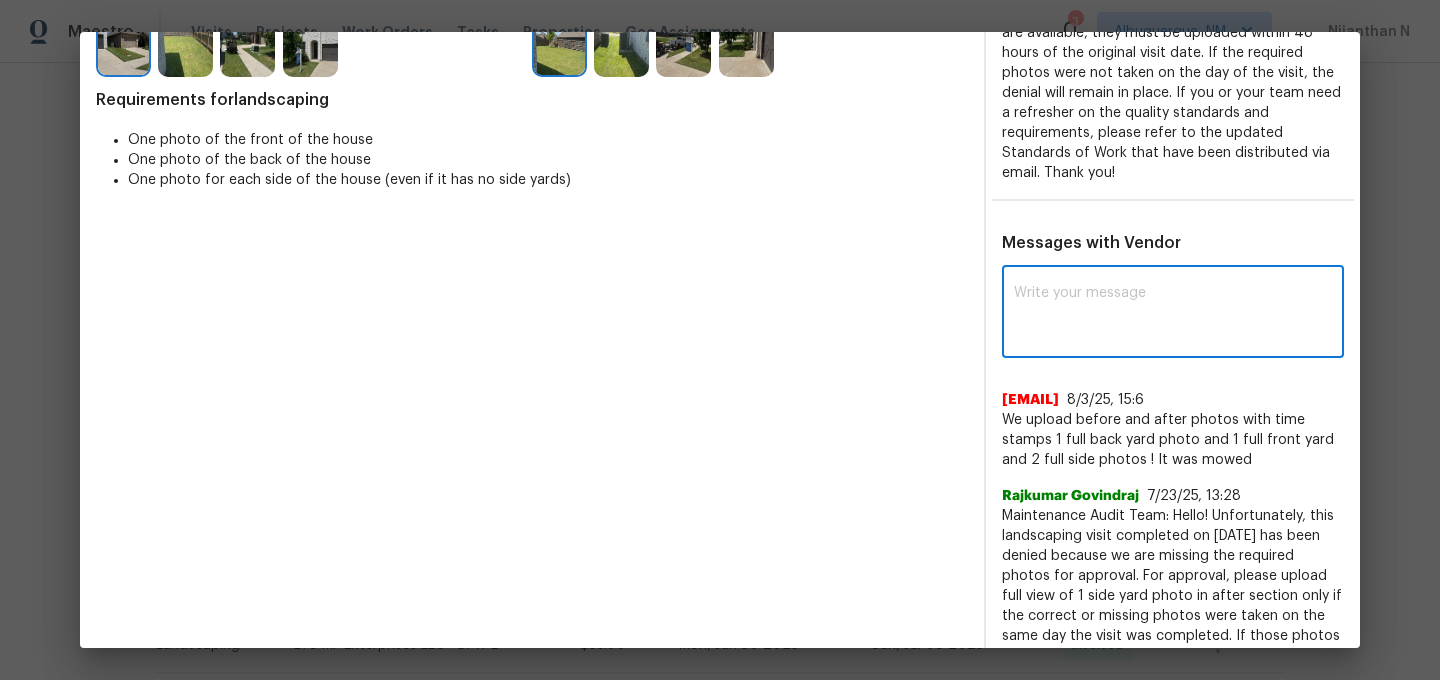 click at bounding box center [1173, 314] 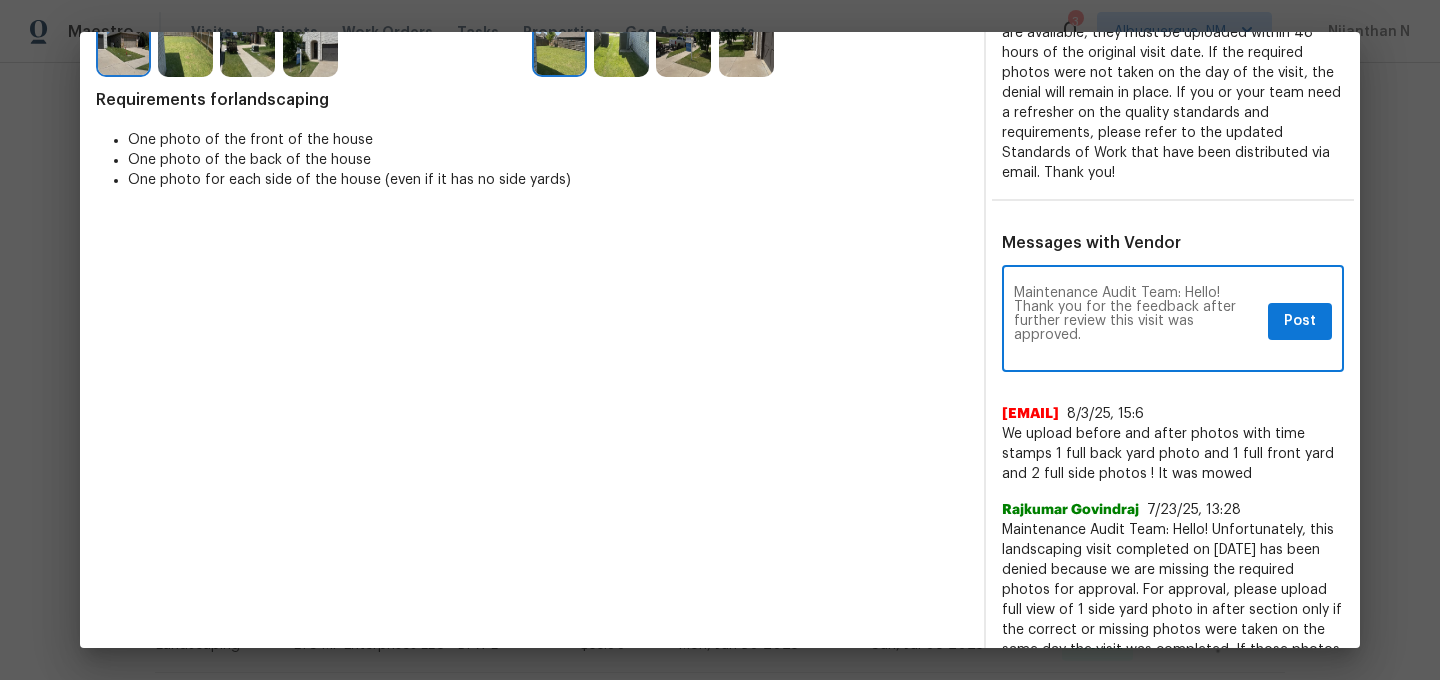 scroll, scrollTop: 0, scrollLeft: 0, axis: both 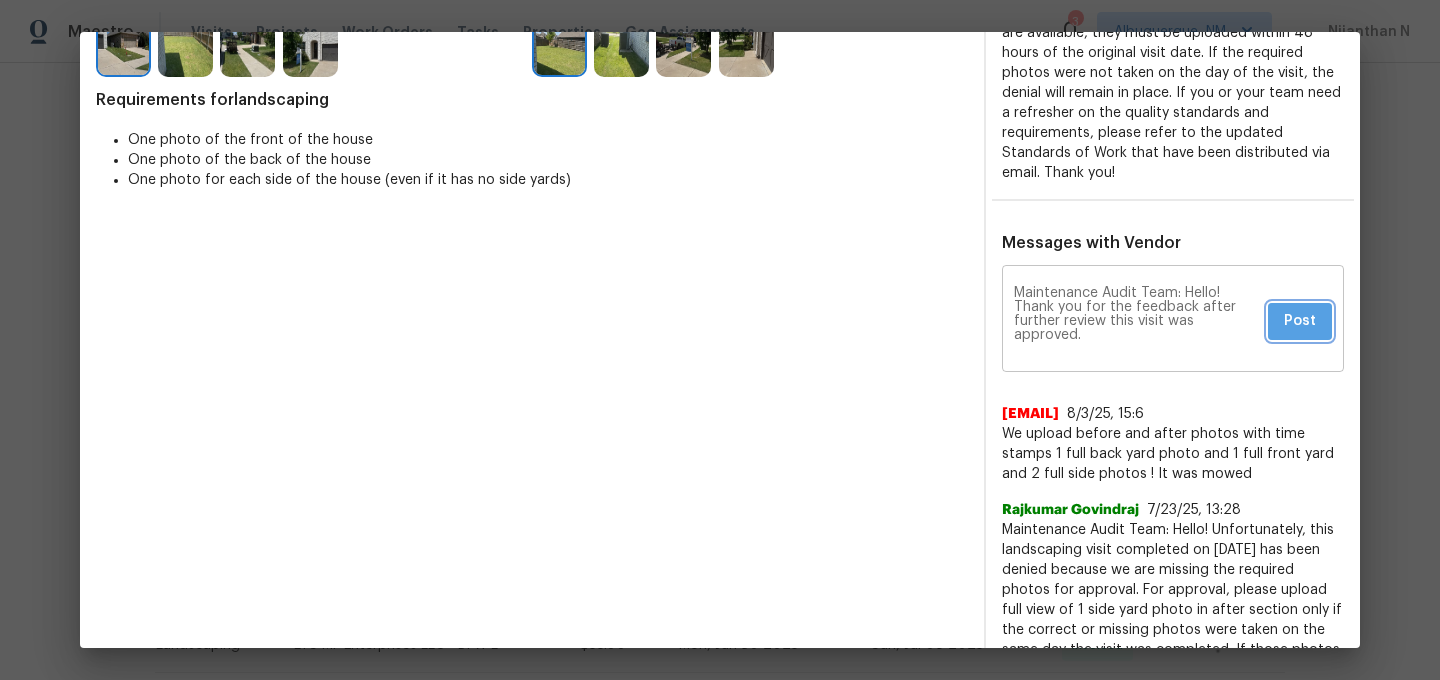 click on "Post" at bounding box center [1300, 321] 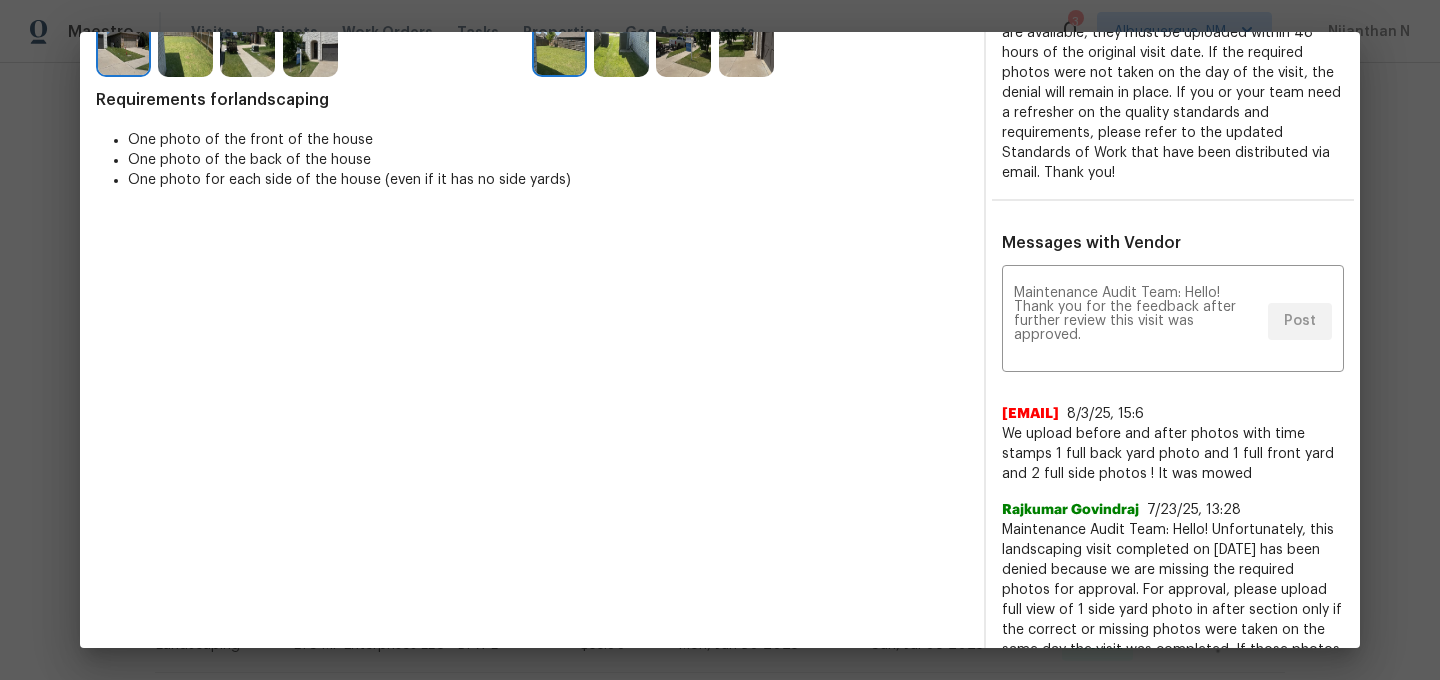 scroll, scrollTop: 0, scrollLeft: 0, axis: both 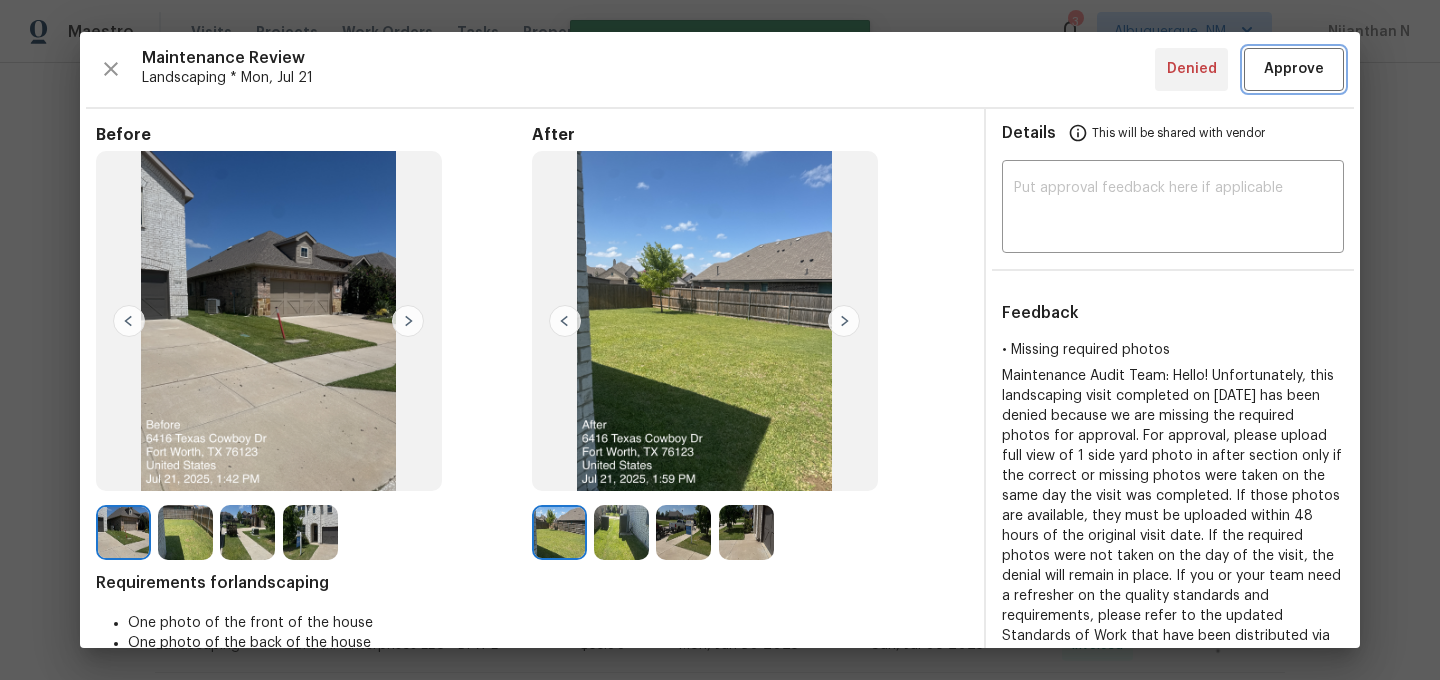 click on "Approve" at bounding box center [1294, 69] 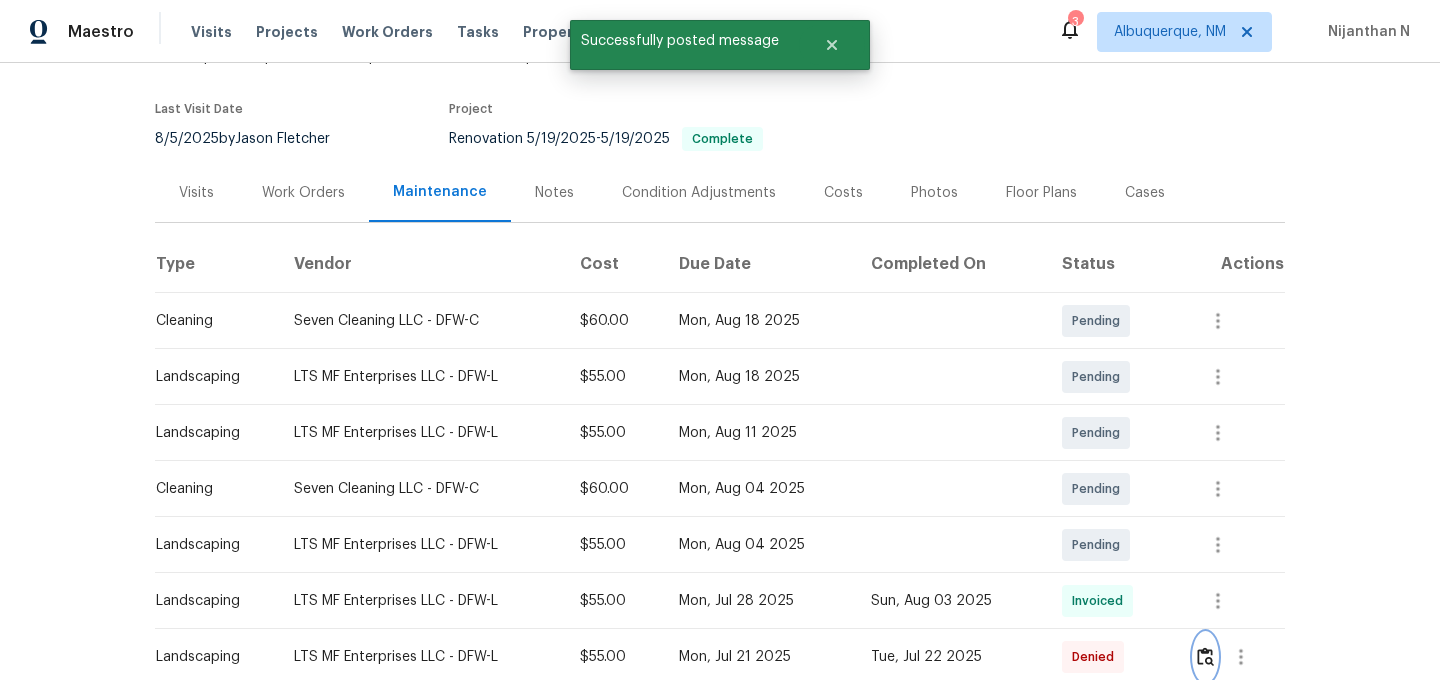 scroll, scrollTop: 0, scrollLeft: 0, axis: both 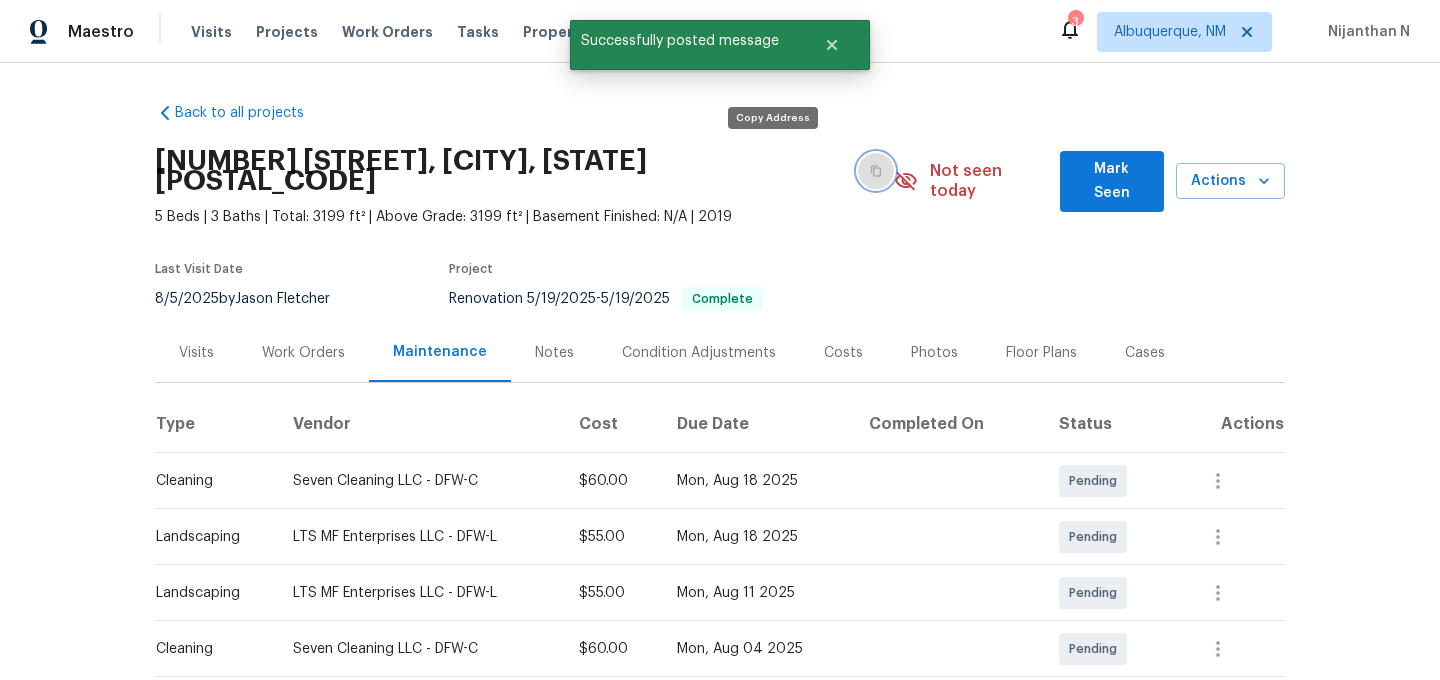 click at bounding box center (876, 171) 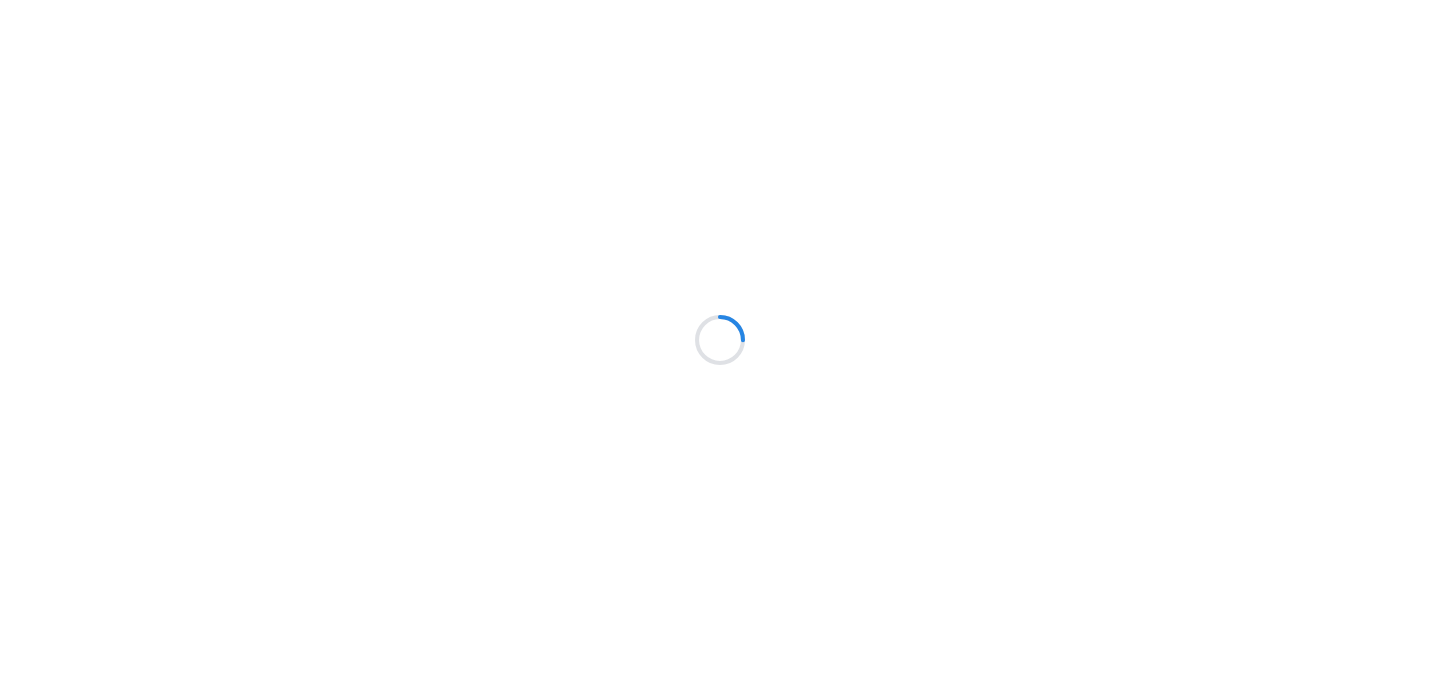 scroll, scrollTop: 0, scrollLeft: 0, axis: both 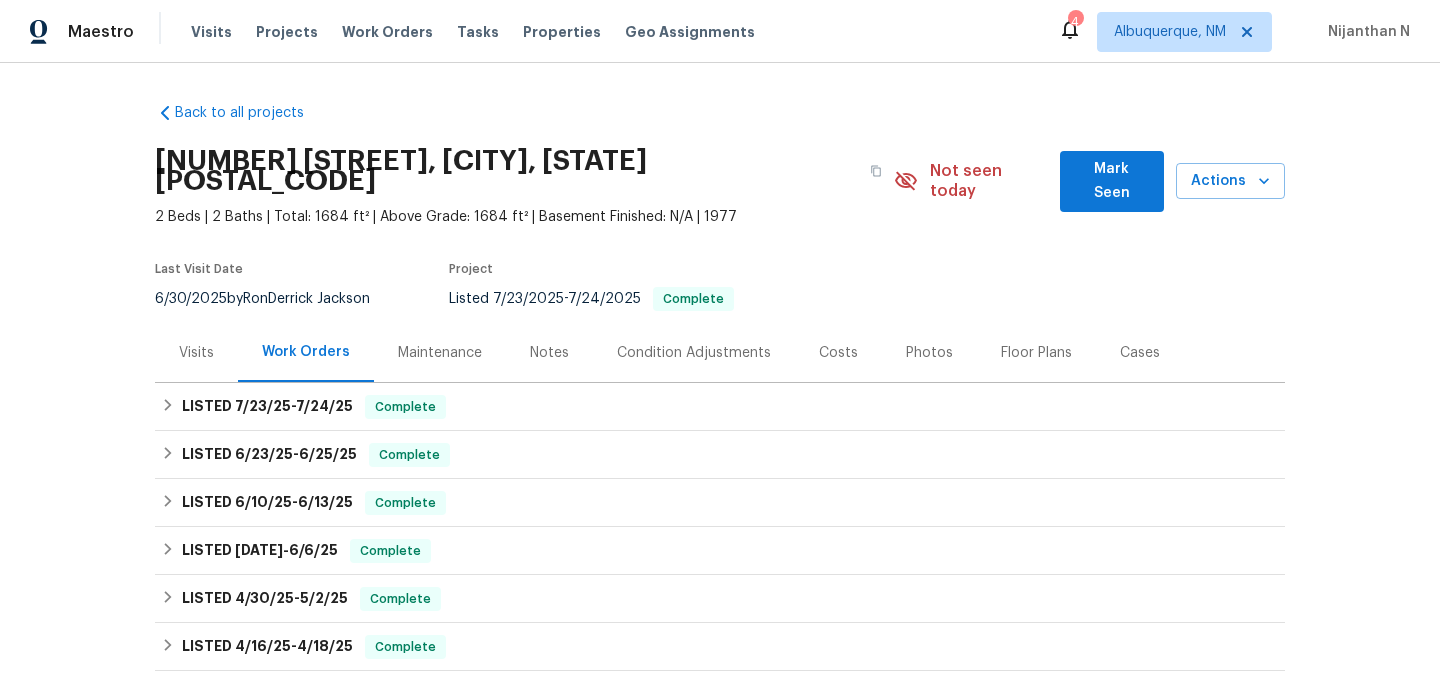 click on "Maintenance" at bounding box center [440, 353] 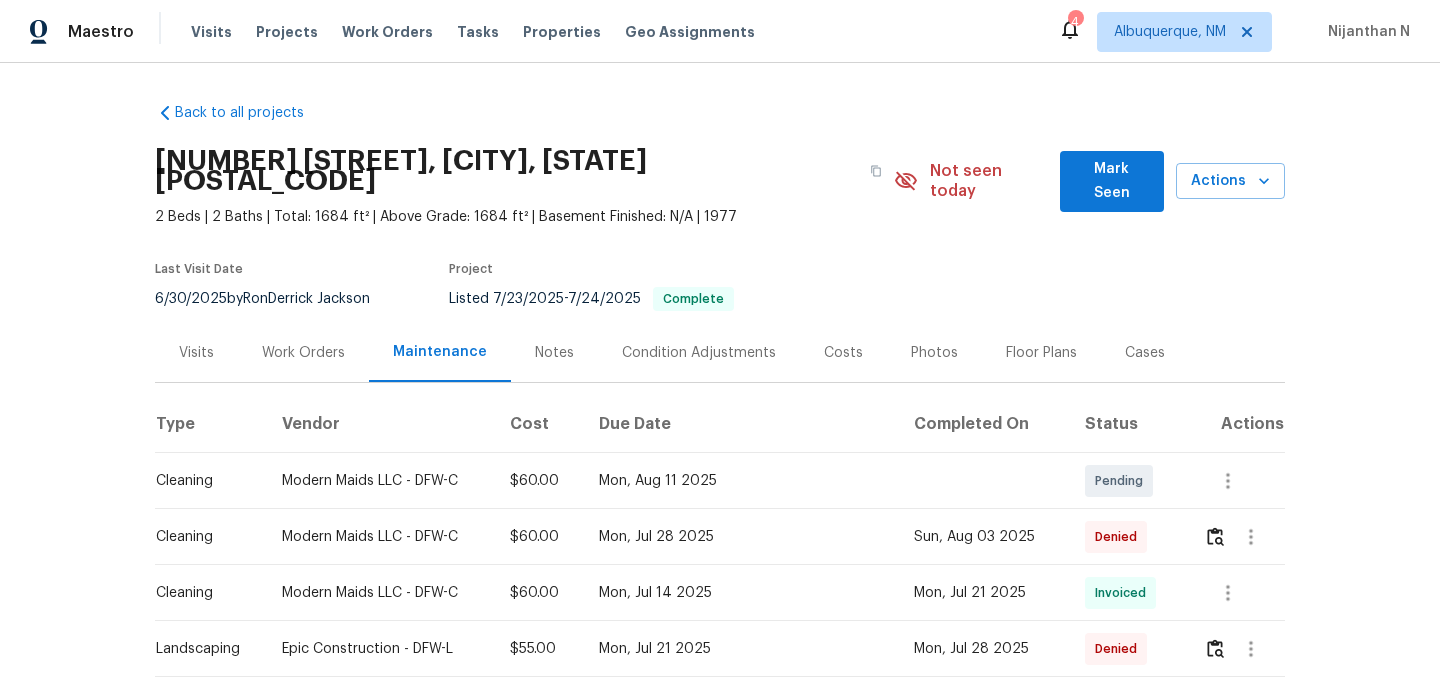 scroll, scrollTop: 207, scrollLeft: 0, axis: vertical 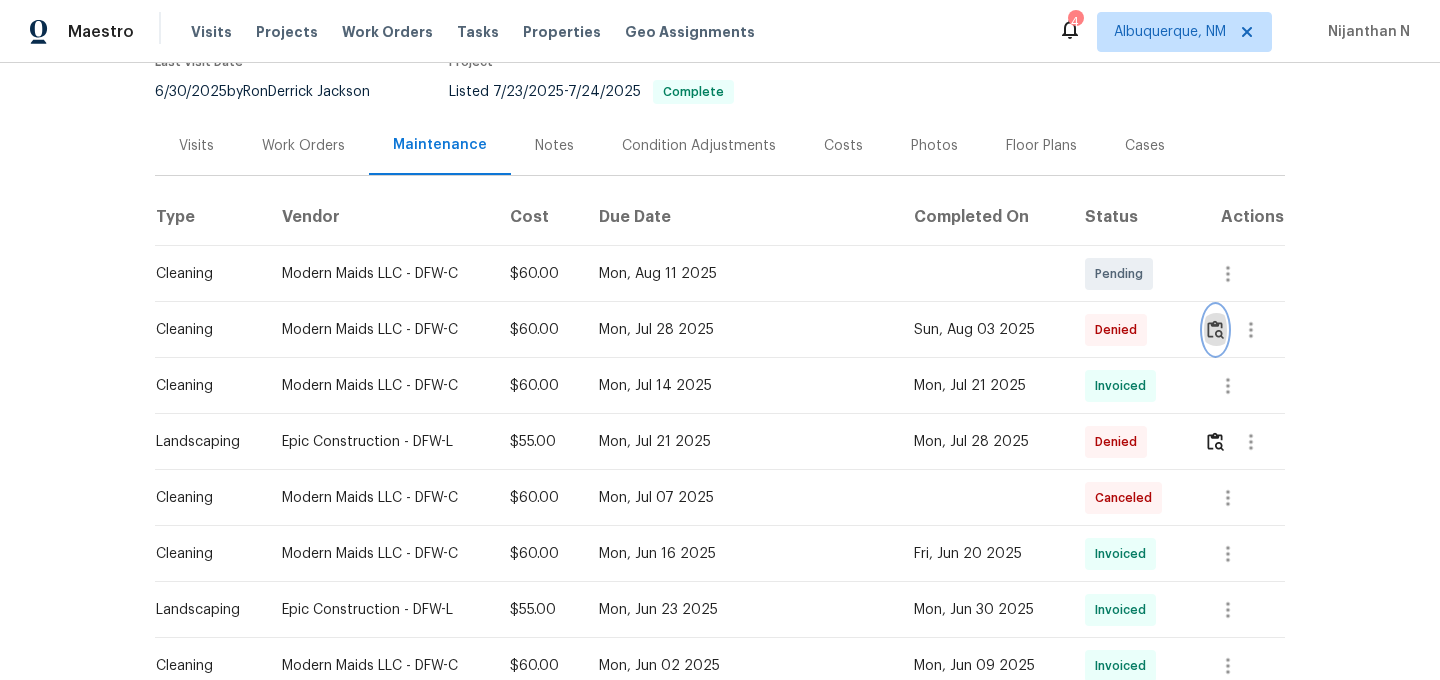 click at bounding box center (1215, 329) 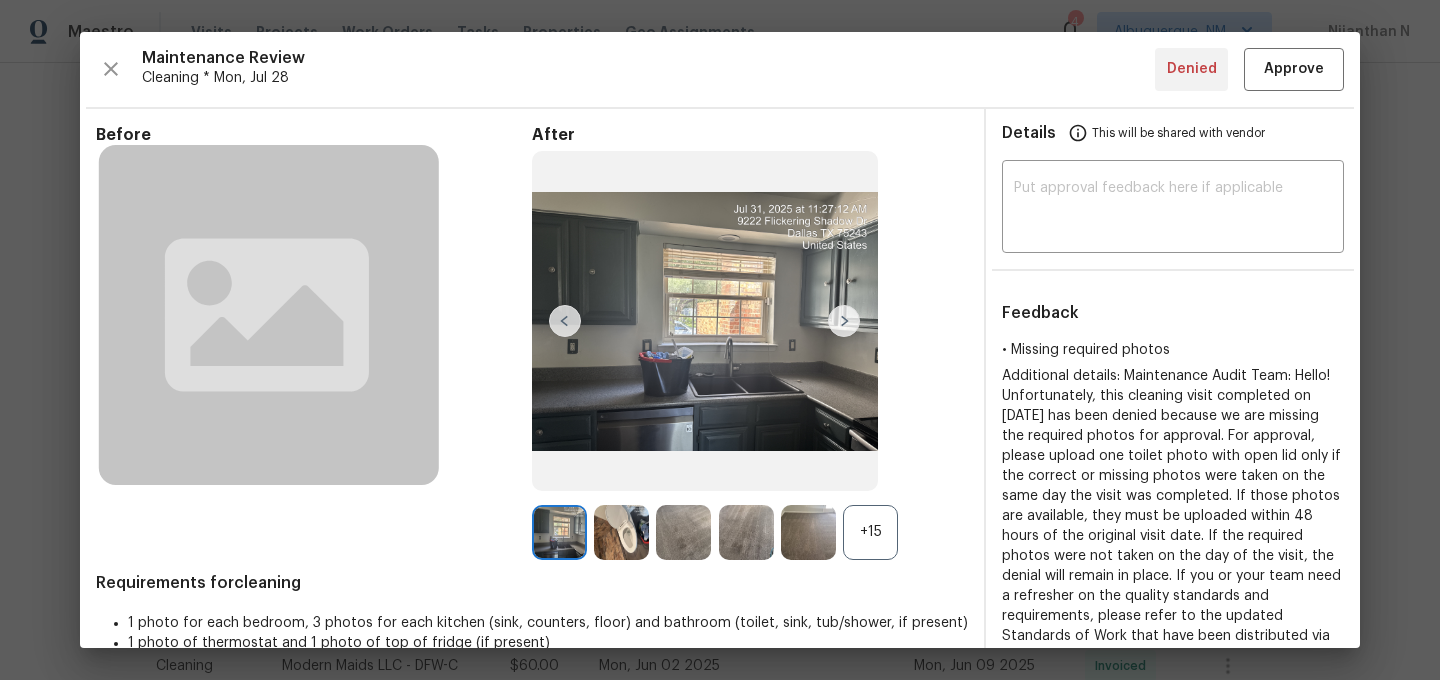 click on "+15" at bounding box center [870, 532] 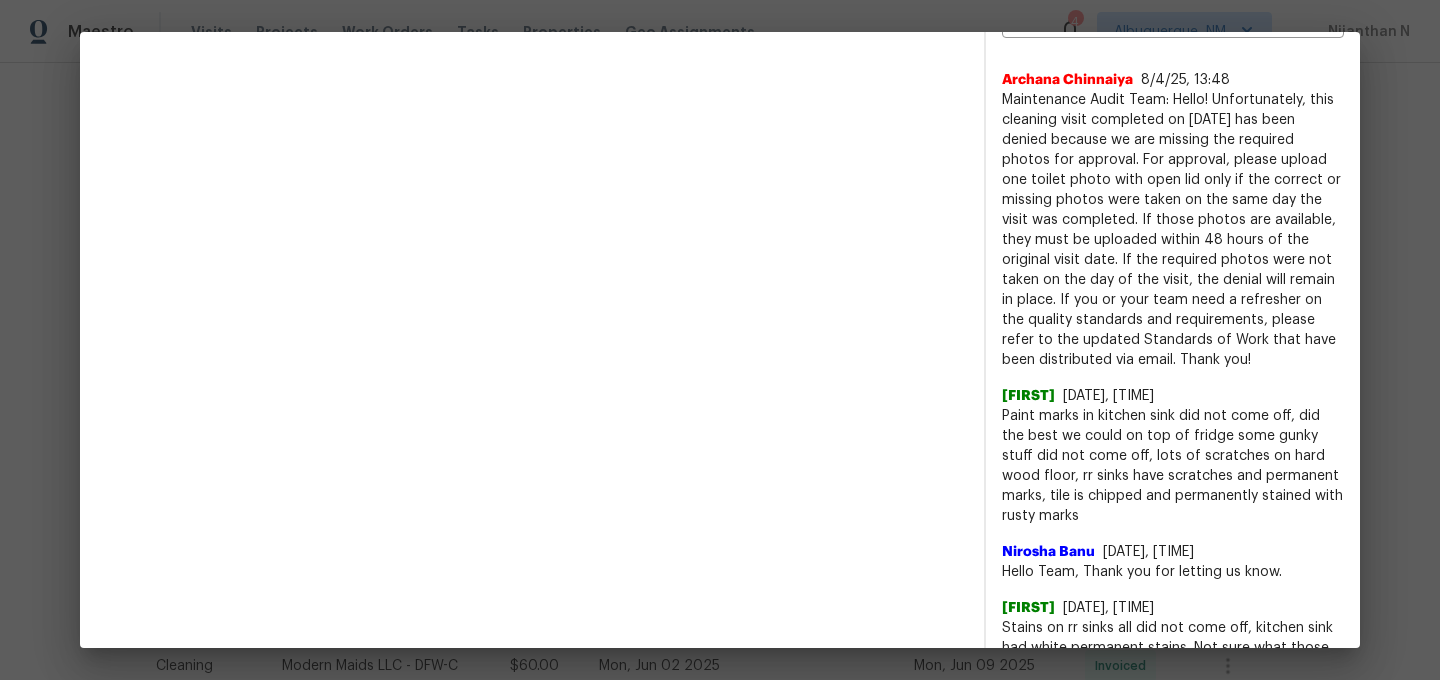scroll, scrollTop: 807, scrollLeft: 0, axis: vertical 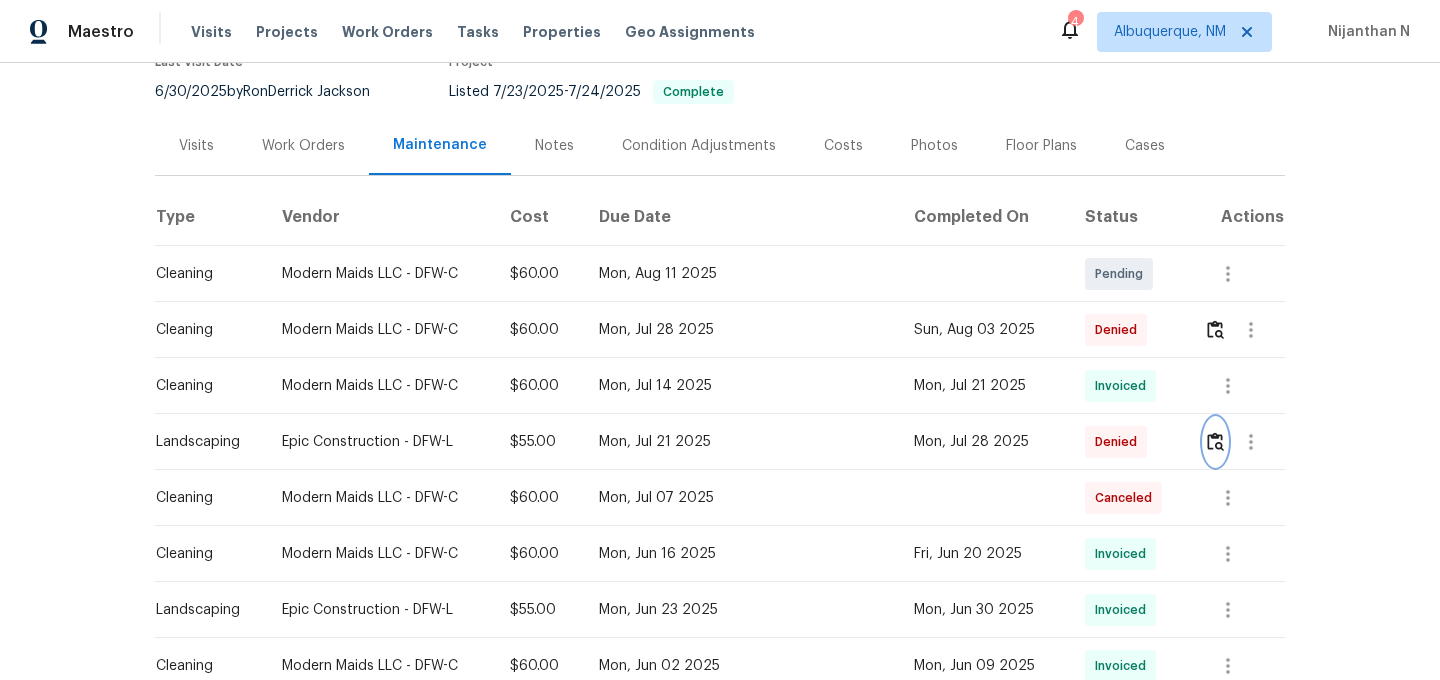 click at bounding box center (1215, 441) 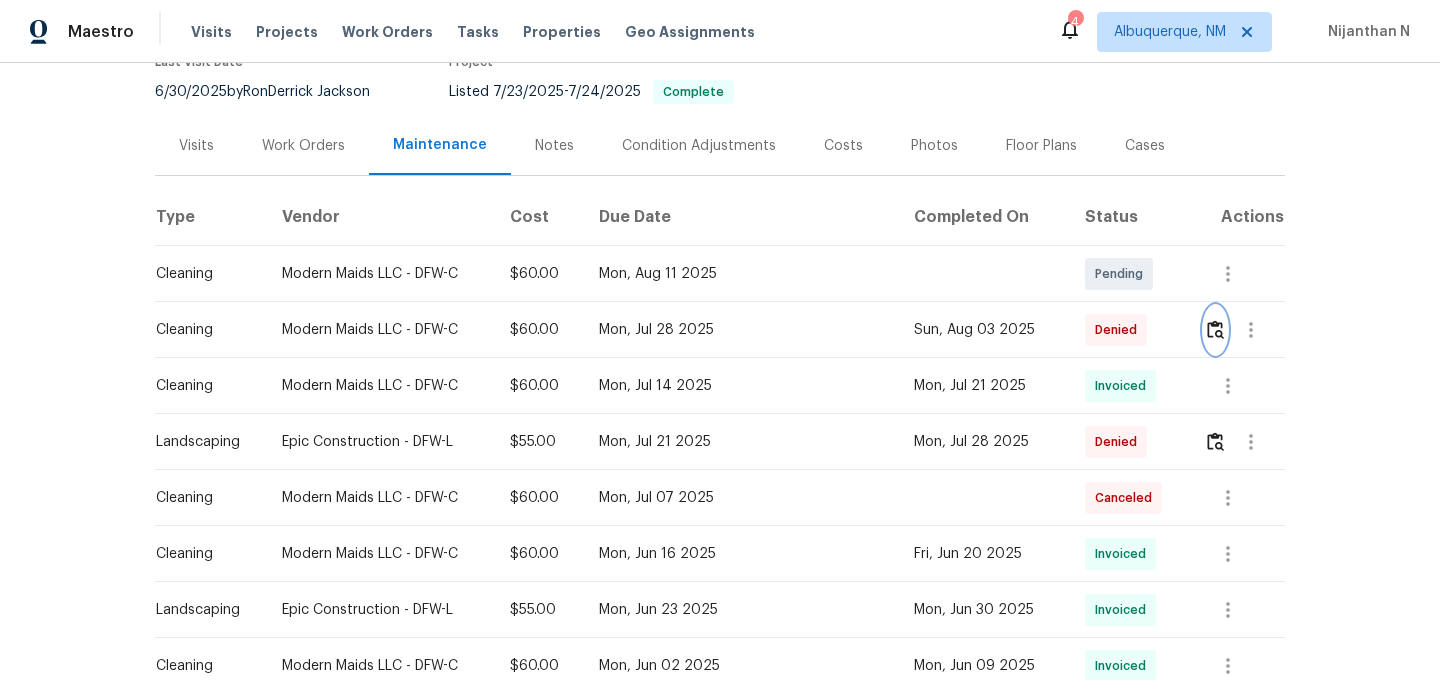 click at bounding box center (1215, 329) 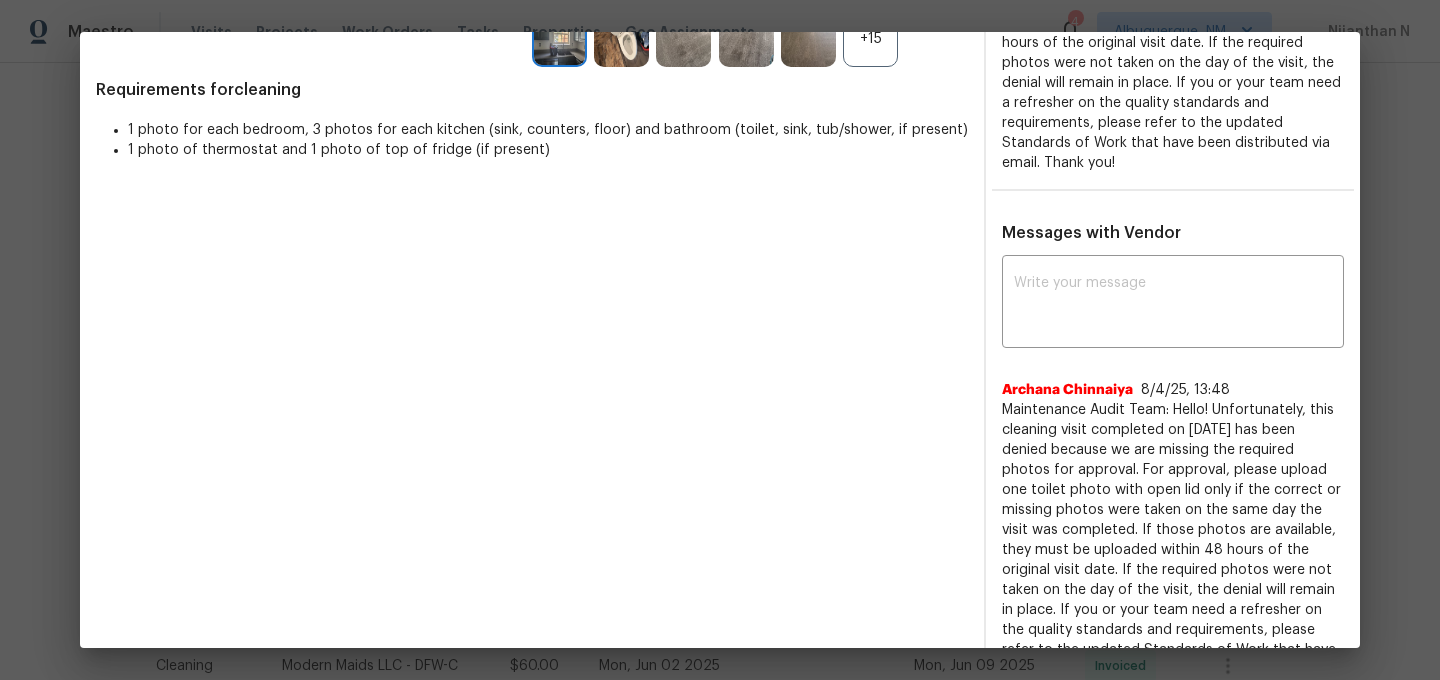 scroll, scrollTop: 444, scrollLeft: 0, axis: vertical 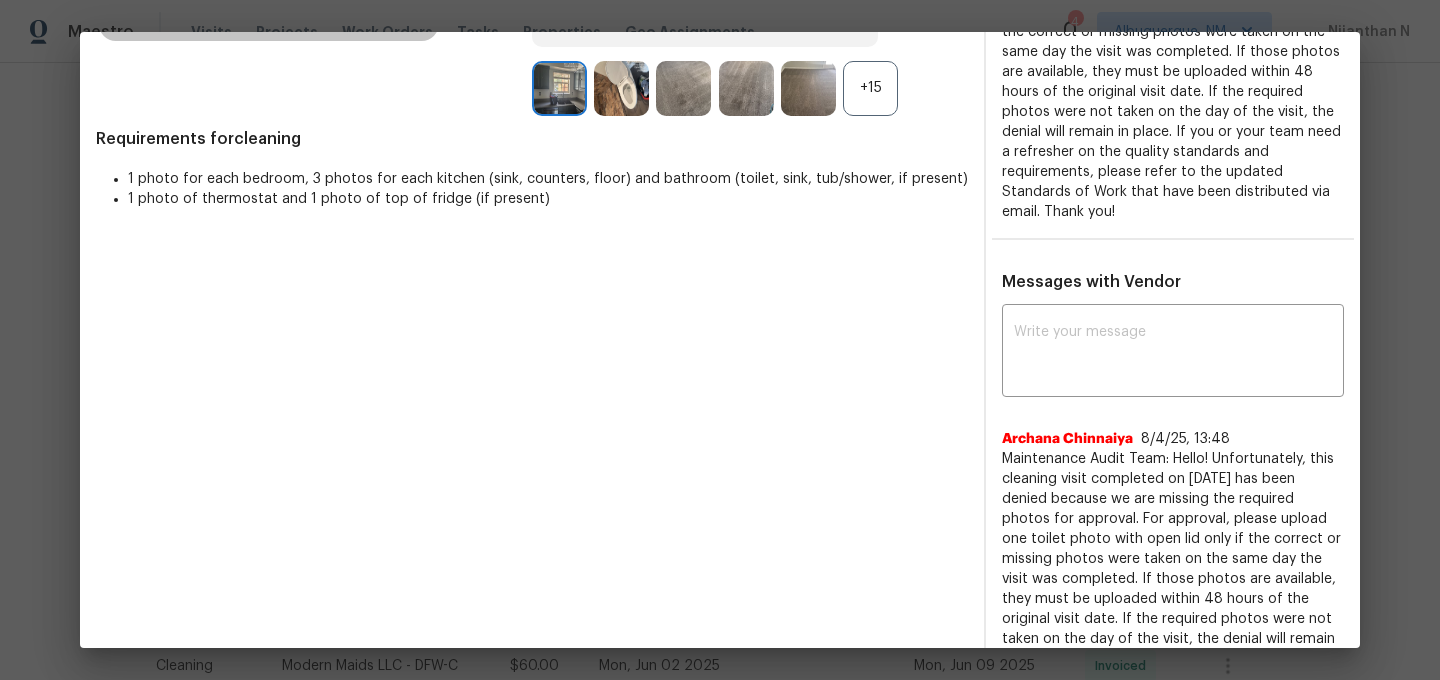 click on "+15" at bounding box center (870, 88) 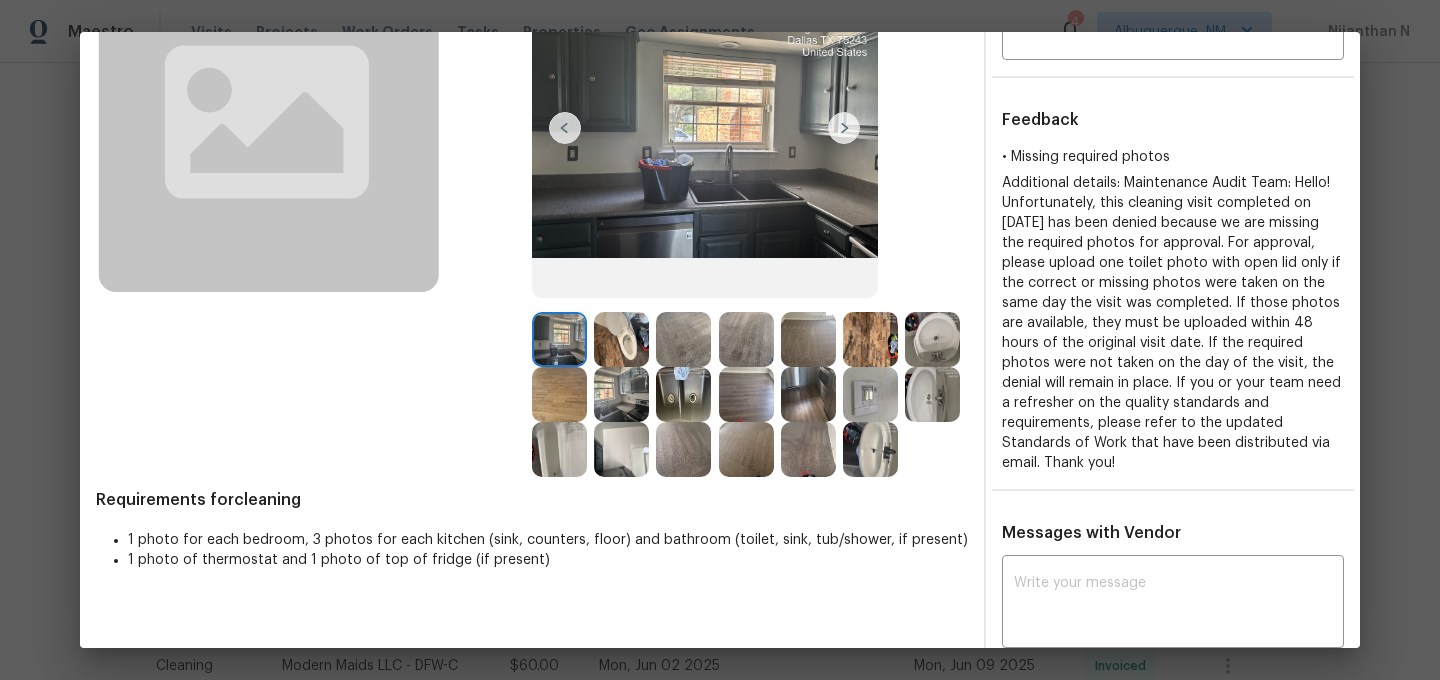 scroll, scrollTop: 154, scrollLeft: 0, axis: vertical 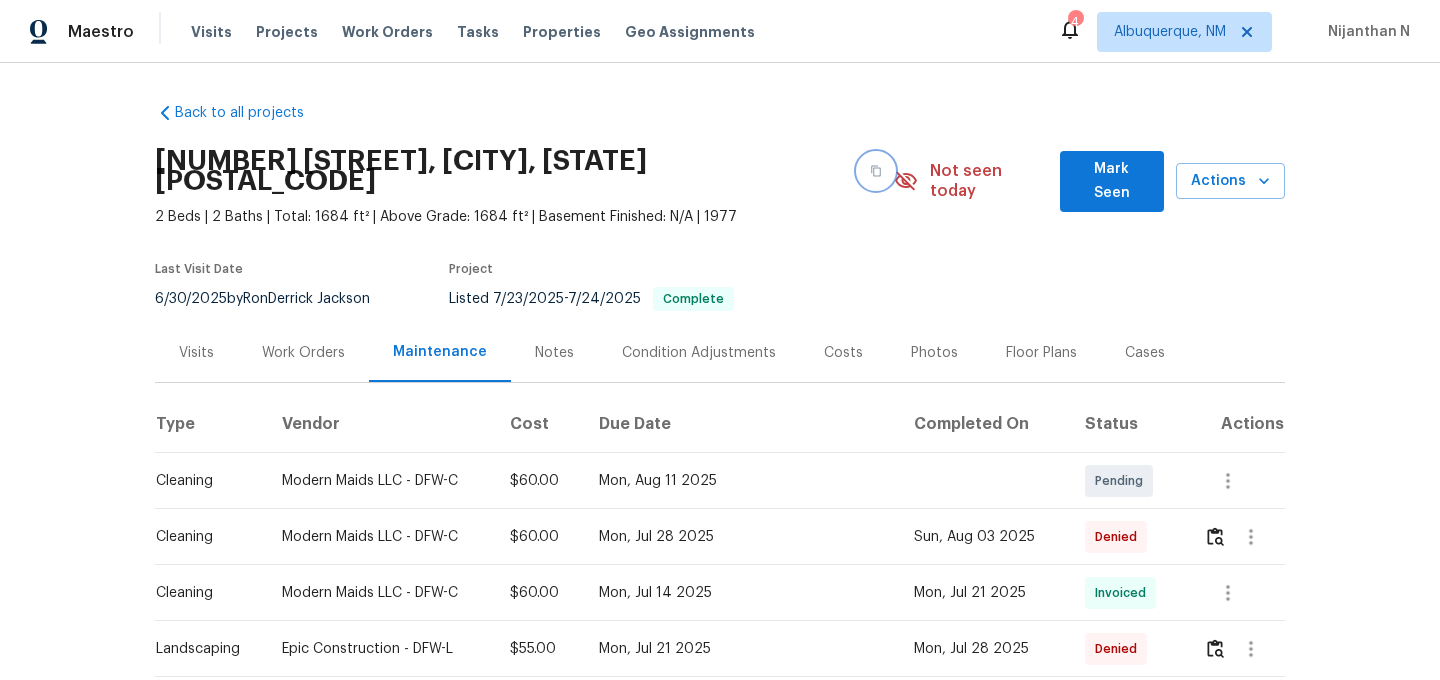 click at bounding box center (876, 171) 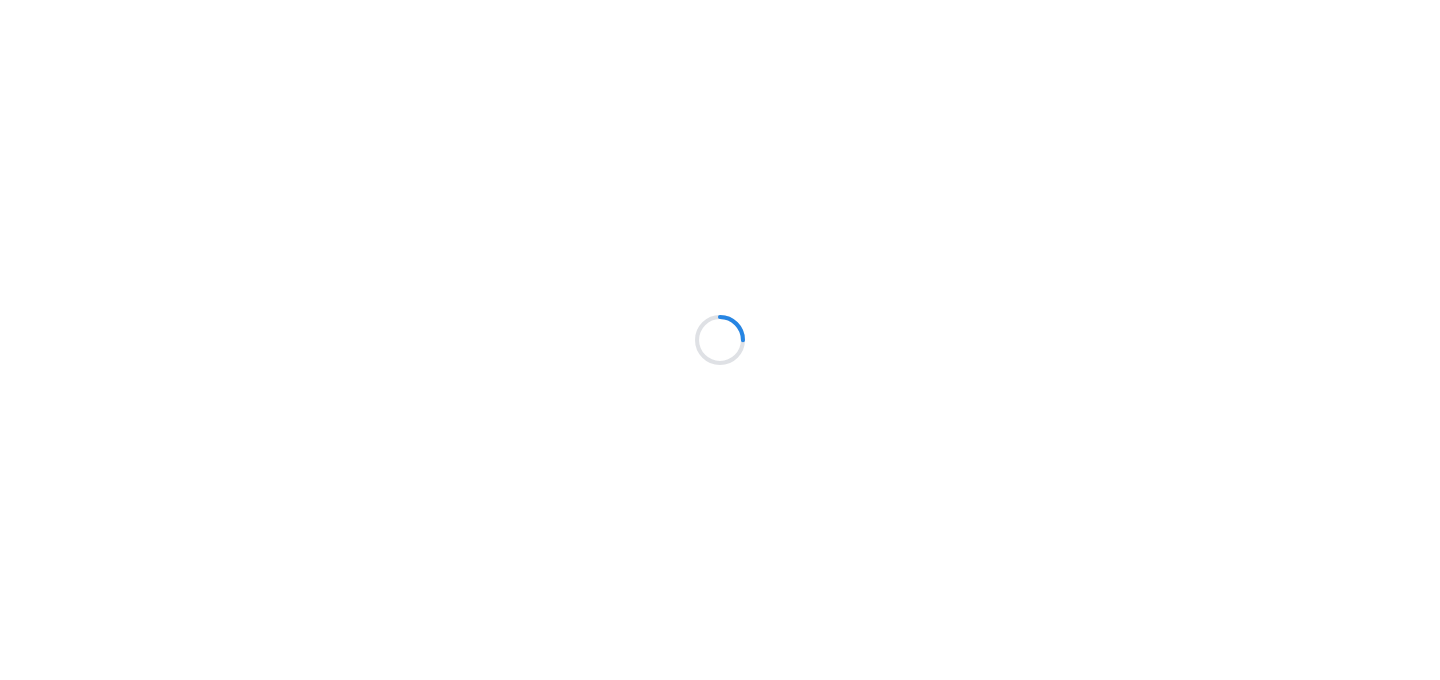 scroll, scrollTop: 0, scrollLeft: 0, axis: both 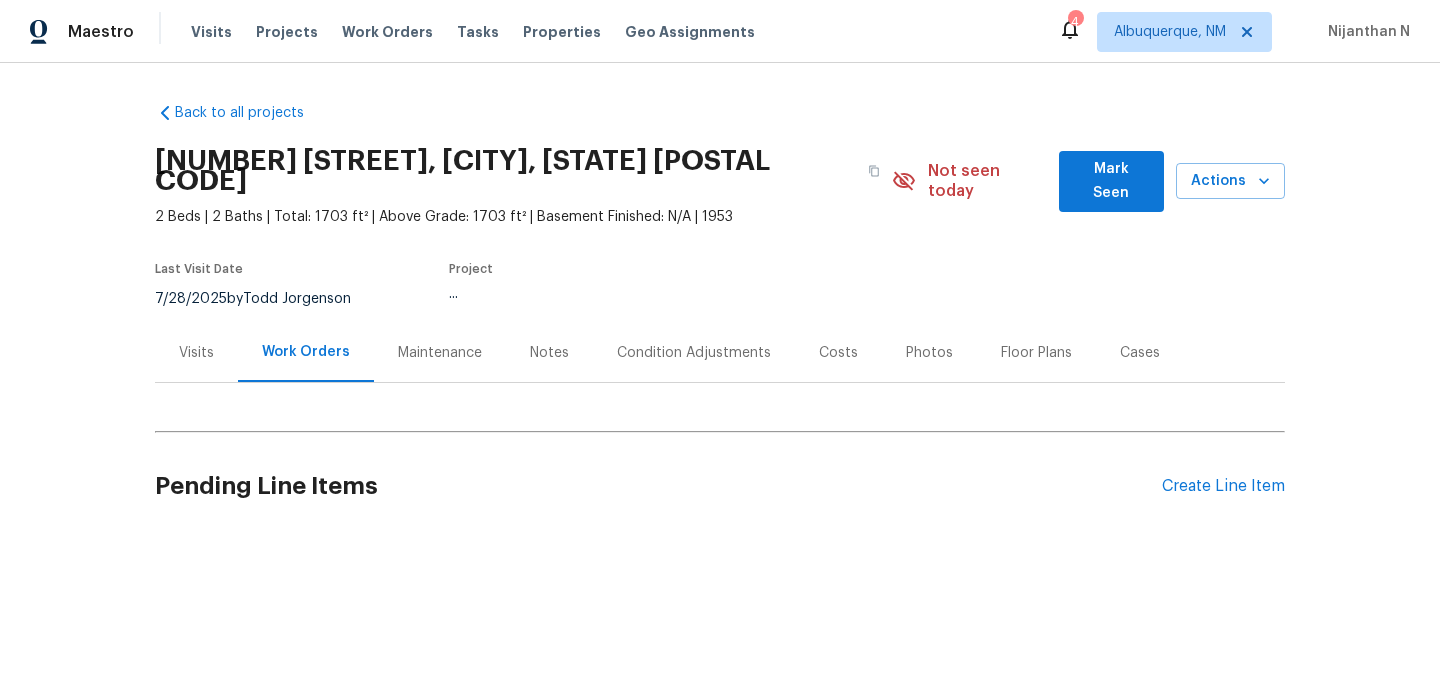 click on "Maintenance" at bounding box center [440, 352] 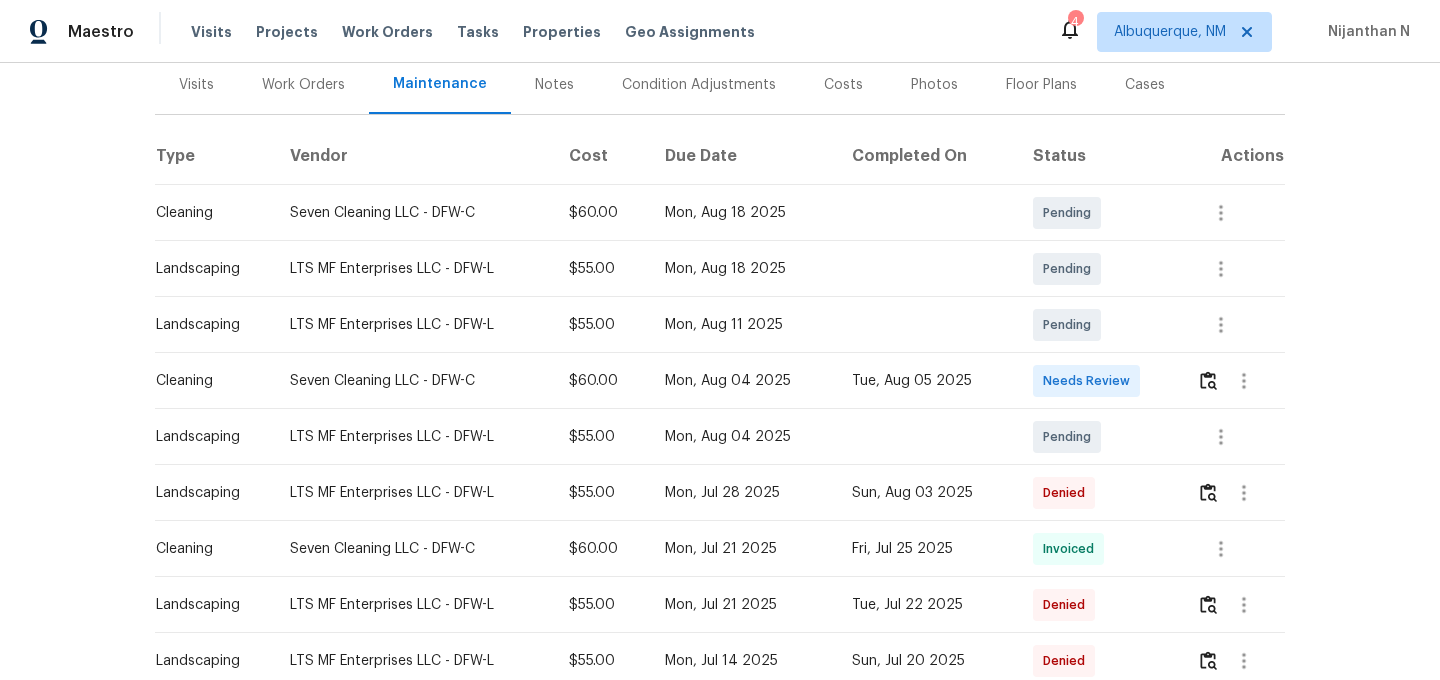 scroll, scrollTop: 344, scrollLeft: 0, axis: vertical 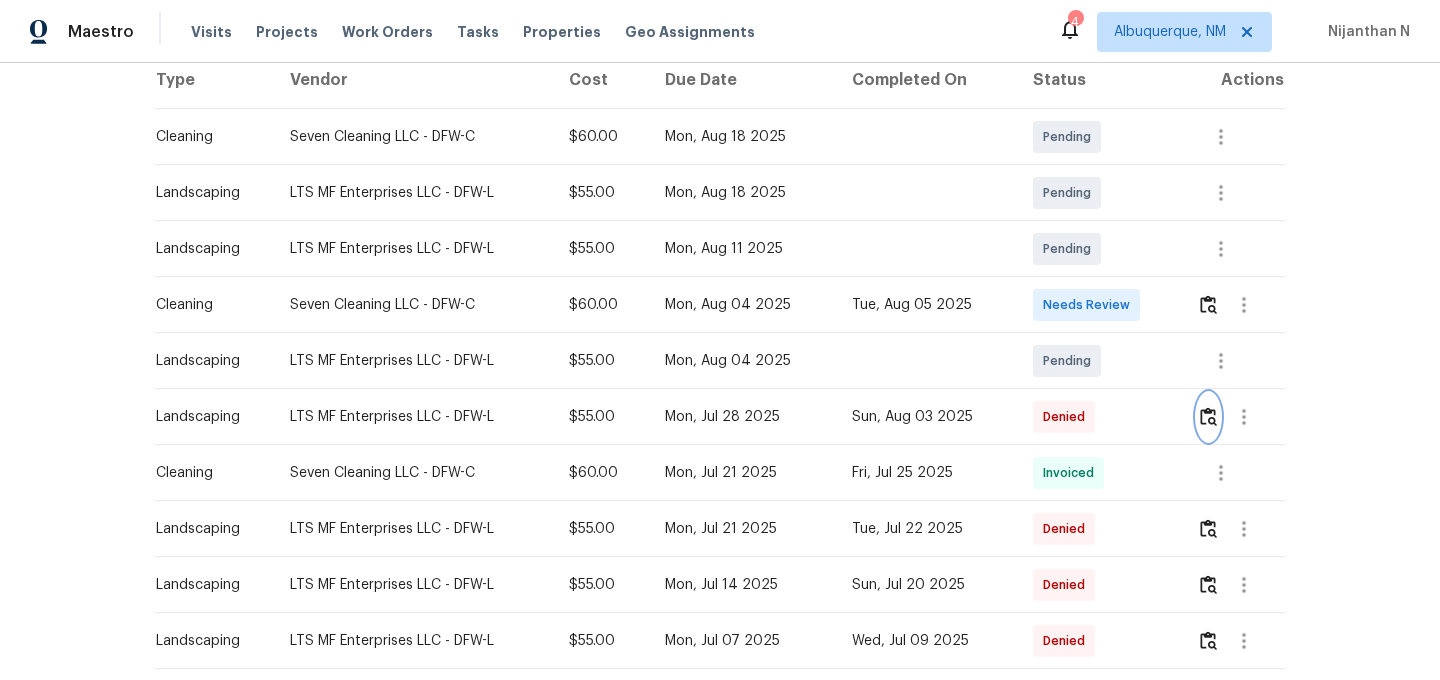 click at bounding box center [1208, 417] 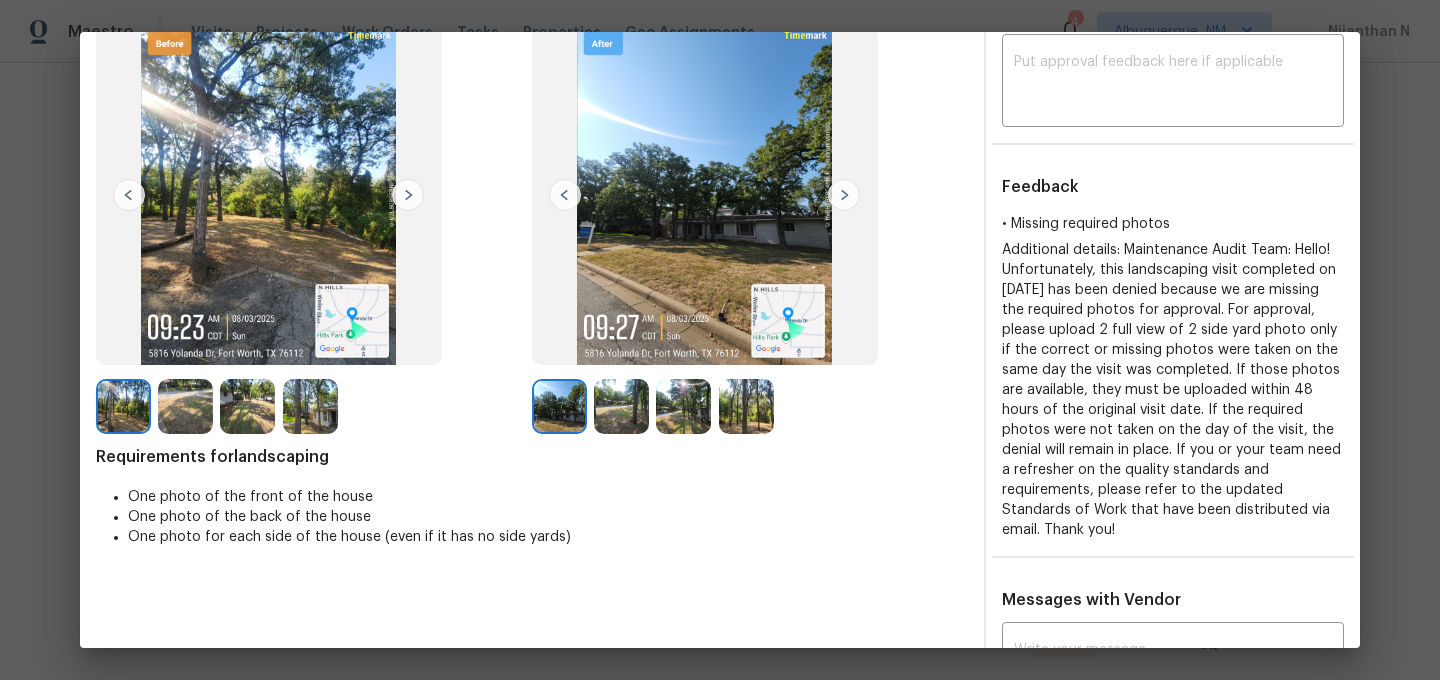 scroll, scrollTop: 164, scrollLeft: 0, axis: vertical 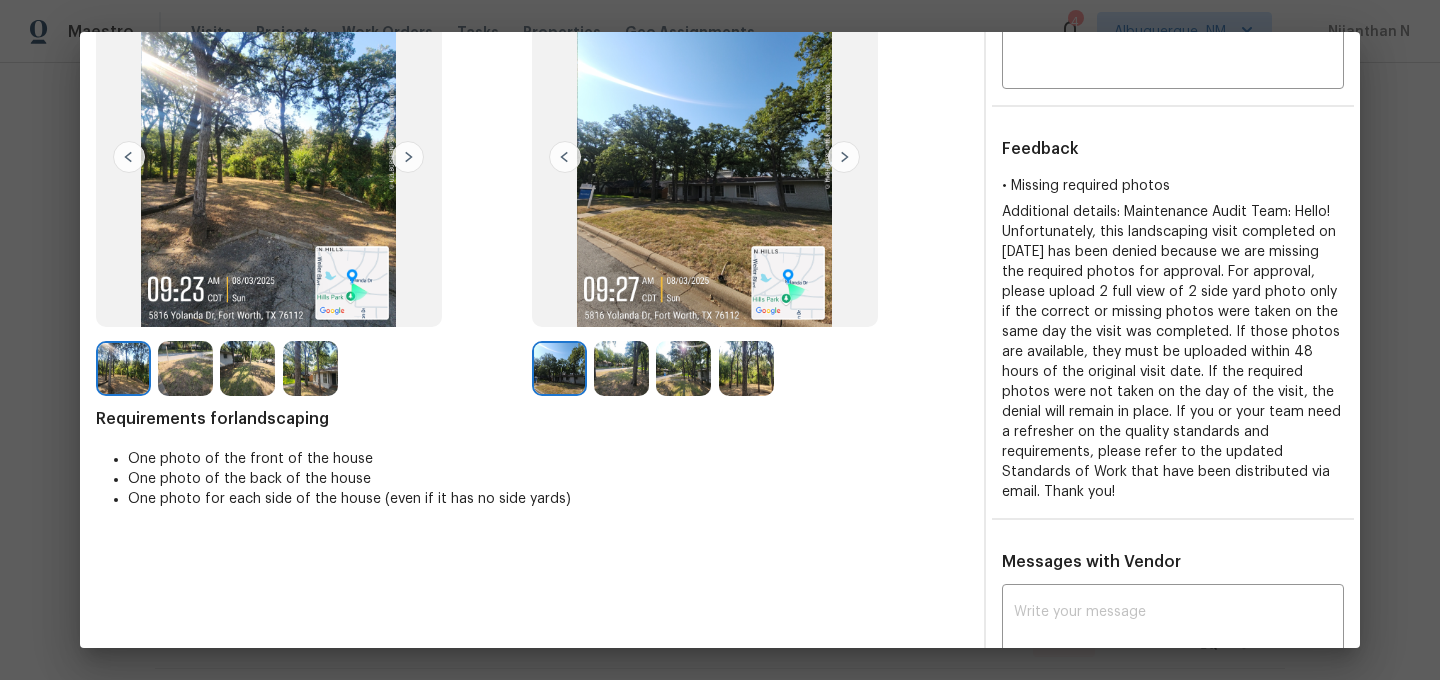 click at bounding box center (621, 368) 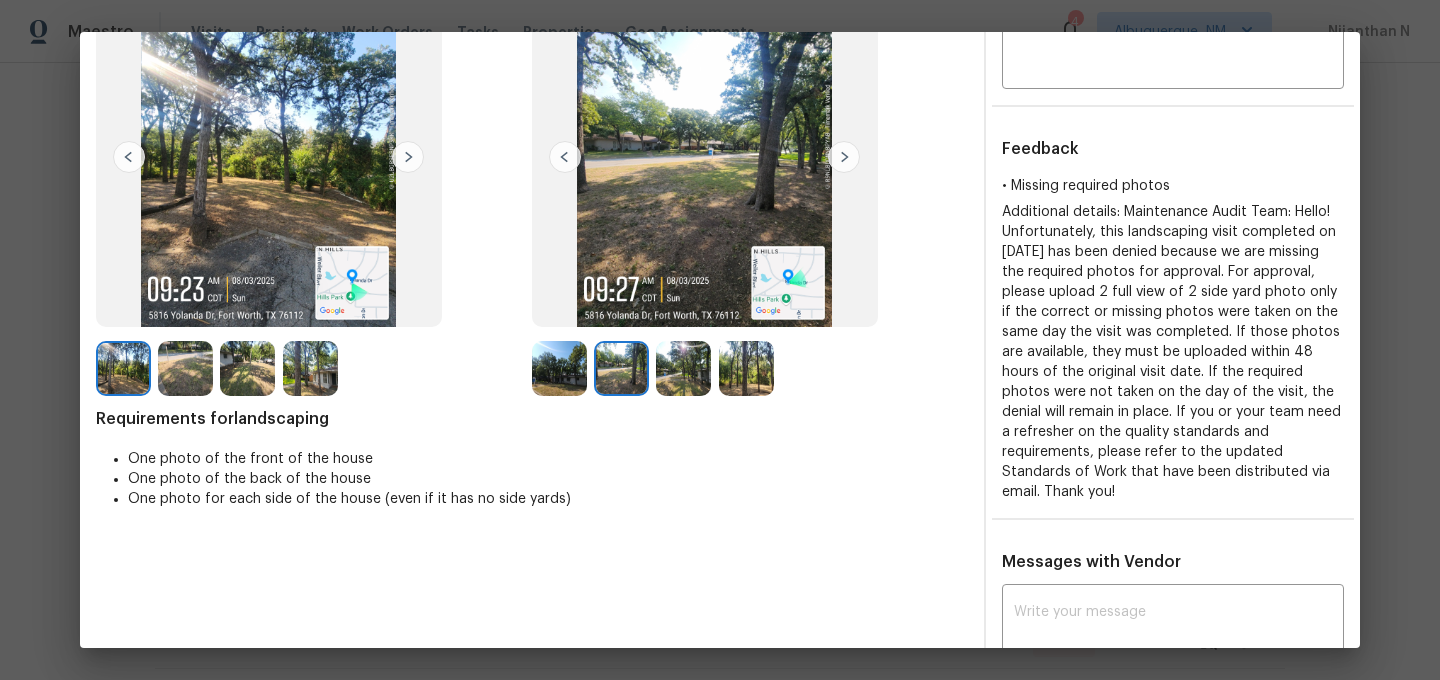 click at bounding box center (683, 368) 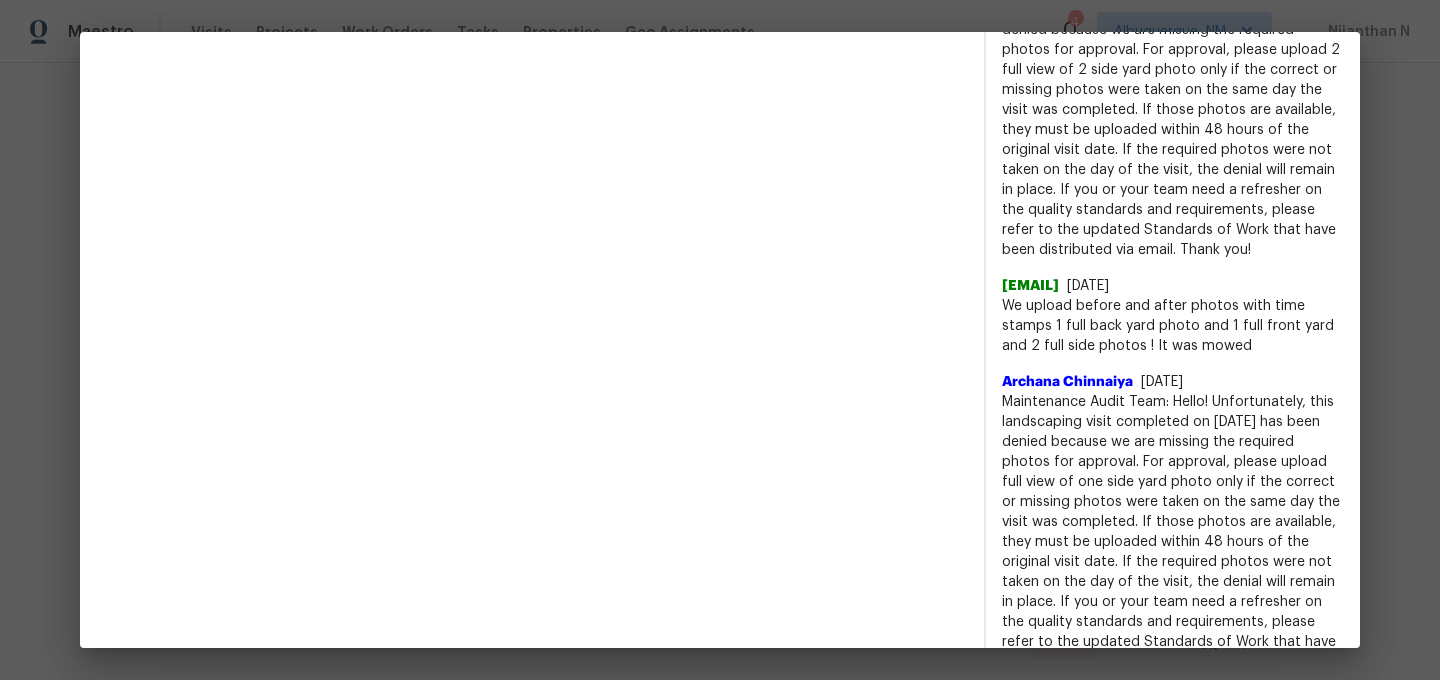 scroll, scrollTop: 956, scrollLeft: 0, axis: vertical 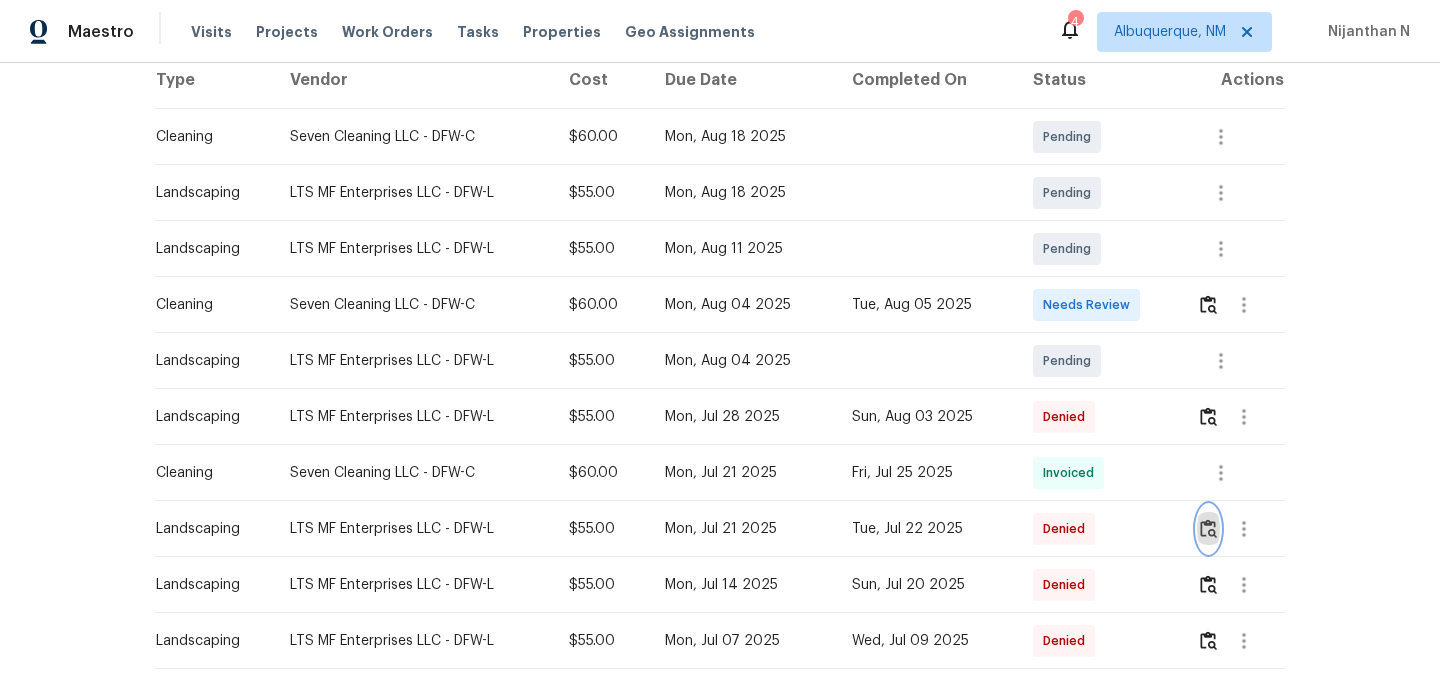 click at bounding box center (1208, 528) 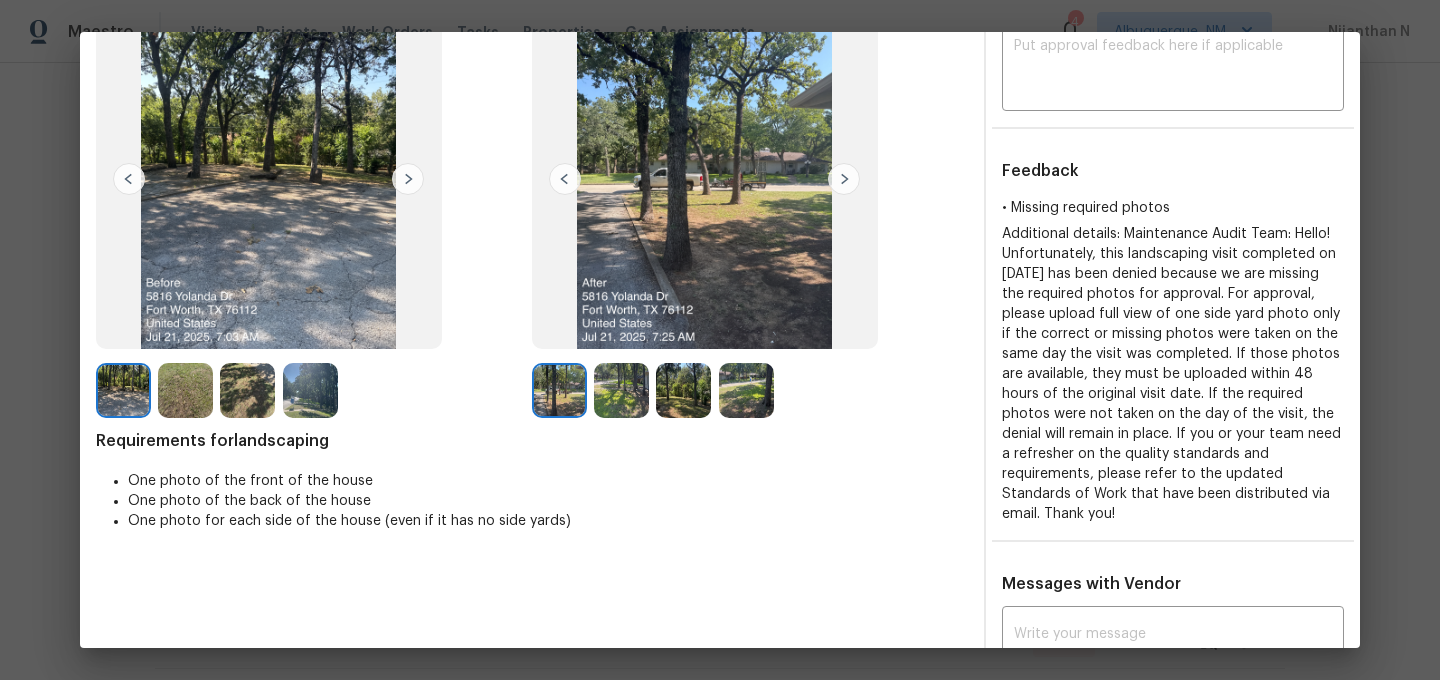 scroll, scrollTop: 0, scrollLeft: 0, axis: both 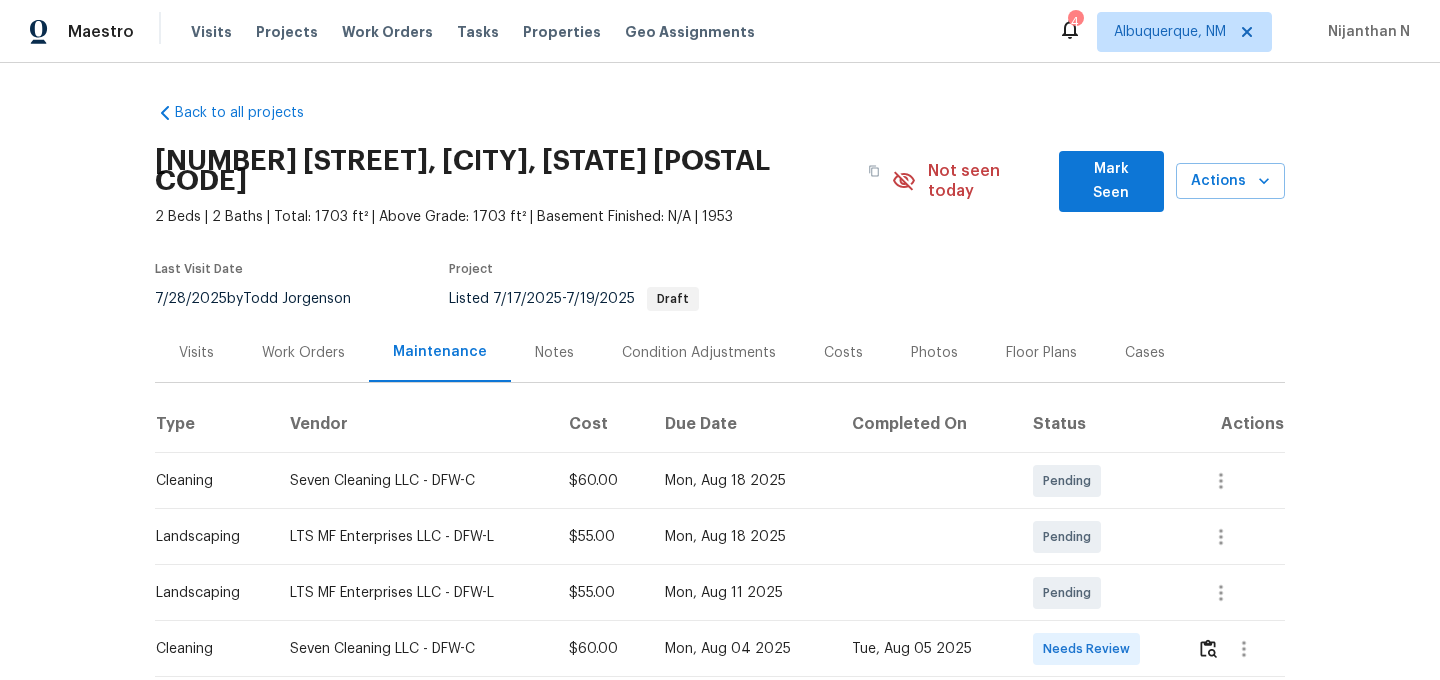 click on "5816 Yolanda Dr, Fort Worth, TX 76112" at bounding box center (523, 171) 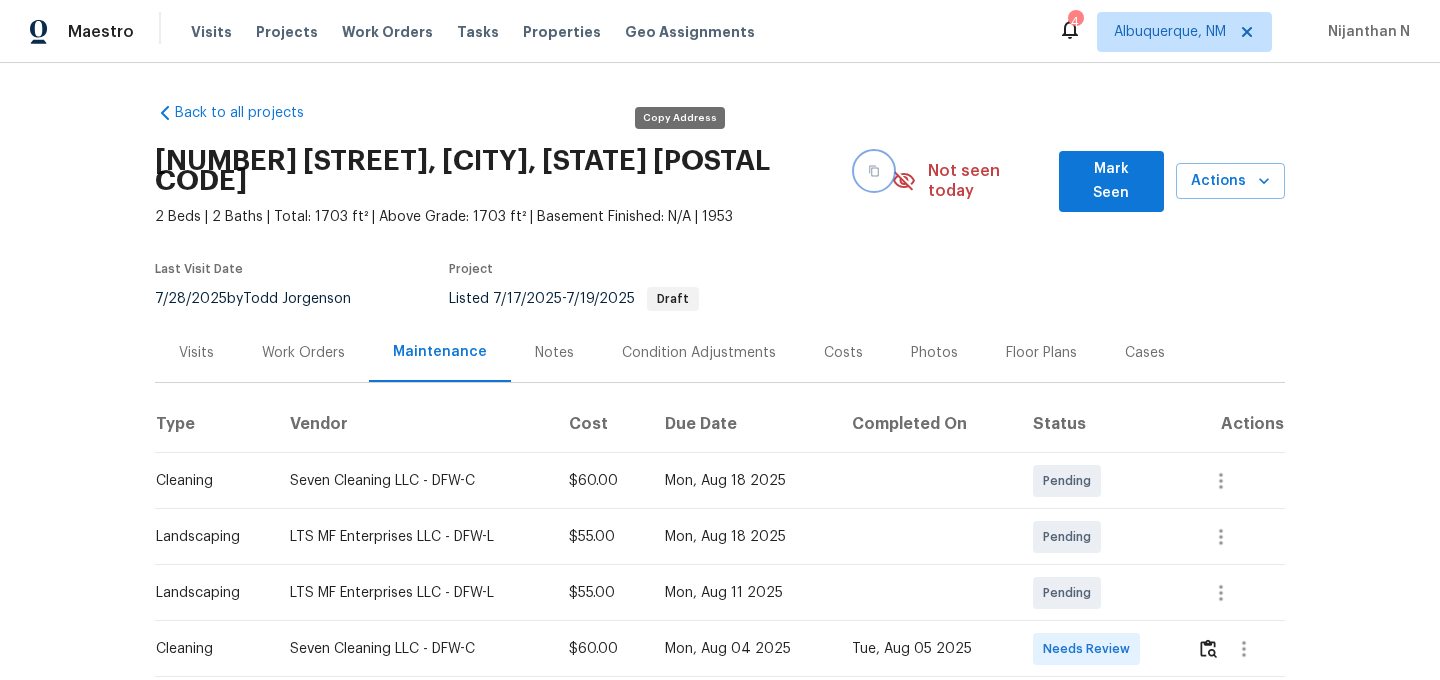 click at bounding box center (874, 171) 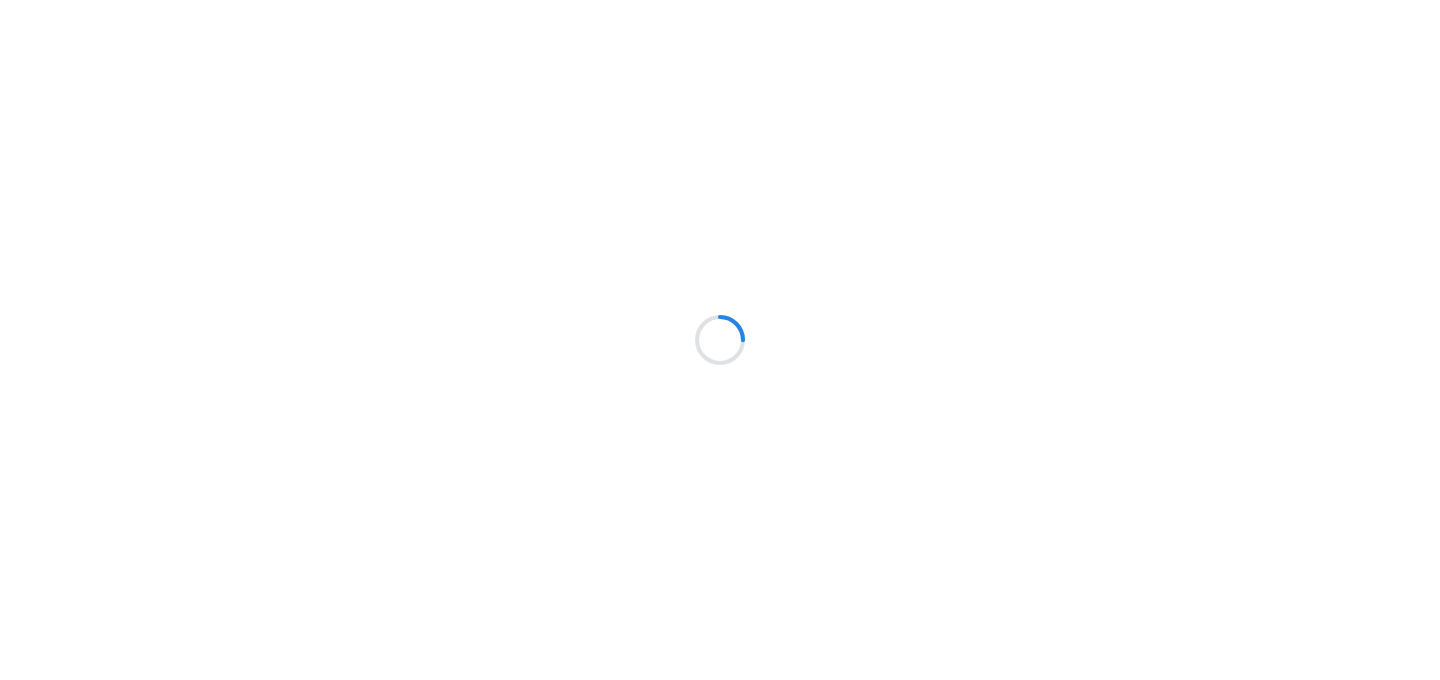 scroll, scrollTop: 0, scrollLeft: 0, axis: both 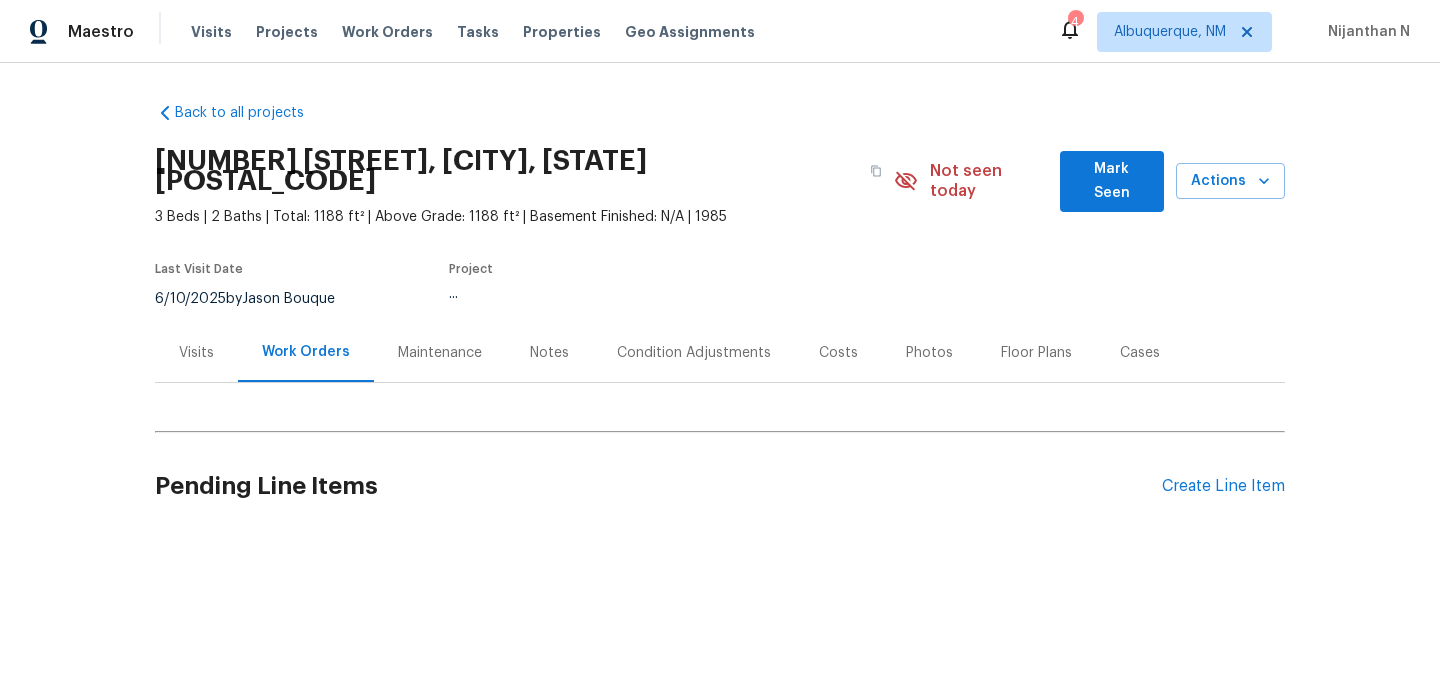 click on "Maintenance" at bounding box center [440, 353] 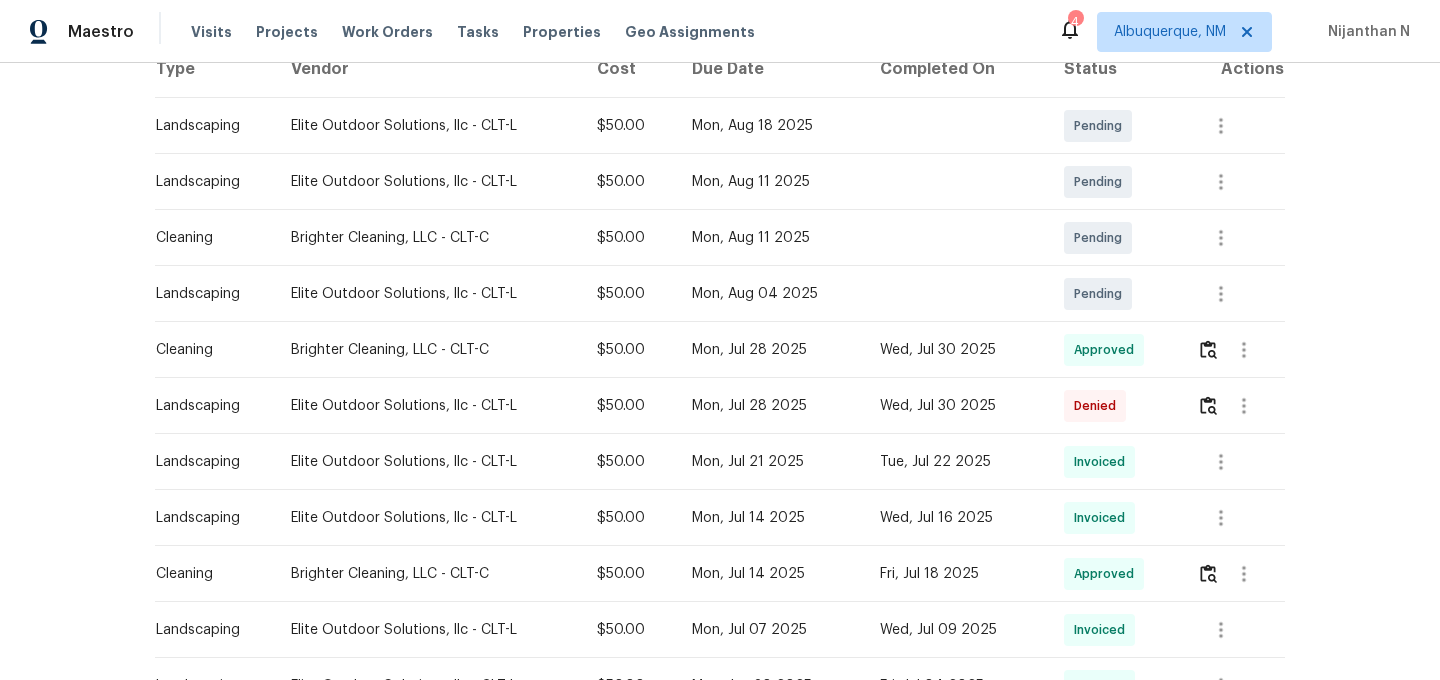 scroll, scrollTop: 363, scrollLeft: 0, axis: vertical 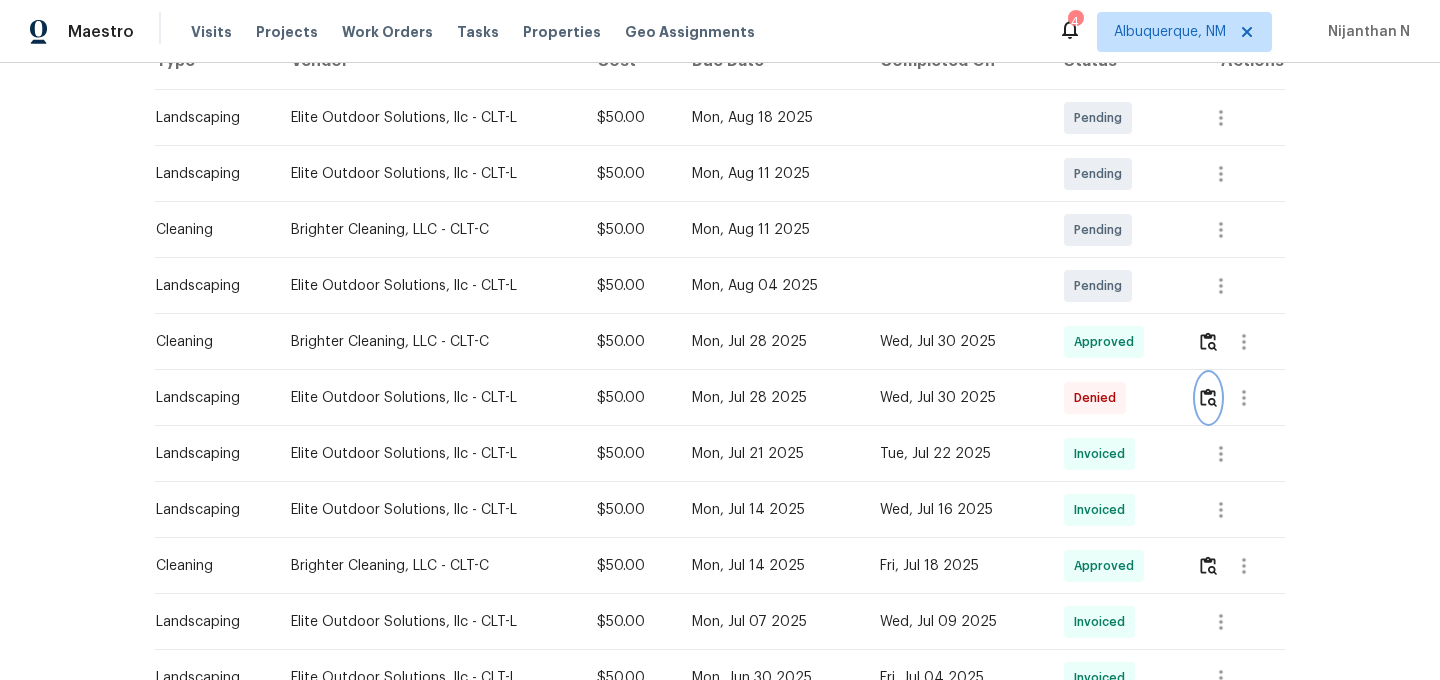 click at bounding box center [1208, 398] 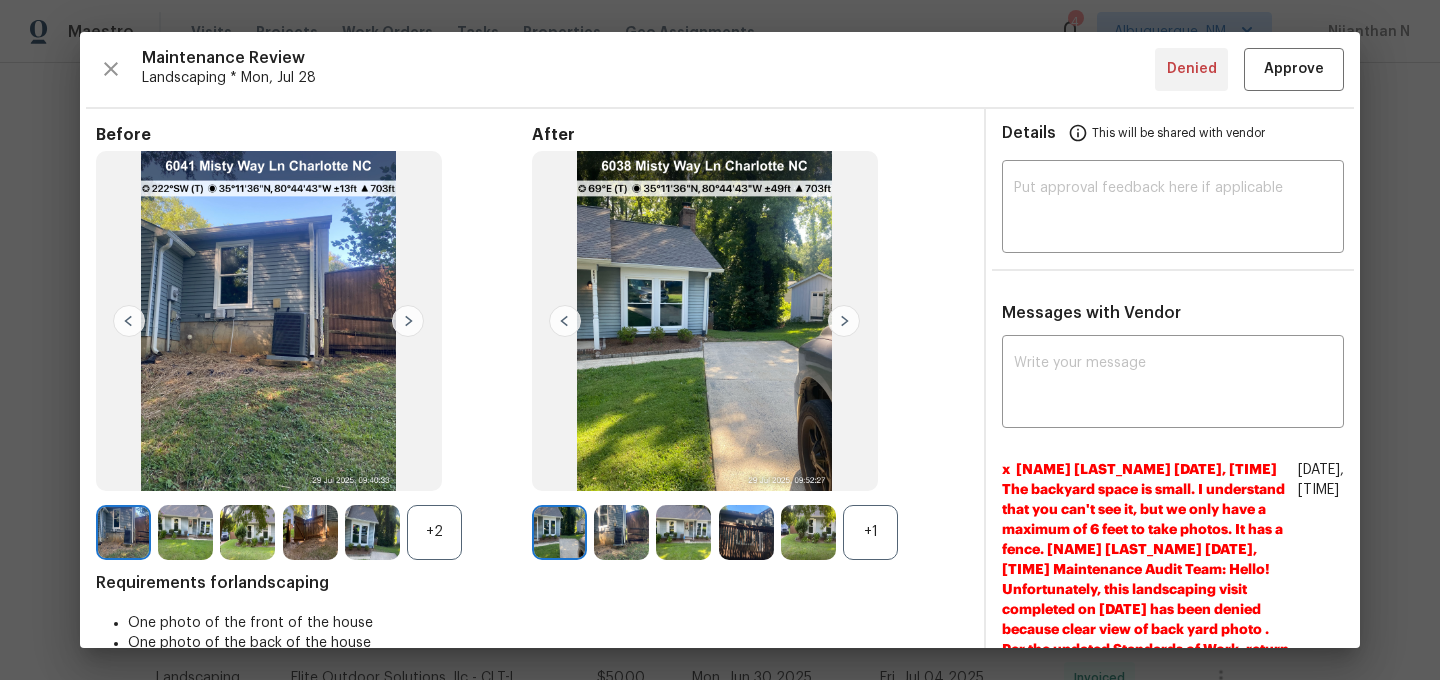 click on "+1" at bounding box center [870, 532] 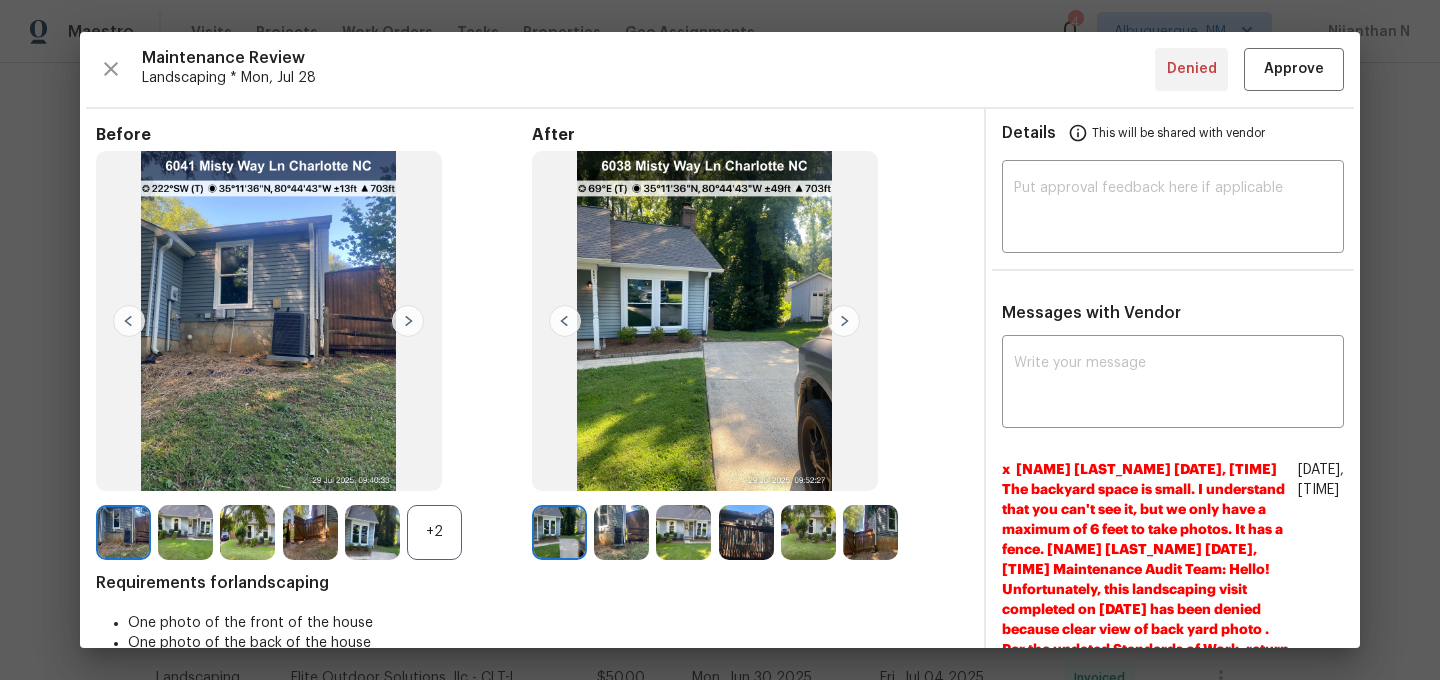click on "+2" at bounding box center (434, 532) 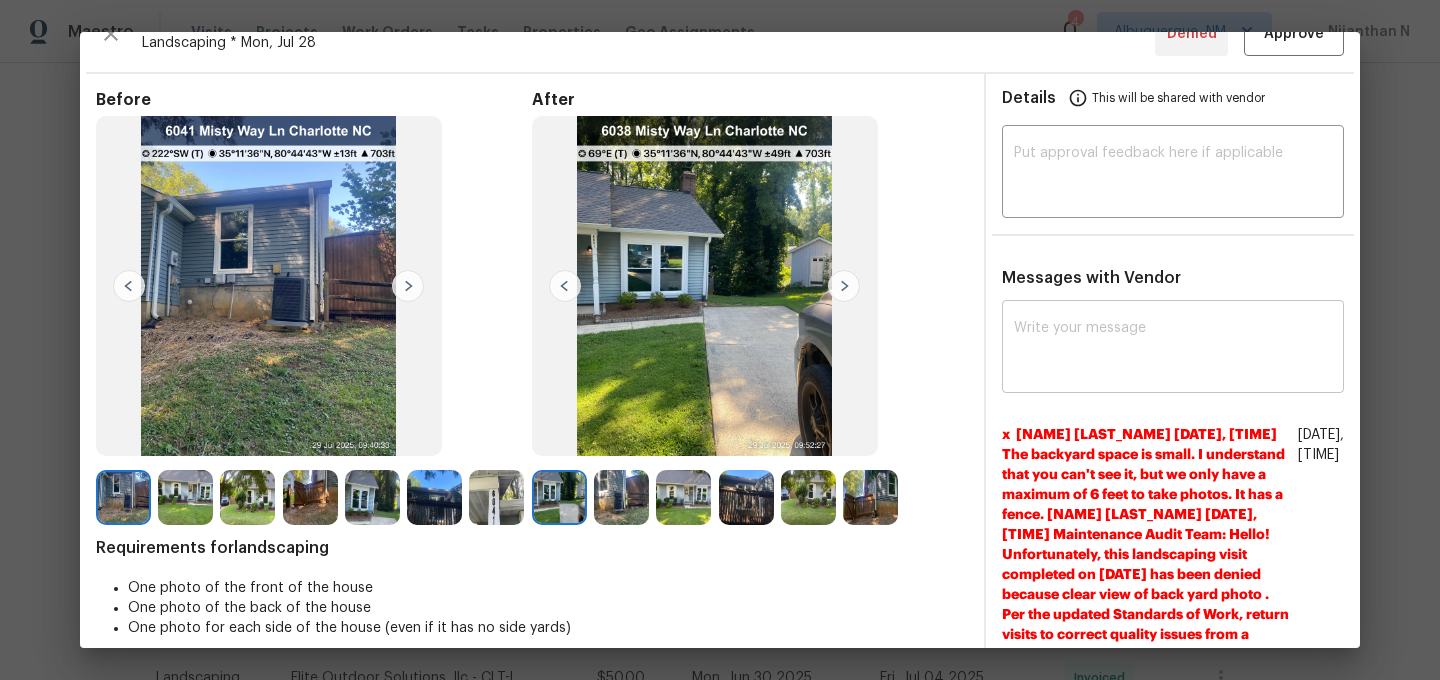 scroll, scrollTop: 64, scrollLeft: 0, axis: vertical 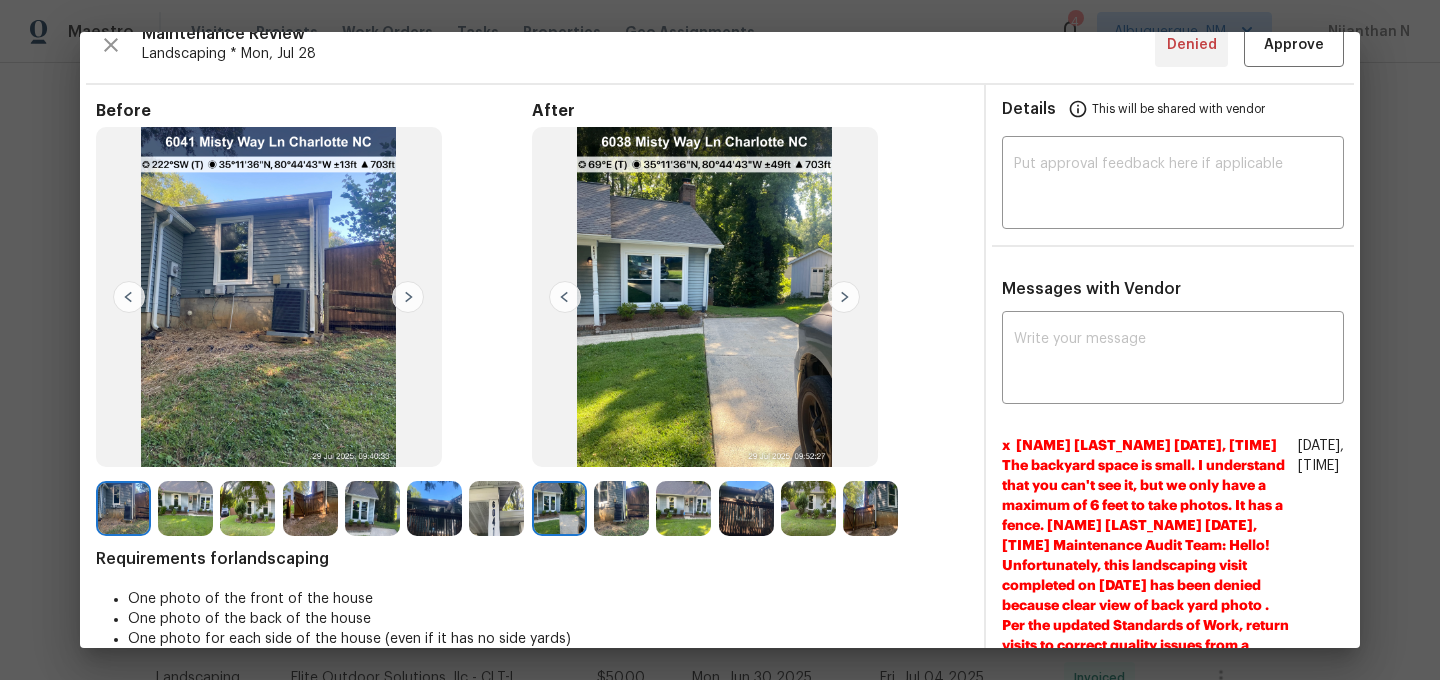 click on "x ​ Silviohernadez 8/1/25, 18:25 The backyard space is small. I understand that you can't see it, but we only have a maximum of 6 feet to take photos. It has a fence. Archana Chinnaiya 7/31/25, 11:14 Maintenance Audit Team: Hello! Unfortunately, this landscaping visit completed on 07/30/2025 has been denied because clear view of back yard photo . Per the updated Standards of Work, return visits to correct quality issues from a previously denied visit are not permitted. The work must meet quality standards and be fully completed during the initial visit in order to be approved. Please ensure that all standards are met at the next scheduled visit. If you or your team need a refresher on the quality standards and requirements, please refer to the updated Standards of Work that have been distributed via email. Thank you! Akshaya Narayanan 5/27/25, 6:49 Hi Walter Arriola, I informed HOC to look into this. Thank You! Walter Arriola 5/26/25, 18:54" at bounding box center [1173, 880] 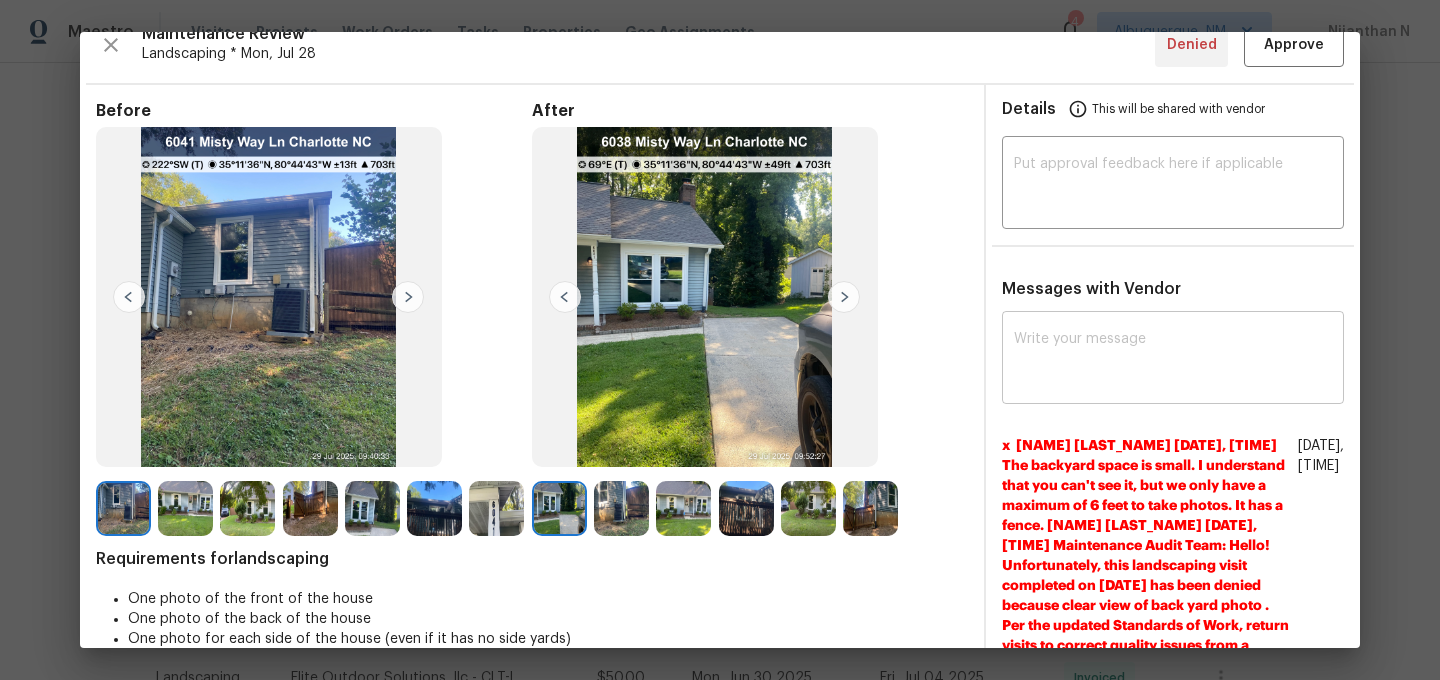click on "x ​" at bounding box center [1173, 360] 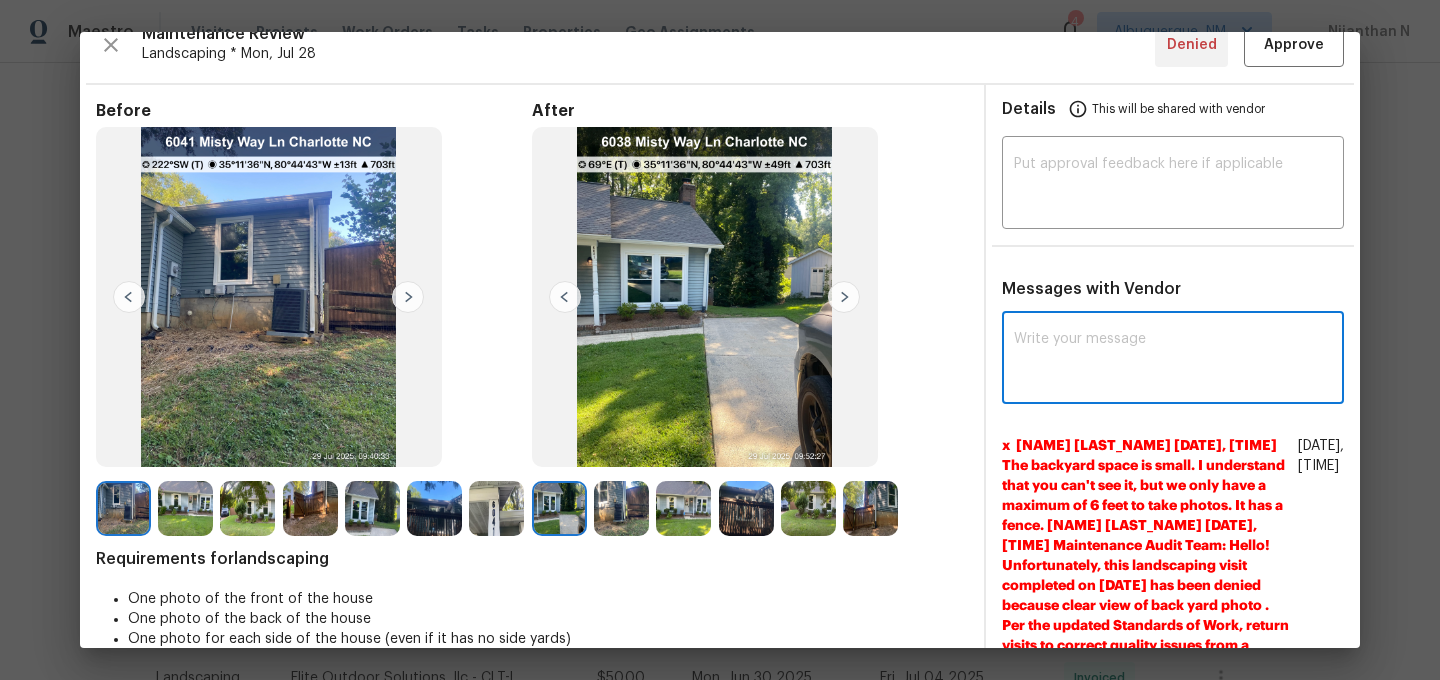 paste on "Maintenance Audit Team: Hello! Thank you for the feedback after further review this visit was approved." 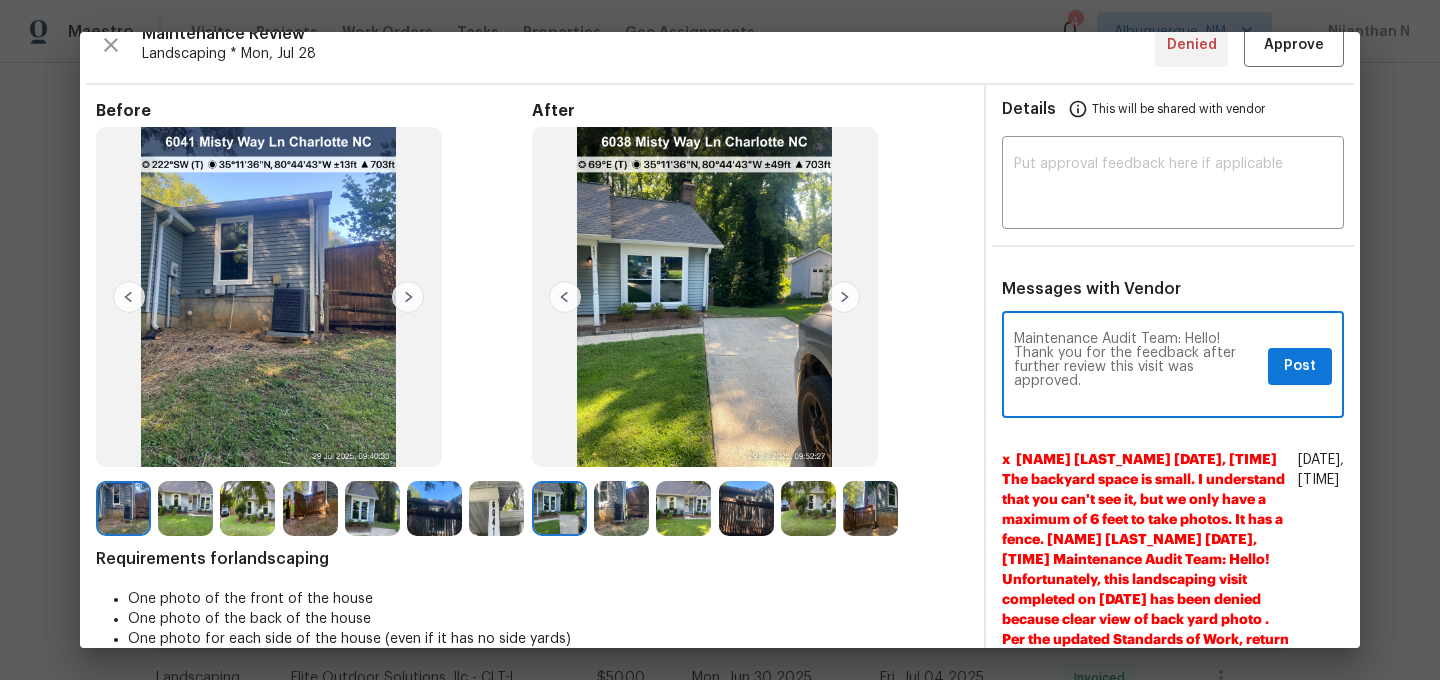 scroll, scrollTop: 0, scrollLeft: 0, axis: both 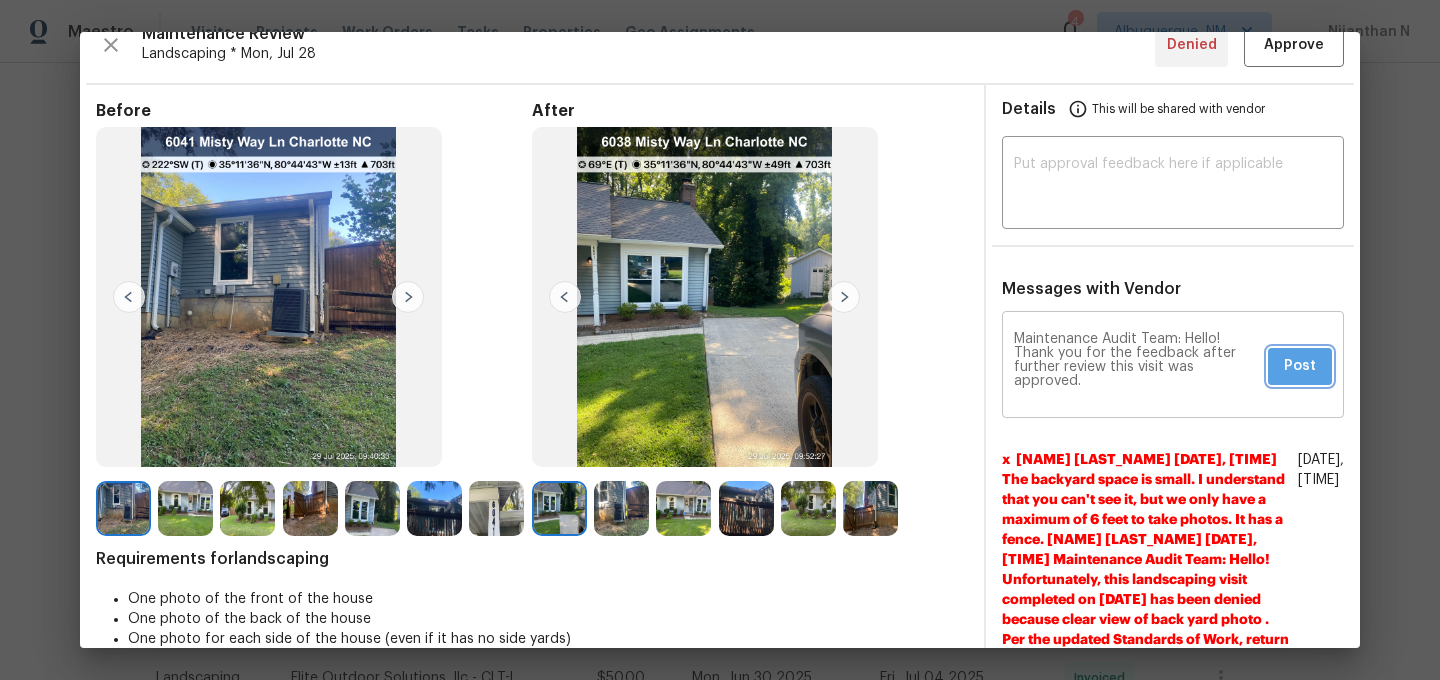 click on "Post" at bounding box center (1300, 366) 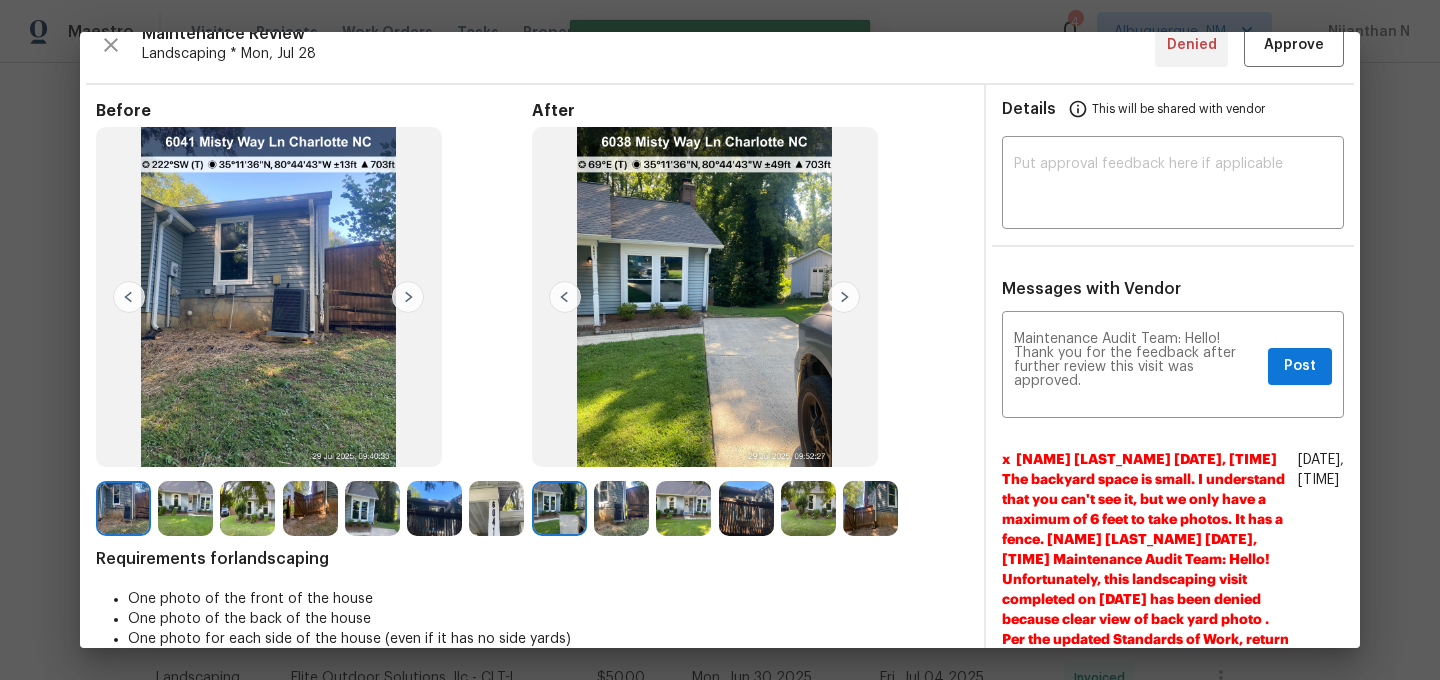 scroll, scrollTop: 0, scrollLeft: 0, axis: both 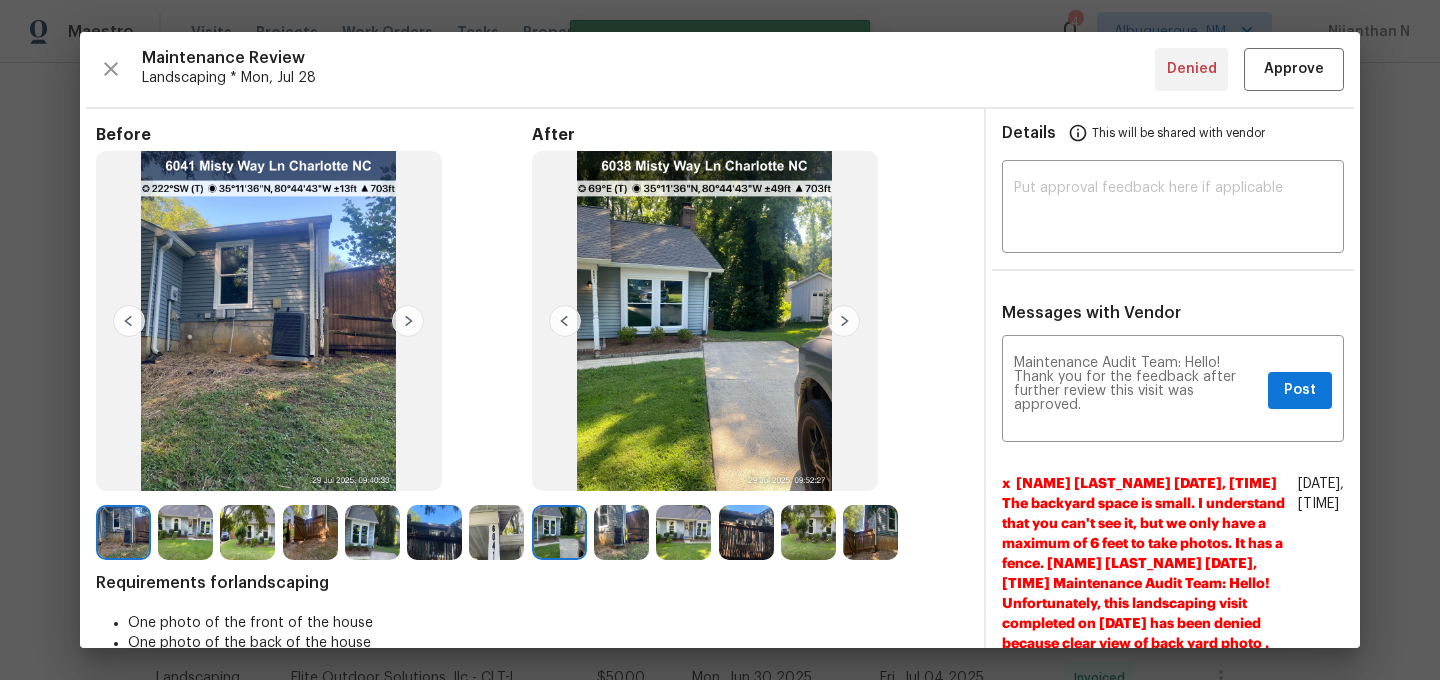 type 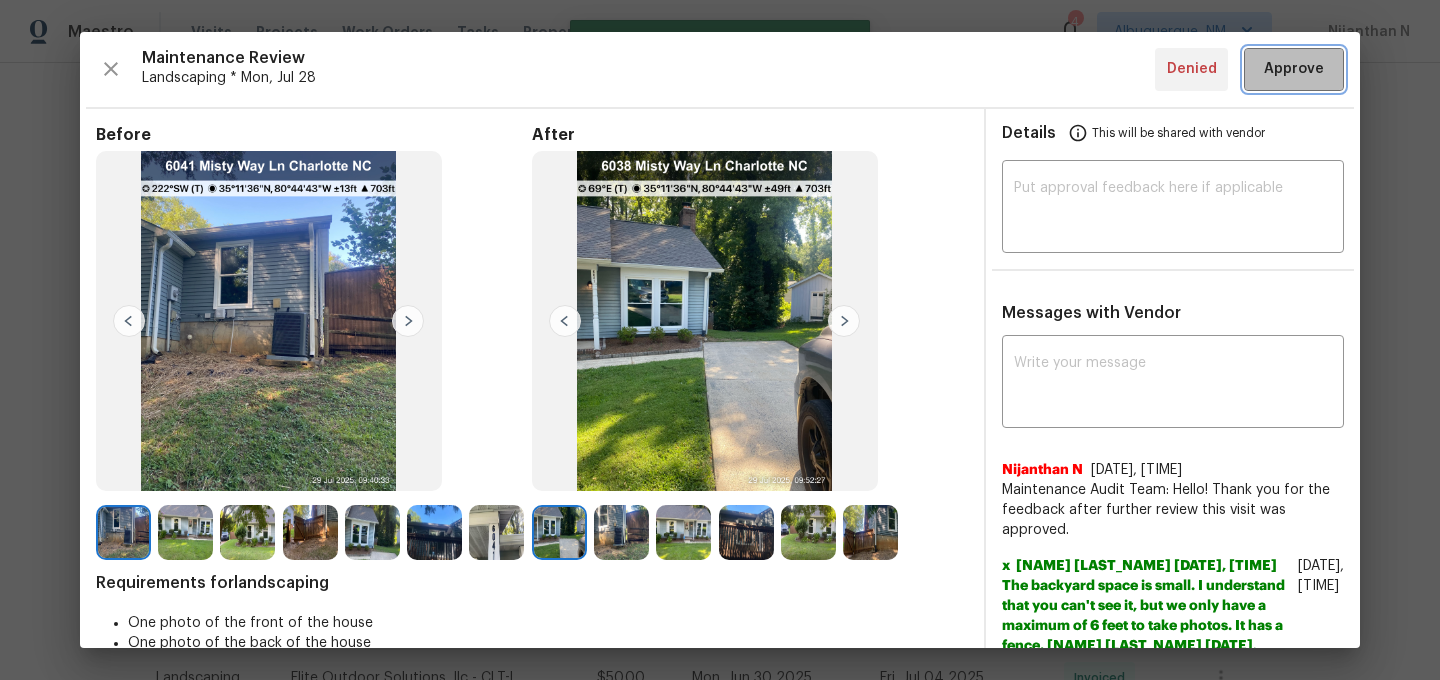 click on "Approve" at bounding box center (1294, 69) 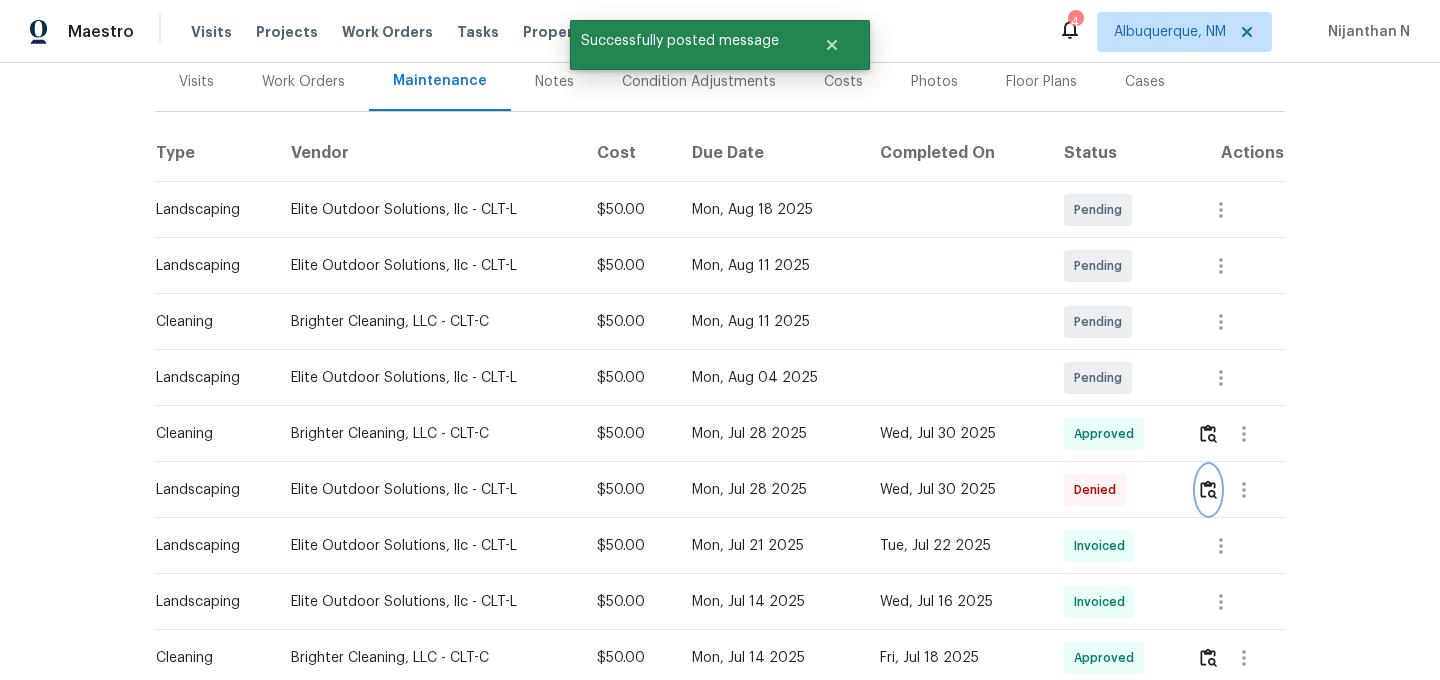 scroll, scrollTop: 78, scrollLeft: 0, axis: vertical 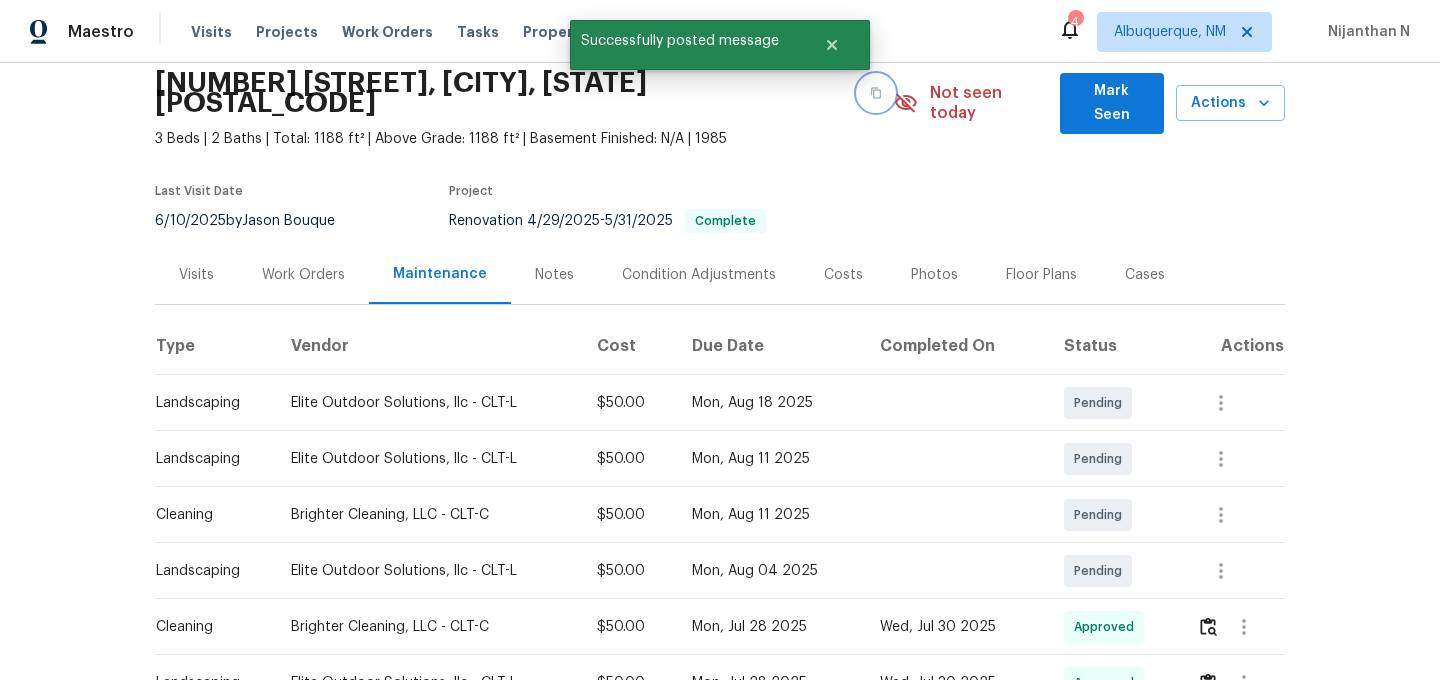 click at bounding box center (876, 93) 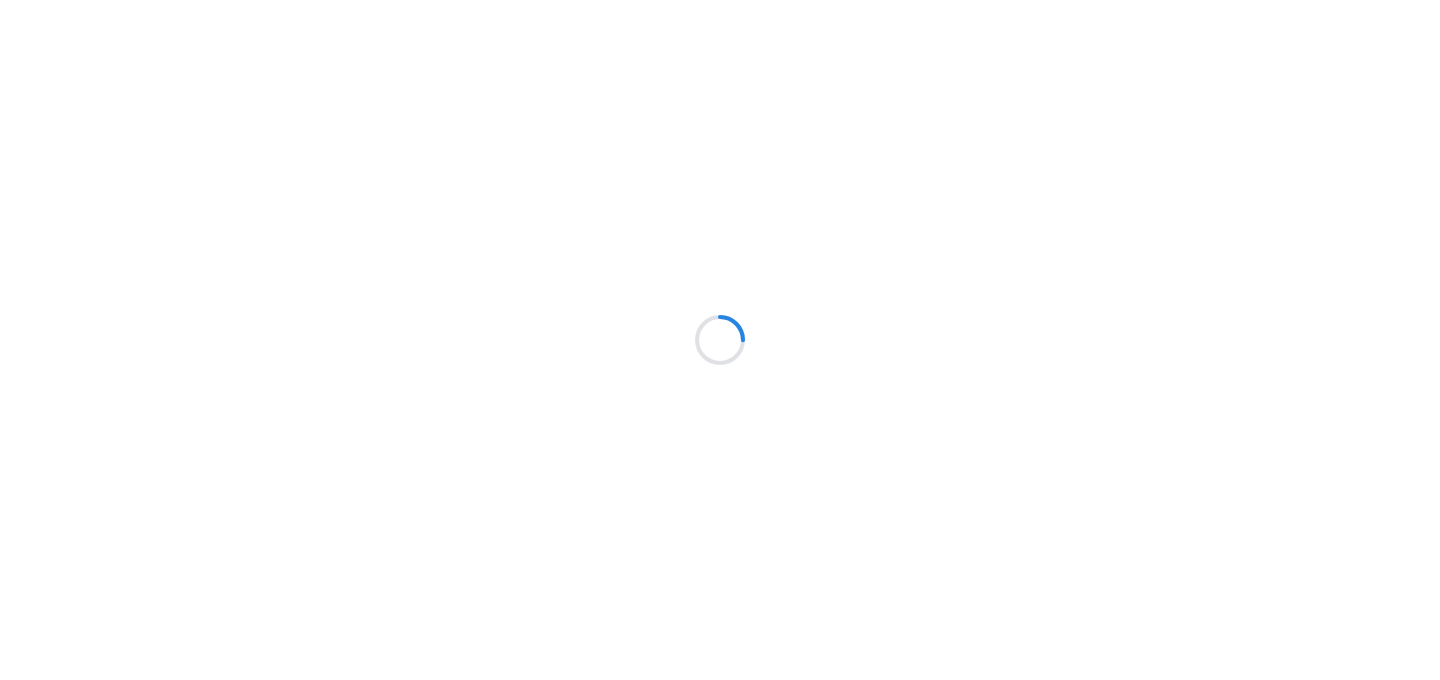 scroll, scrollTop: 0, scrollLeft: 0, axis: both 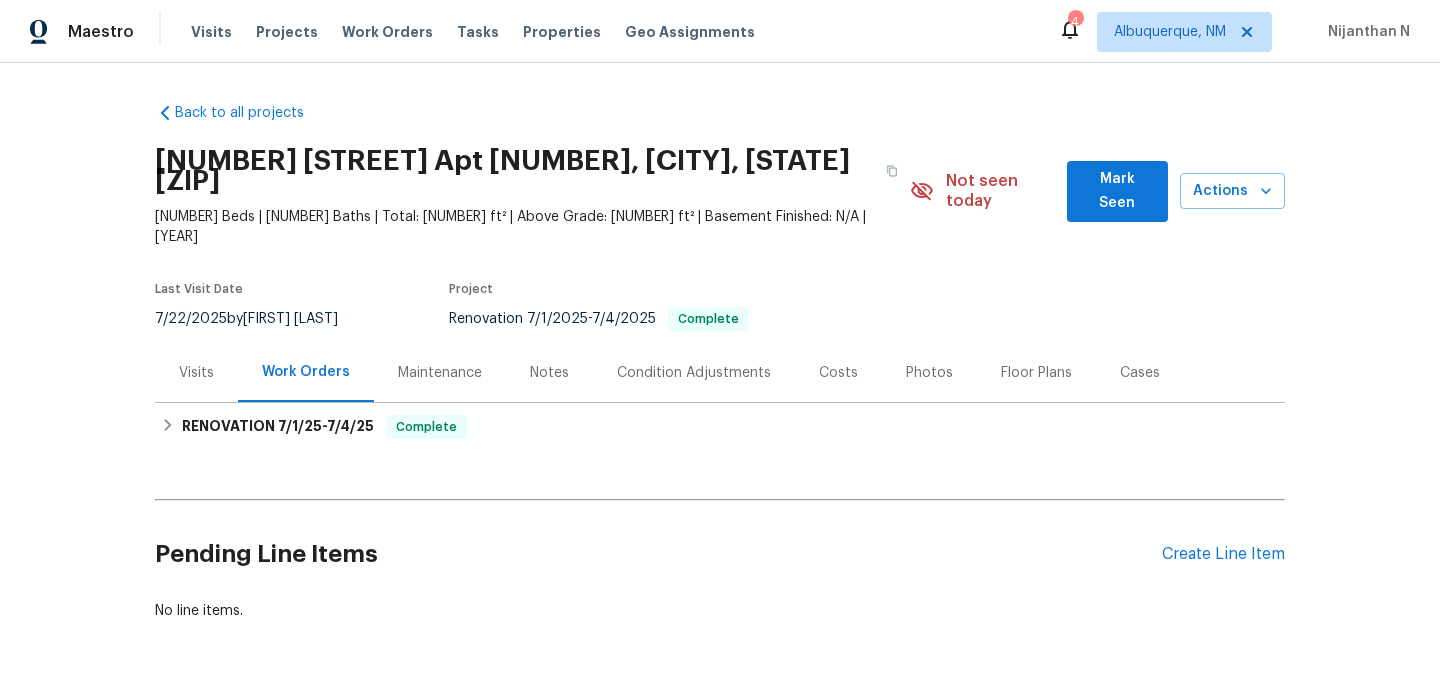 click on "Maintenance" at bounding box center (440, 373) 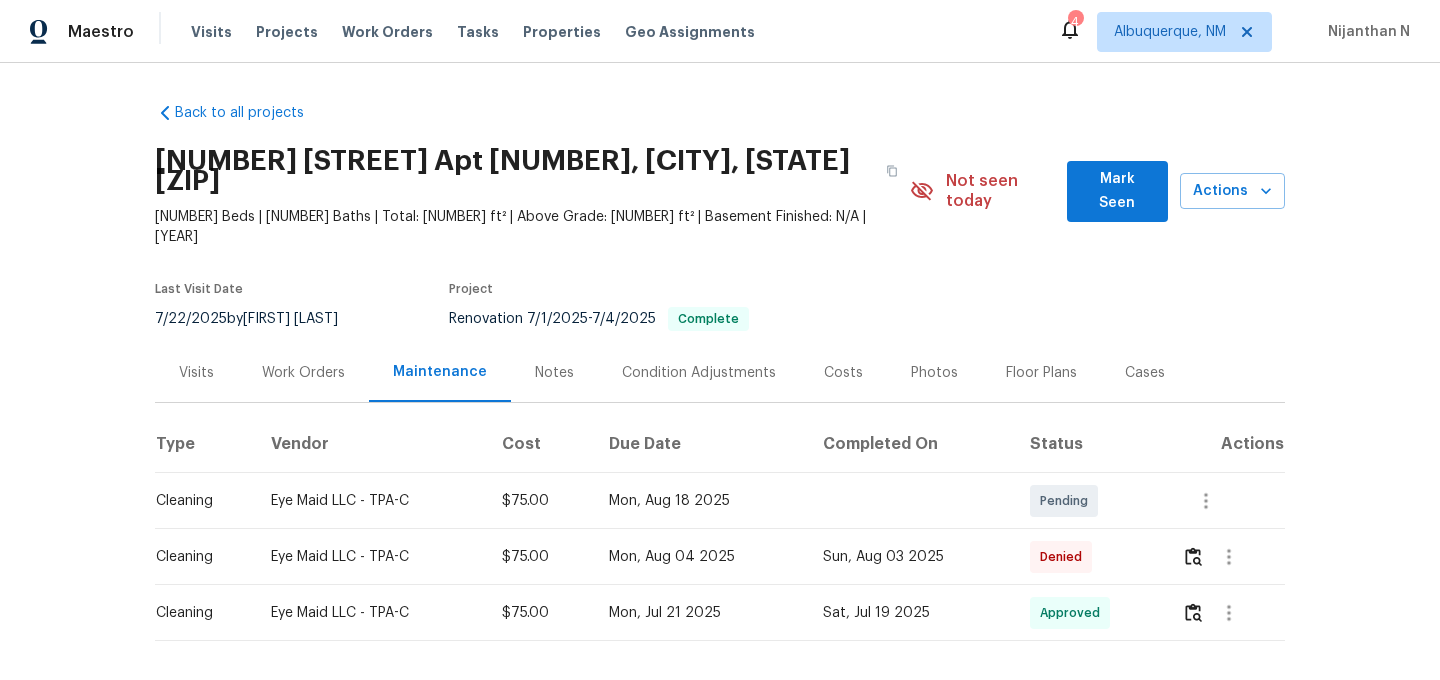 scroll, scrollTop: 41, scrollLeft: 0, axis: vertical 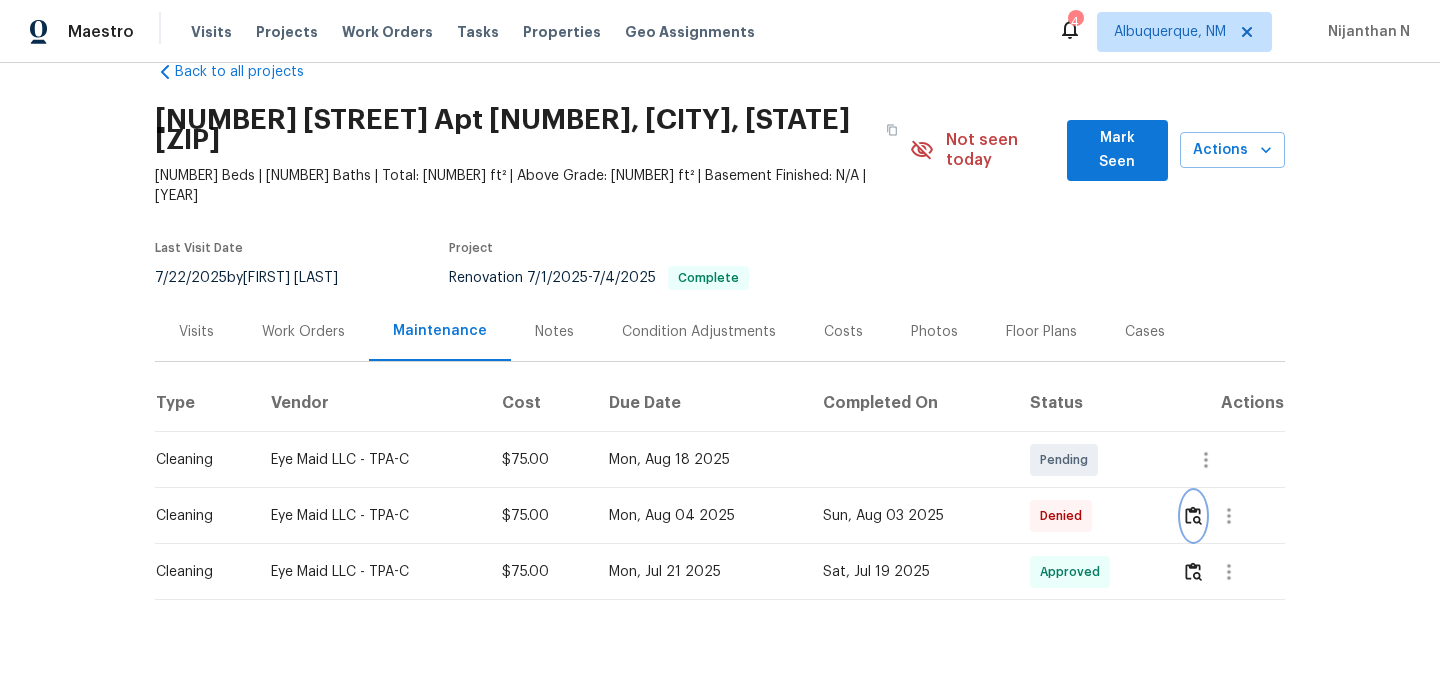 click at bounding box center [1193, 515] 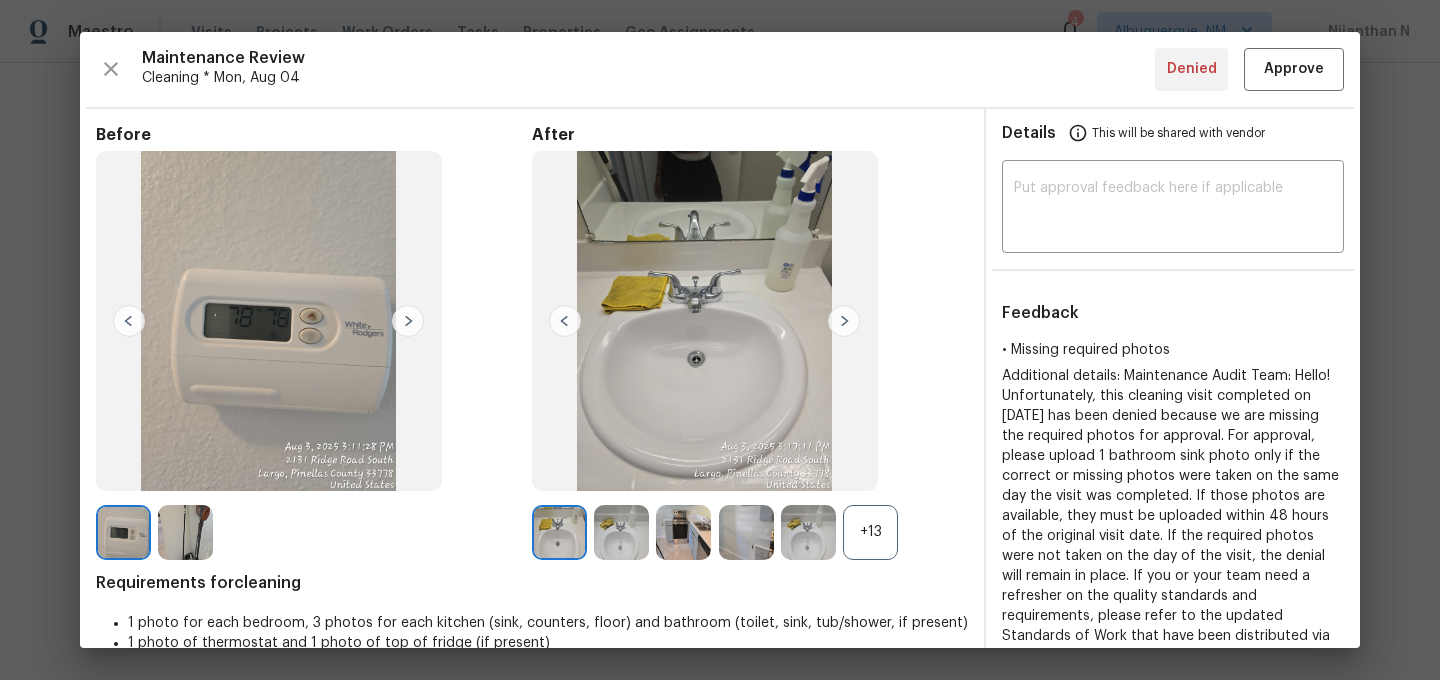 click on "+13" at bounding box center (750, 532) 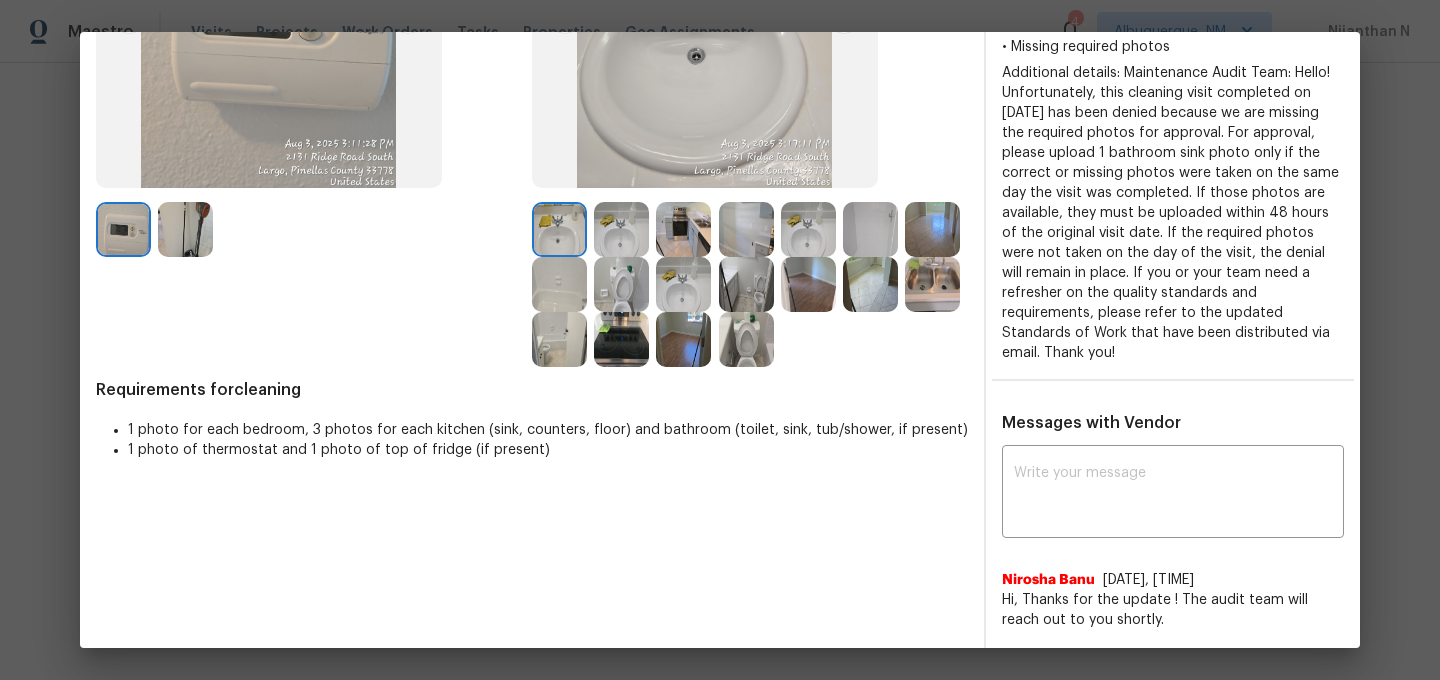 scroll, scrollTop: 211, scrollLeft: 0, axis: vertical 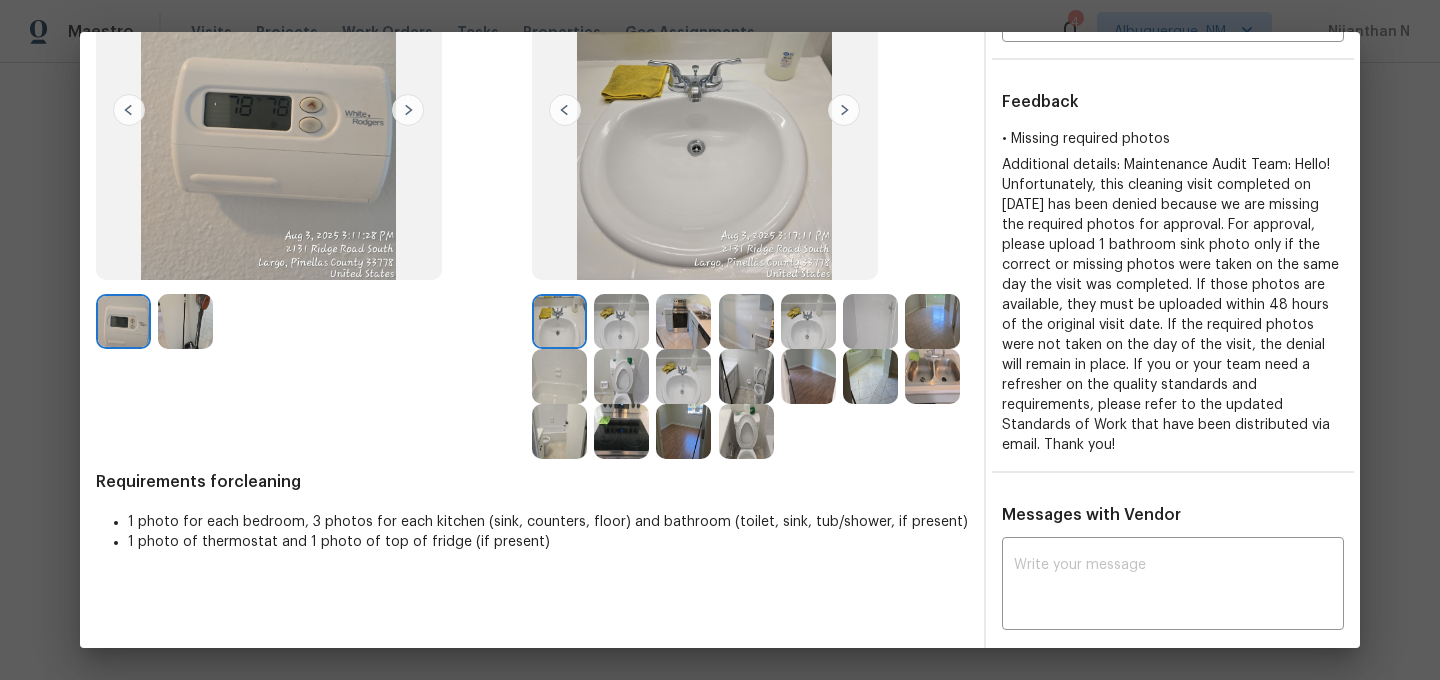 click at bounding box center [621, 321] 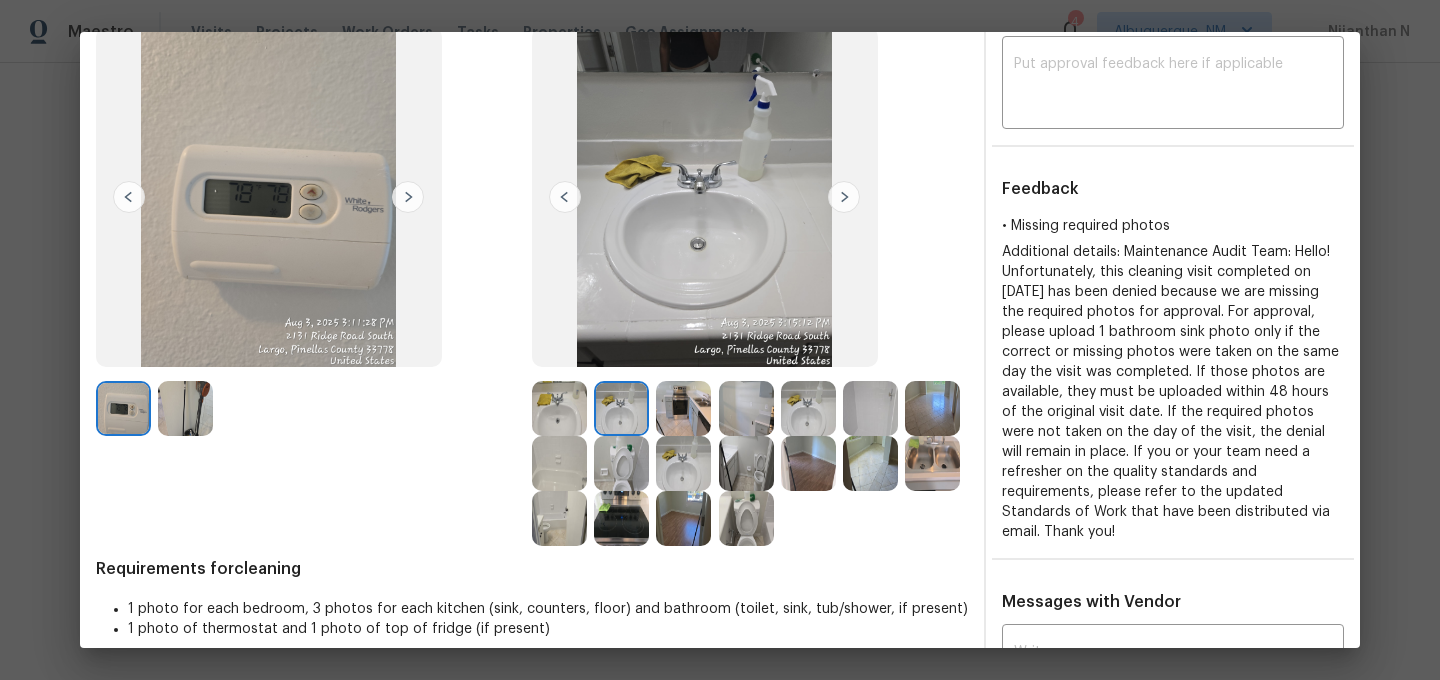 scroll, scrollTop: 103, scrollLeft: 0, axis: vertical 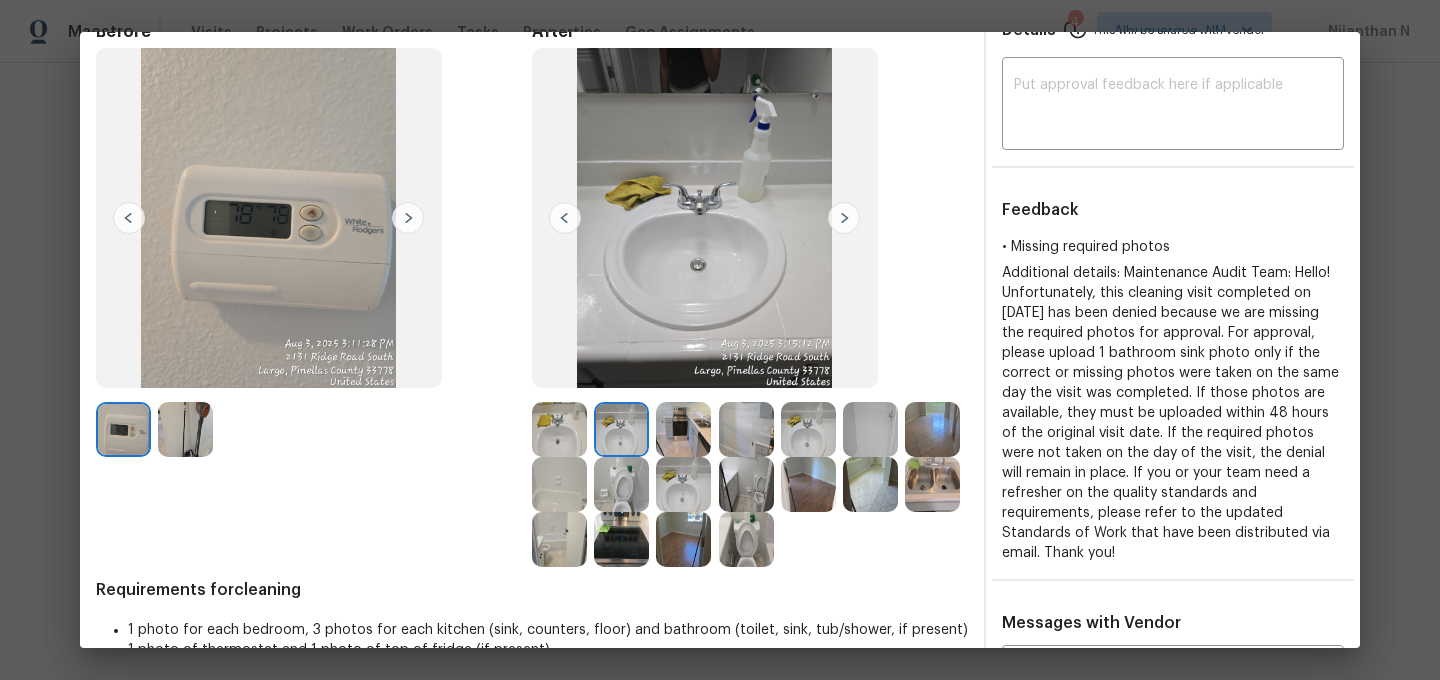 click at bounding box center [808, 429] 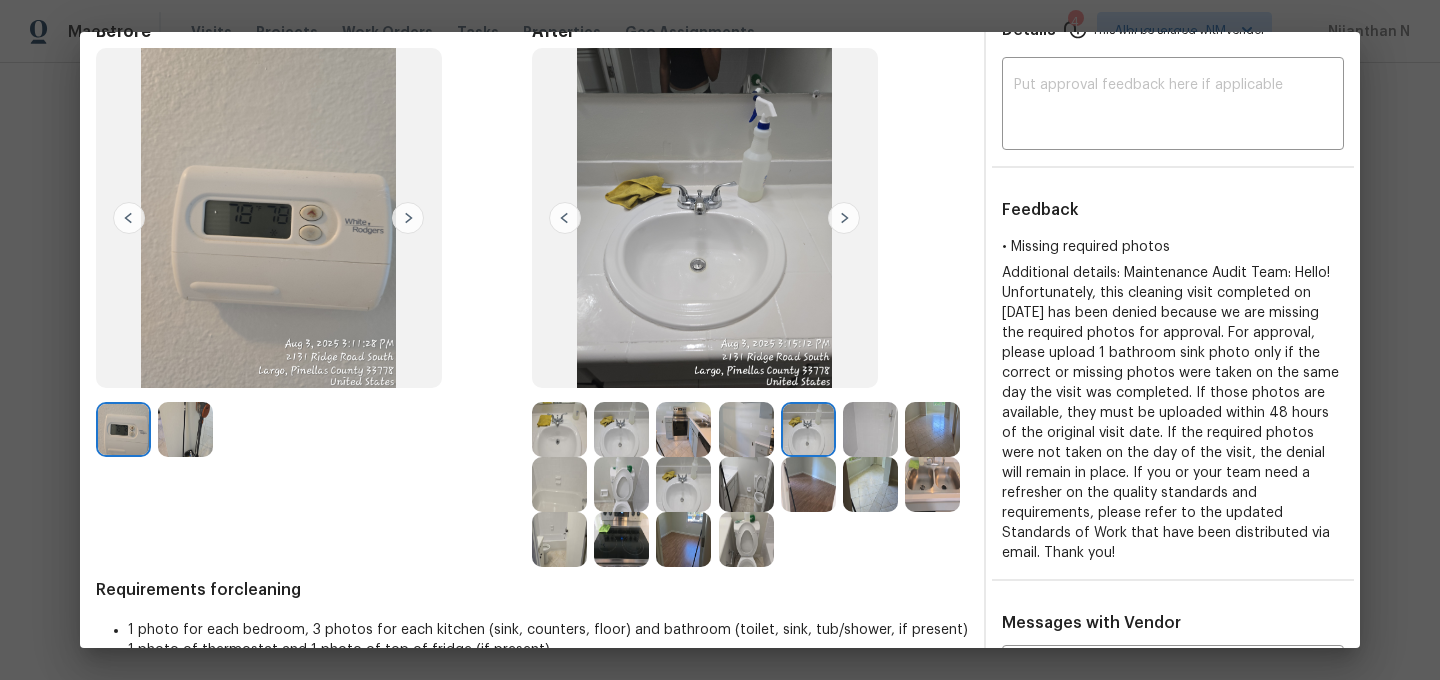 click at bounding box center [683, 484] 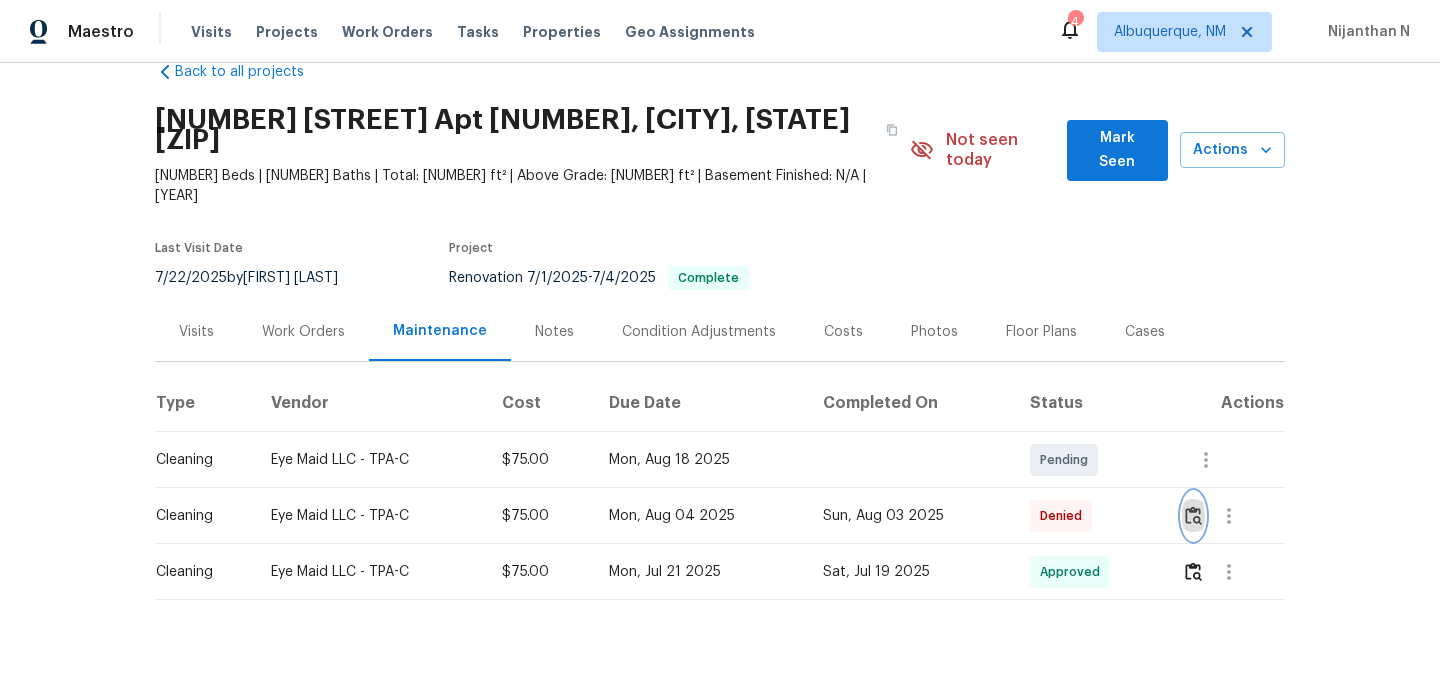 click at bounding box center (1193, 515) 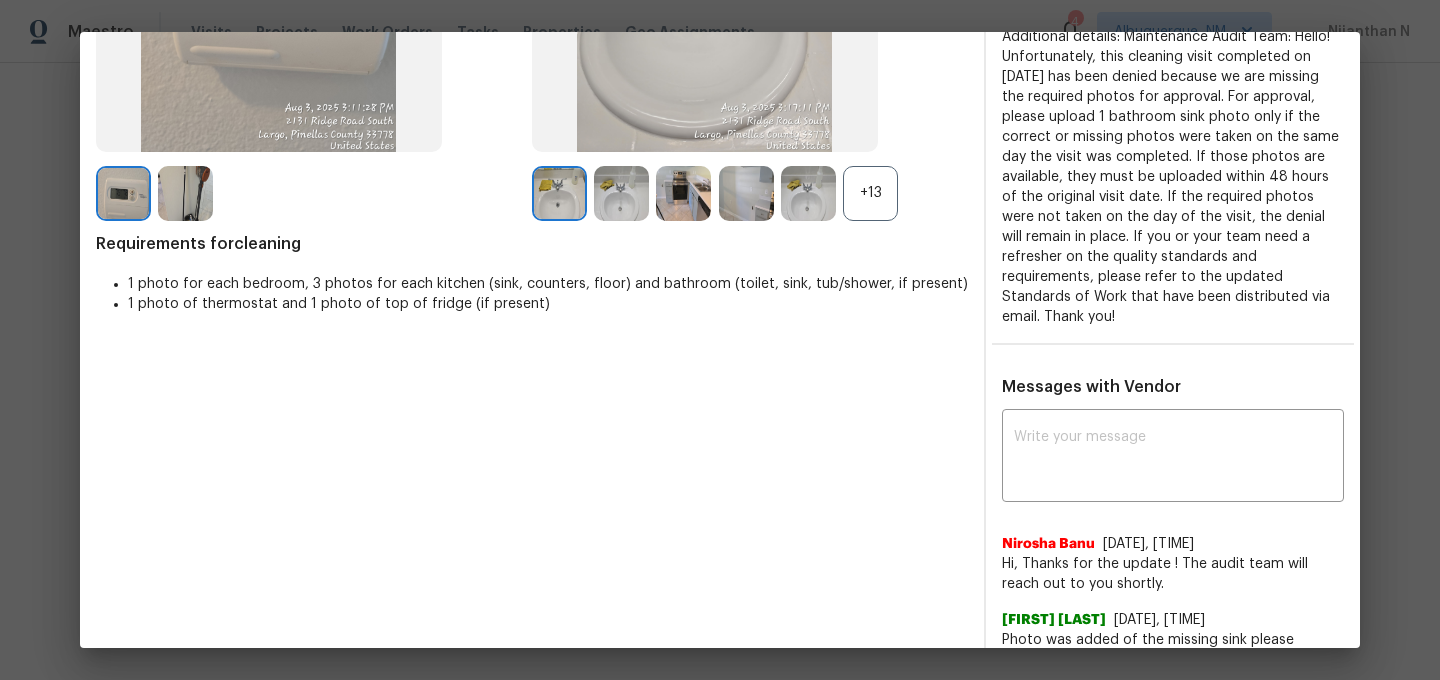scroll, scrollTop: 860, scrollLeft: 0, axis: vertical 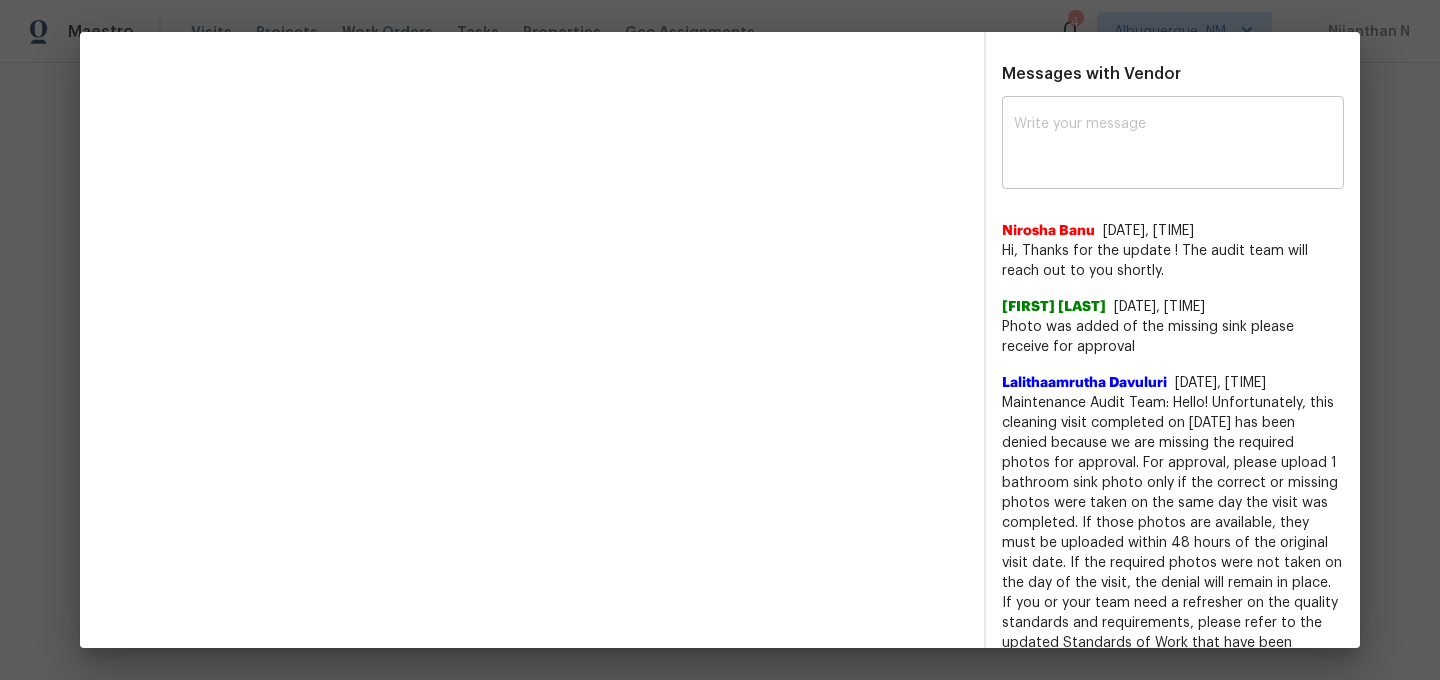 click at bounding box center (1173, 145) 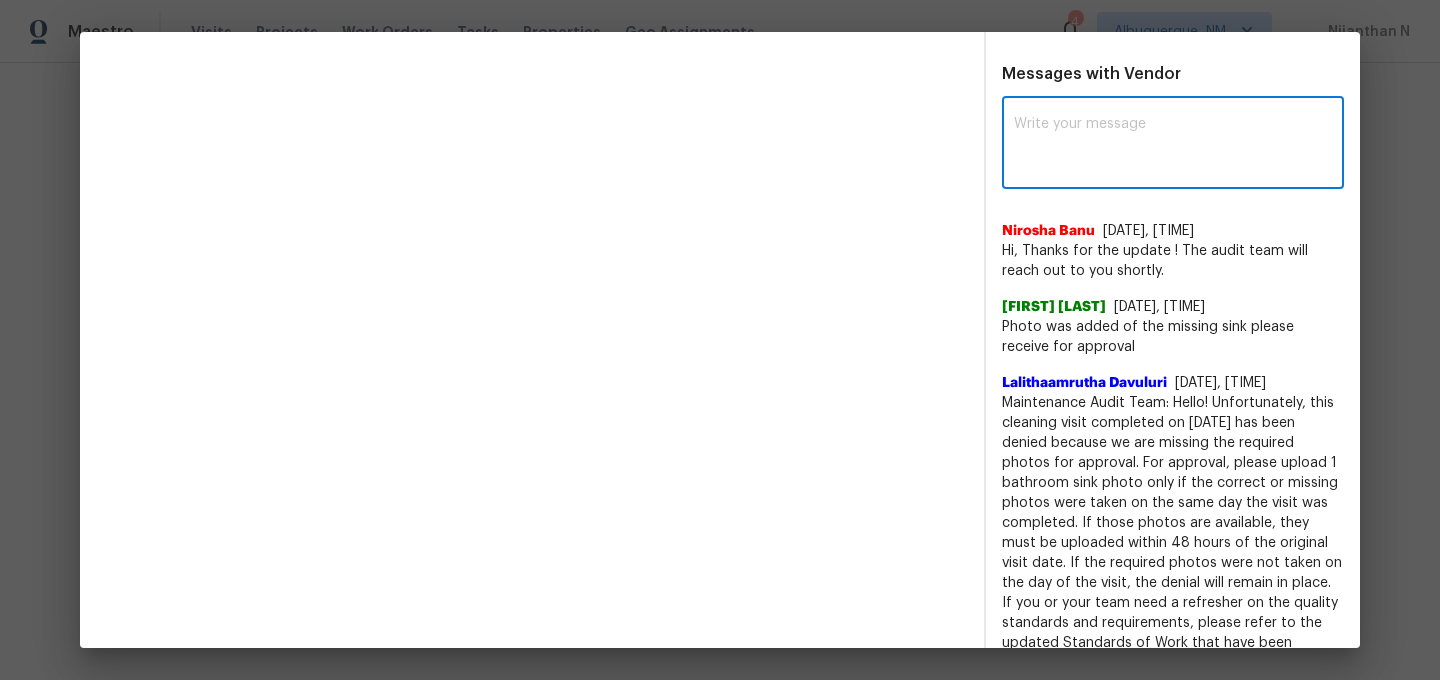 paste on "Maintenance Audit Team: Hello! Thank you for uploading the photo, after further review this visit was approved. (edited)" 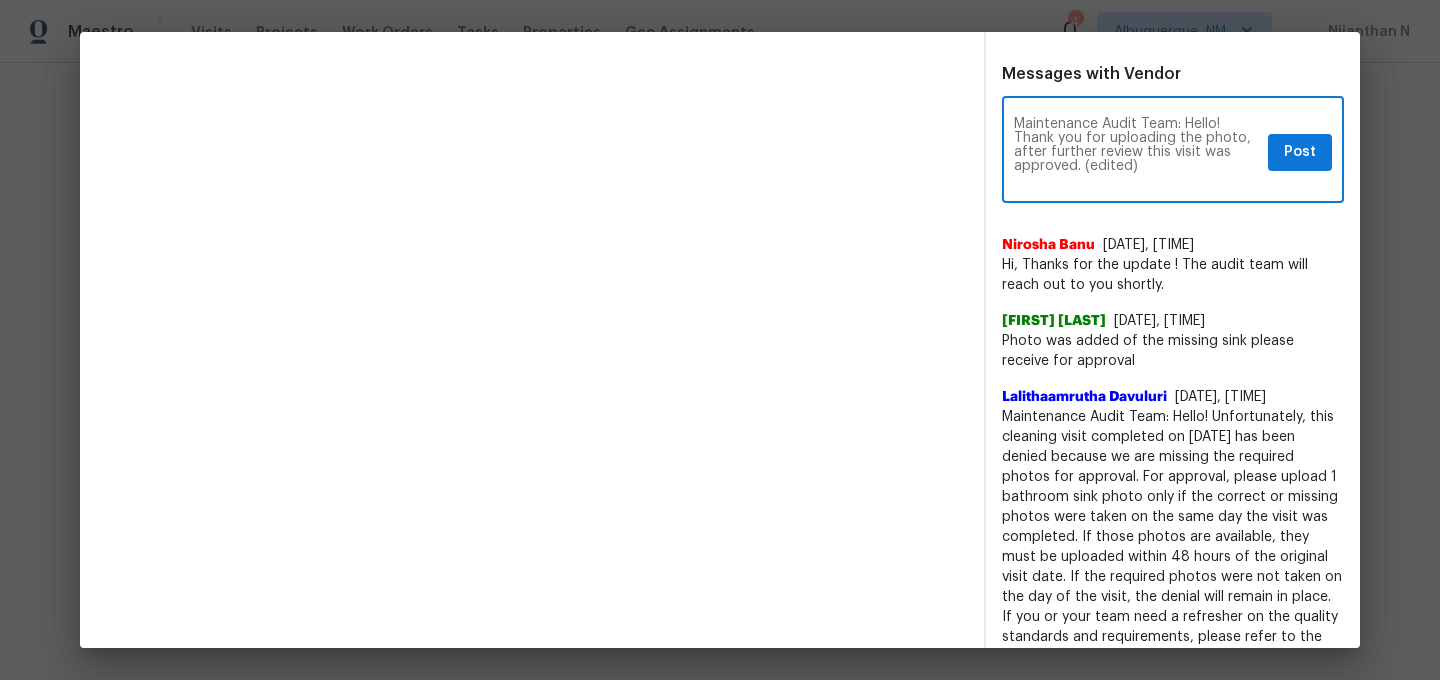 scroll, scrollTop: 0, scrollLeft: 0, axis: both 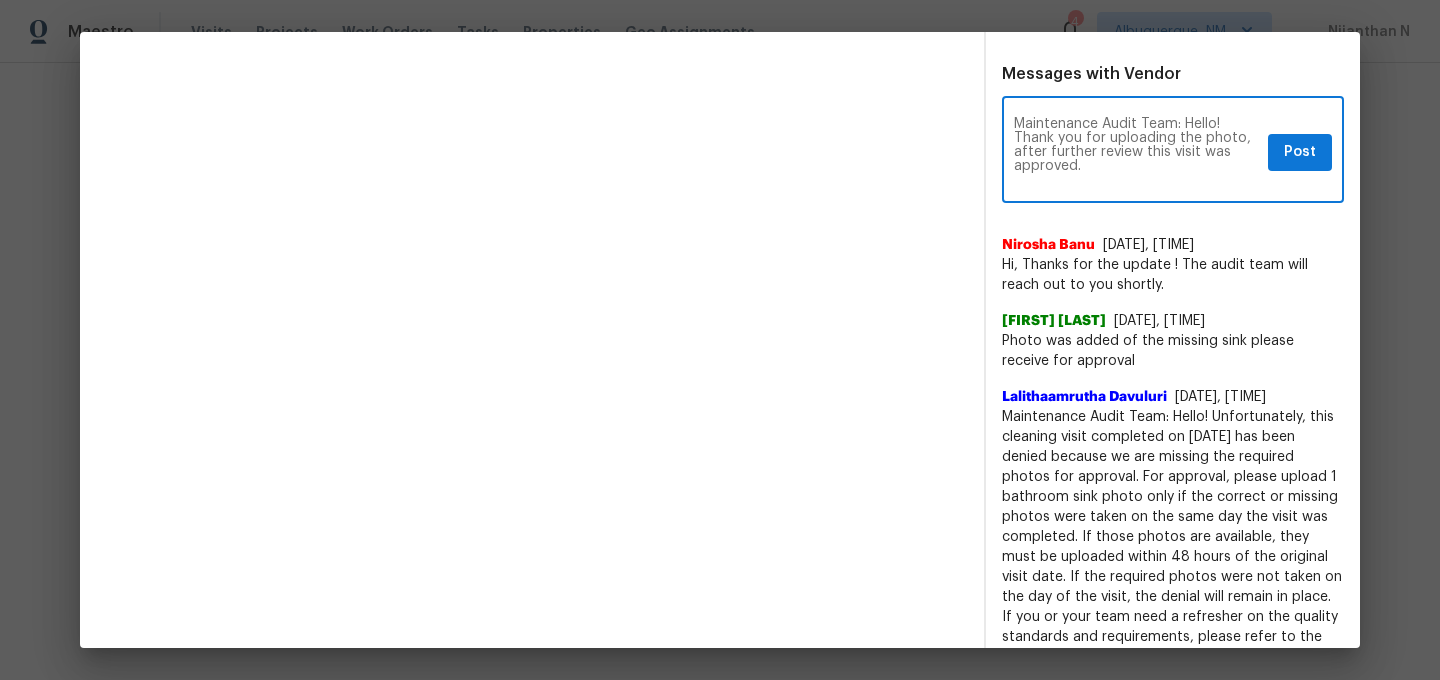 type on "Maintenance Audit Team: Hello! Thank you for uploading the photo, after further review this visit was approved." 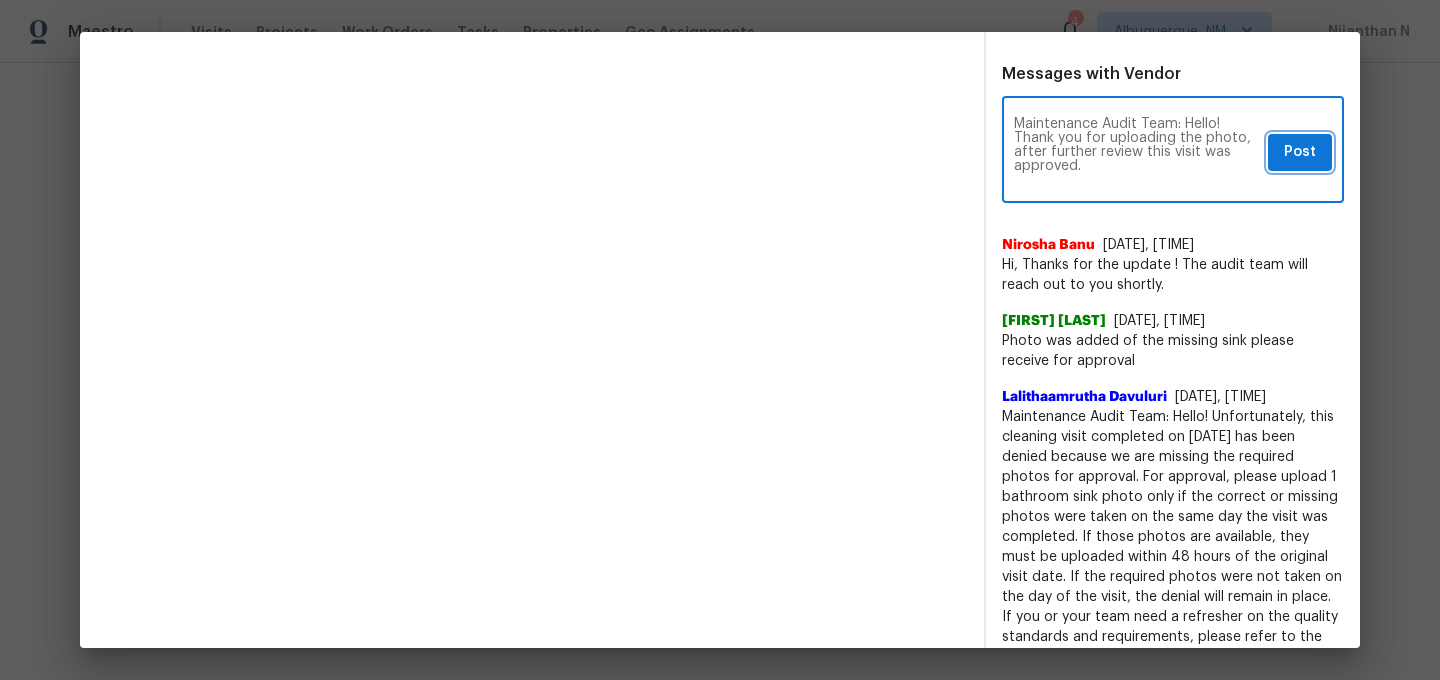 click on "Post" at bounding box center (1300, 152) 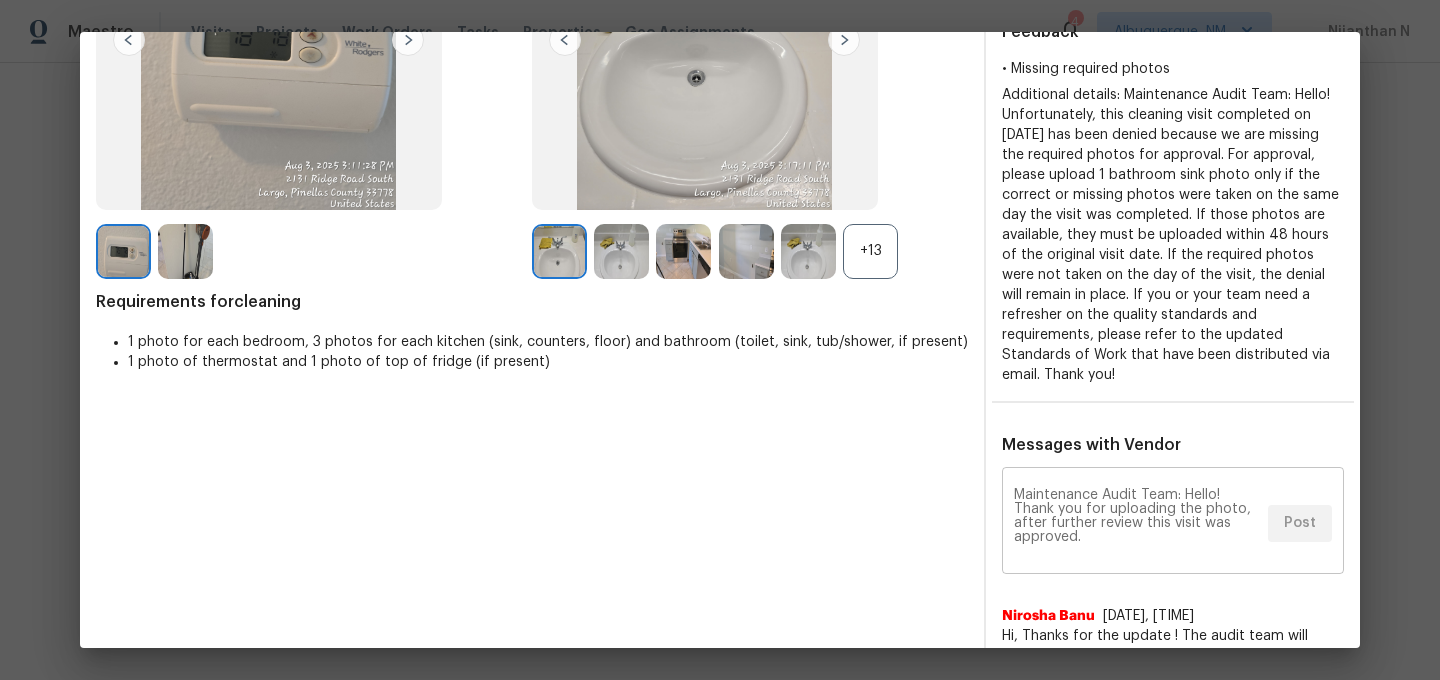 scroll, scrollTop: 0, scrollLeft: 0, axis: both 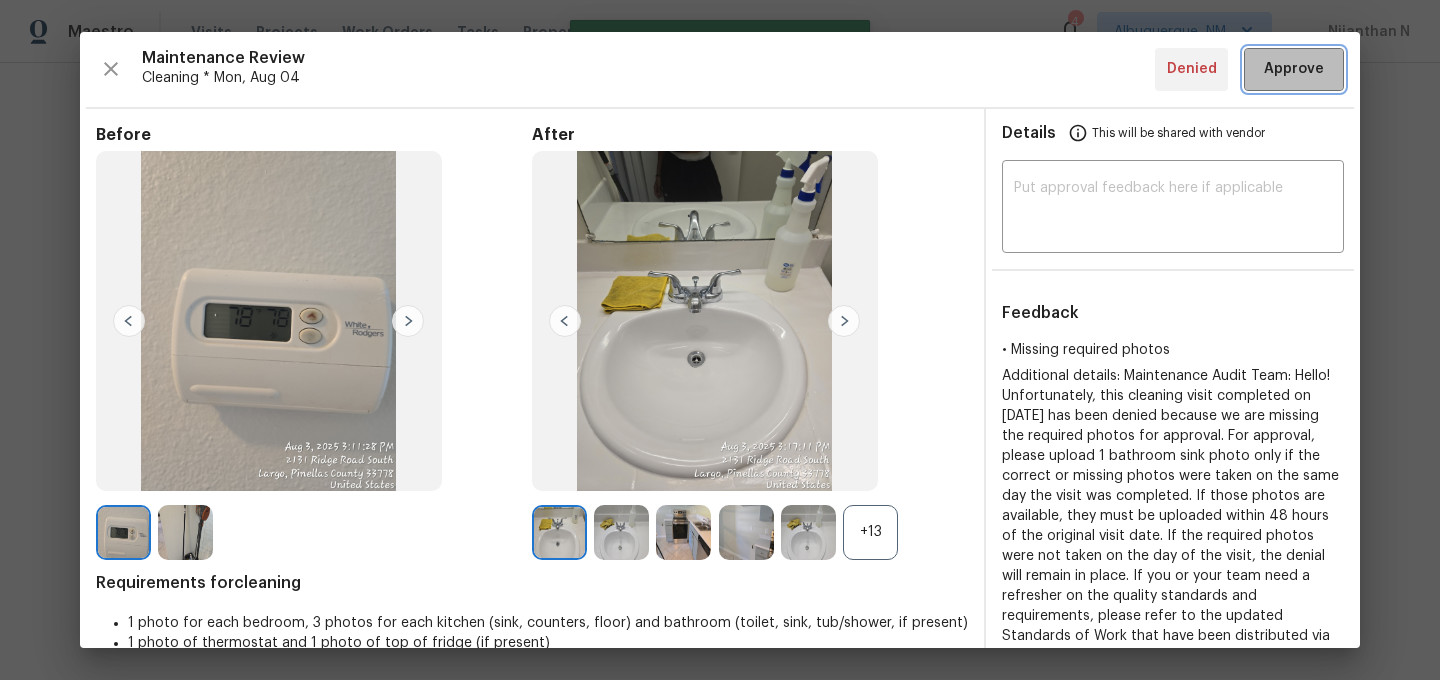 type 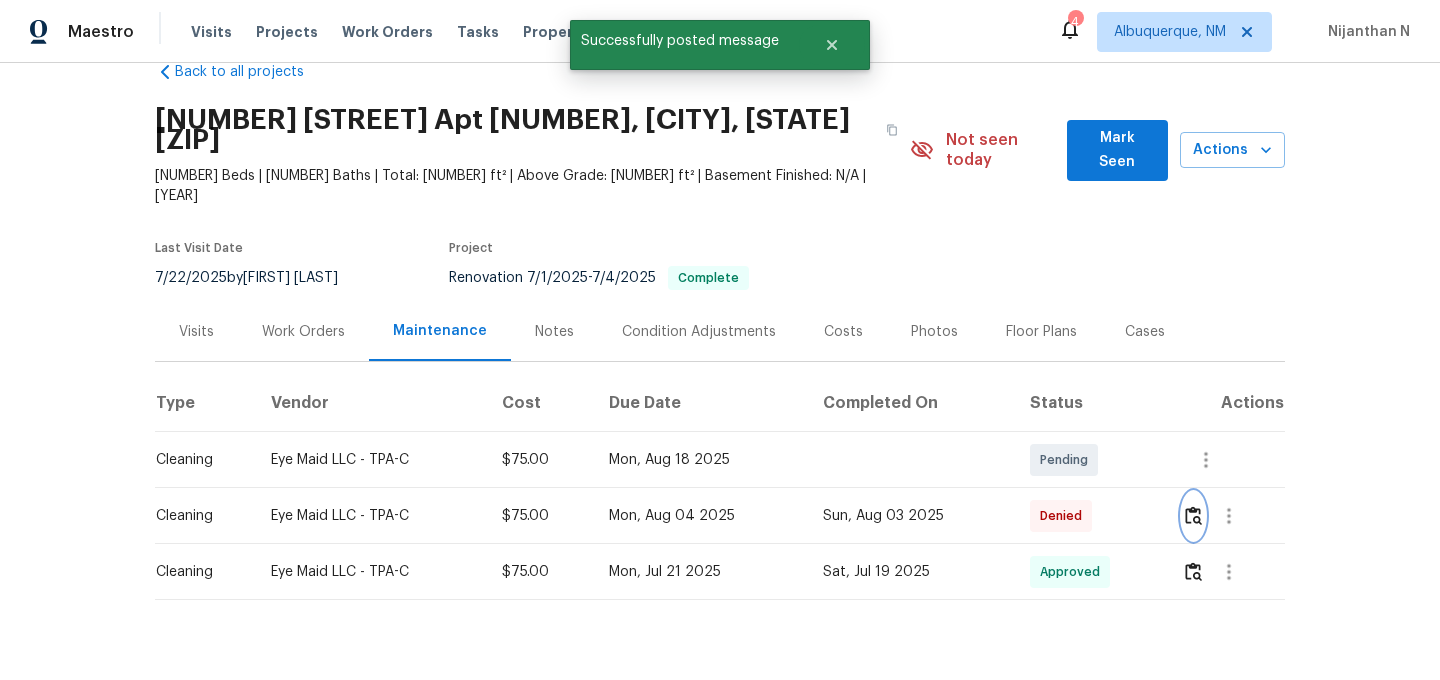 scroll, scrollTop: 0, scrollLeft: 0, axis: both 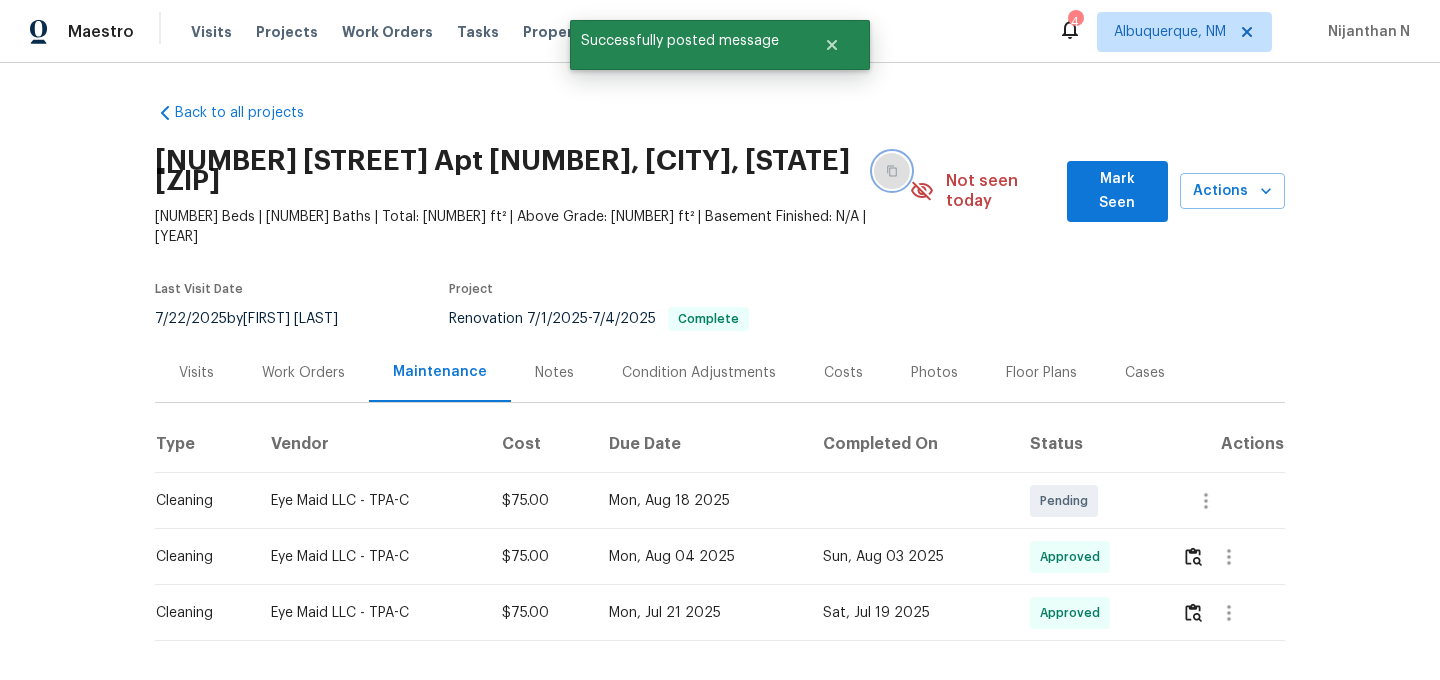 click 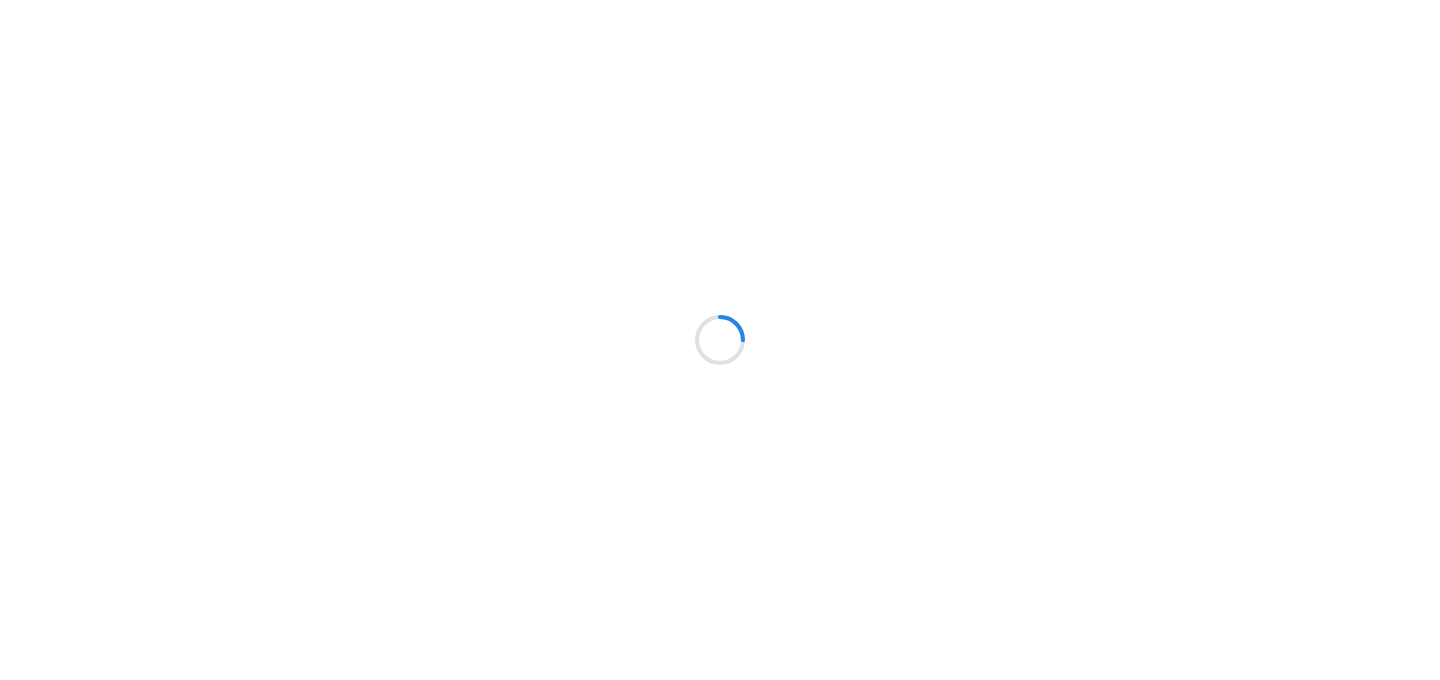 scroll, scrollTop: 0, scrollLeft: 0, axis: both 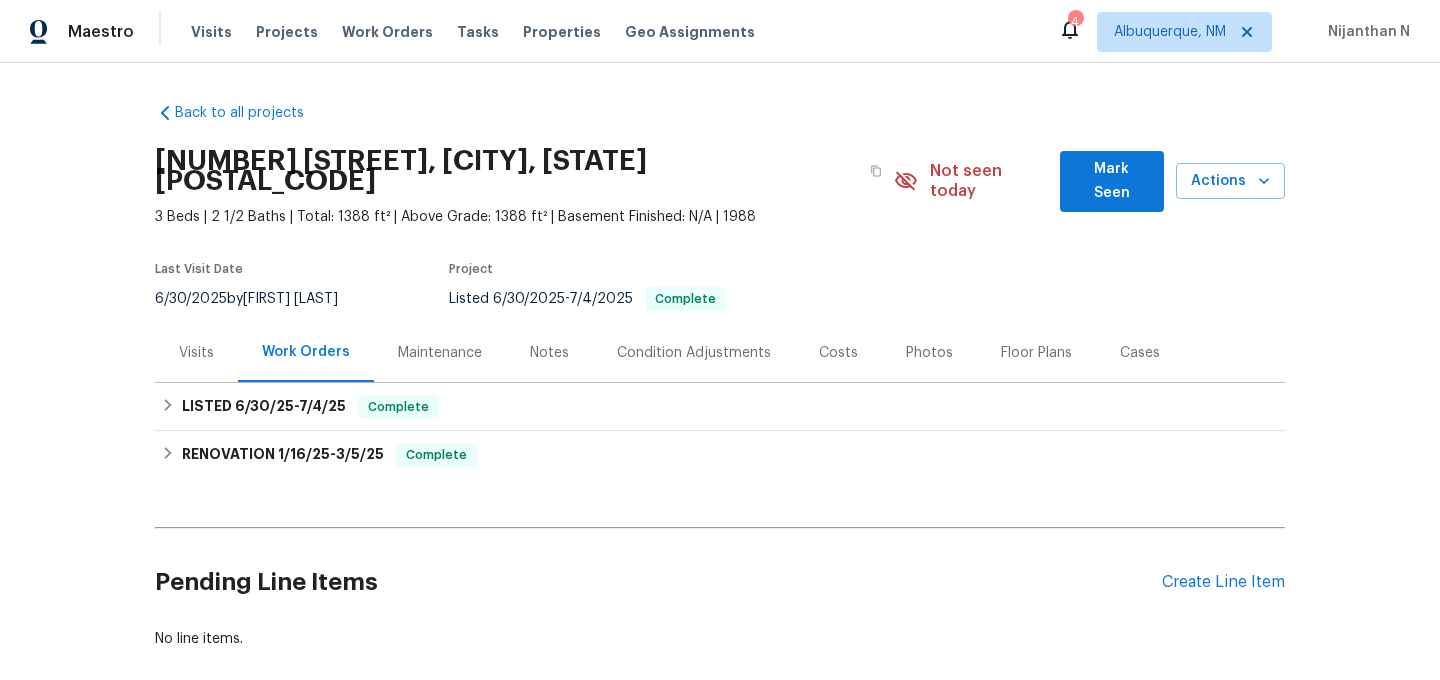 click on "Maintenance" at bounding box center [440, 353] 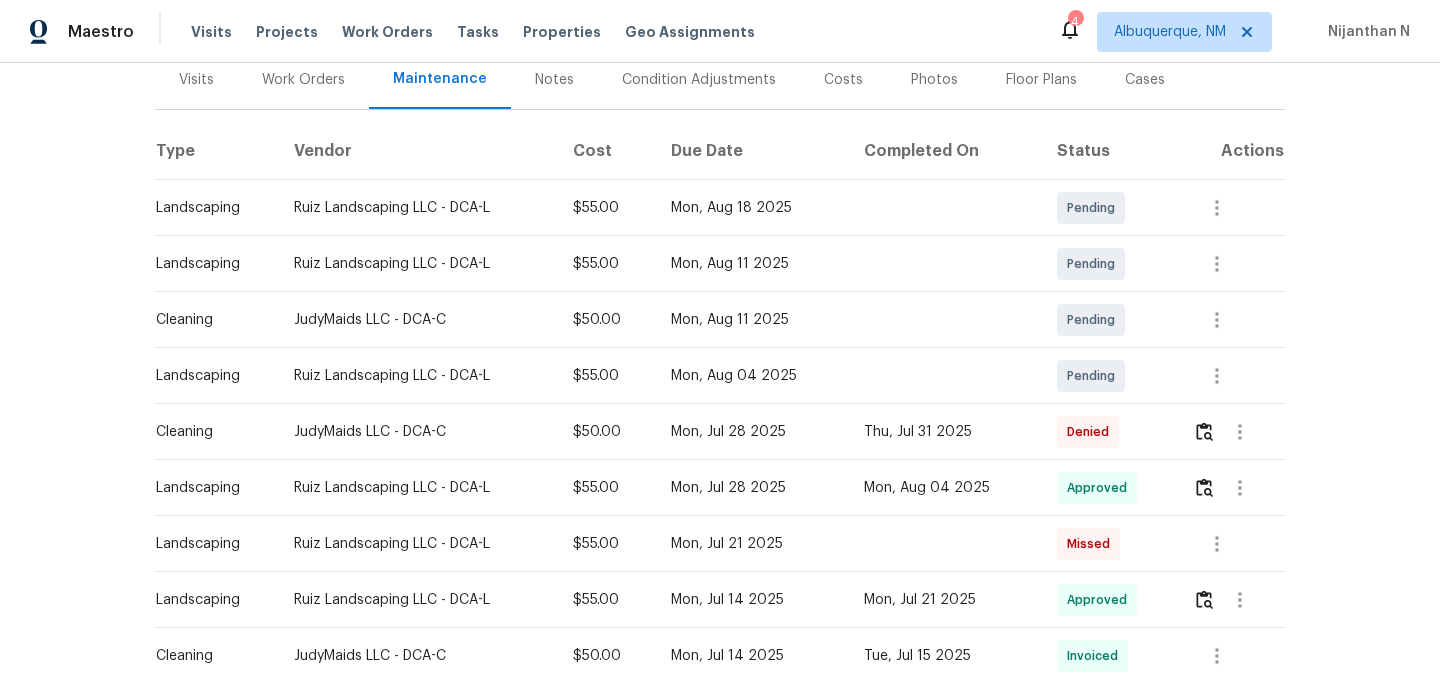 scroll, scrollTop: 364, scrollLeft: 0, axis: vertical 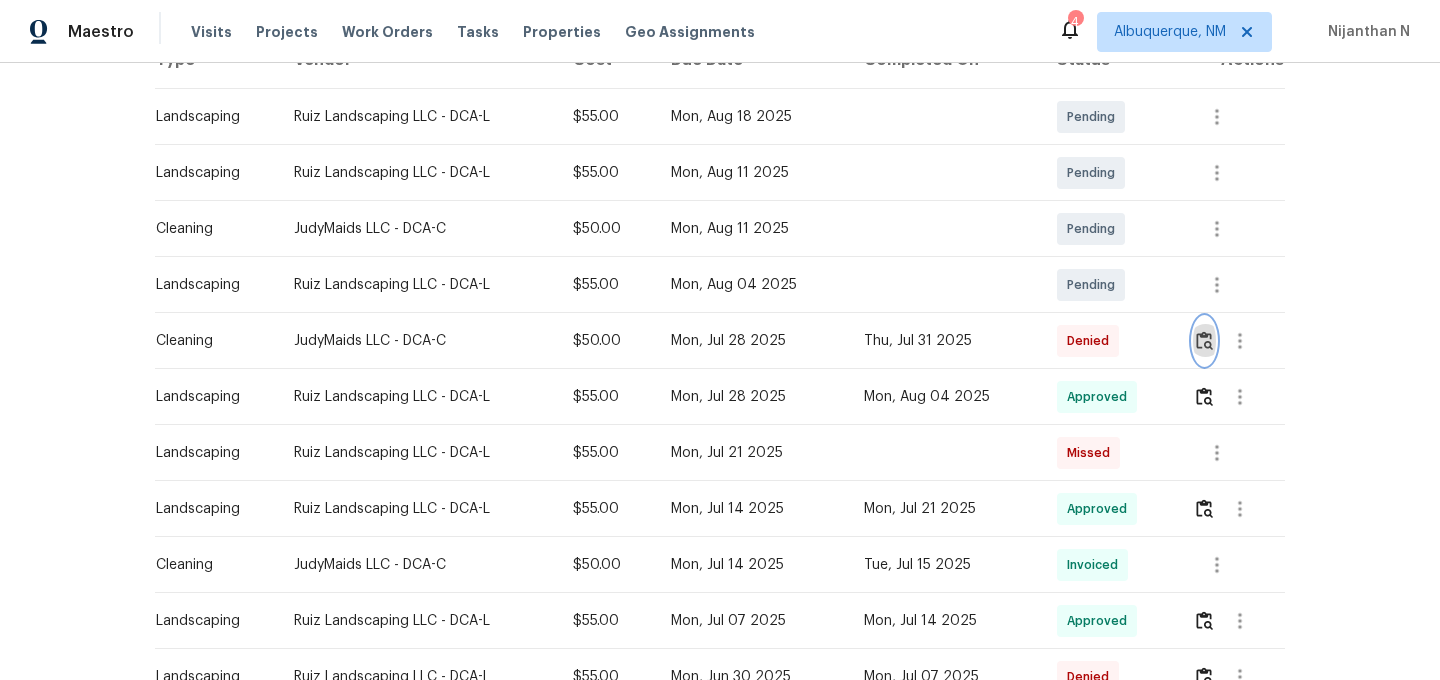 click at bounding box center (1204, 340) 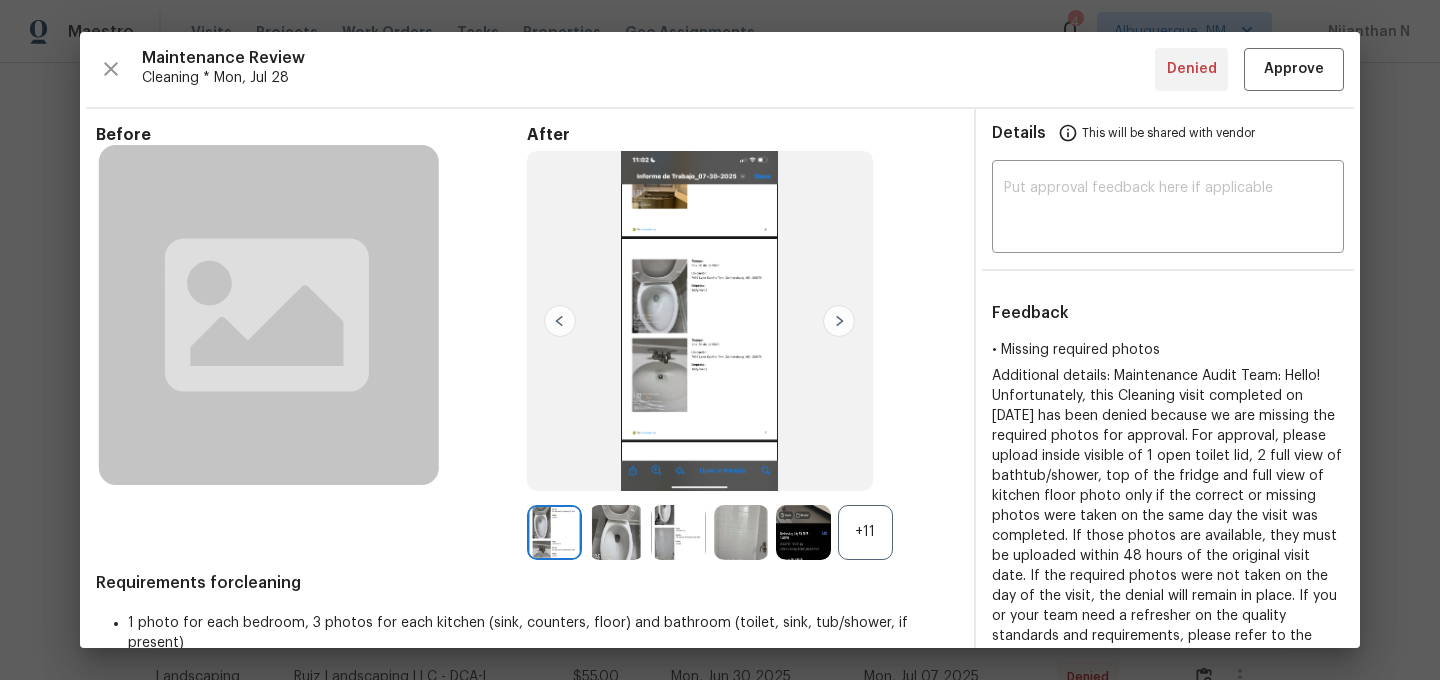 click on "+11" at bounding box center (865, 532) 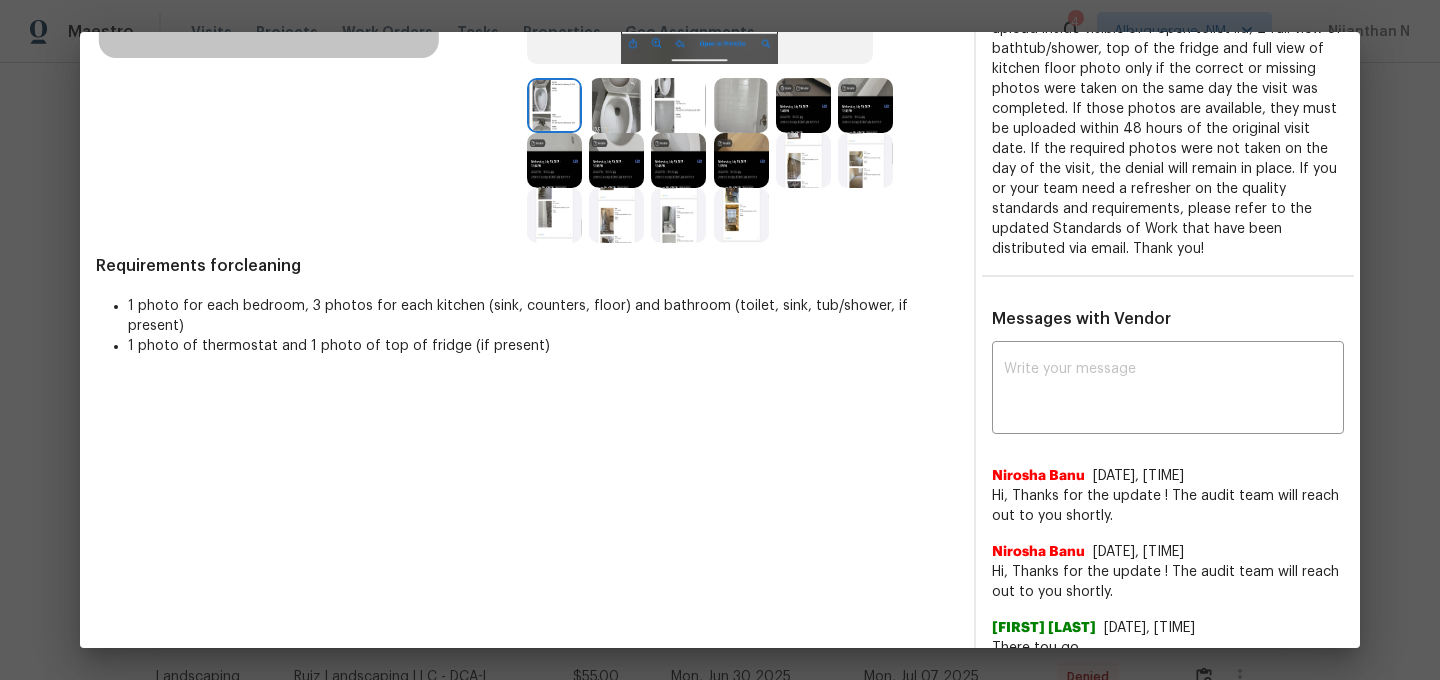 scroll, scrollTop: 156, scrollLeft: 0, axis: vertical 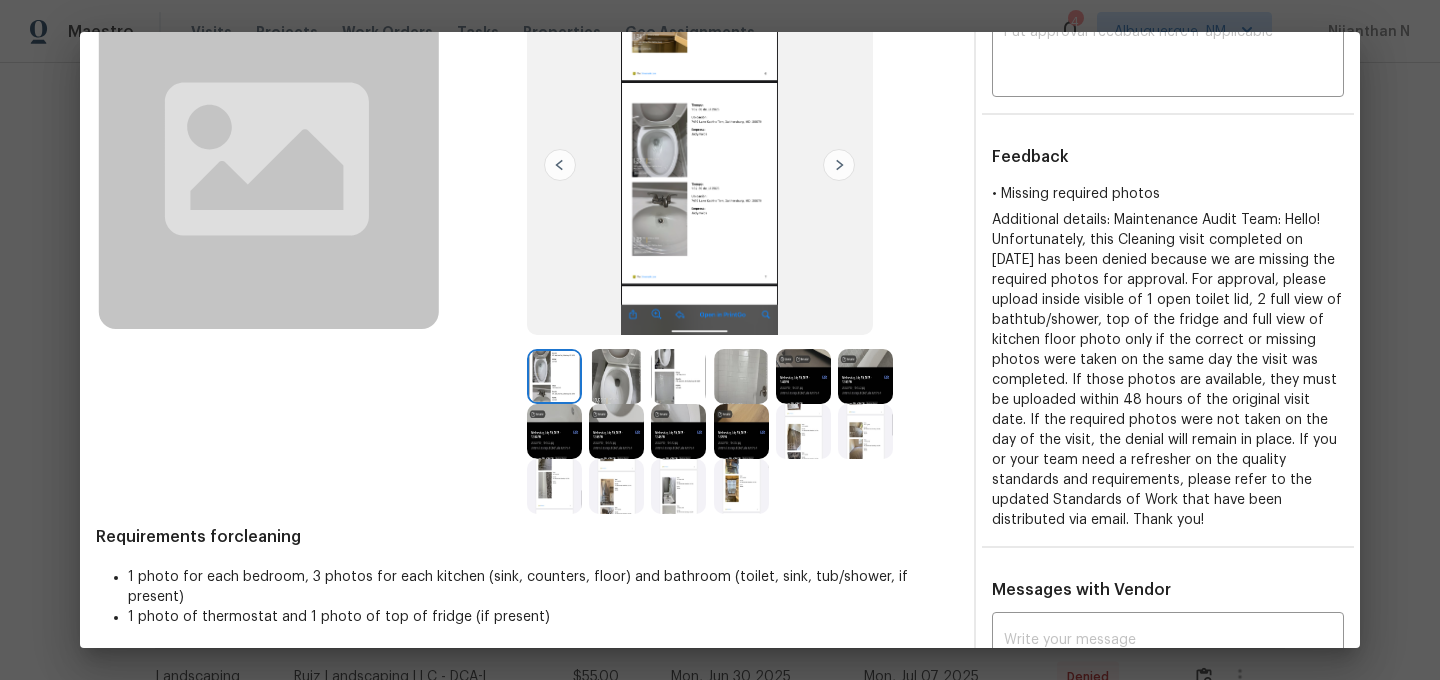 click at bounding box center [803, 376] 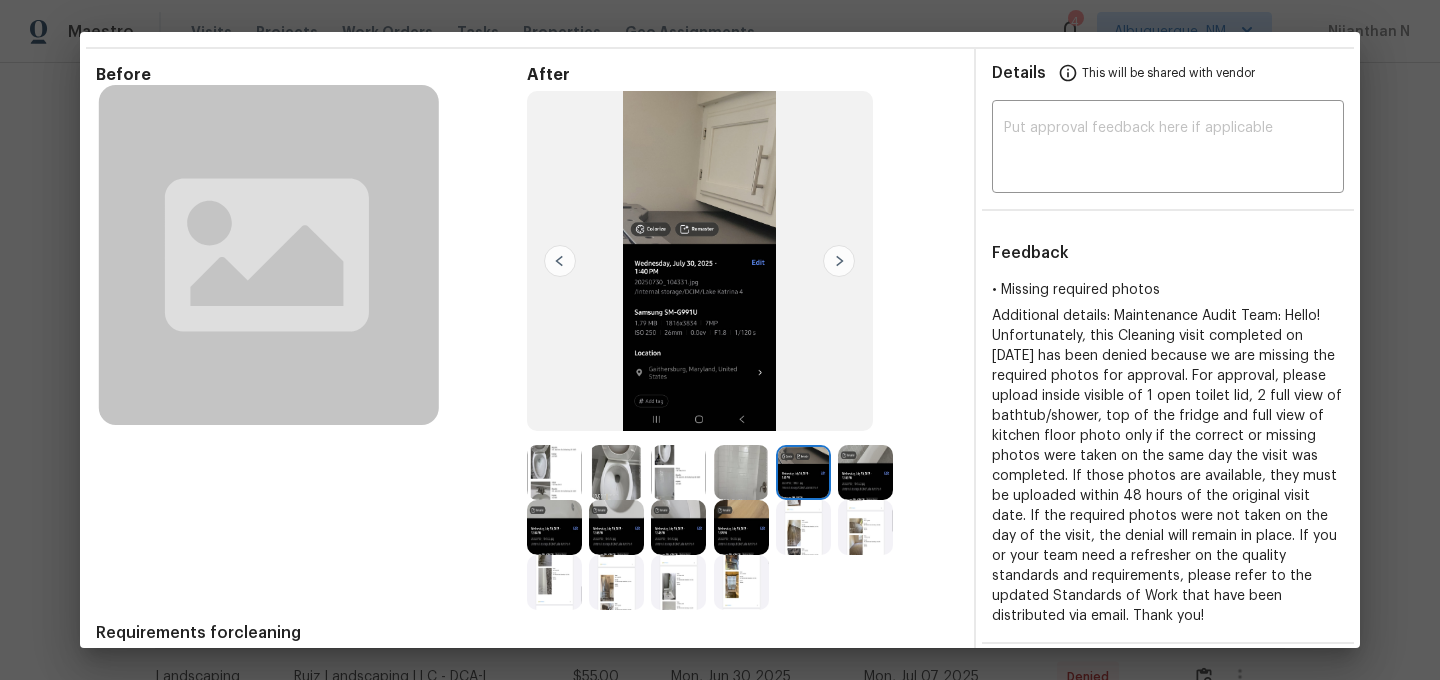 scroll, scrollTop: 36, scrollLeft: 0, axis: vertical 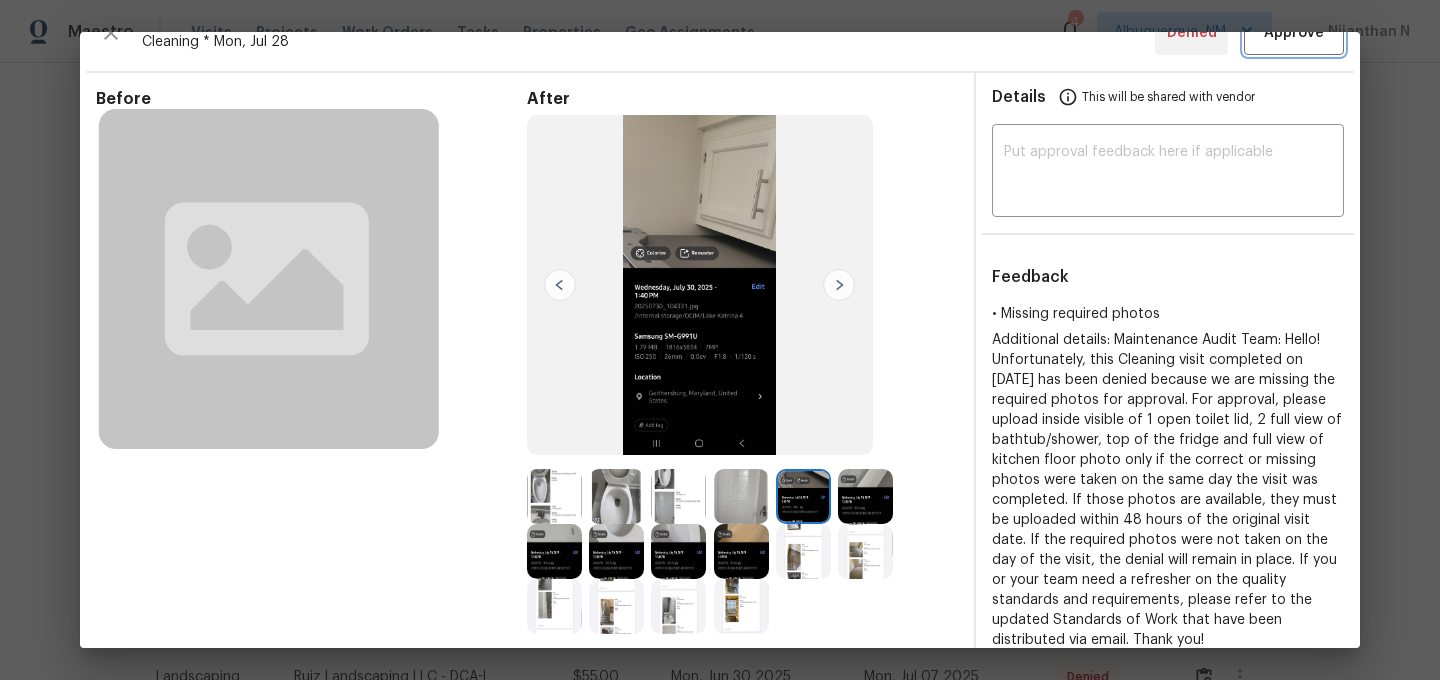 click on "Approve" at bounding box center [1294, 33] 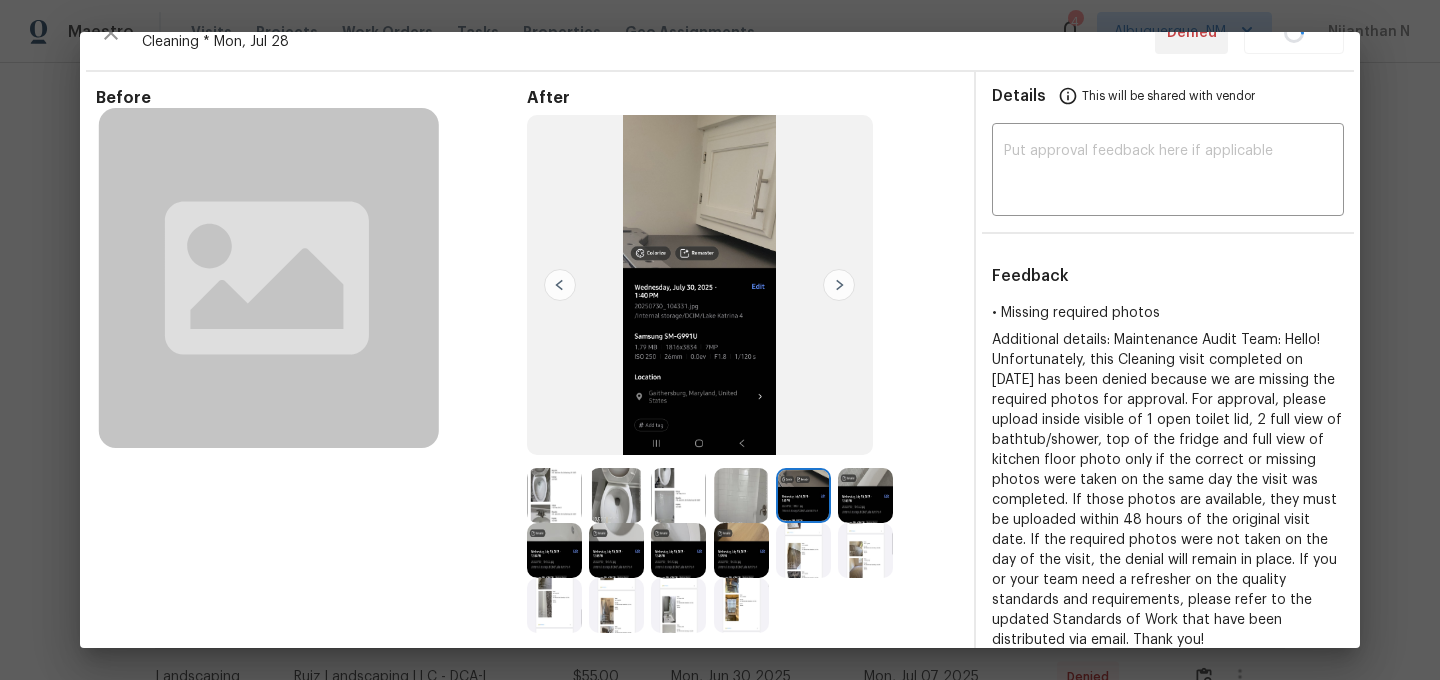 scroll, scrollTop: 35, scrollLeft: 0, axis: vertical 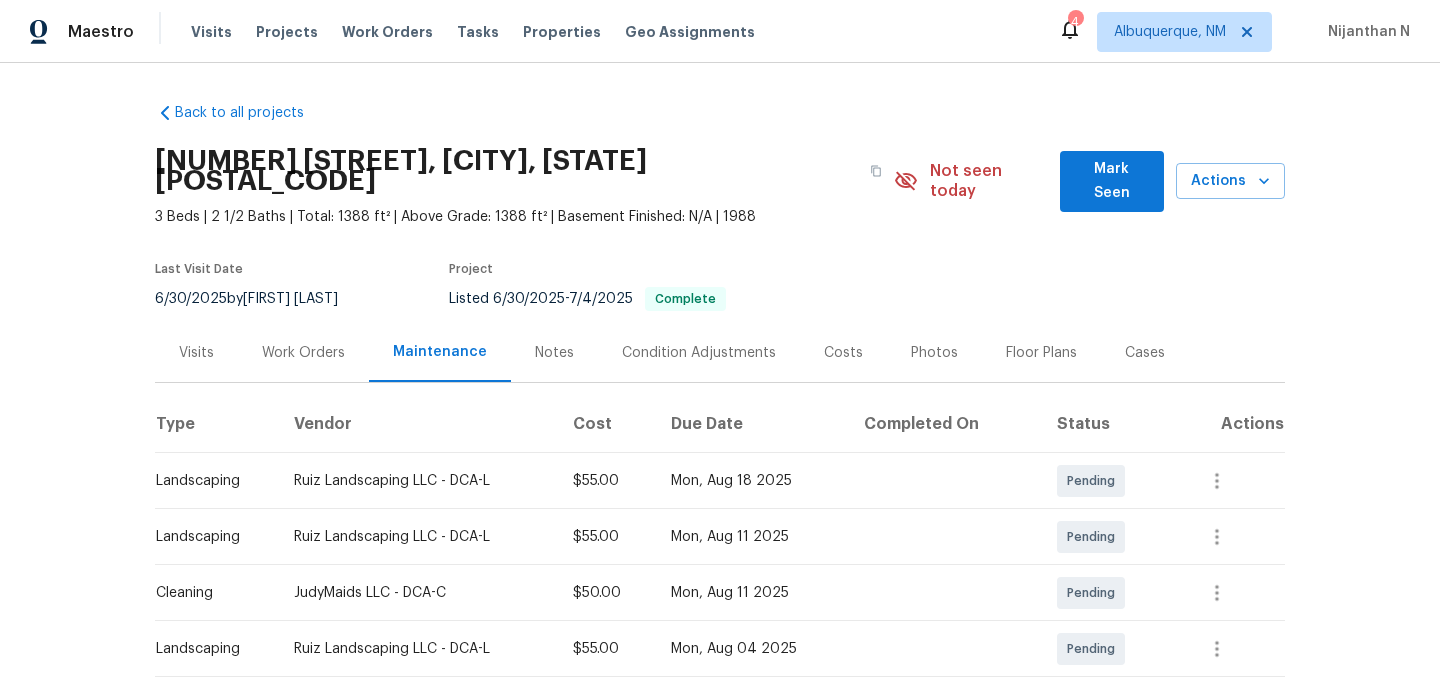 click on "[NUMBER] [STREET], [CITY], [STATE] [POSTAL_CODE]" at bounding box center [524, 171] 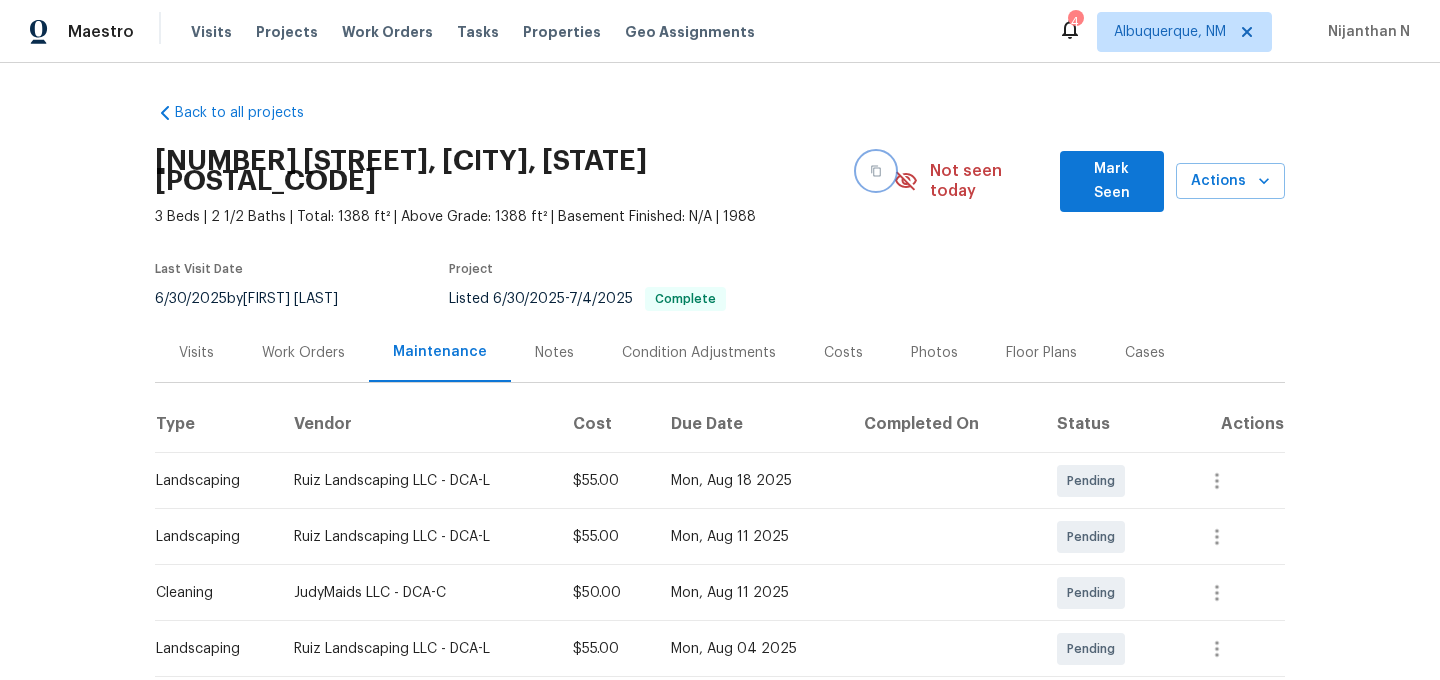 click at bounding box center (876, 171) 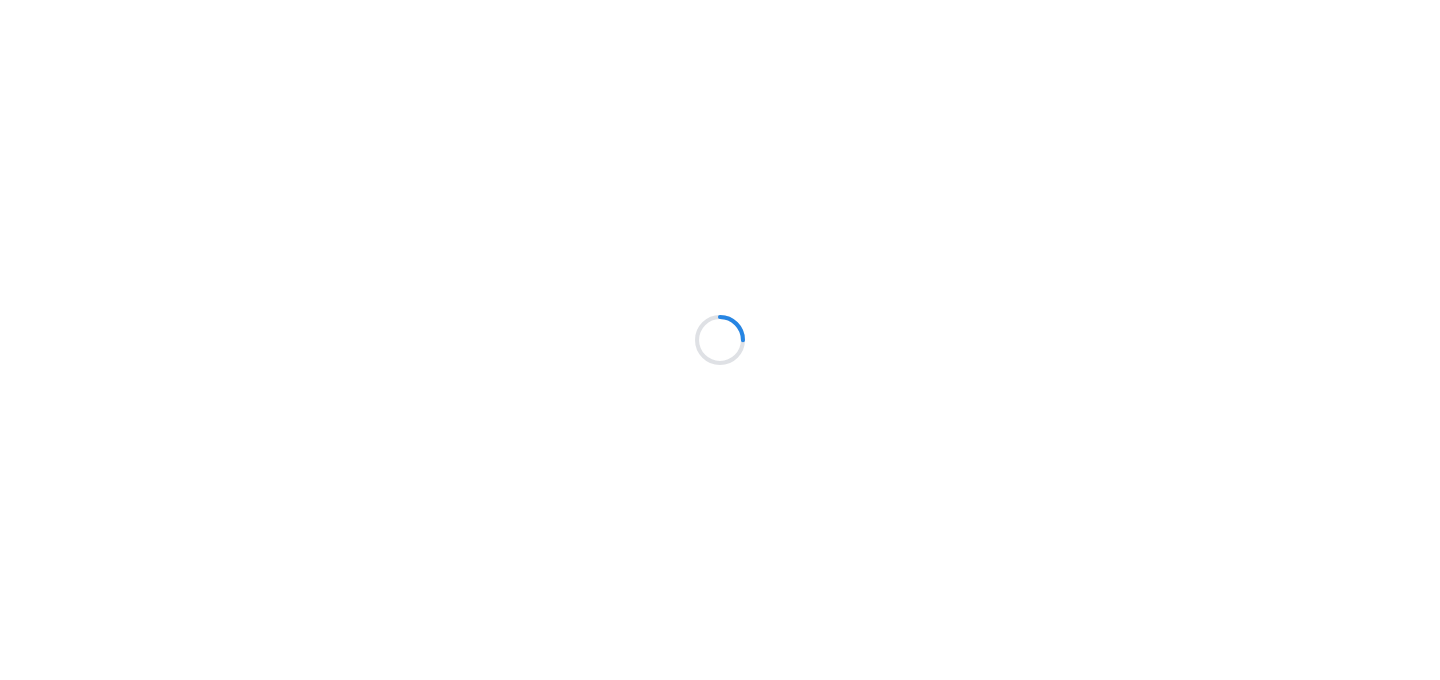 scroll, scrollTop: 0, scrollLeft: 0, axis: both 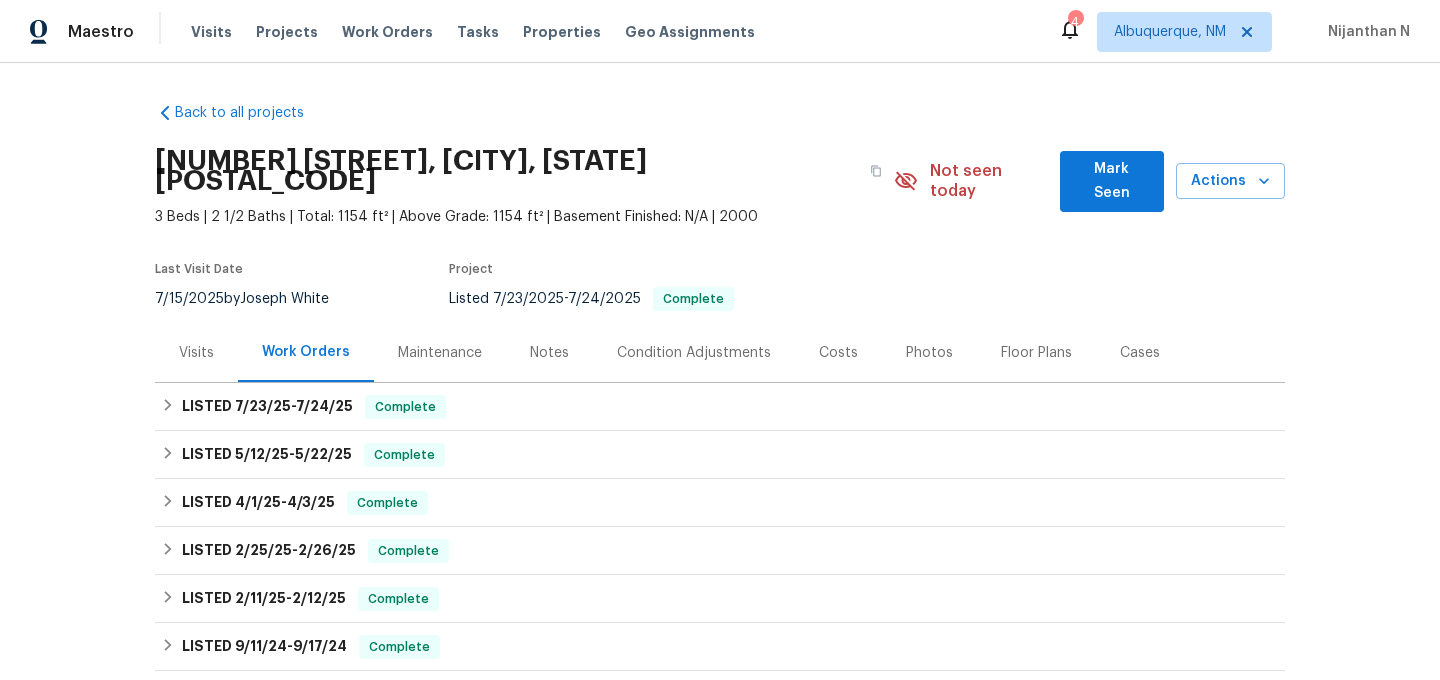 click on "Maintenance" at bounding box center [440, 352] 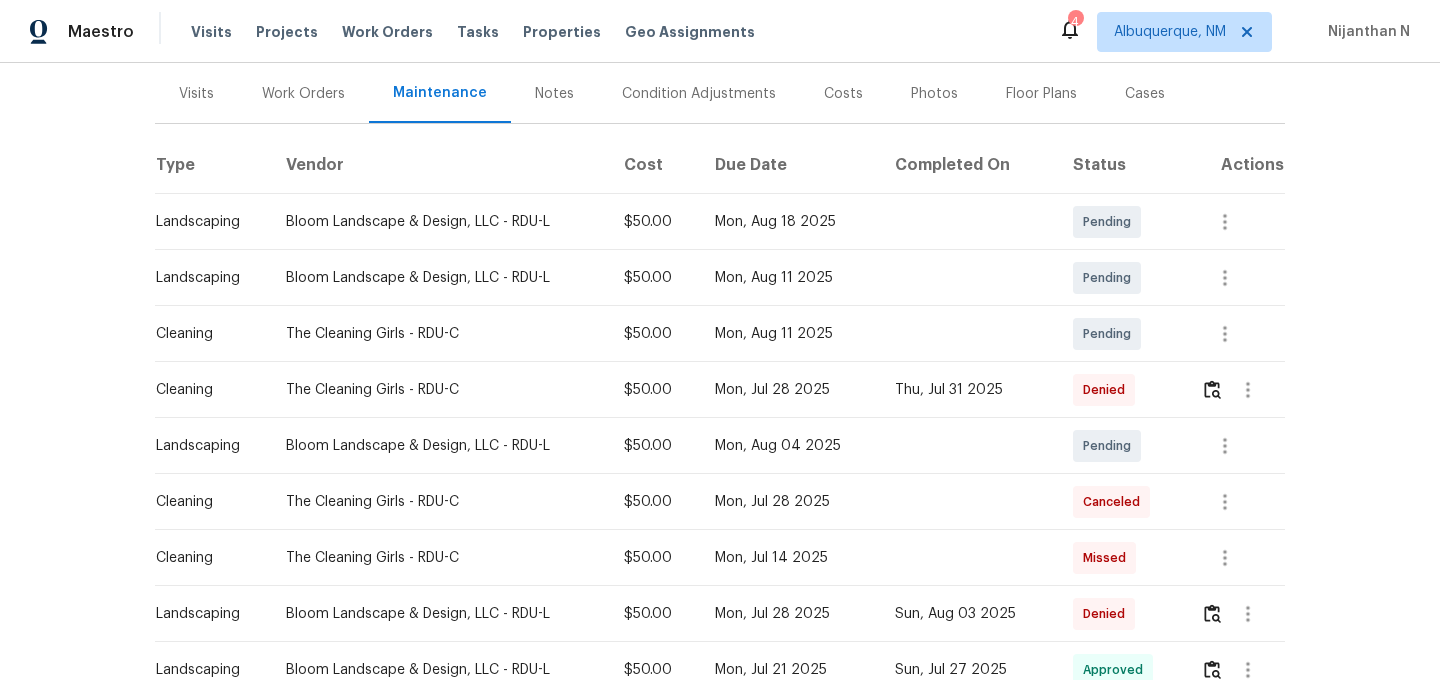 scroll, scrollTop: 298, scrollLeft: 0, axis: vertical 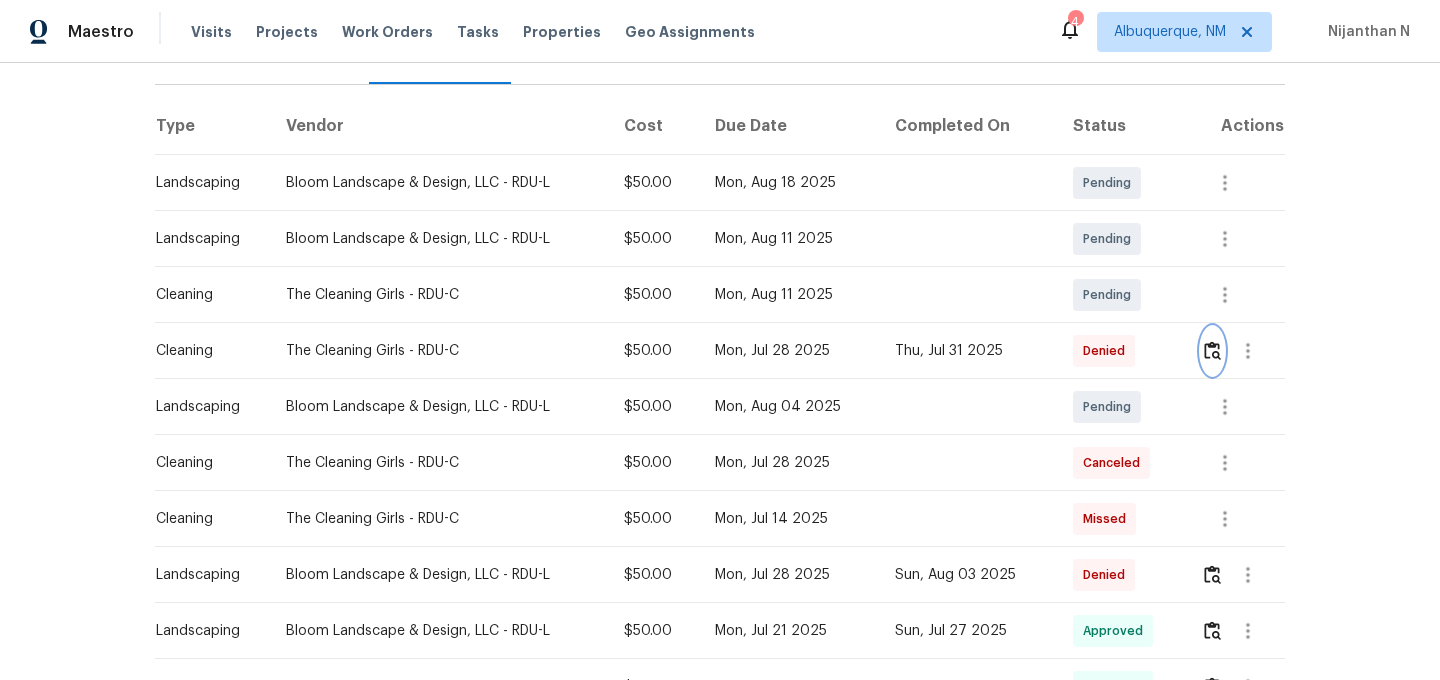 click at bounding box center [1212, 350] 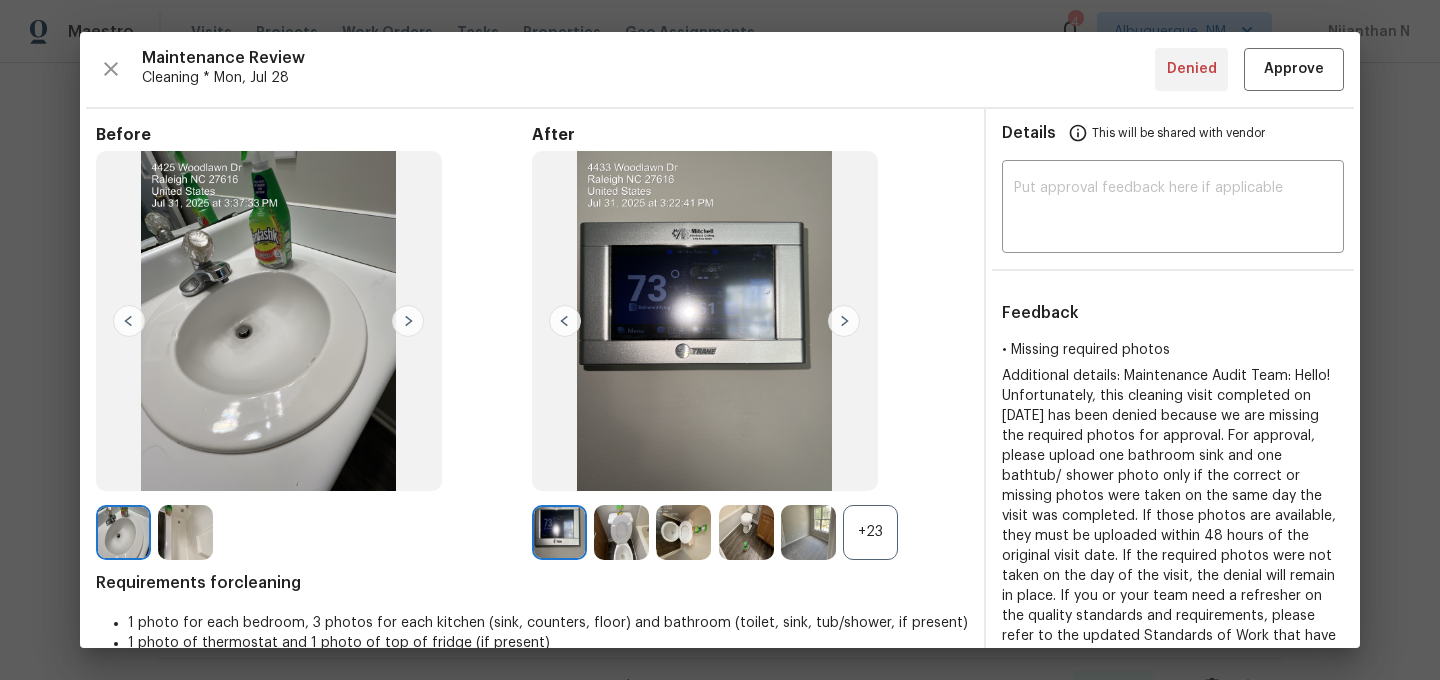 click on "+23" at bounding box center (870, 532) 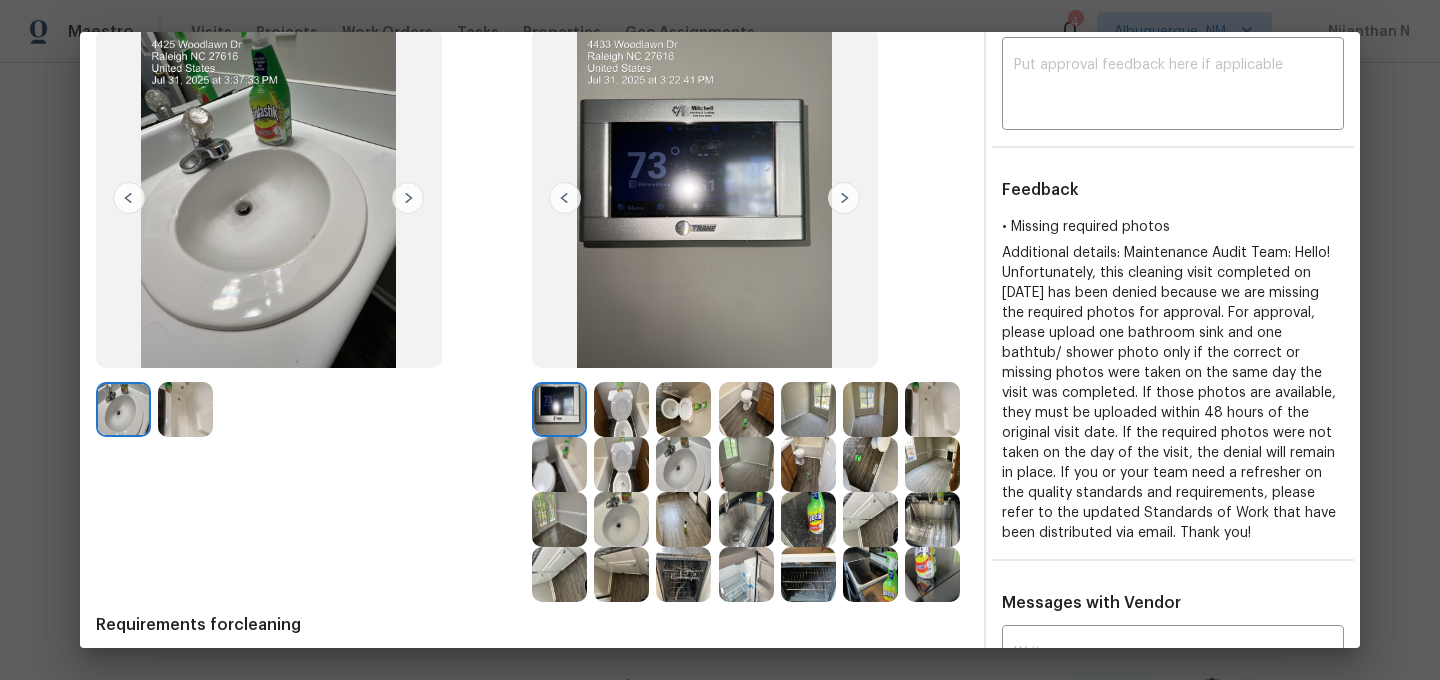 scroll, scrollTop: 184, scrollLeft: 0, axis: vertical 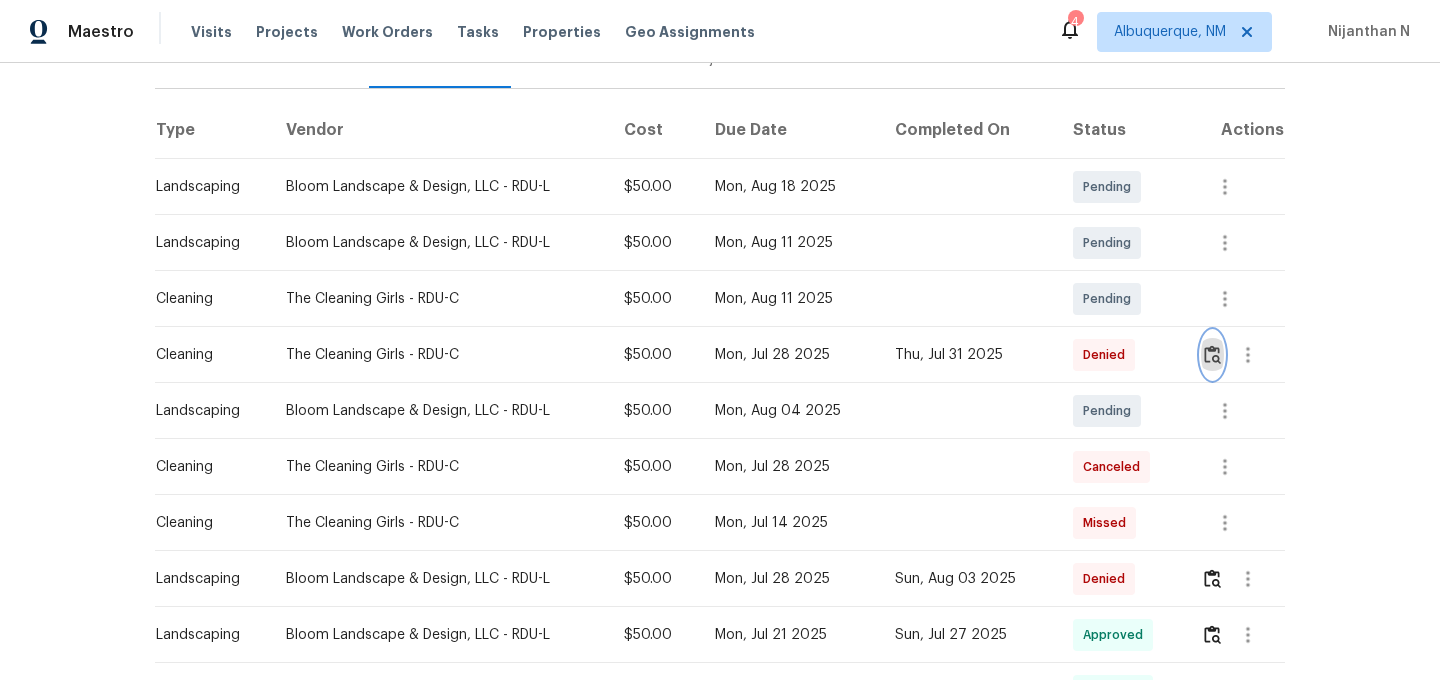 click at bounding box center (1212, 354) 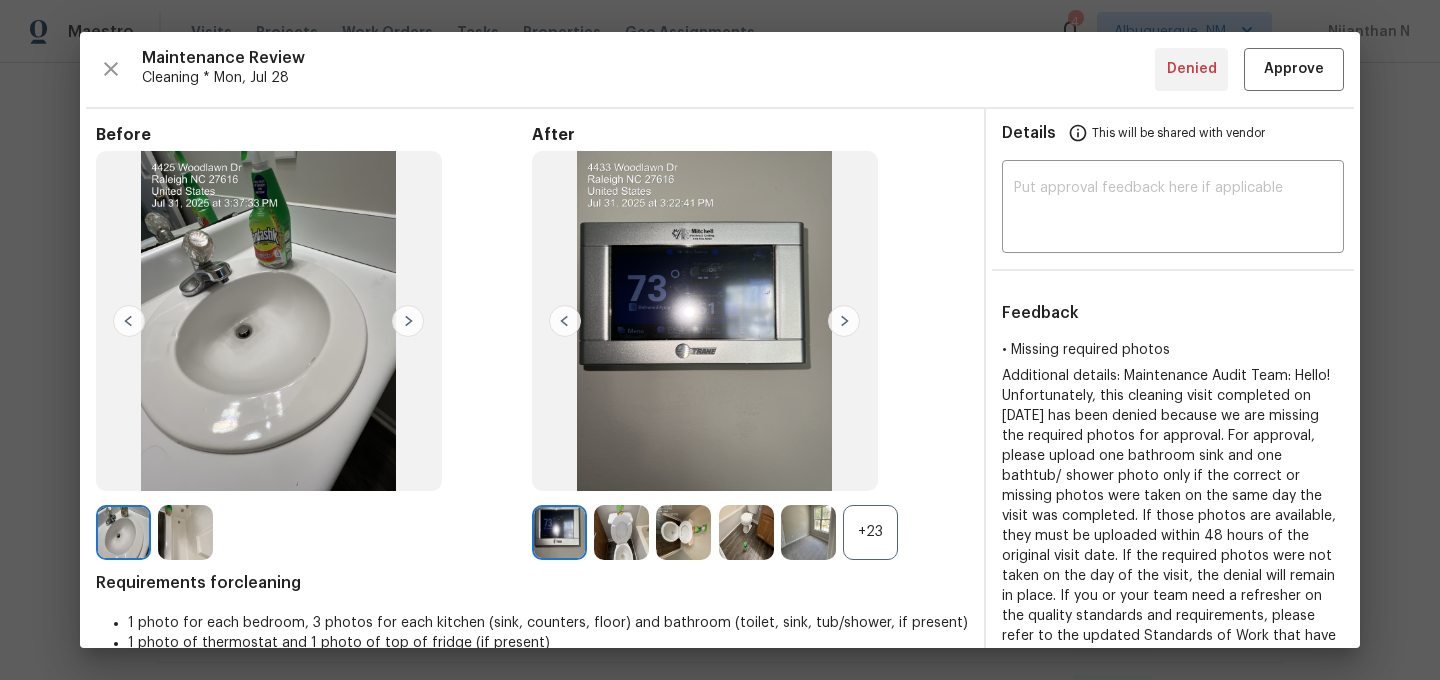 click on "+23" at bounding box center (870, 532) 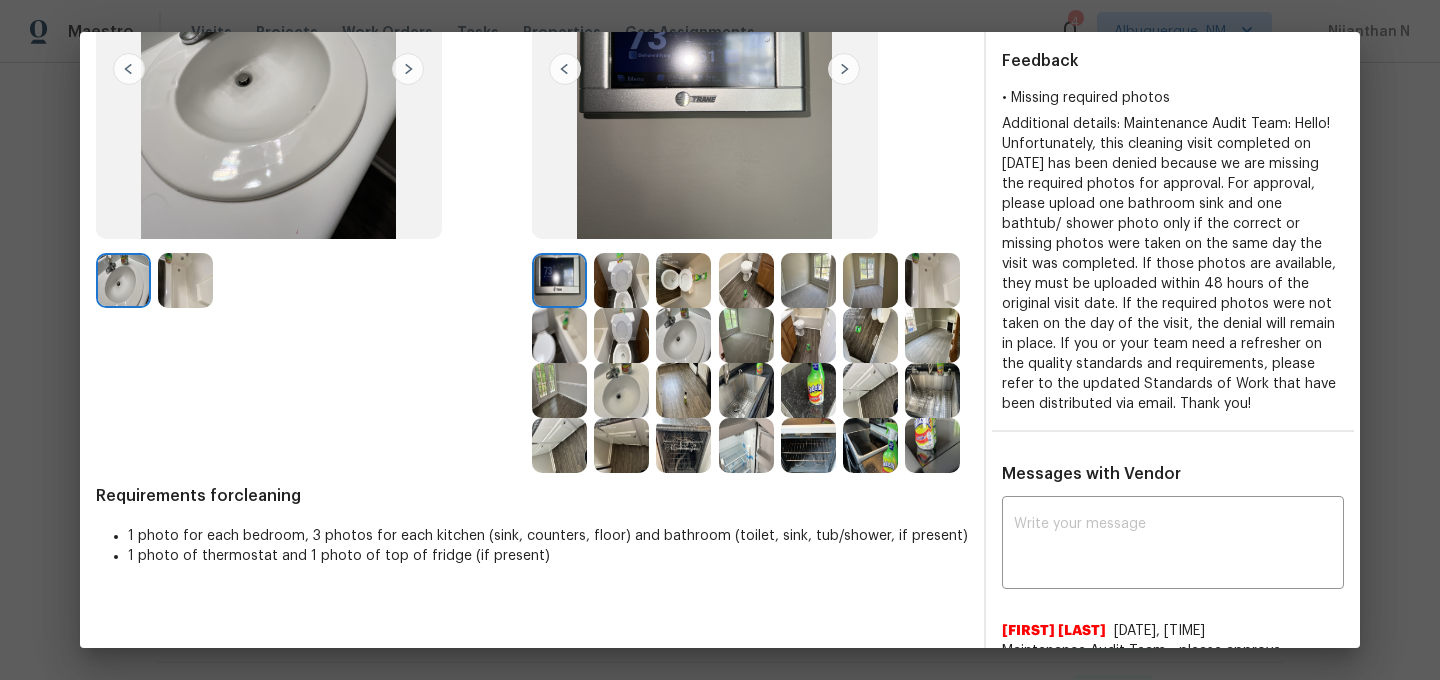 scroll, scrollTop: 282, scrollLeft: 0, axis: vertical 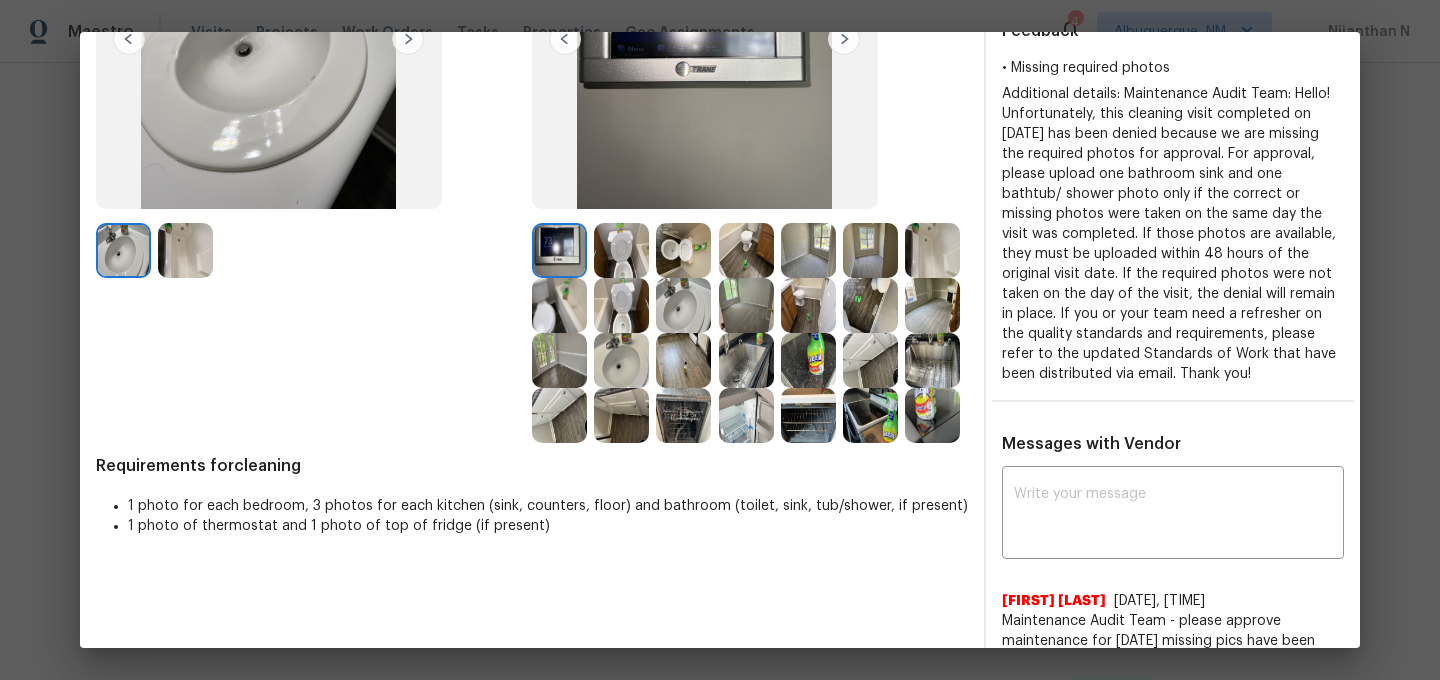 click at bounding box center (683, 305) 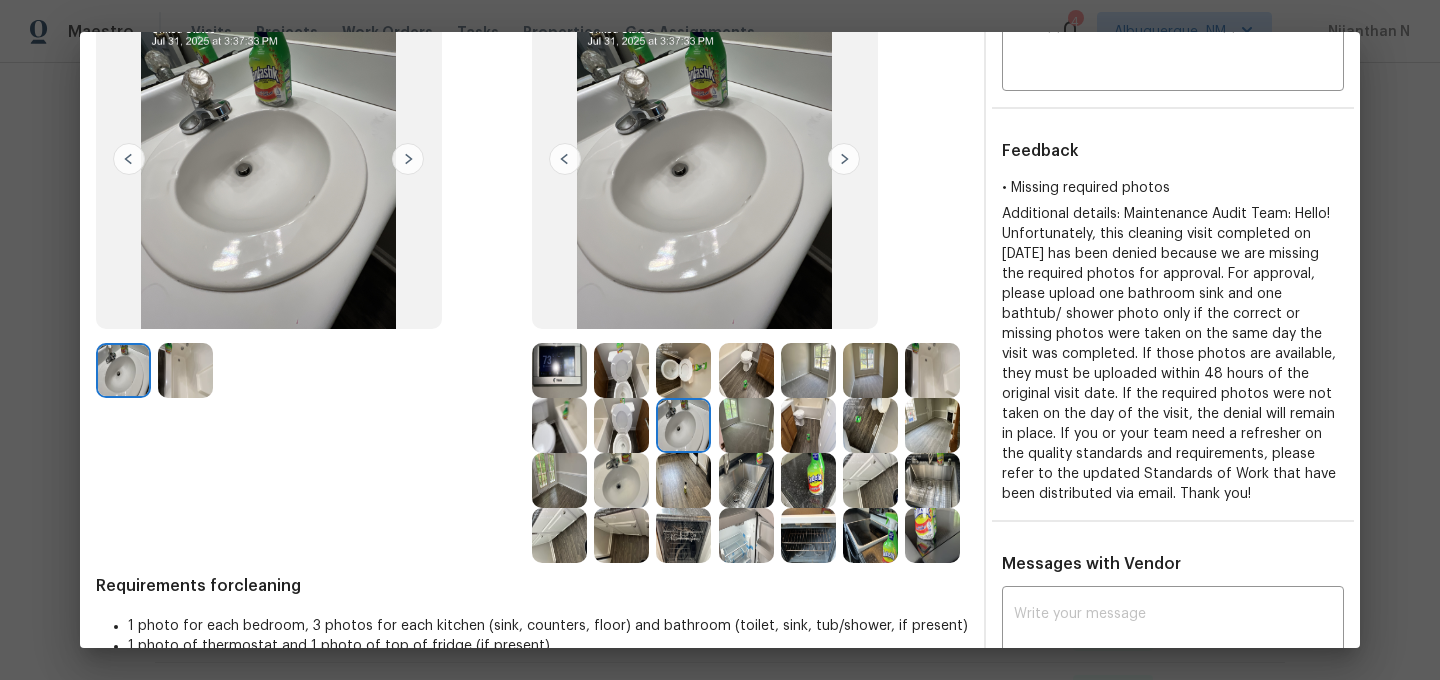 scroll, scrollTop: 216, scrollLeft: 0, axis: vertical 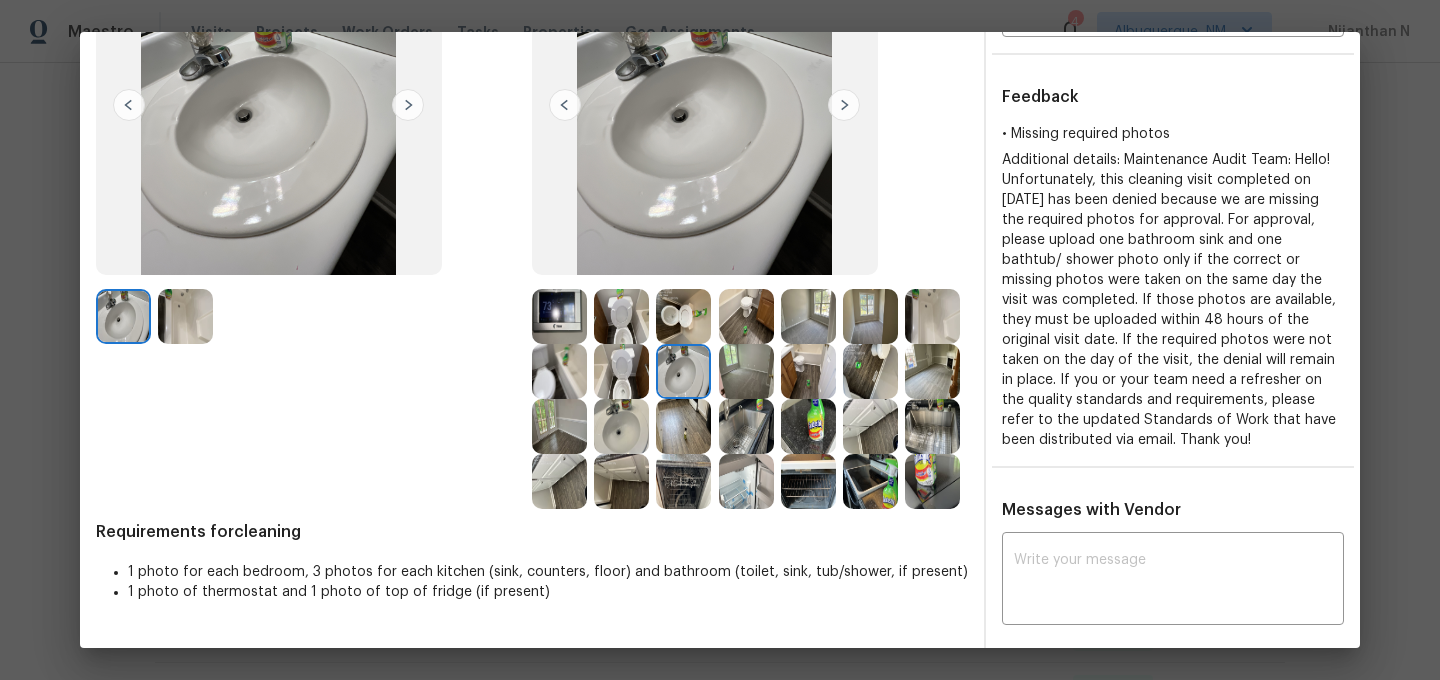 click at bounding box center (621, 371) 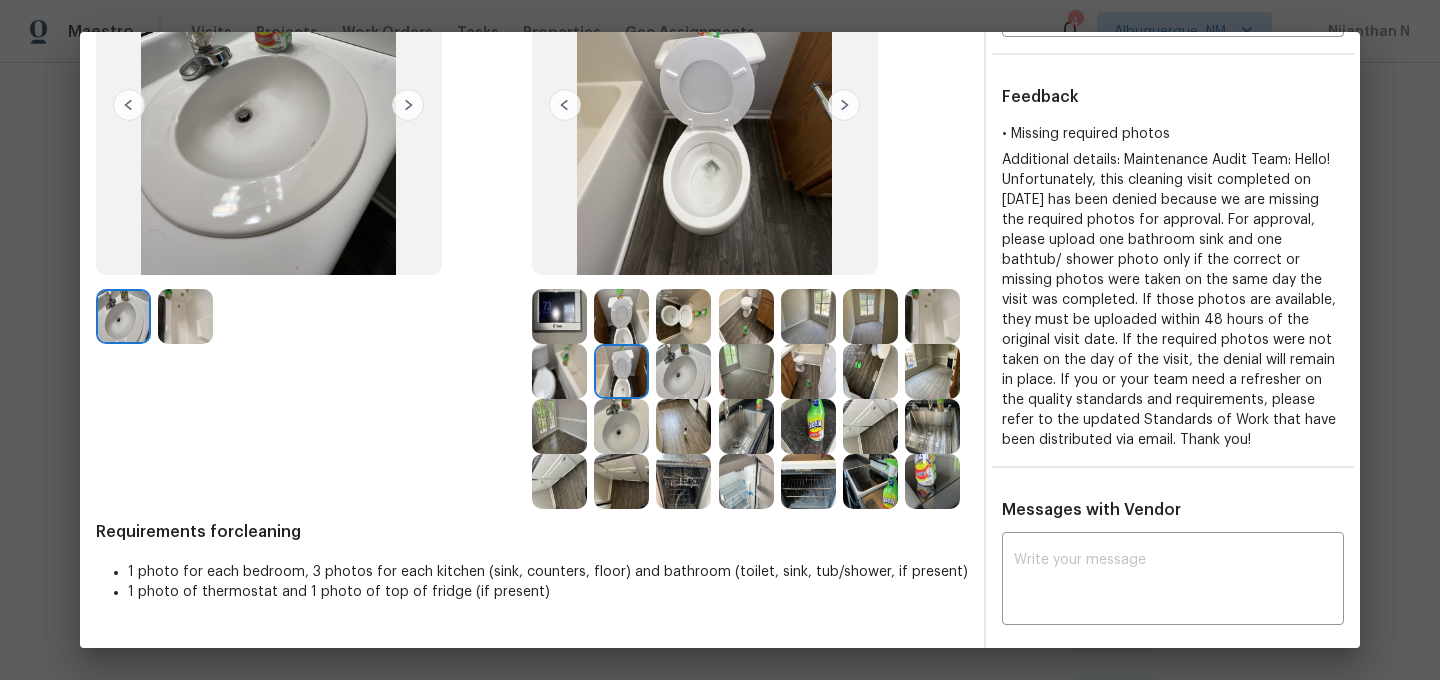 scroll, scrollTop: 105, scrollLeft: 0, axis: vertical 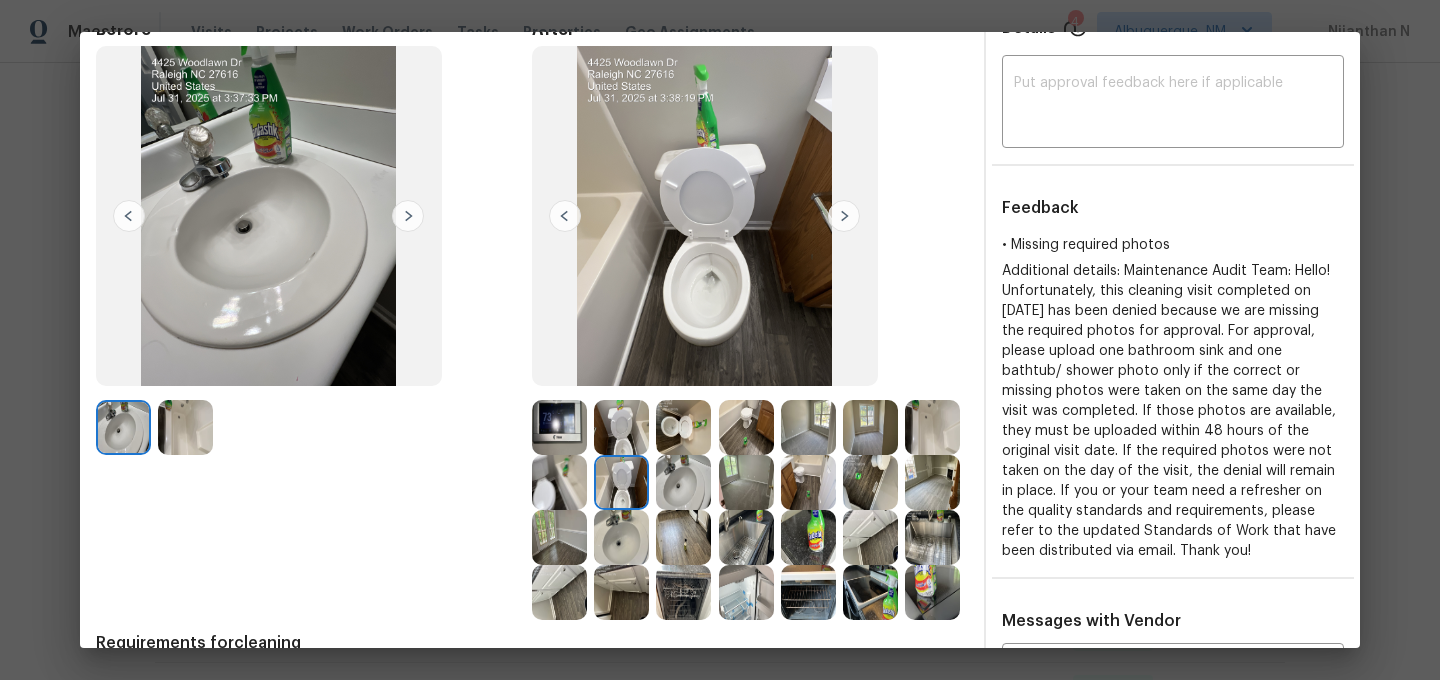 click at bounding box center (932, 427) 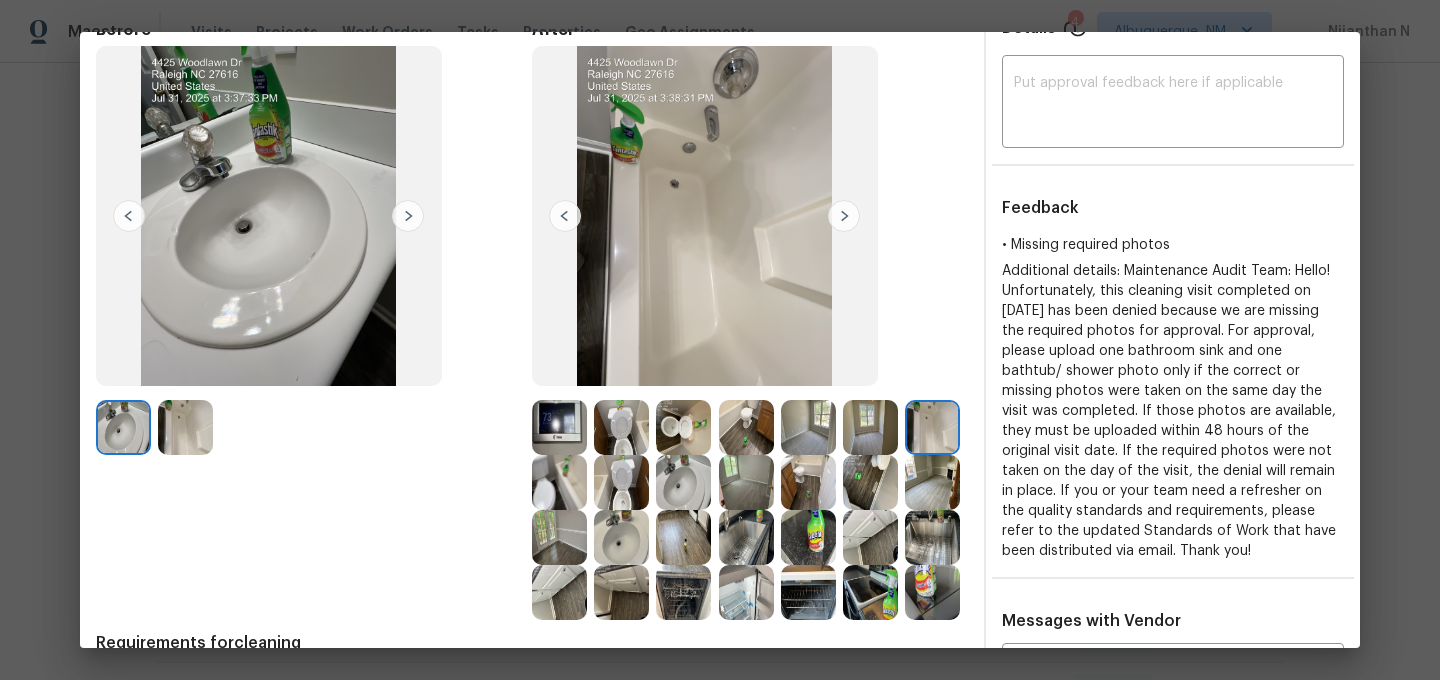 click at bounding box center [185, 427] 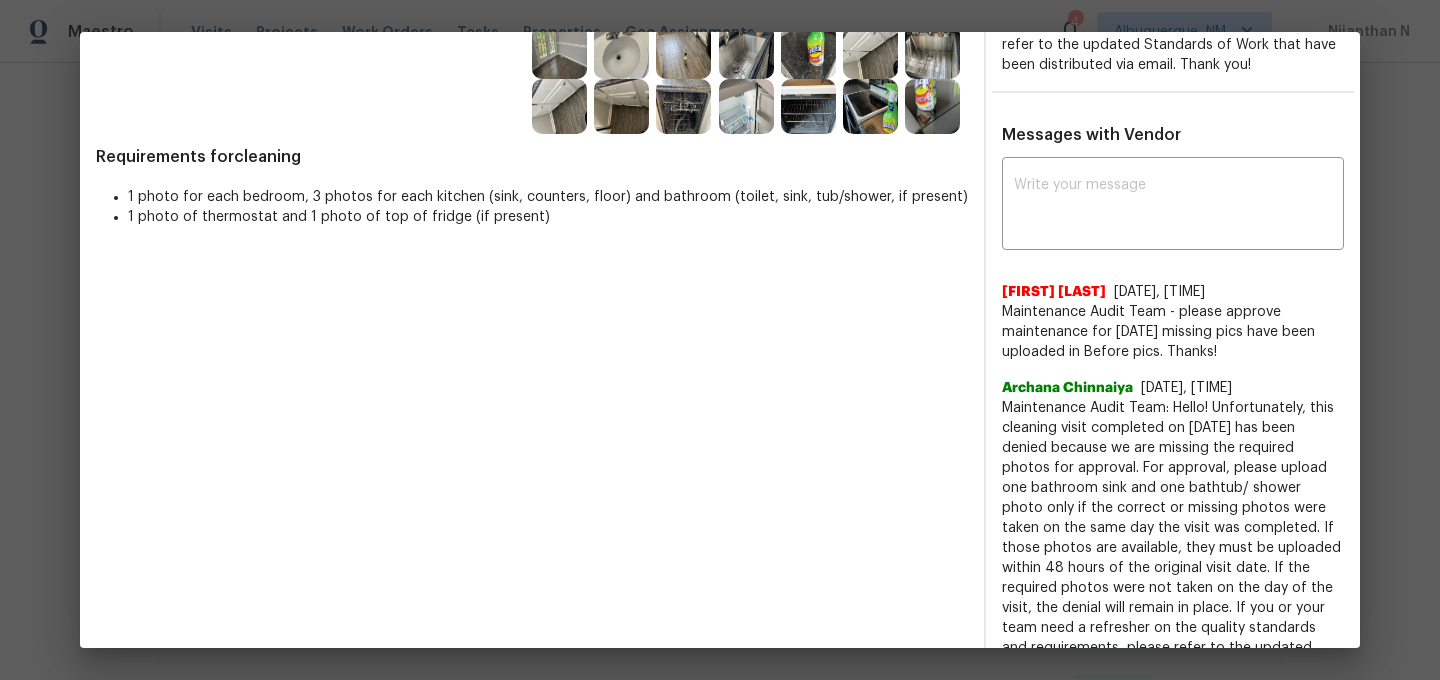 scroll, scrollTop: 608, scrollLeft: 0, axis: vertical 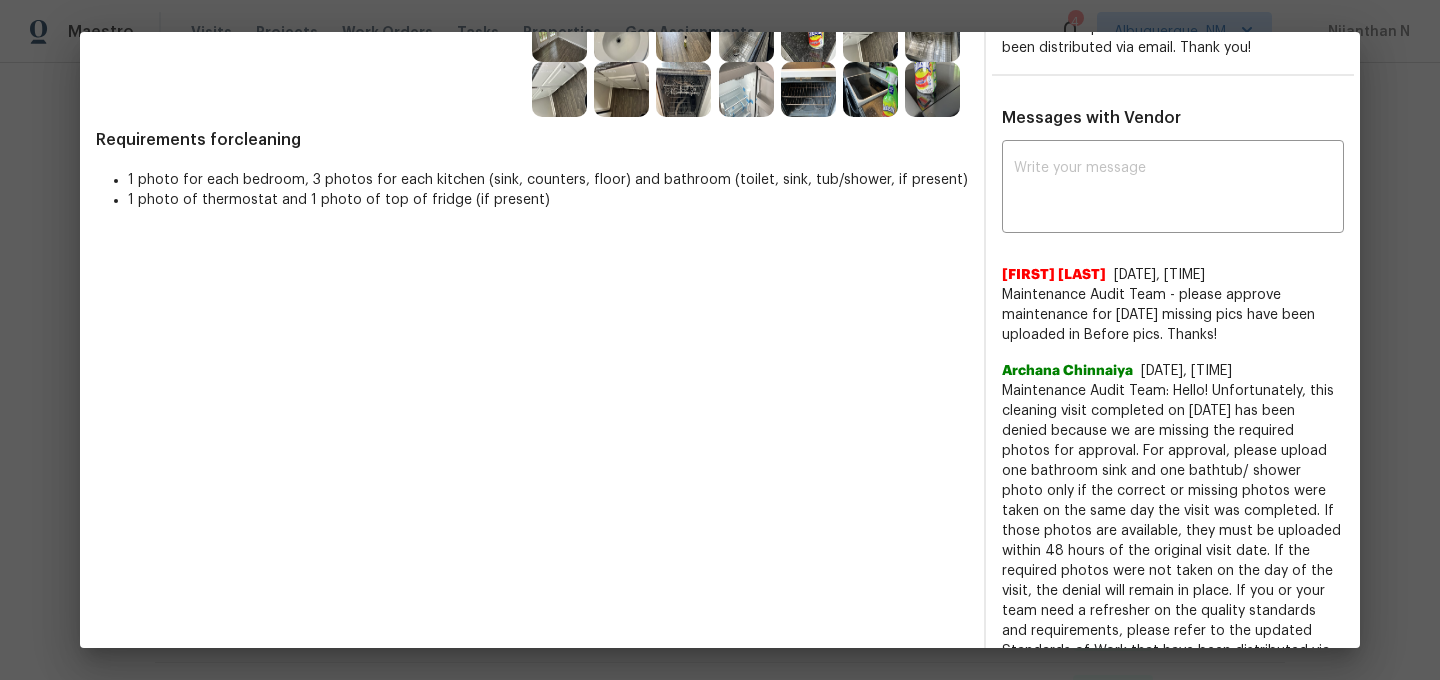 click on "Maintenance Audit Team: Hello! Unfortunately, this cleaning visit completed on 07/31/2025 has been denied because we are missing the required photos for approval. For approval, please upload one bathroom sink and one bathtub/ shower photo only if the correct or missing photos were taken on the same day the visit was completed. If those photos are available, they must be uploaded within 48 hours of the original visit date. If the required photos were not taken on the day of the visit, the denial will remain in place. If you or your team need a refresher on the quality standards and requirements, please refer to the updated Standards of Work that have been distributed via email. Thank you!" at bounding box center [1173, 531] 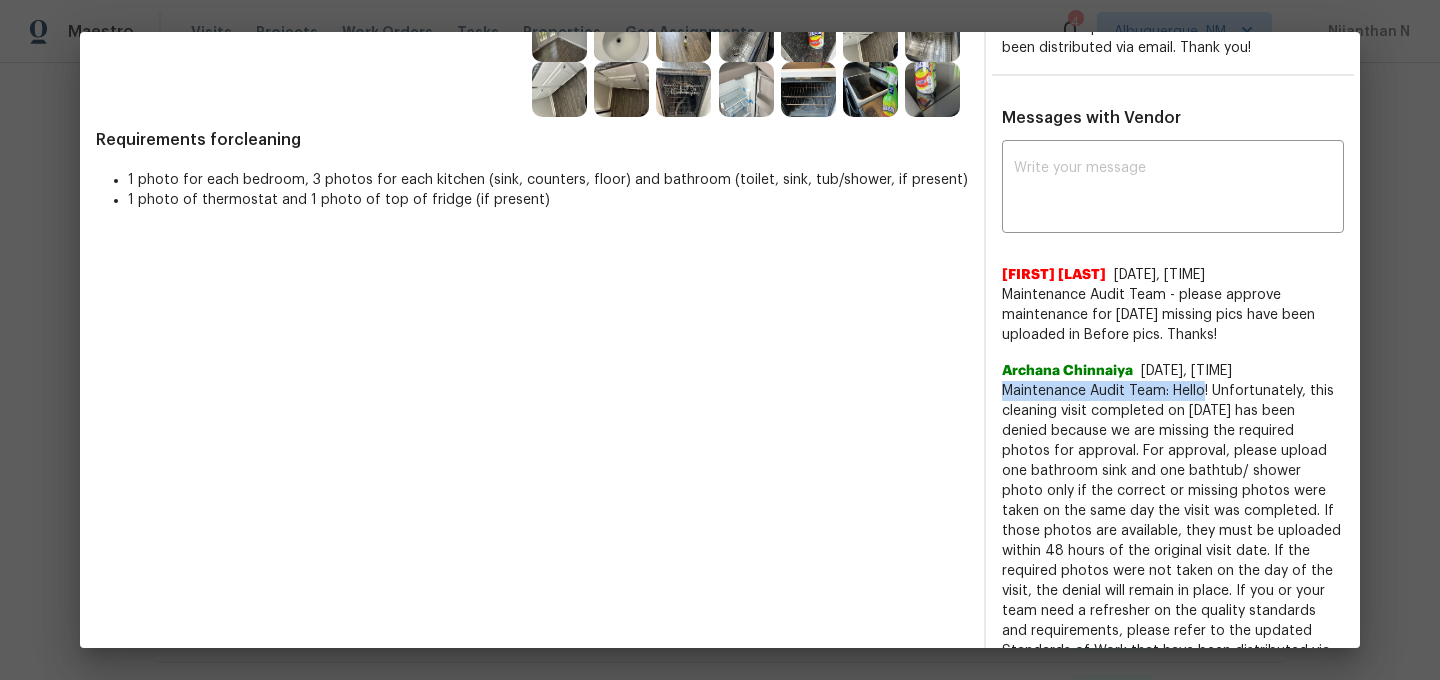 drag, startPoint x: 1060, startPoint y: 392, endPoint x: 1190, endPoint y: 393, distance: 130.00385 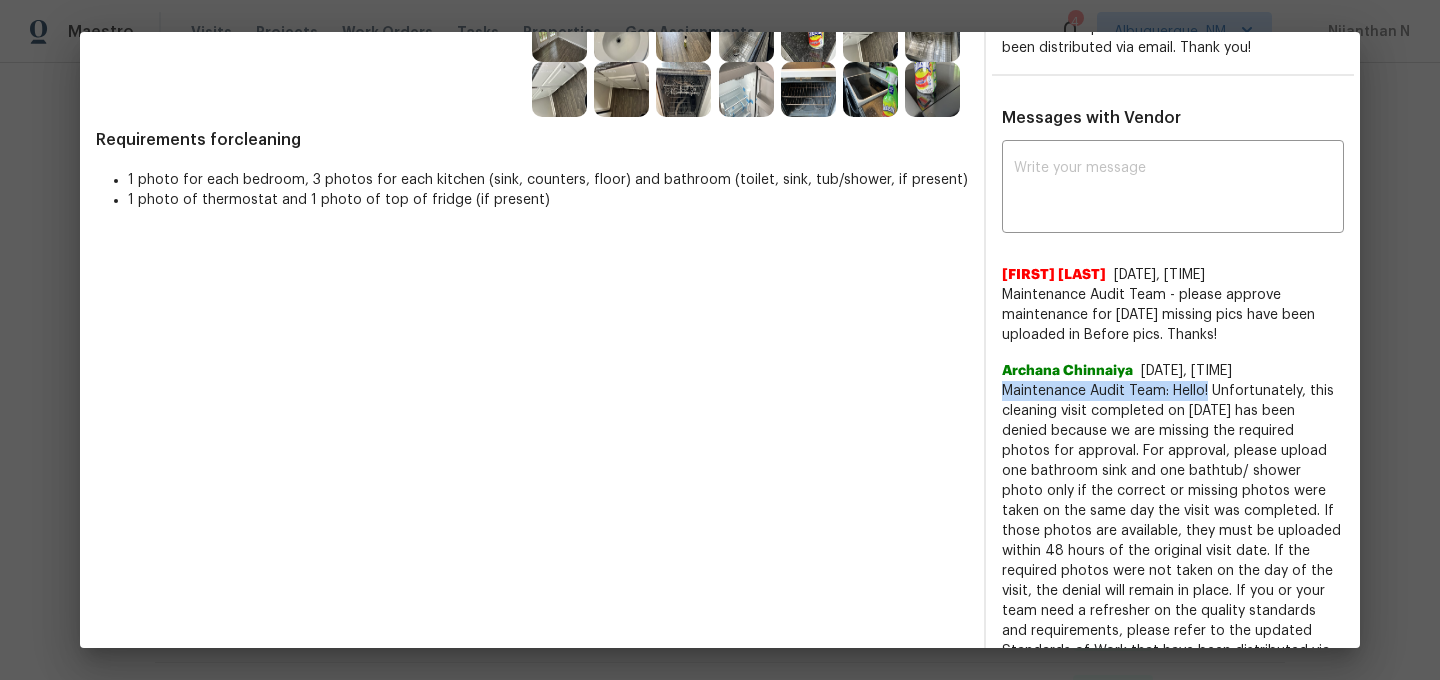 copy on "Maintenance Audit Team: Hello!" 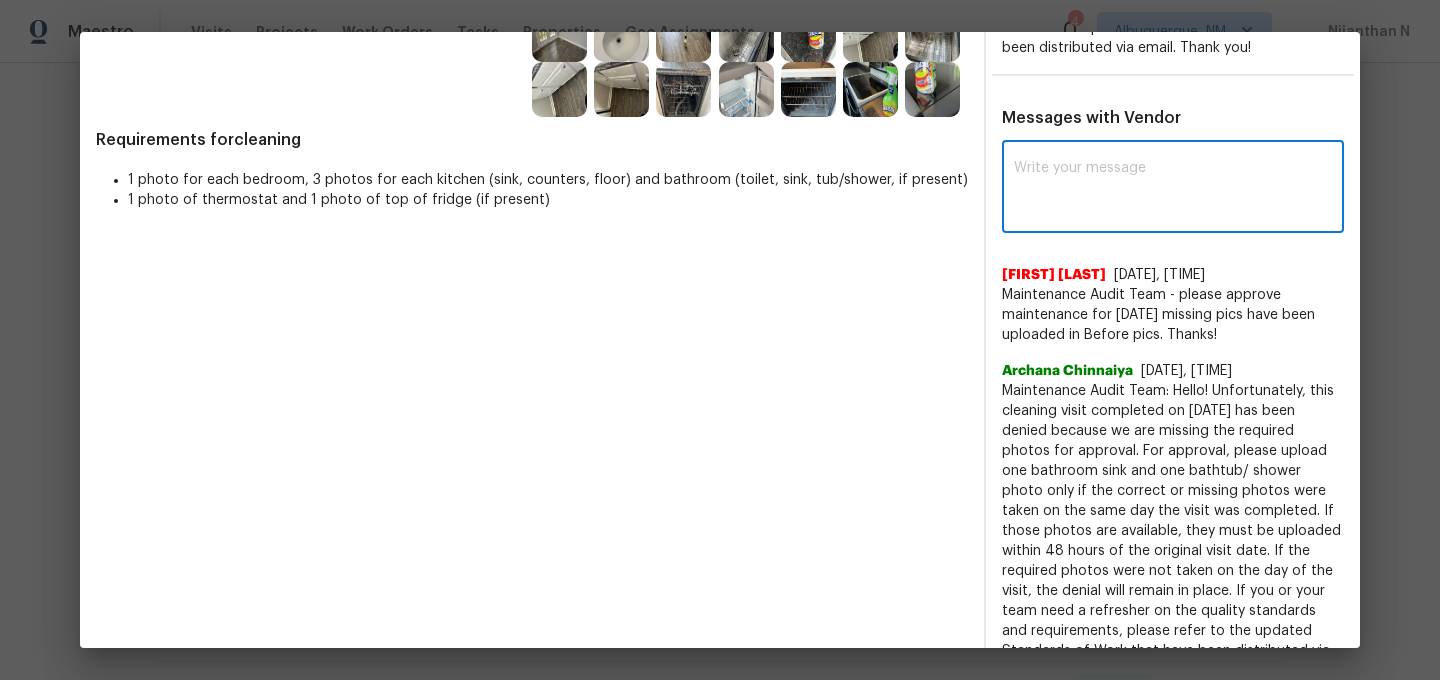 click at bounding box center [1173, 189] 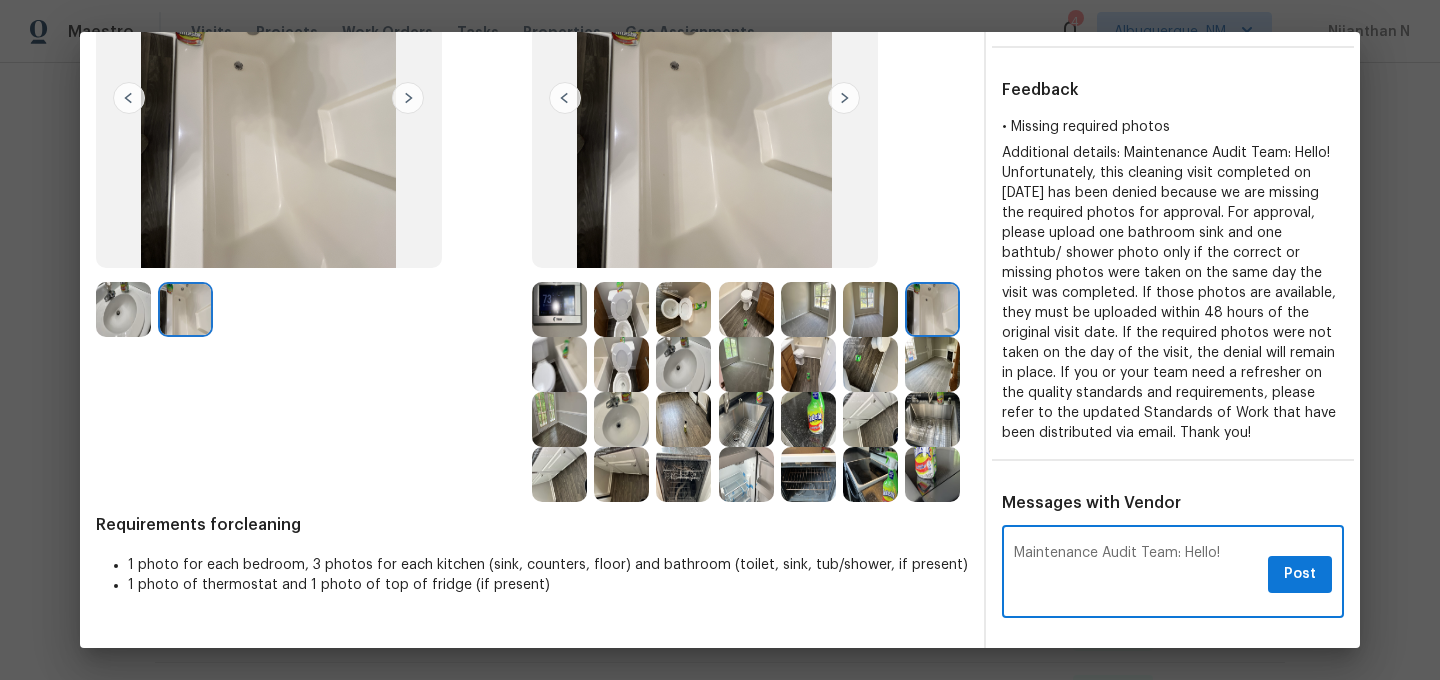 scroll, scrollTop: 232, scrollLeft: 0, axis: vertical 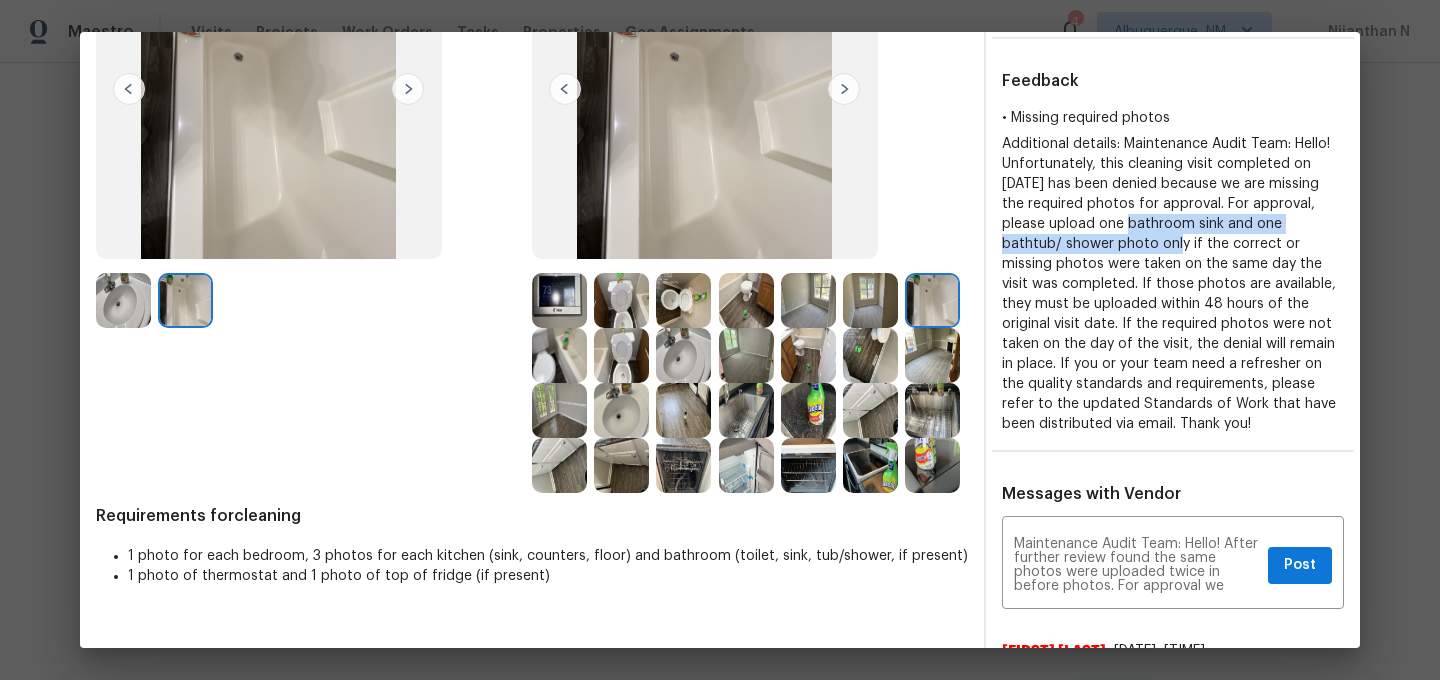 drag, startPoint x: 1163, startPoint y: 226, endPoint x: 1152, endPoint y: 237, distance: 15.556349 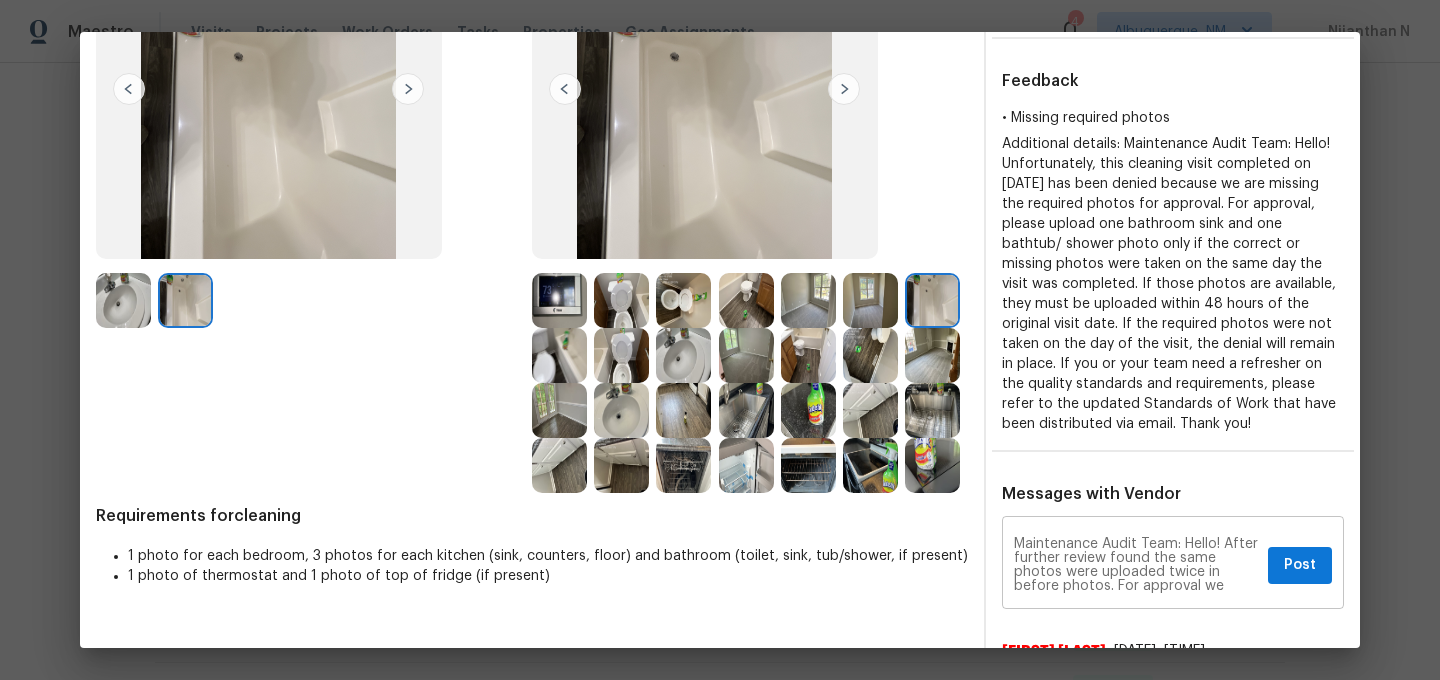 click on "Maintenance Audit Team: Hello! After further review found the same photos were uploaded twice in before photos. For approval we need  x Post ​" at bounding box center (1173, 565) 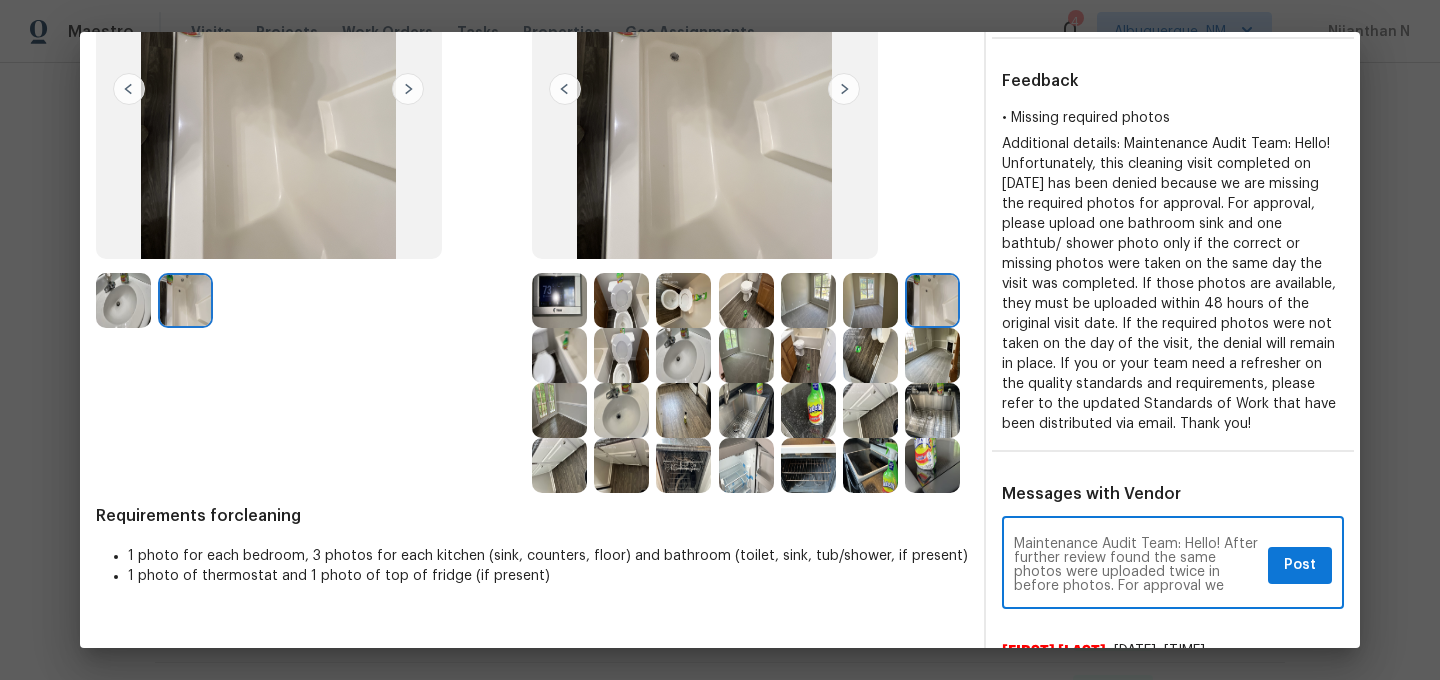 paste on "one bathroom sink and one bathtub/ shower photo" 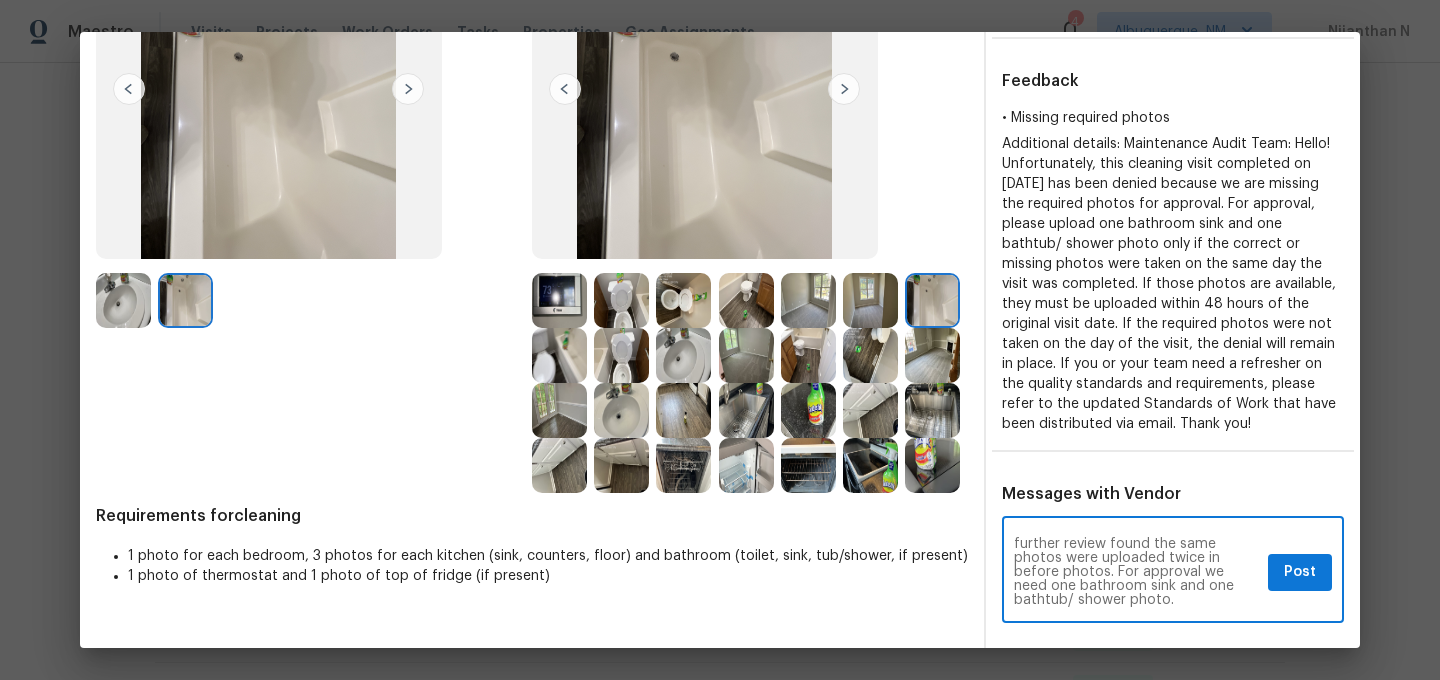 paste on "As per our updated SWO the photos must be uploaded within 48 hours of the original visit date. If the required photos were not taken on the day of the visit, the denial will remain in place. If you or your team need a refresher on the quality standards and requirements, please refer to the updated Standards of Work that have been distributed via email." 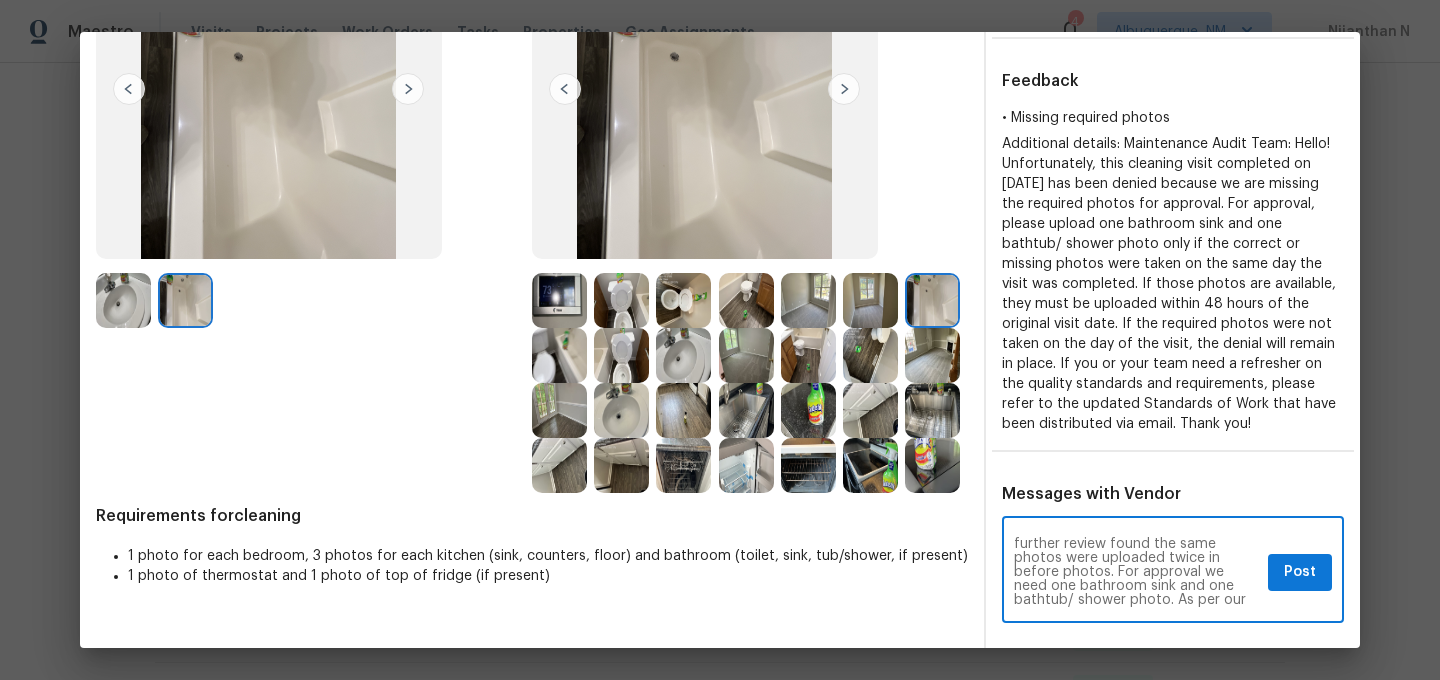 scroll, scrollTop: 196, scrollLeft: 0, axis: vertical 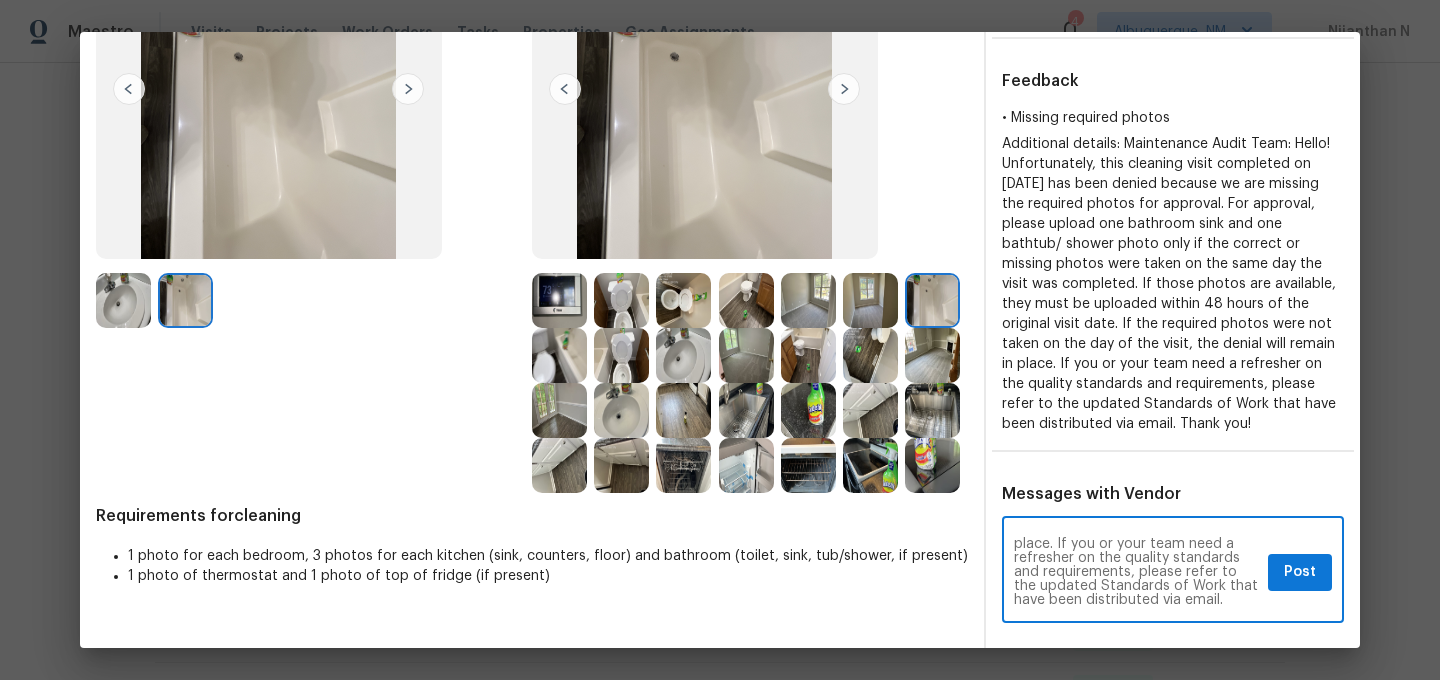 type on "Maintenance Audit Team: Hello! After further review found the same photos were uploaded twice in before photos. For approval we need one bathroom sink and one bathtub/ shower photo. As per our updated SWO the photos must be uploaded within 48 hours of the original visit date. If the required photos were not taken on the day of the visit, the denial will remain in place. If you or your team need a refresher on the quality standards and requirements, please refer to the updated Standards of Work that have been distributed via email." 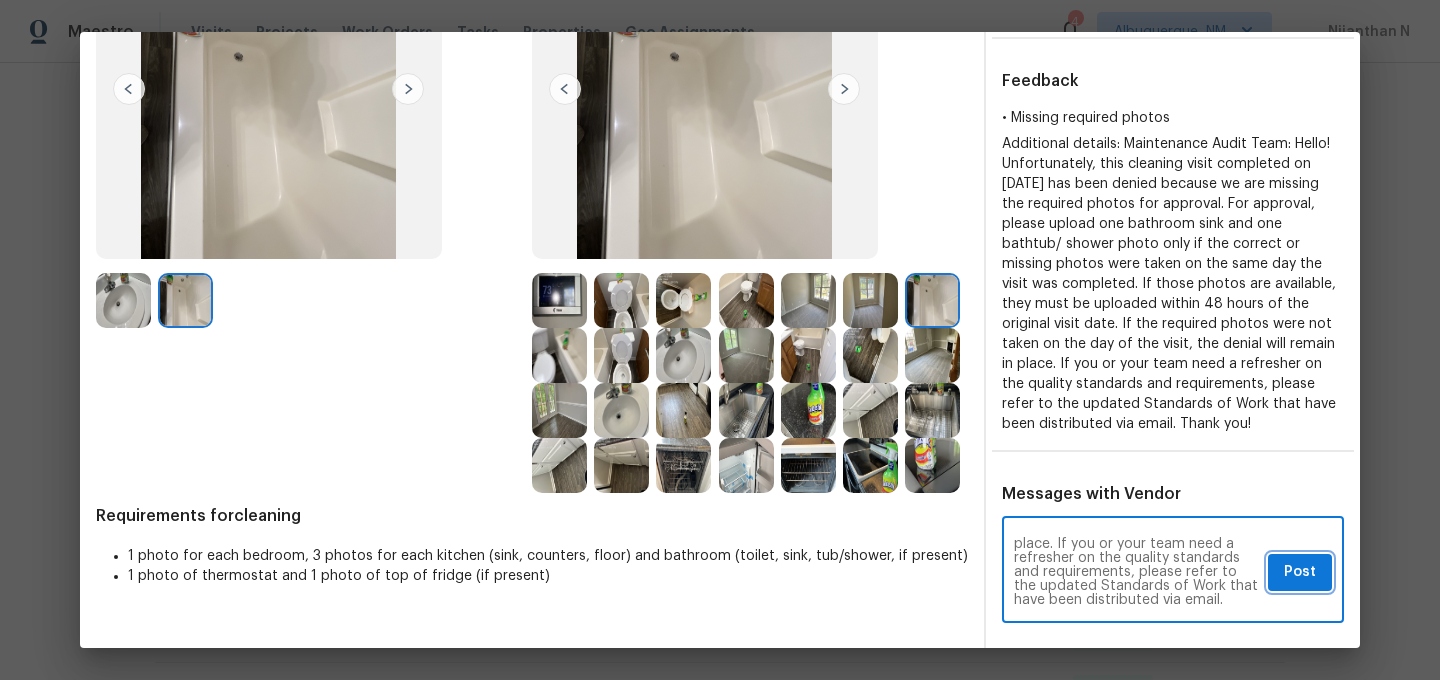 click on "Post" at bounding box center [1300, 572] 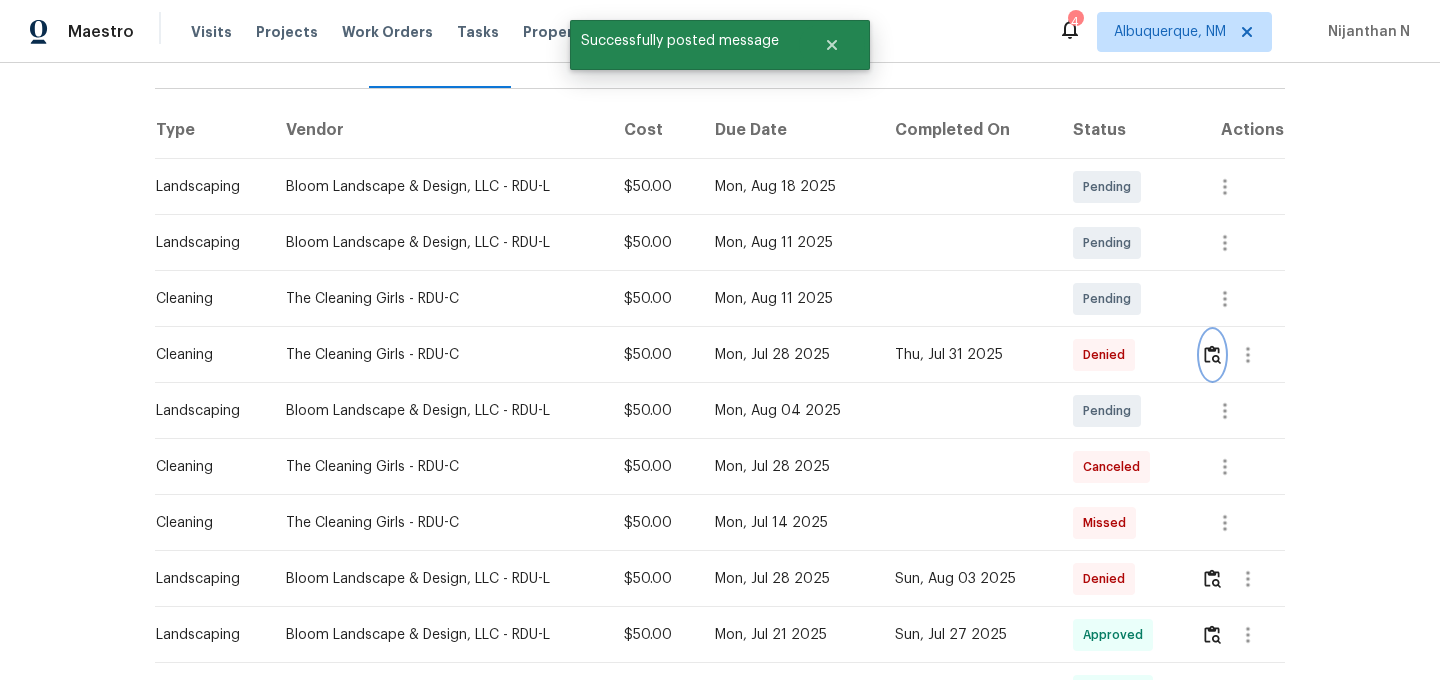 scroll, scrollTop: 0, scrollLeft: 0, axis: both 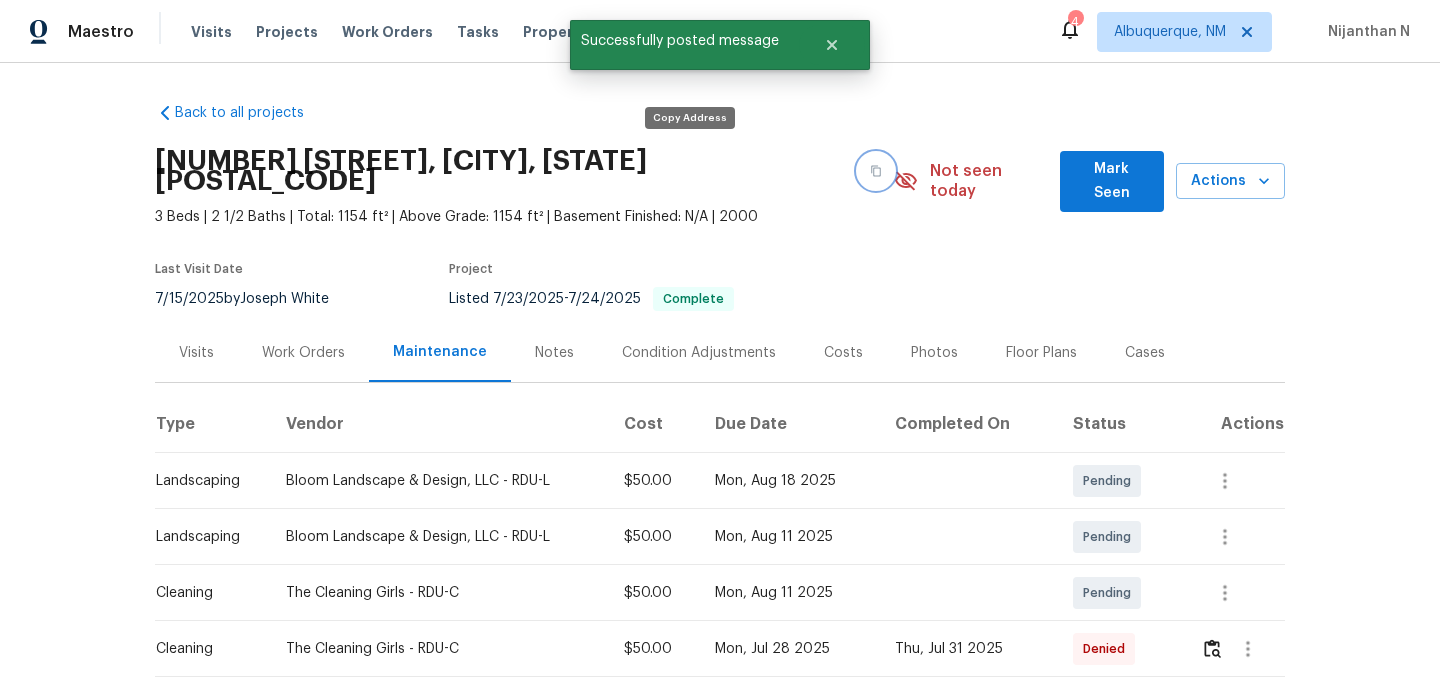 click at bounding box center (876, 171) 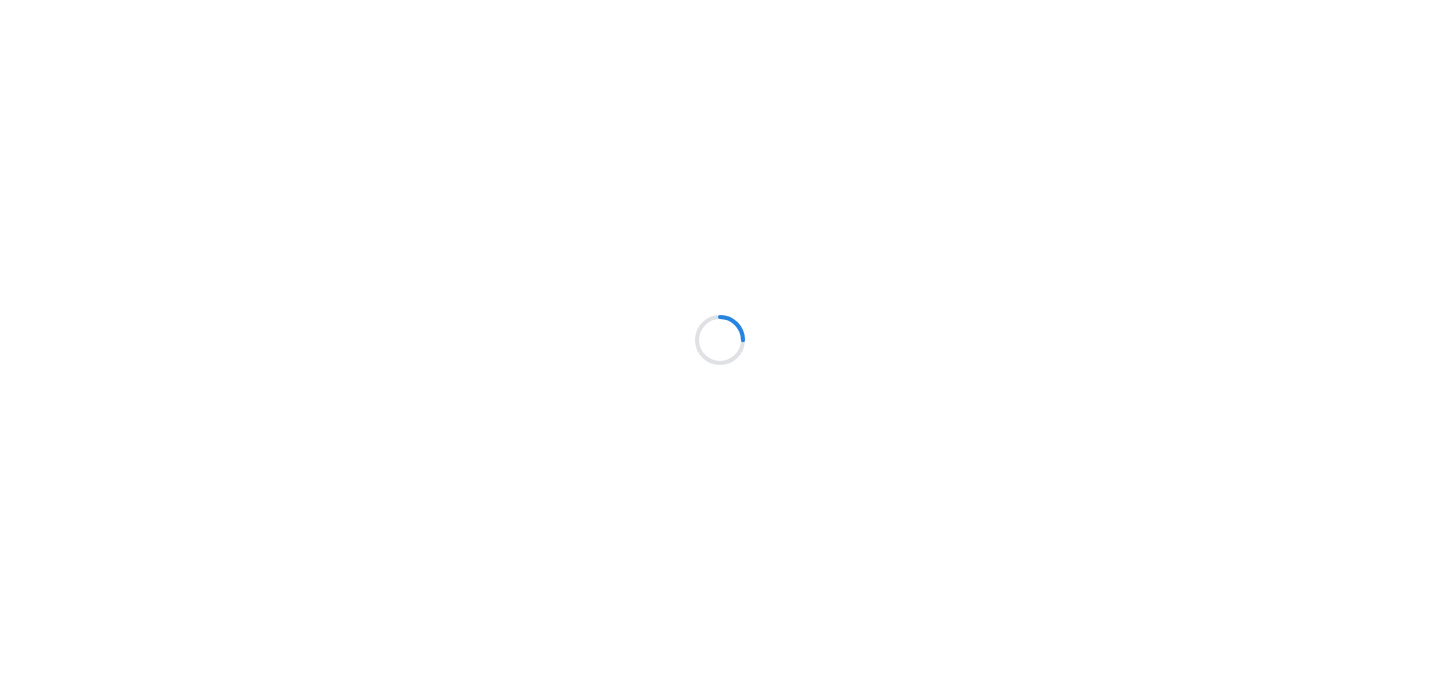 scroll, scrollTop: 0, scrollLeft: 0, axis: both 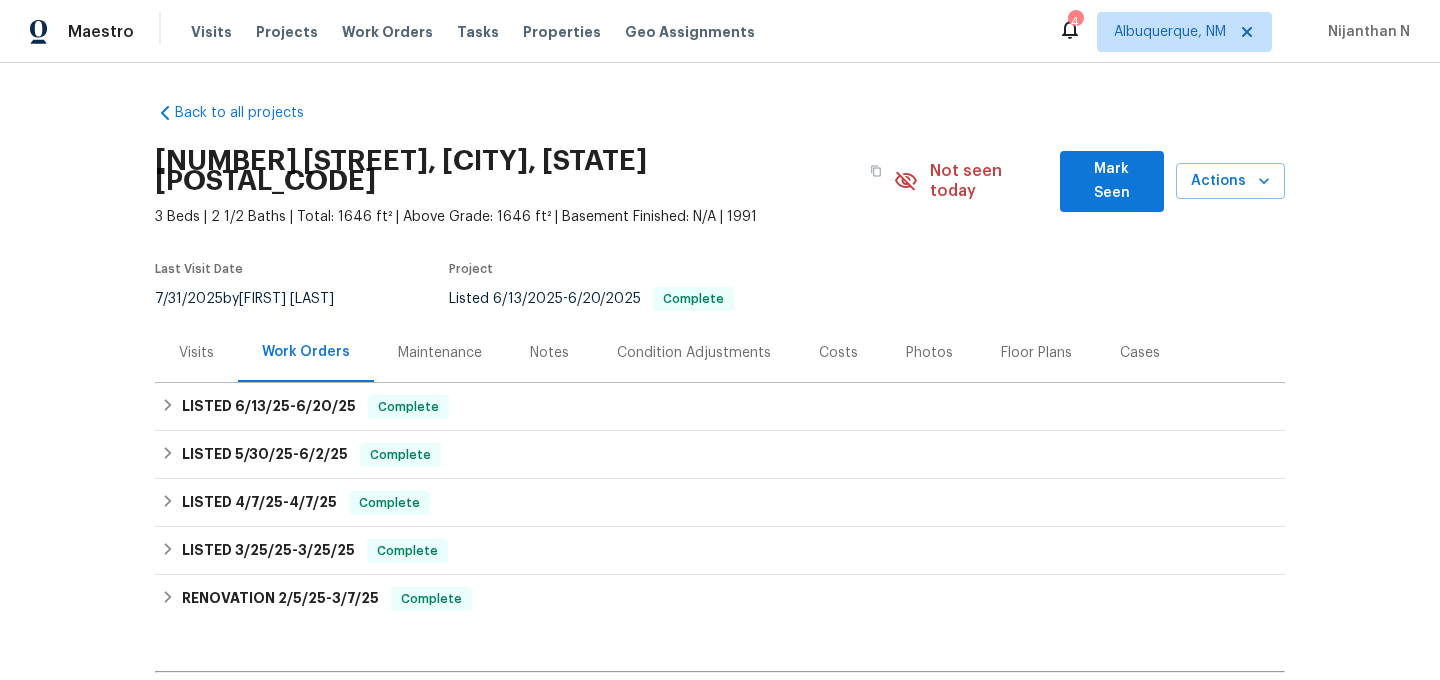 click on "Maintenance" at bounding box center [440, 353] 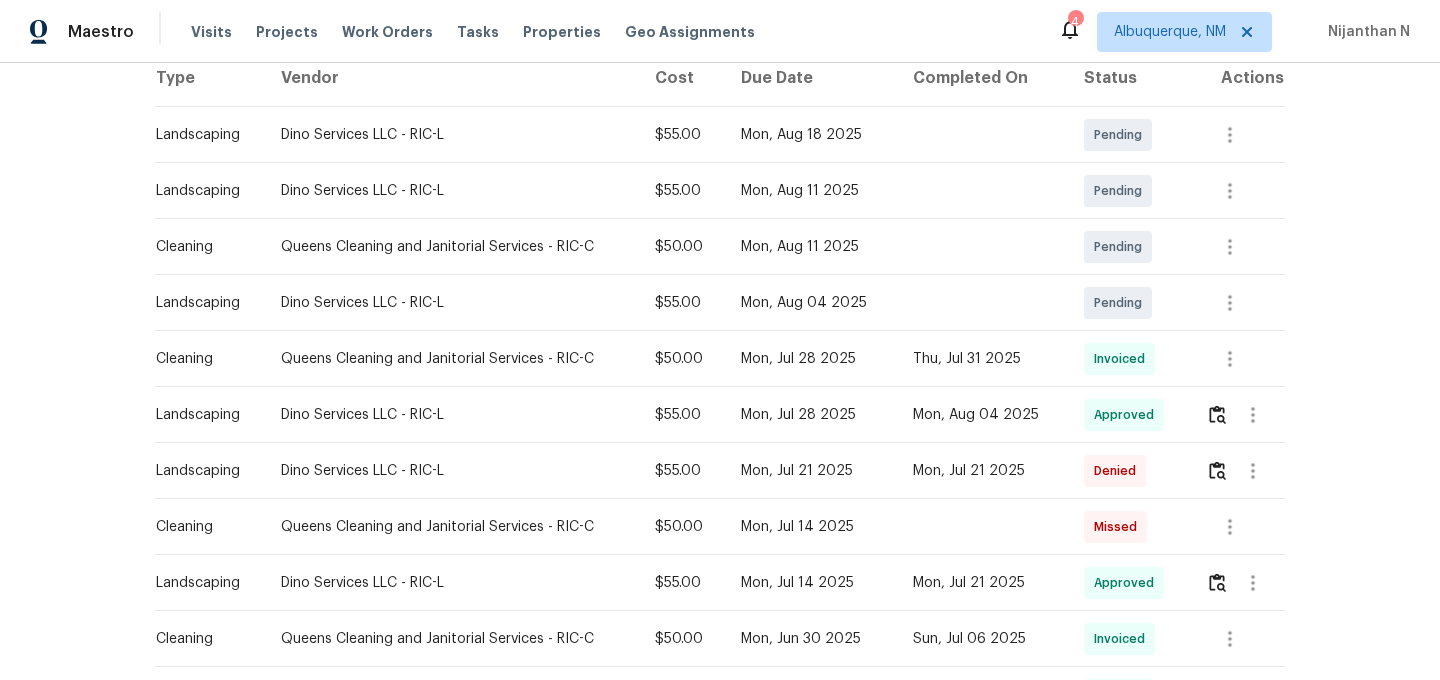 scroll, scrollTop: 423, scrollLeft: 0, axis: vertical 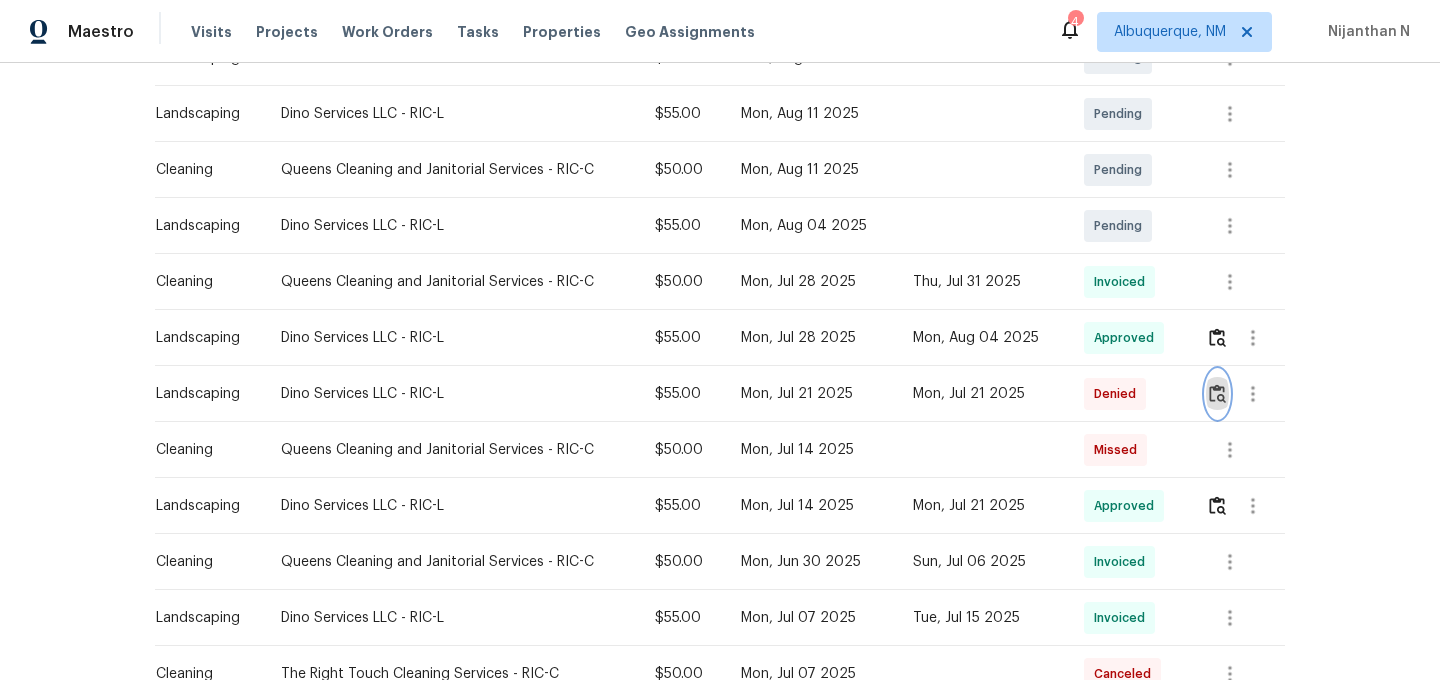 click at bounding box center (1217, 393) 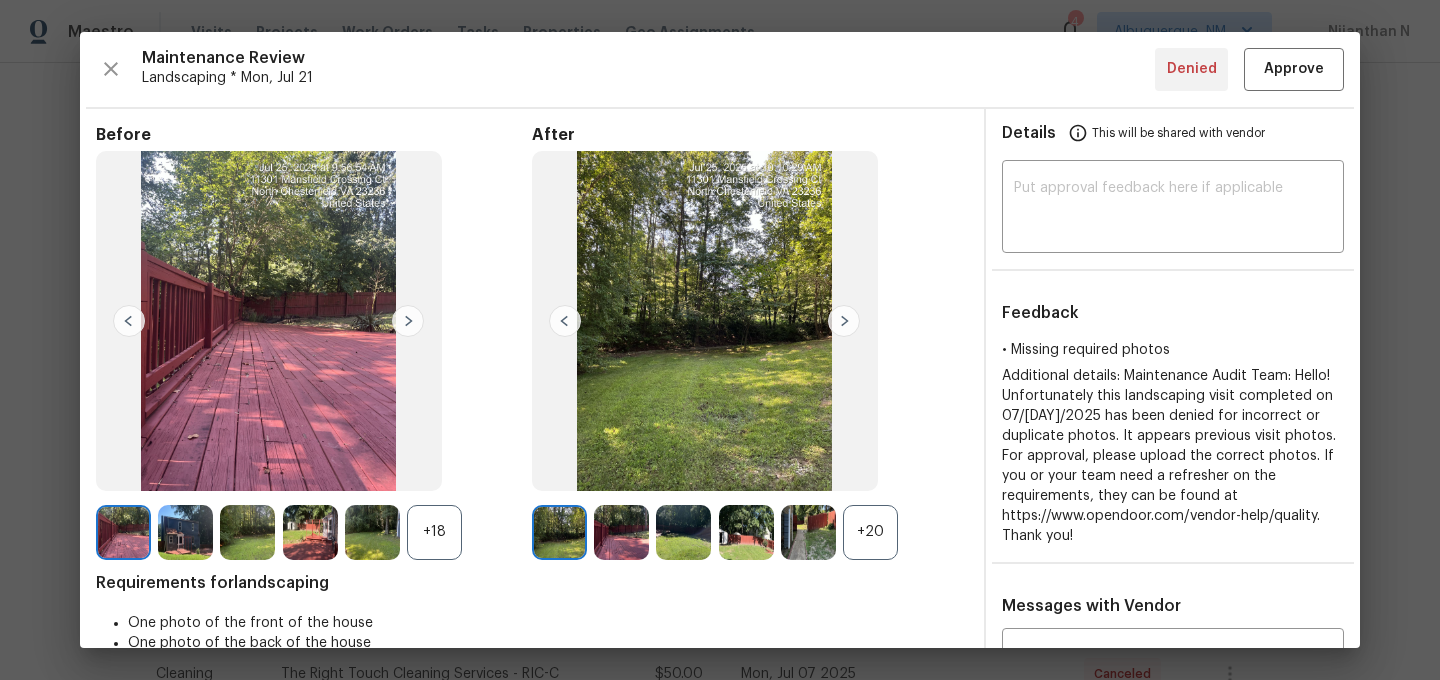 click on "+20" at bounding box center [870, 532] 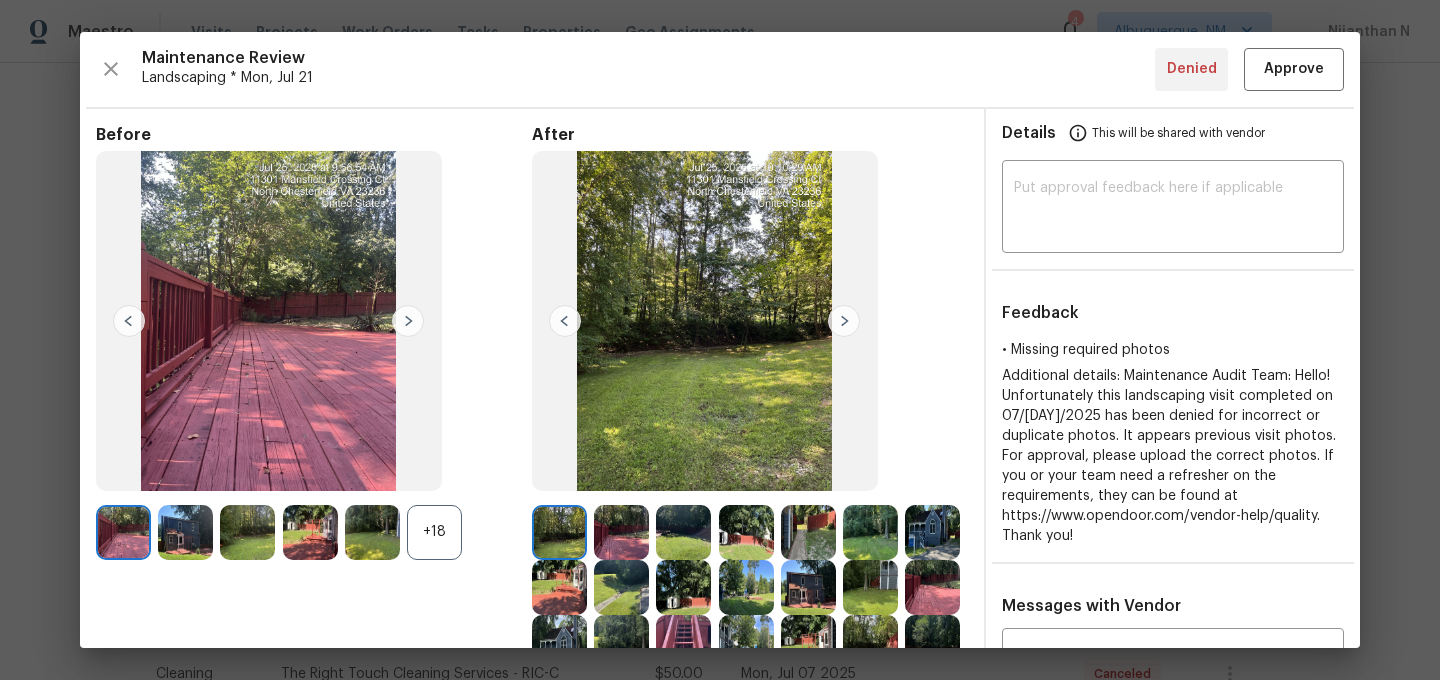 click on "+18" at bounding box center (434, 532) 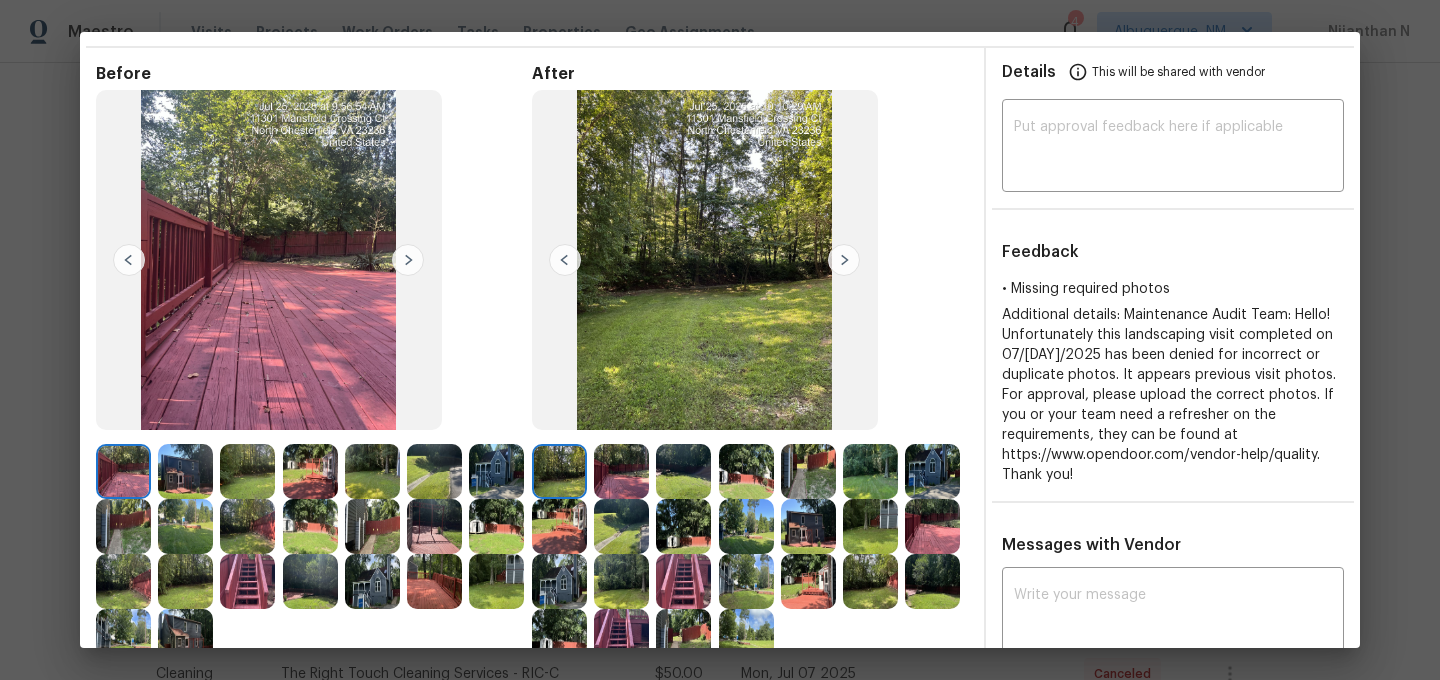 scroll, scrollTop: 159, scrollLeft: 0, axis: vertical 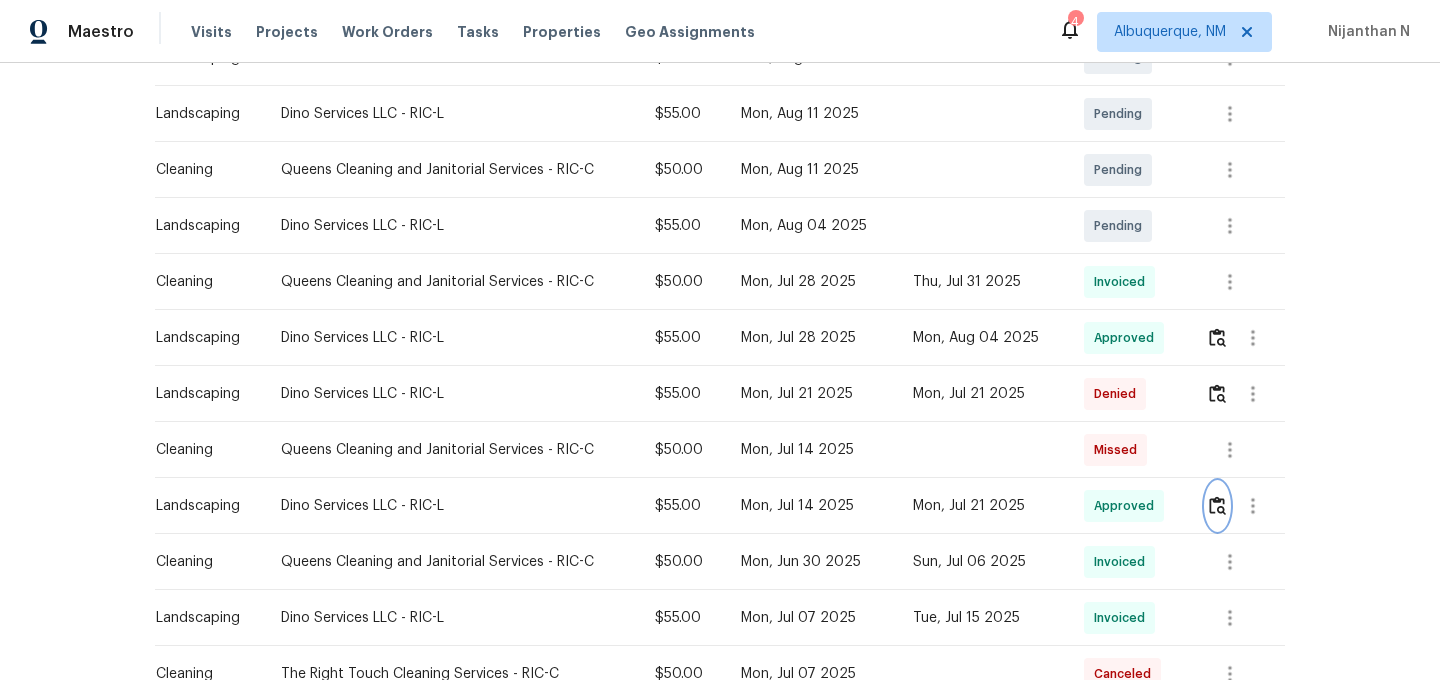click at bounding box center [1217, 505] 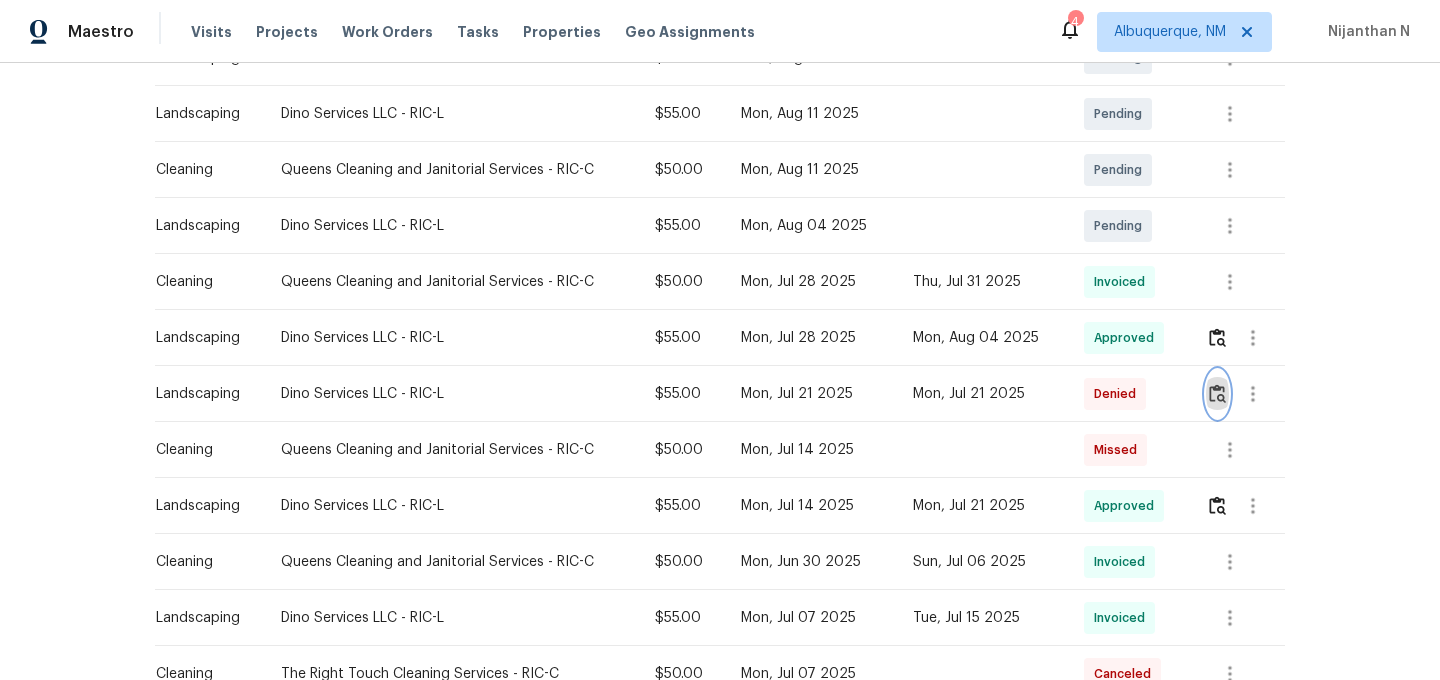 click at bounding box center (1217, 393) 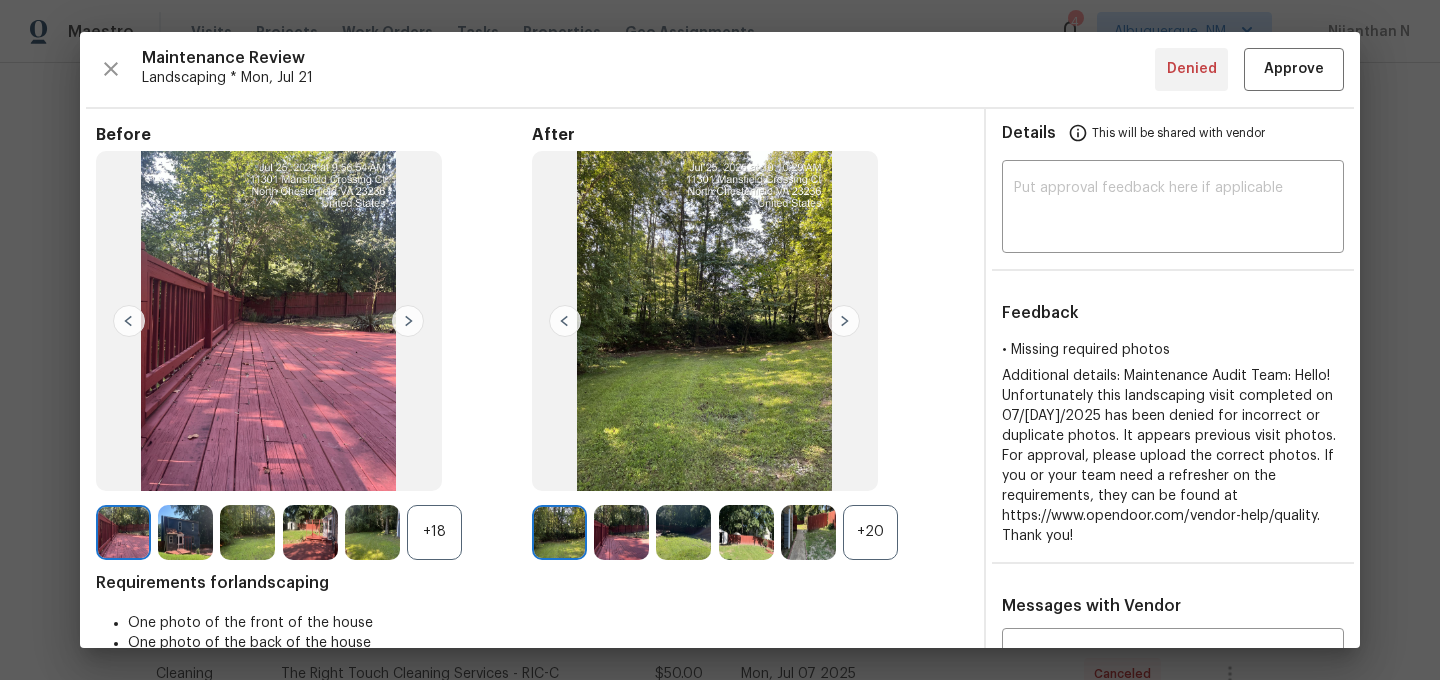 click on "+20" at bounding box center [870, 532] 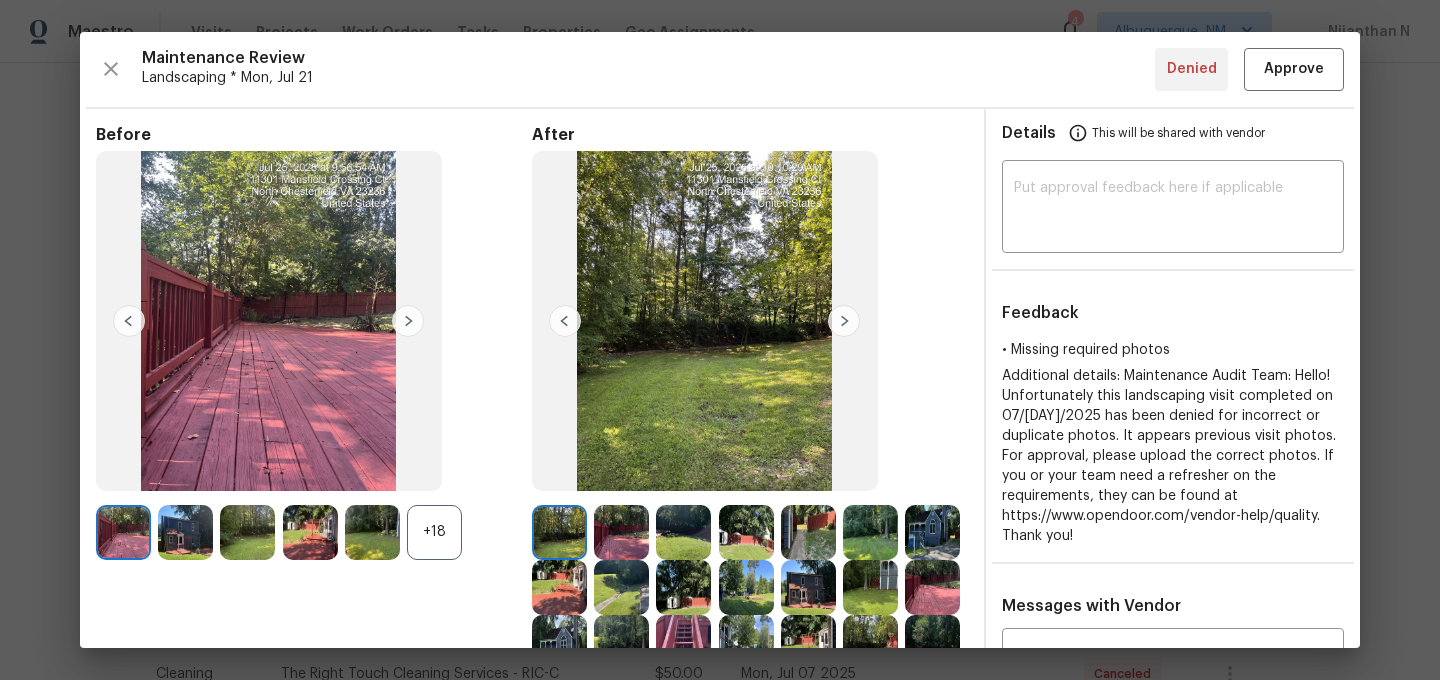click on "+18" at bounding box center (434, 532) 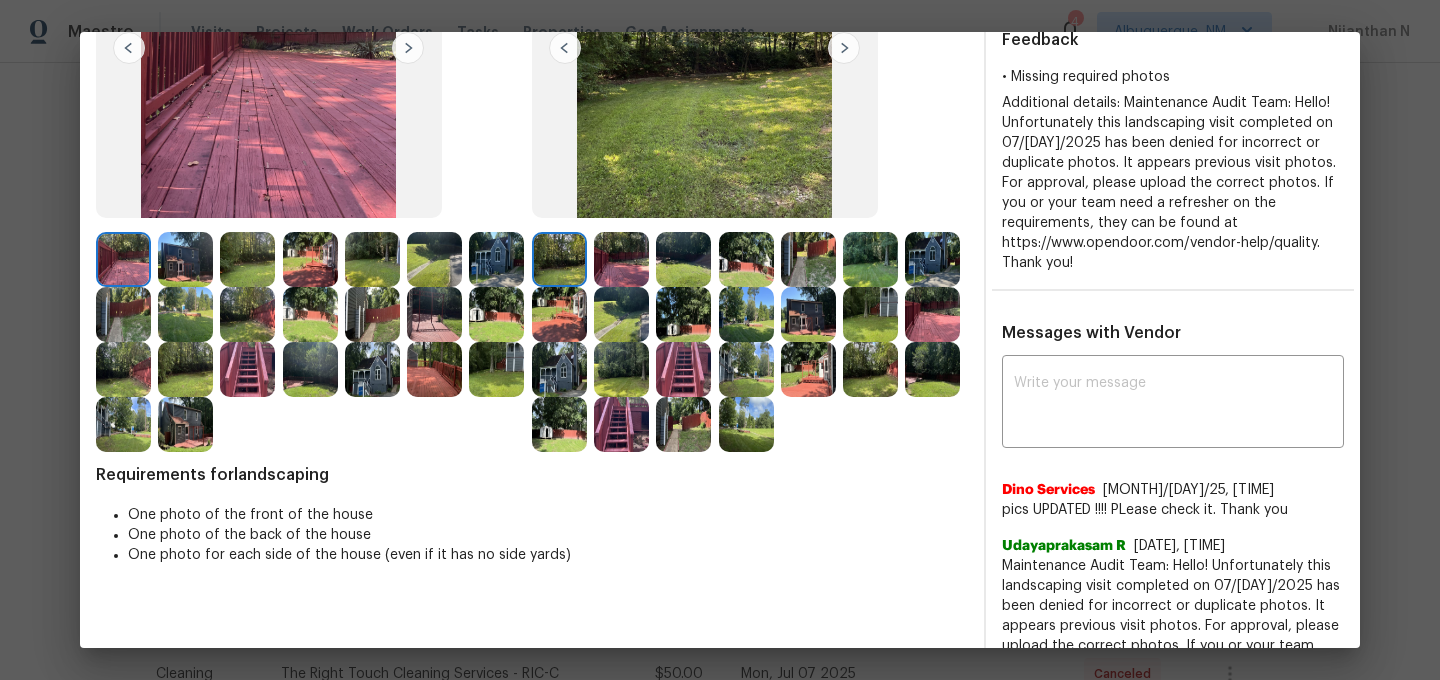 scroll, scrollTop: 346, scrollLeft: 0, axis: vertical 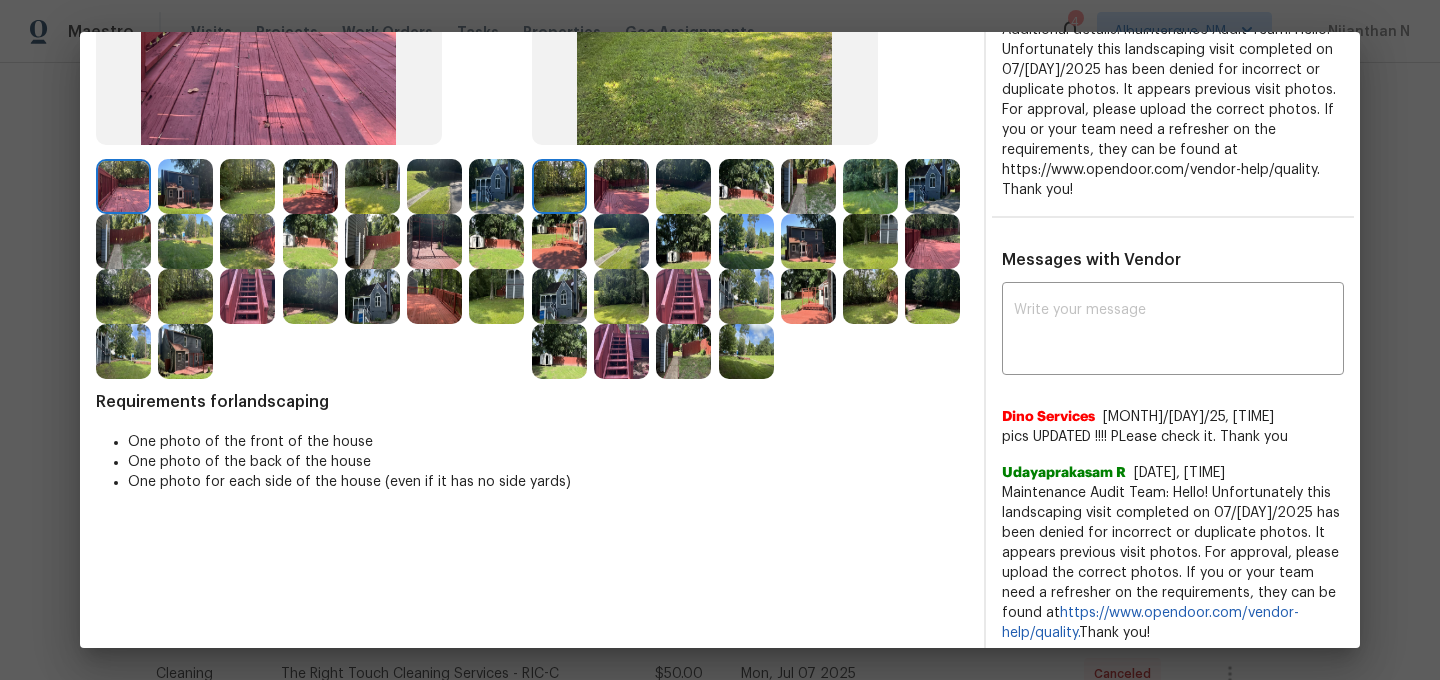 click at bounding box center (746, 351) 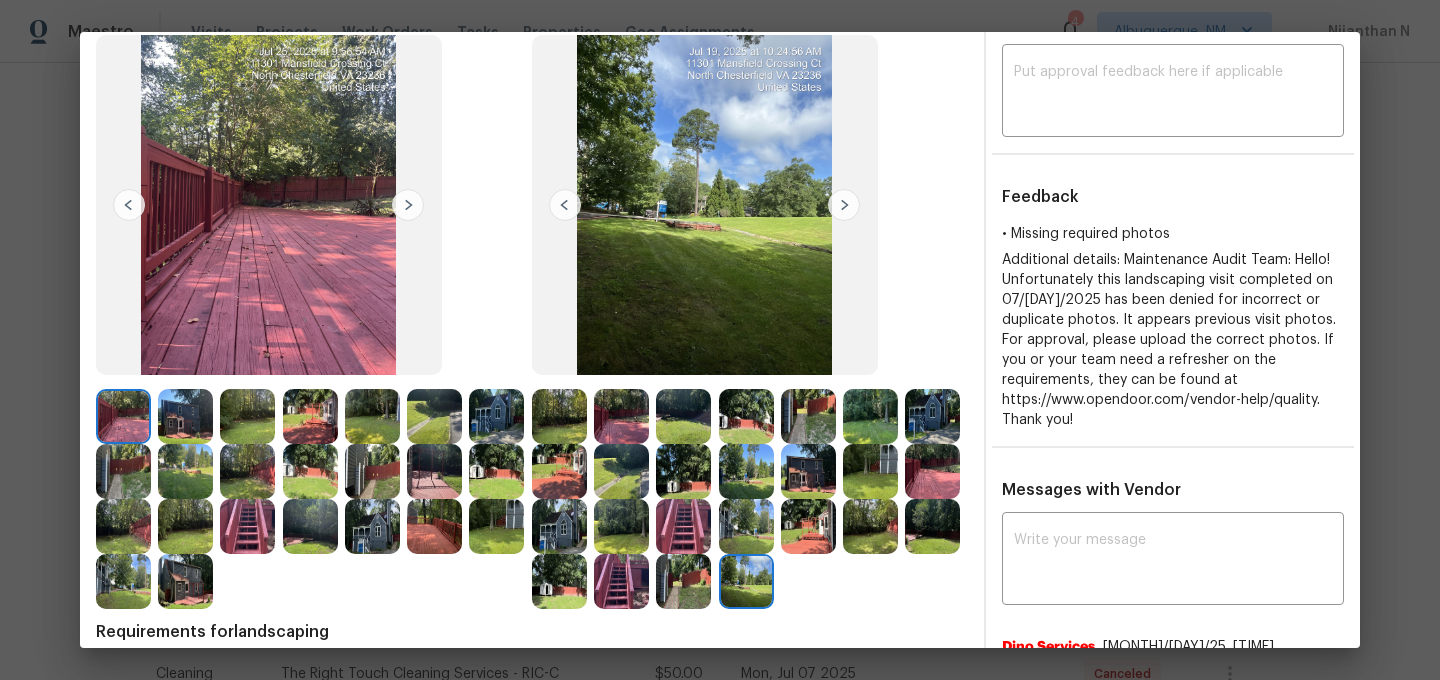 scroll, scrollTop: 113, scrollLeft: 0, axis: vertical 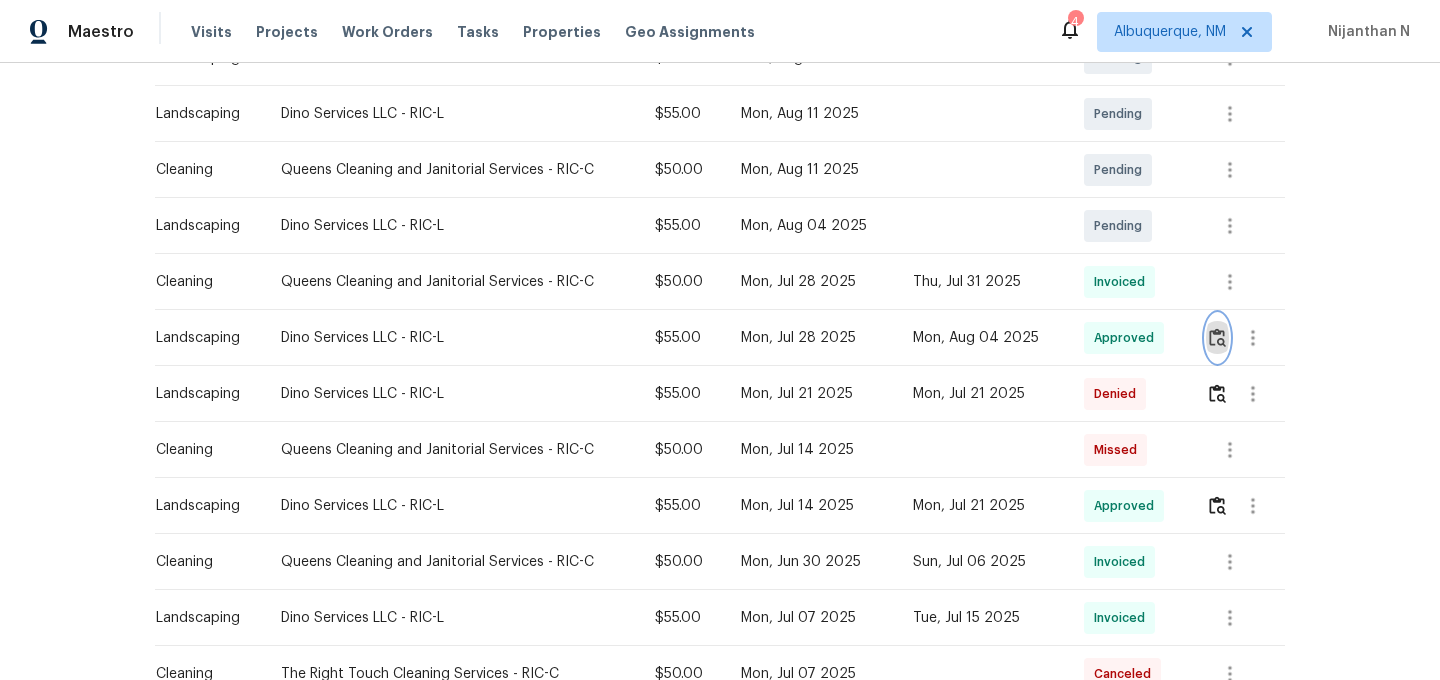 click at bounding box center (1217, 337) 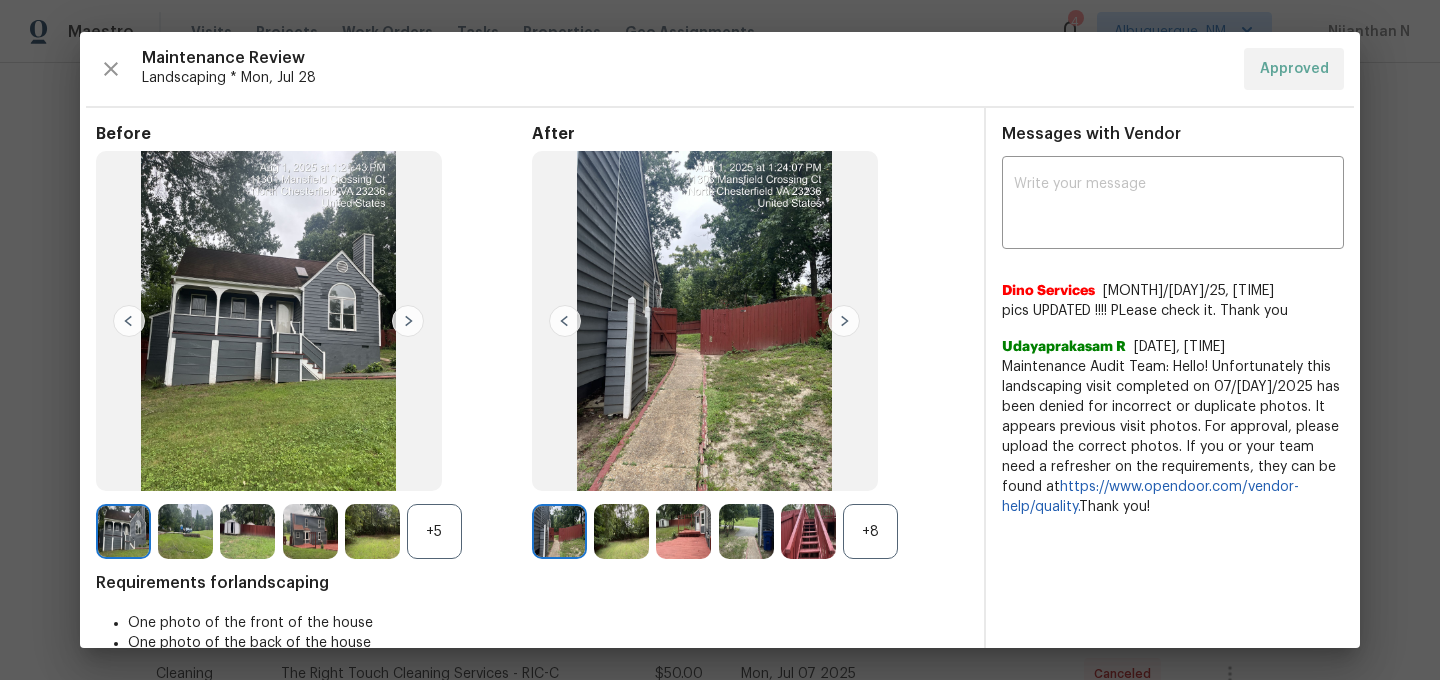 click on "+8" at bounding box center (870, 531) 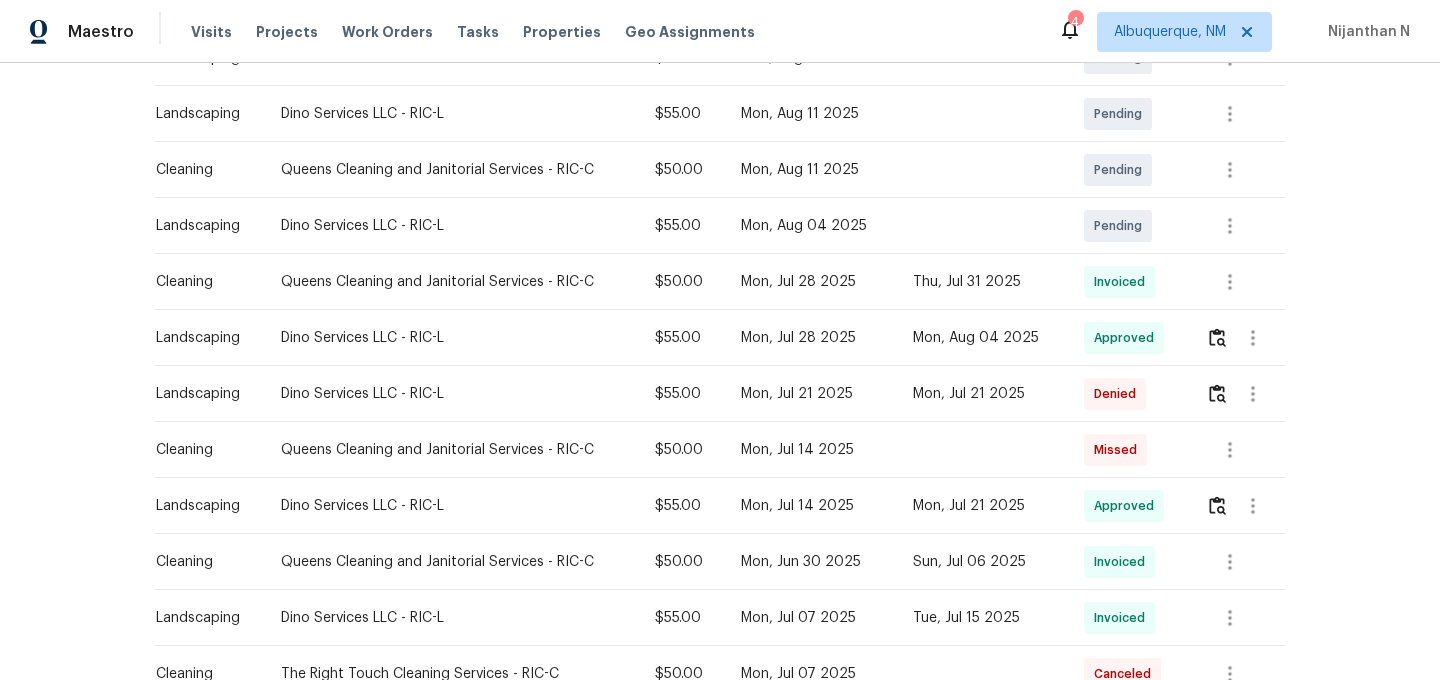click at bounding box center (1253, 394) 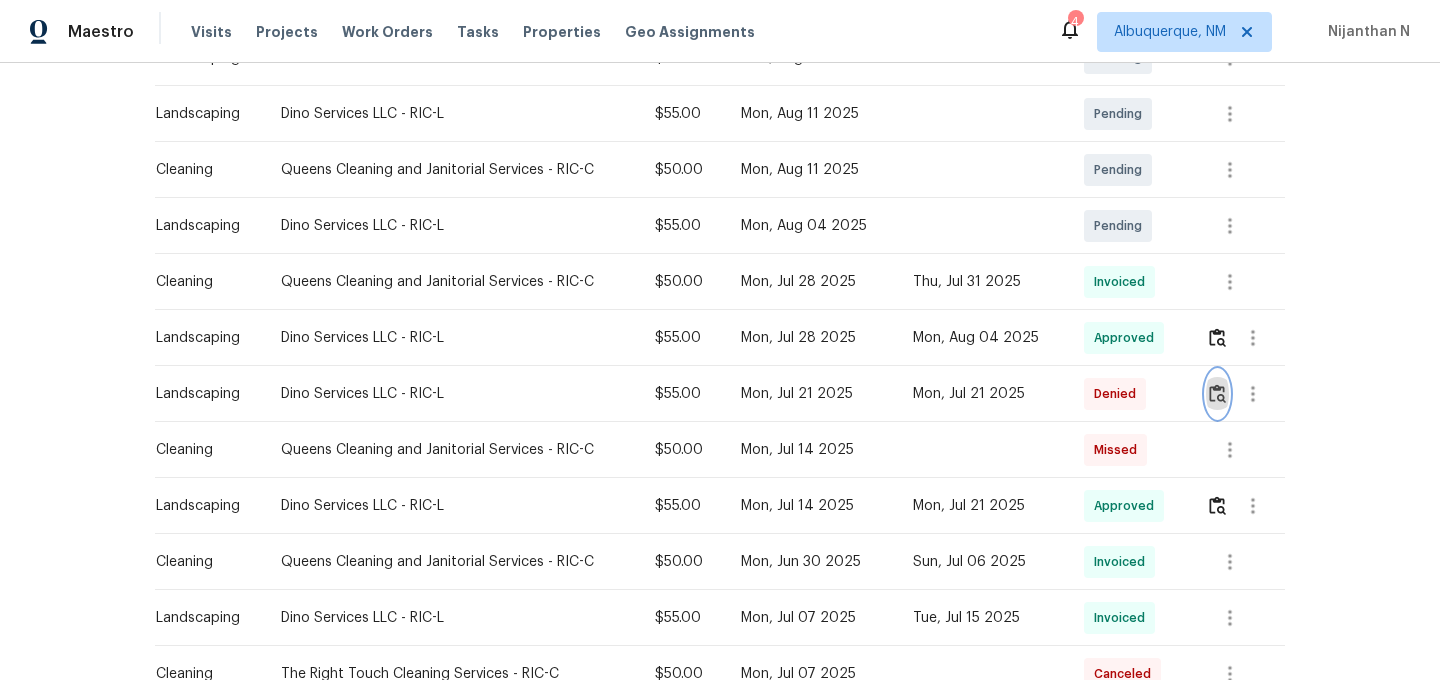 click at bounding box center (1217, 394) 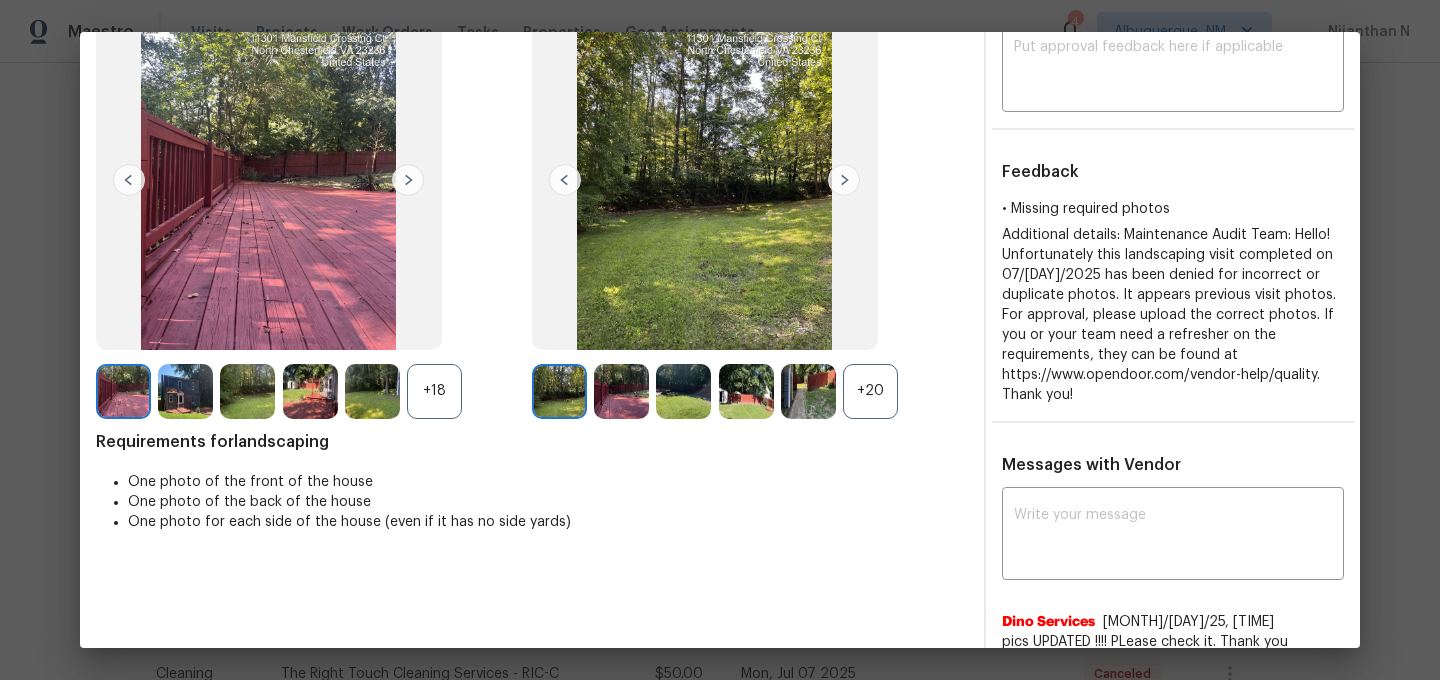 scroll, scrollTop: 319, scrollLeft: 0, axis: vertical 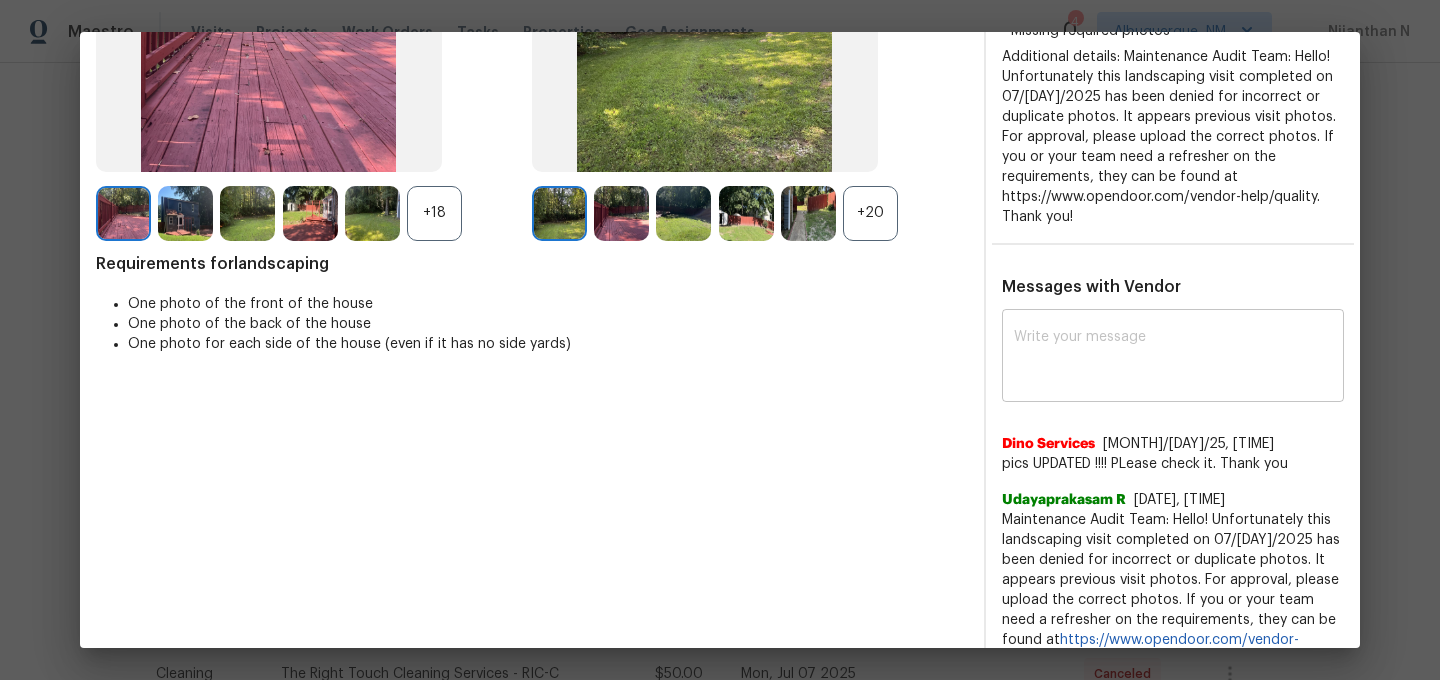 click at bounding box center (1173, 358) 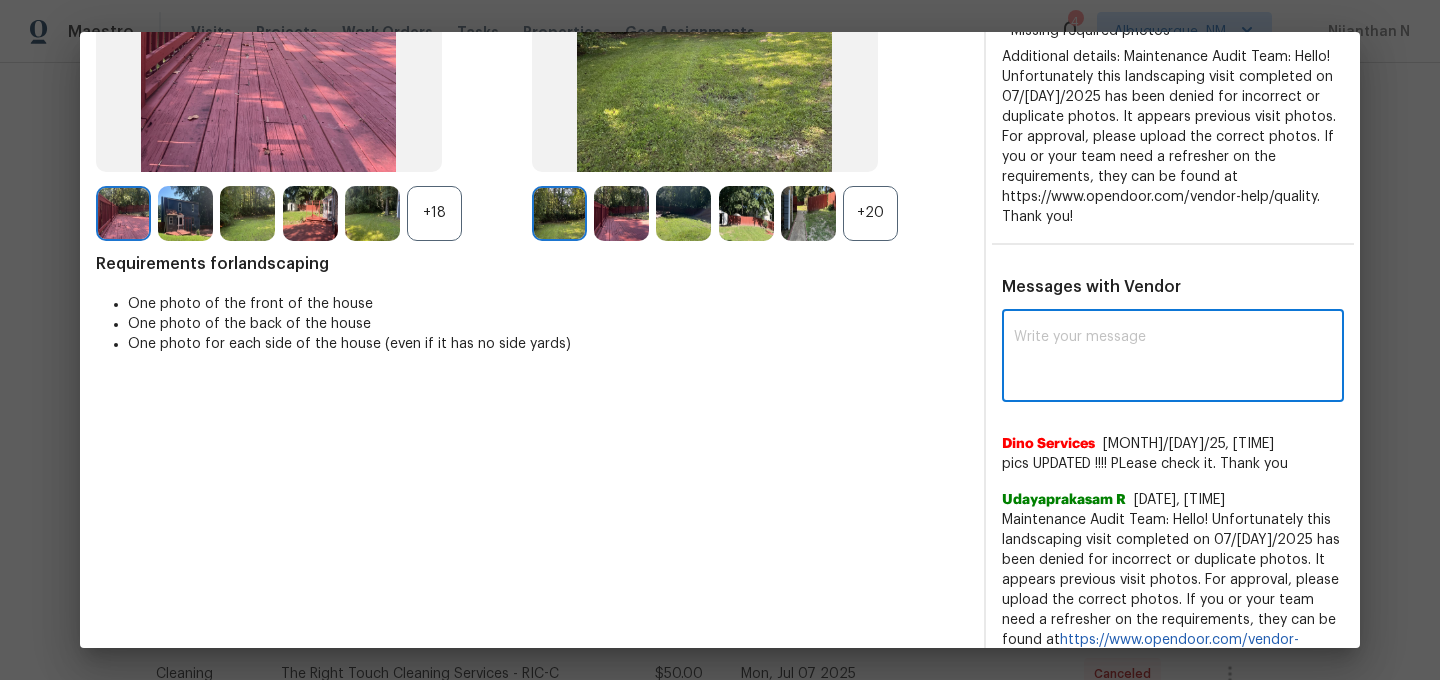 paste on "Maintenance Audit Team: Hello! Thank you for uploading the photo, after further review this visit was approved. (edited)" 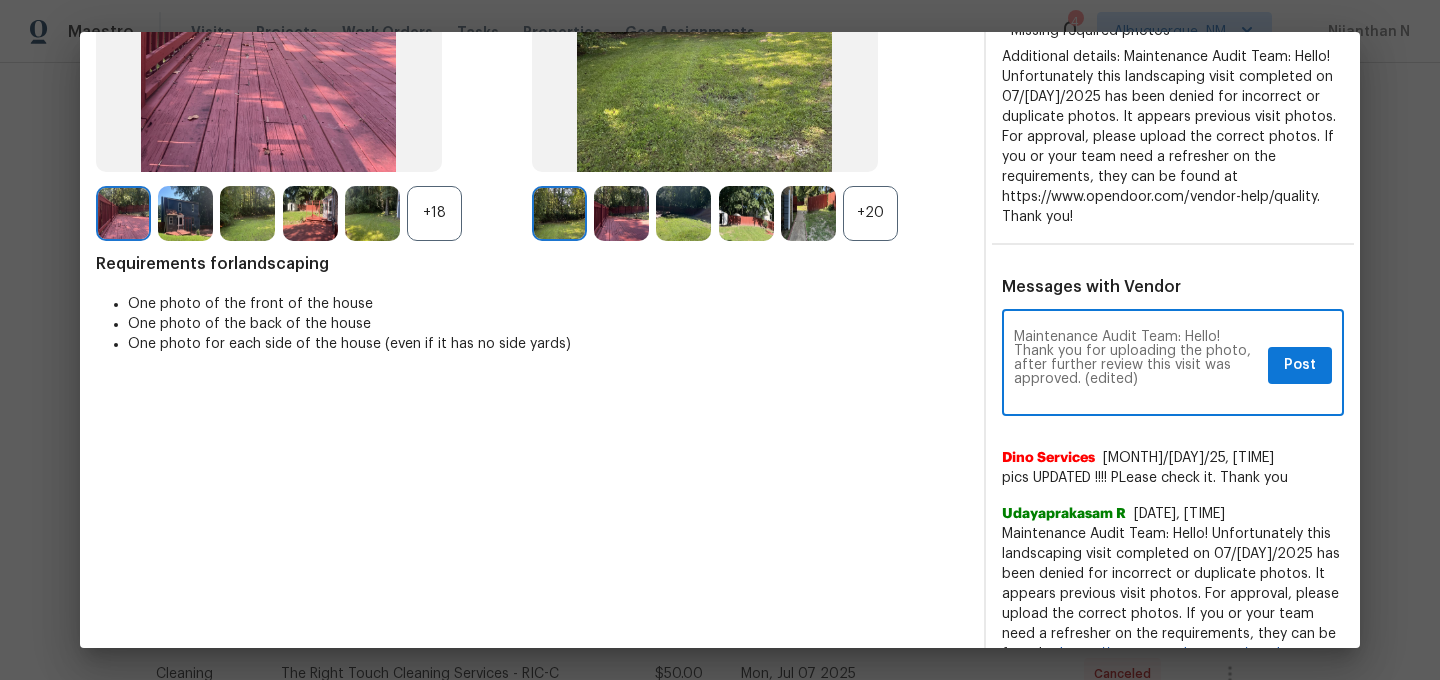 scroll, scrollTop: 0, scrollLeft: 0, axis: both 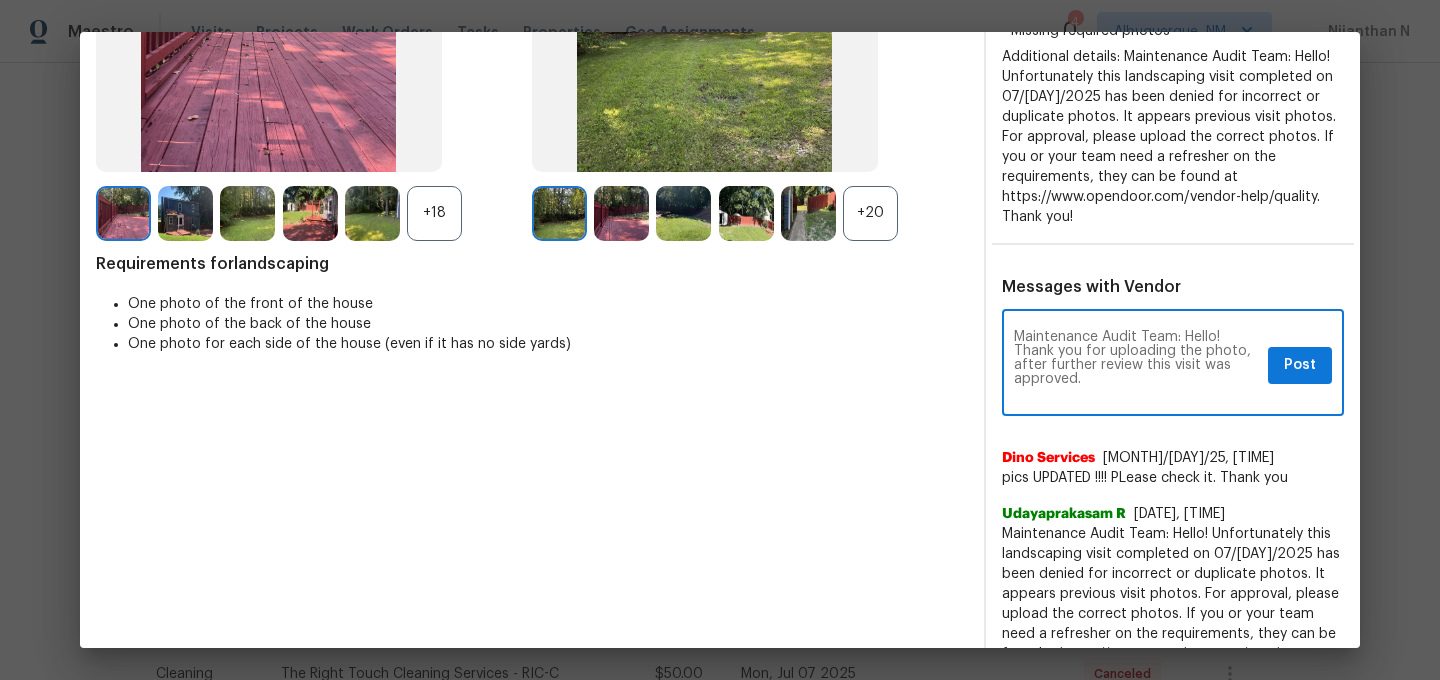 type on "Maintenance Audit Team: Hello! Thank you for uploading the photo, after further review this visit was approved." 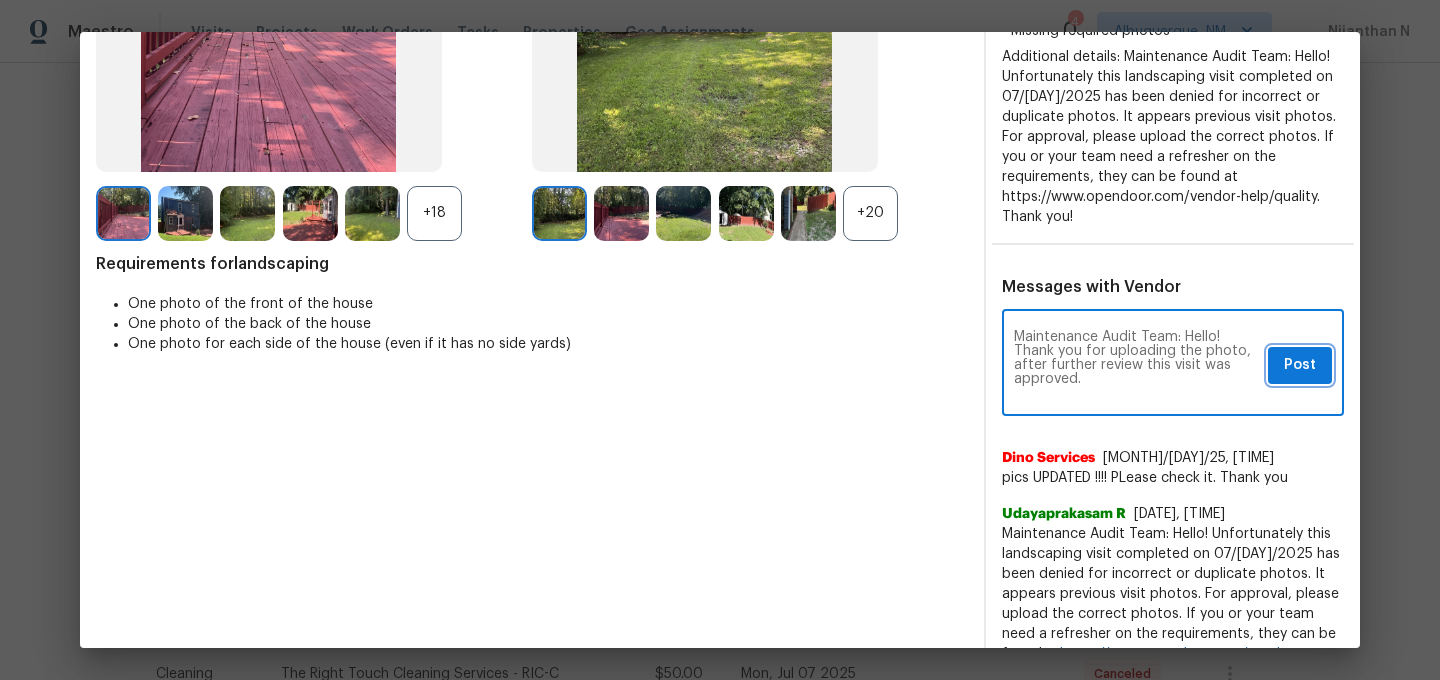 click on "Post" at bounding box center [1300, 365] 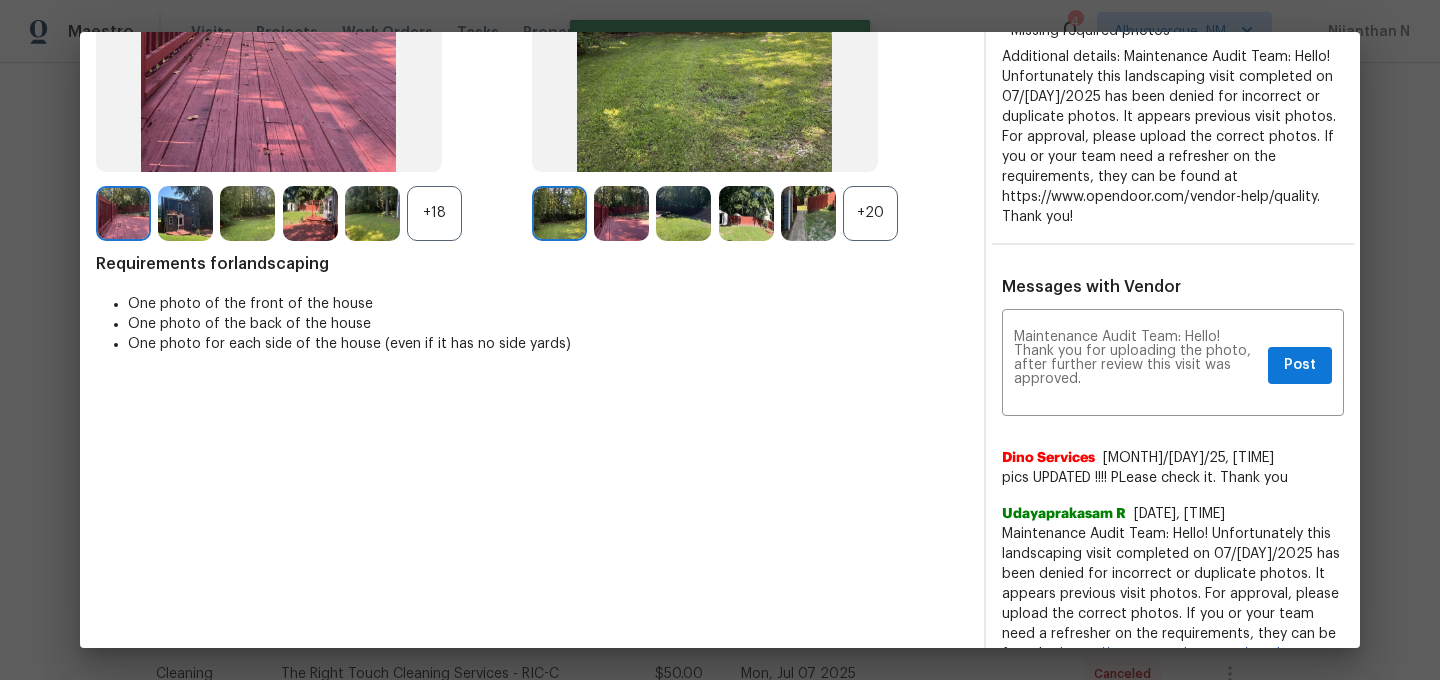 scroll, scrollTop: 0, scrollLeft: 0, axis: both 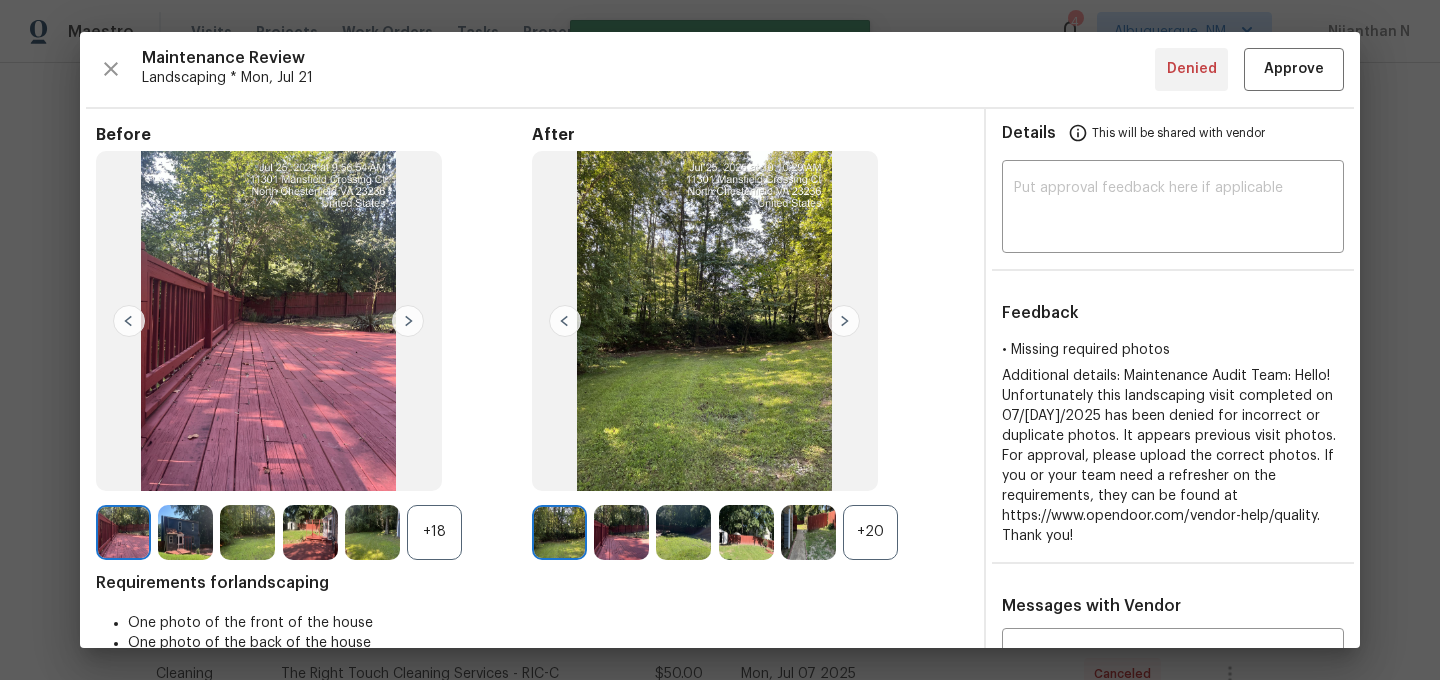 type 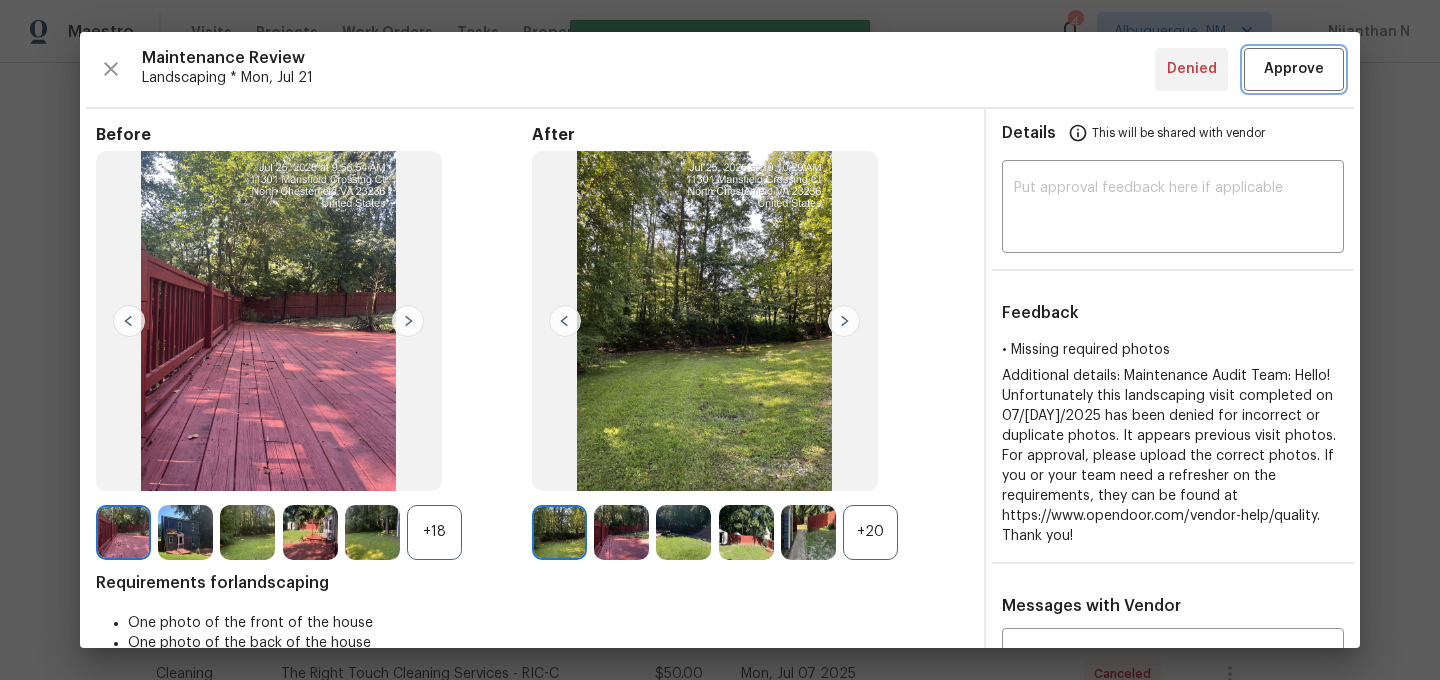 click on "Approve" at bounding box center [1294, 69] 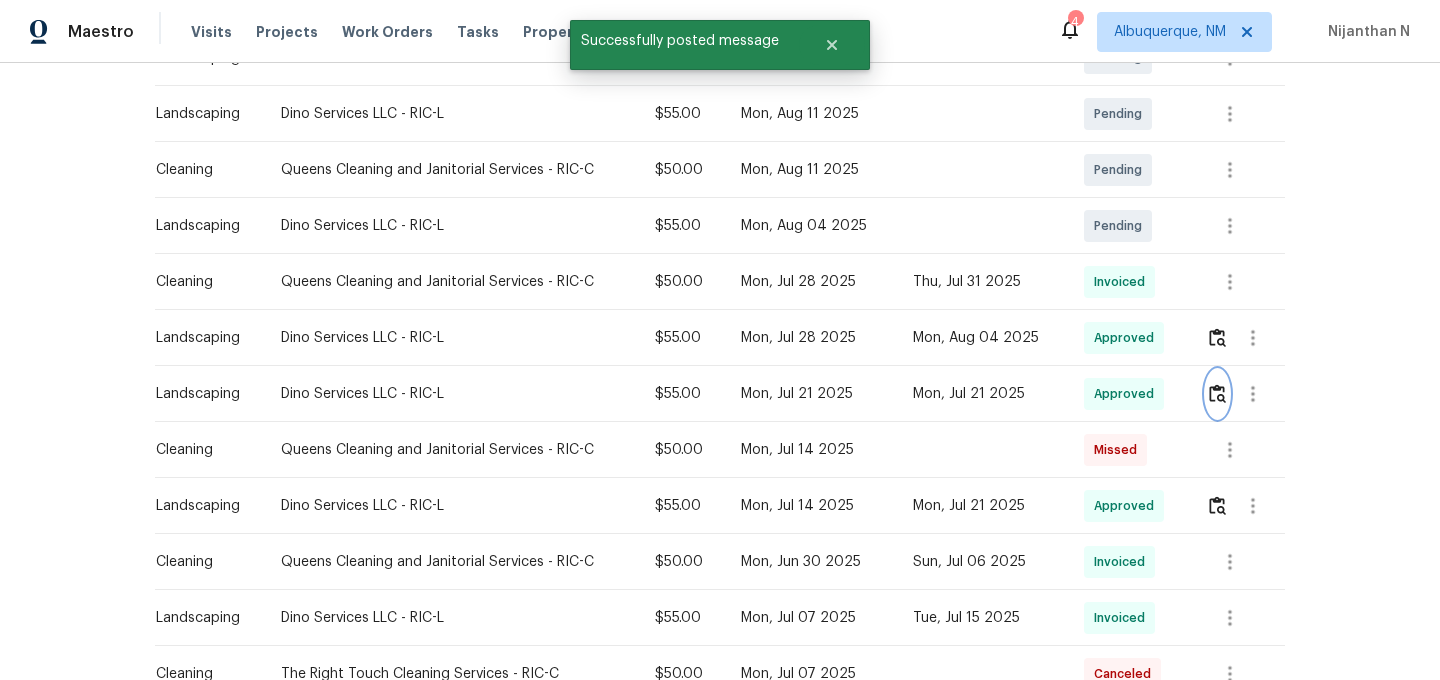 scroll, scrollTop: 0, scrollLeft: 0, axis: both 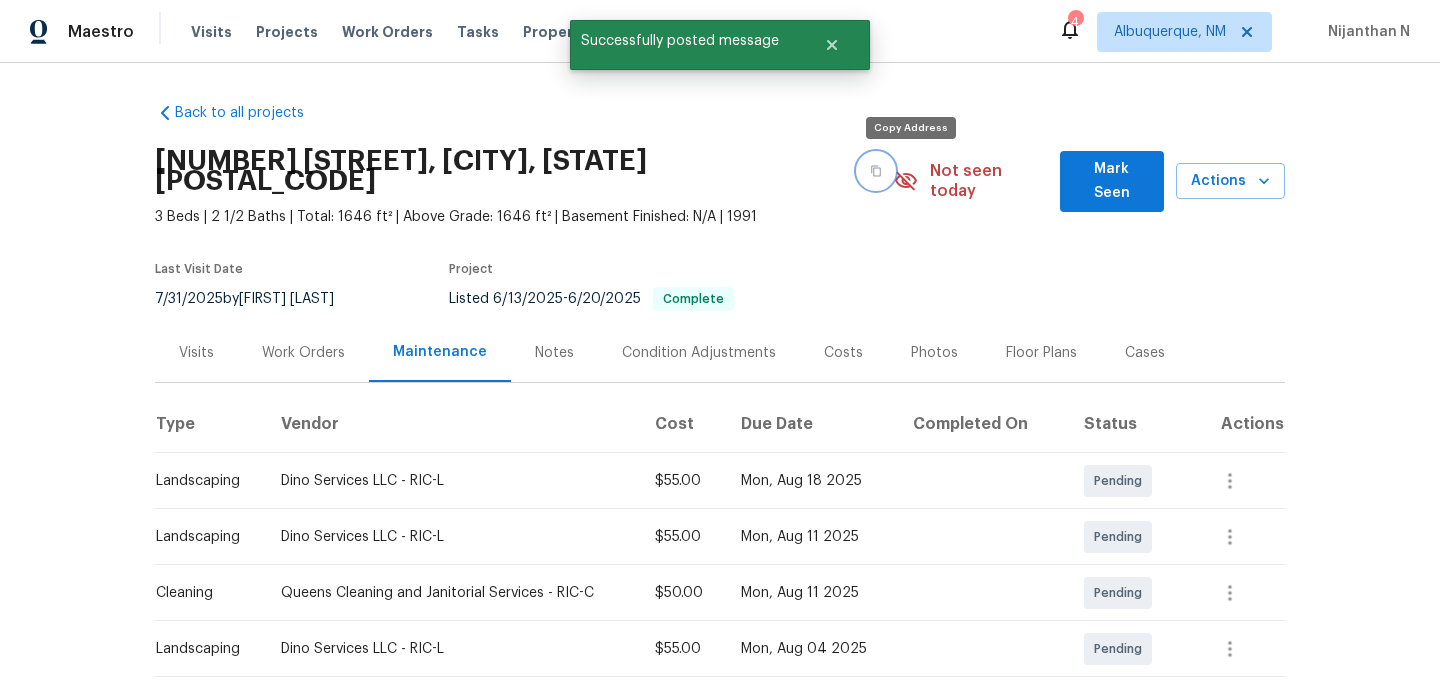 click at bounding box center (876, 171) 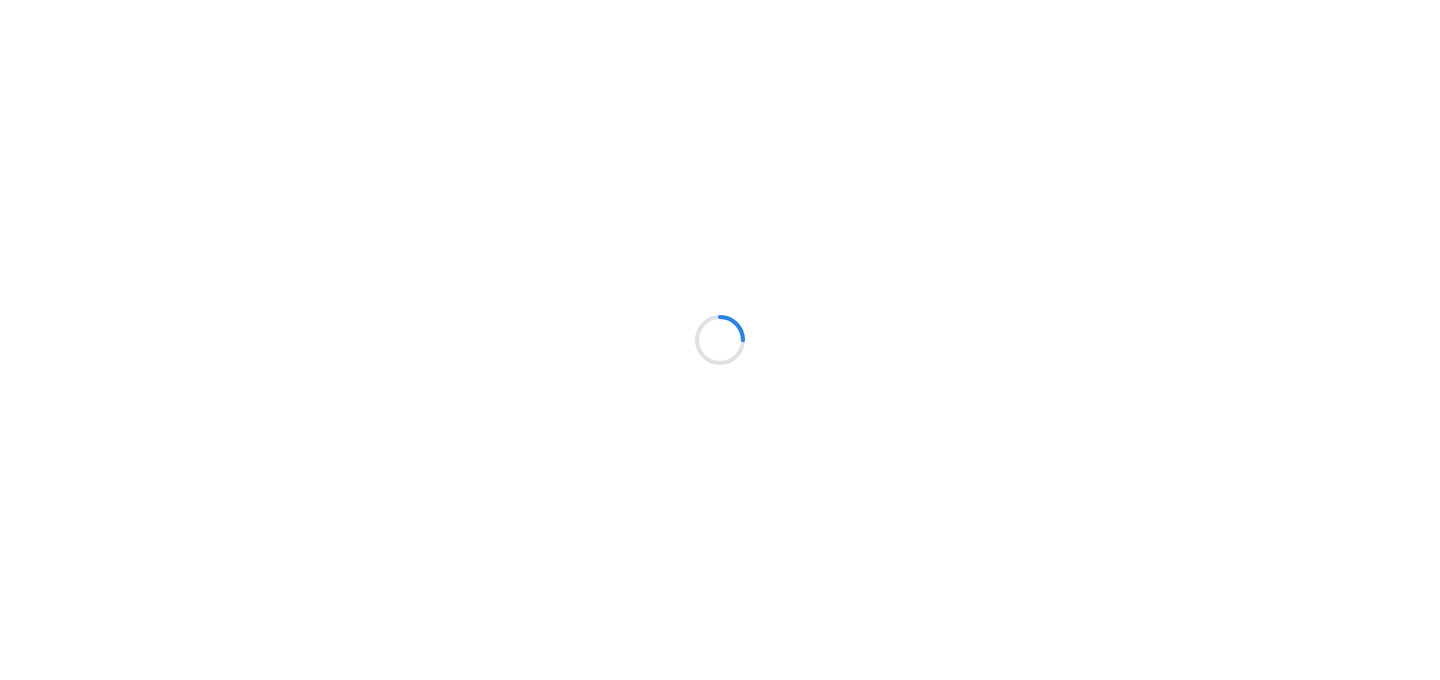 scroll, scrollTop: 0, scrollLeft: 0, axis: both 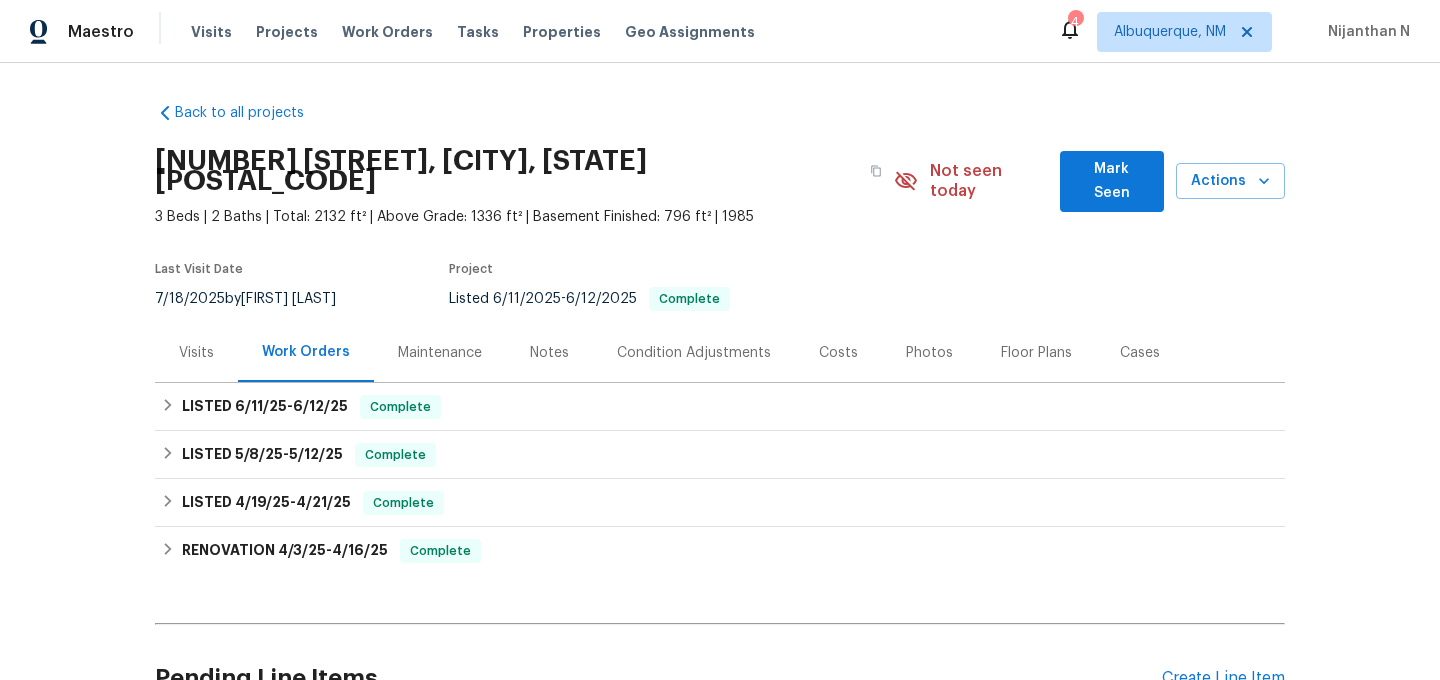 click on "Maintenance" at bounding box center (440, 353) 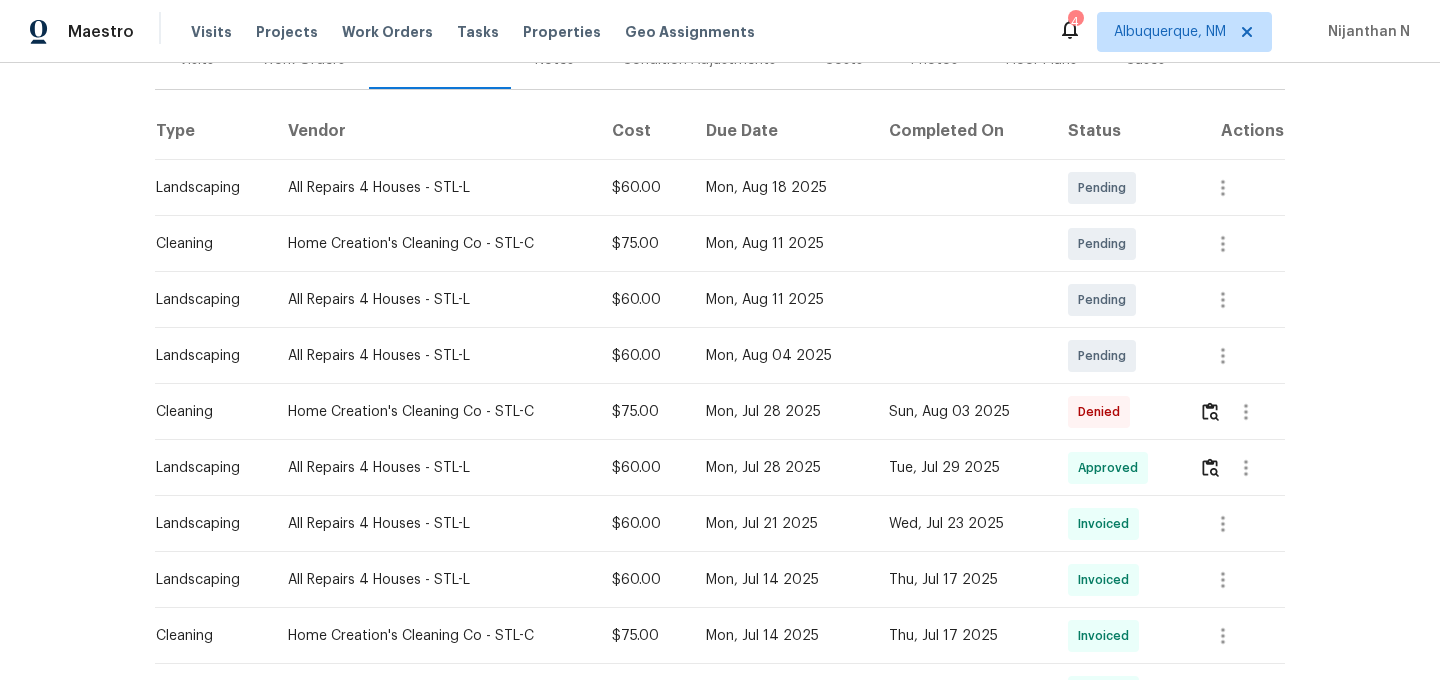 scroll, scrollTop: 301, scrollLeft: 0, axis: vertical 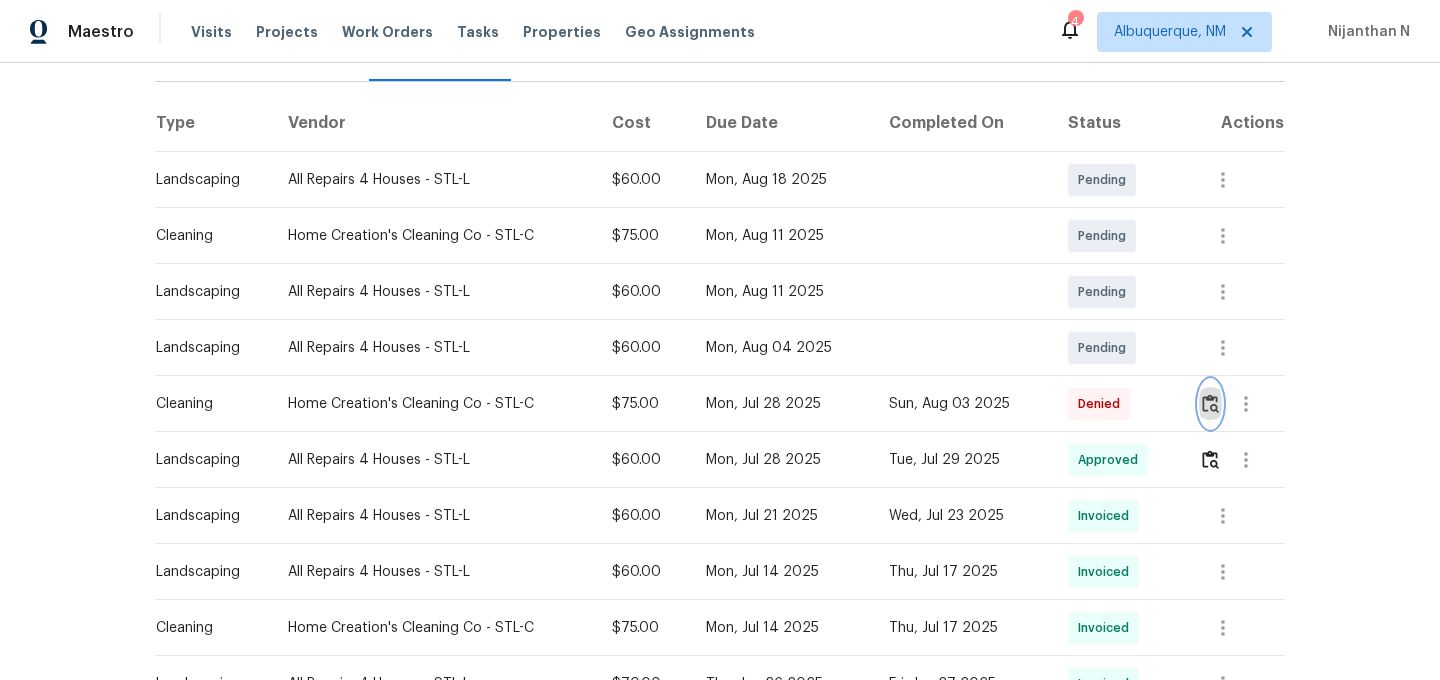 click at bounding box center [1210, 403] 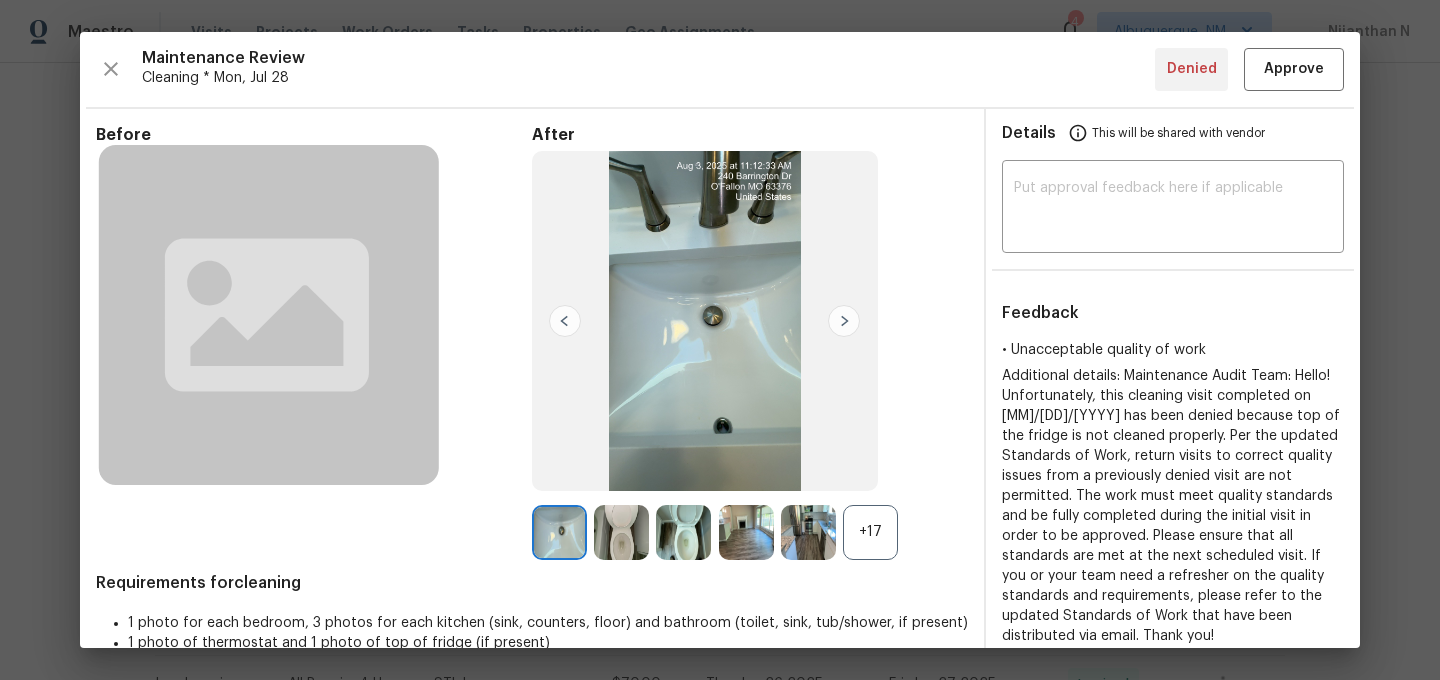 click on "+17" at bounding box center (870, 532) 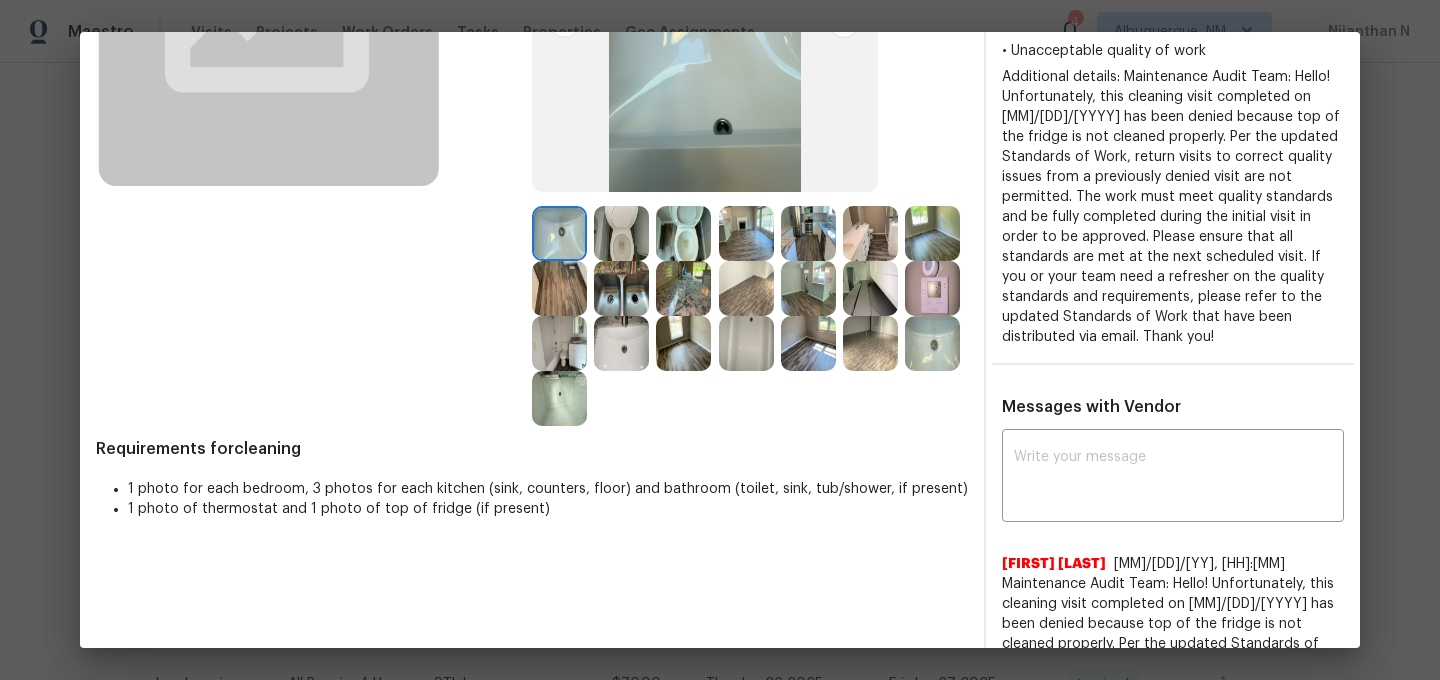 scroll, scrollTop: 220, scrollLeft: 0, axis: vertical 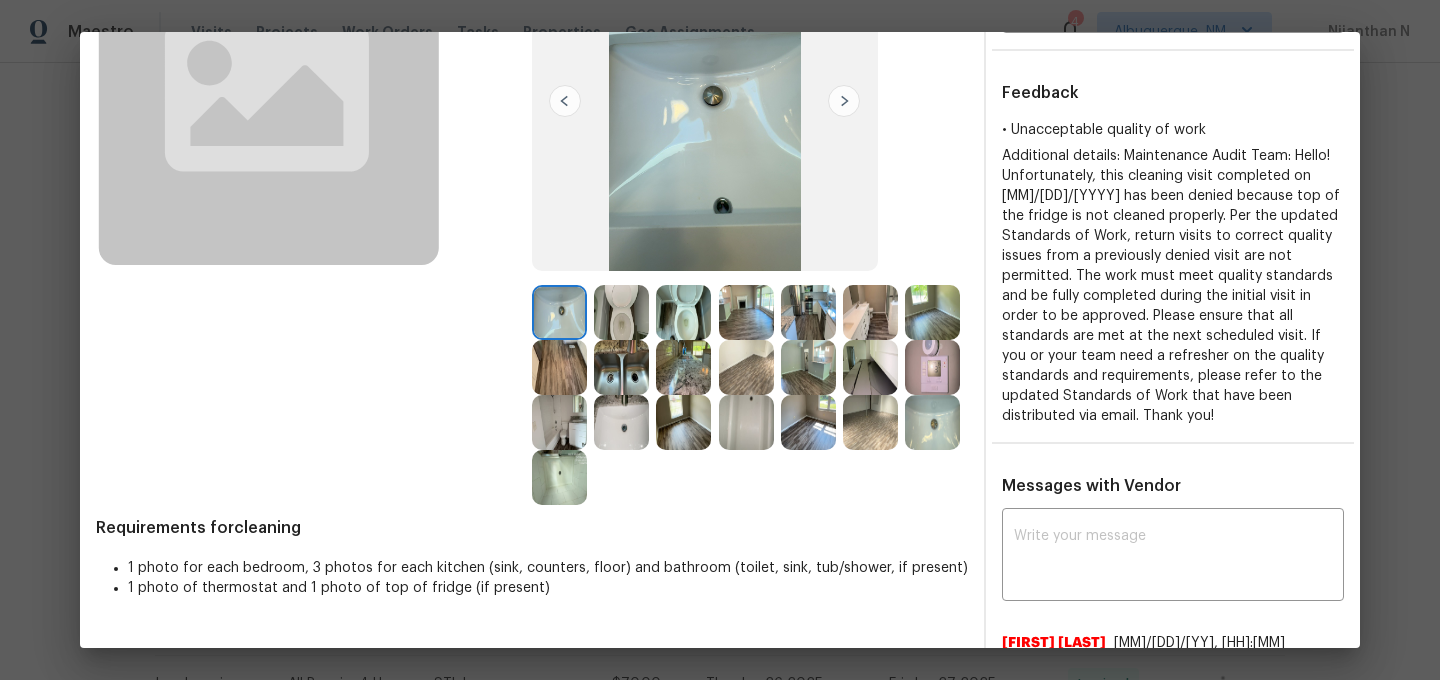 click at bounding box center (870, 367) 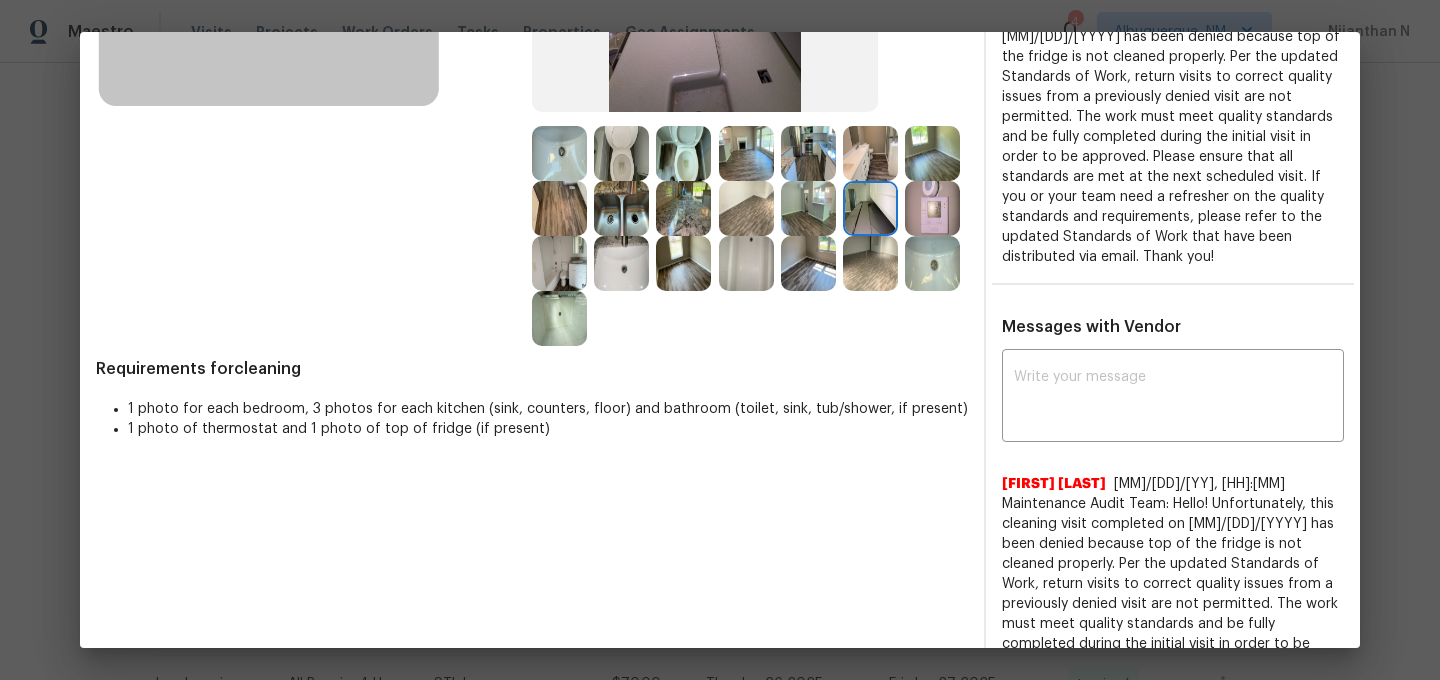 scroll, scrollTop: 385, scrollLeft: 0, axis: vertical 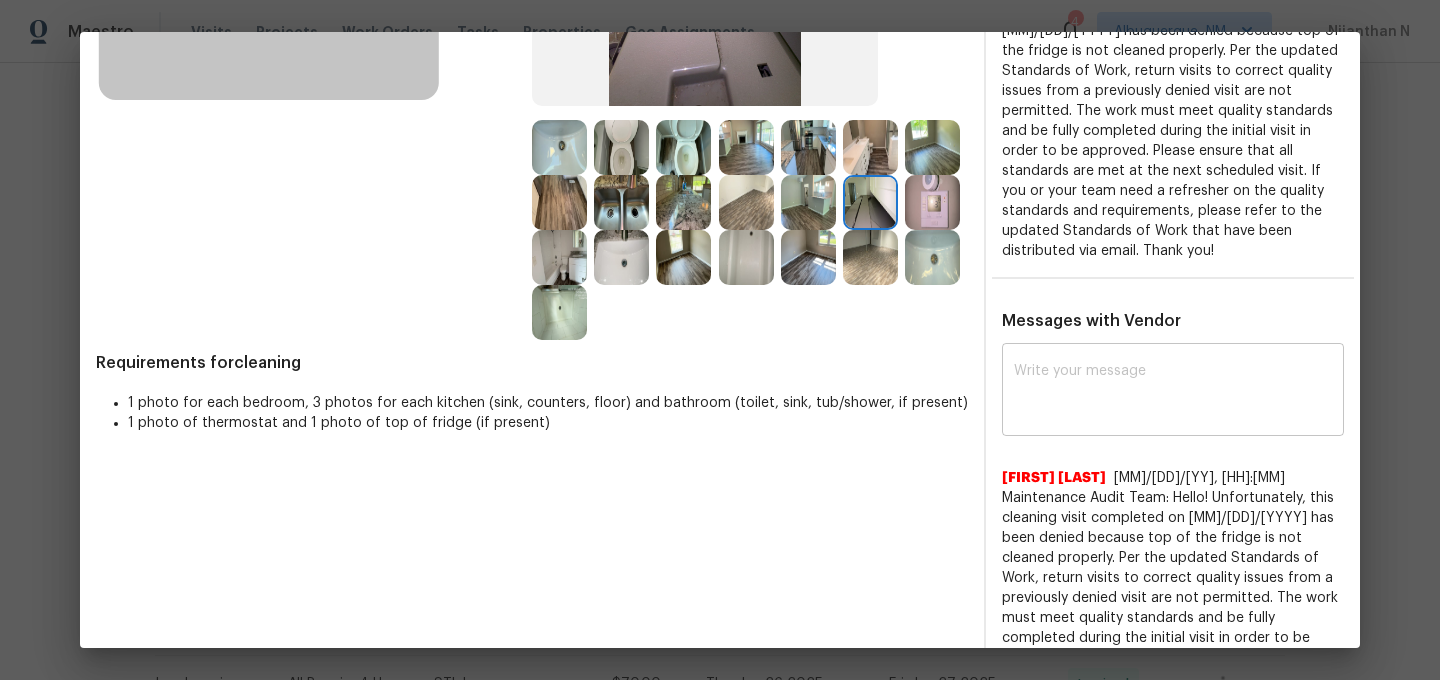 click at bounding box center (1173, 392) 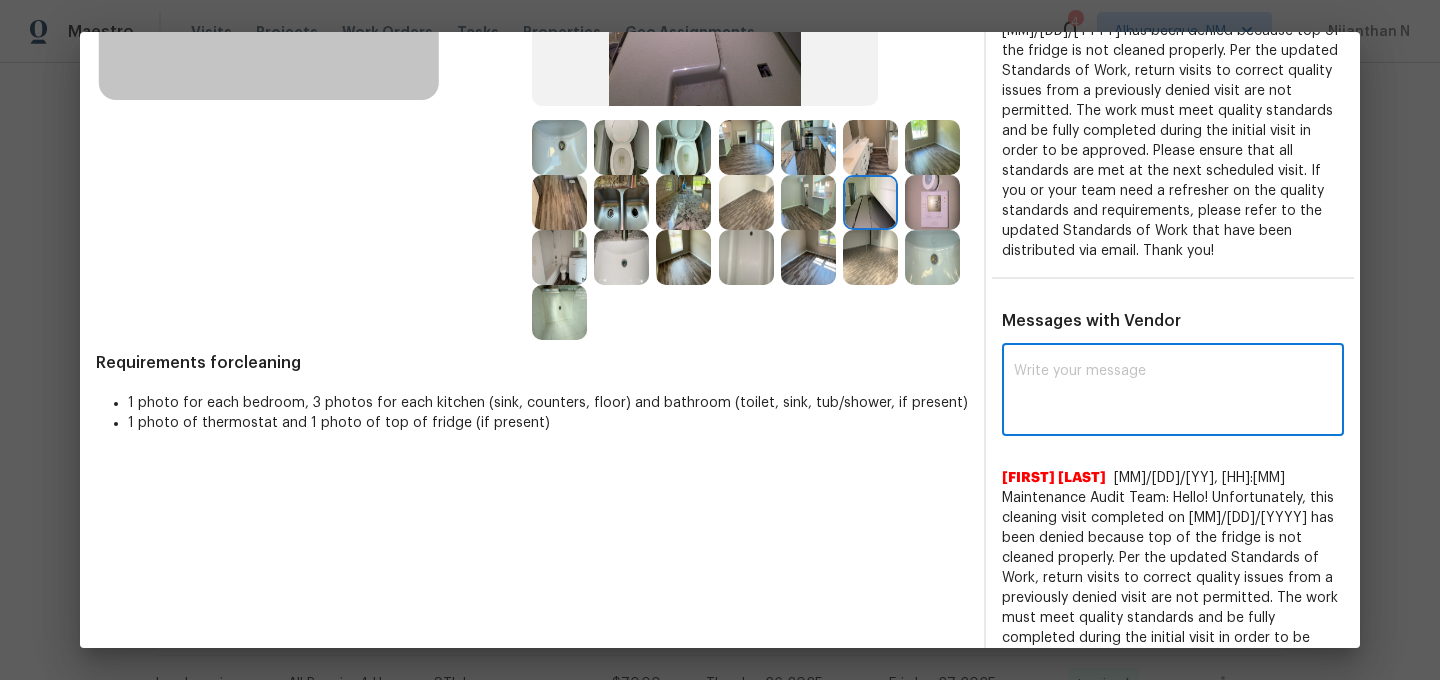 paste on "Maintenance Audit Team: Hello! Thank you for the feedback after further review this visit was approved." 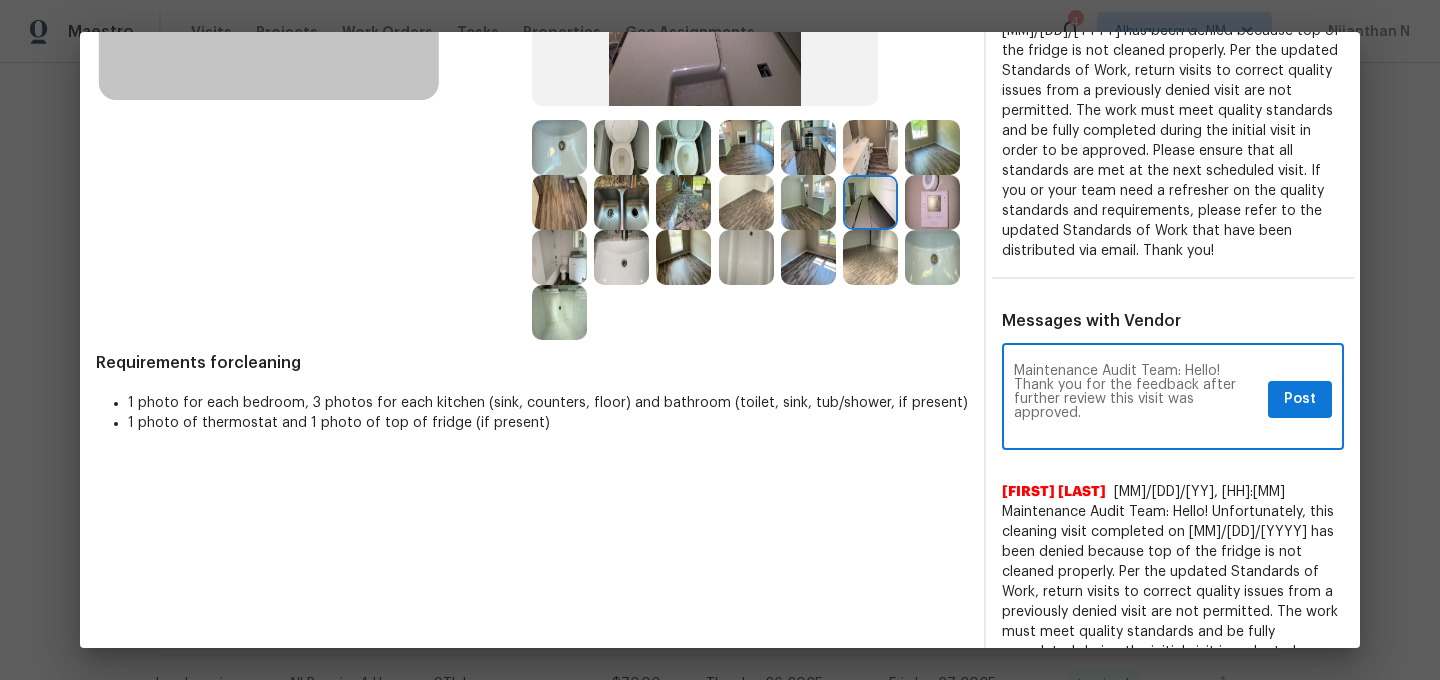 scroll, scrollTop: 0, scrollLeft: 0, axis: both 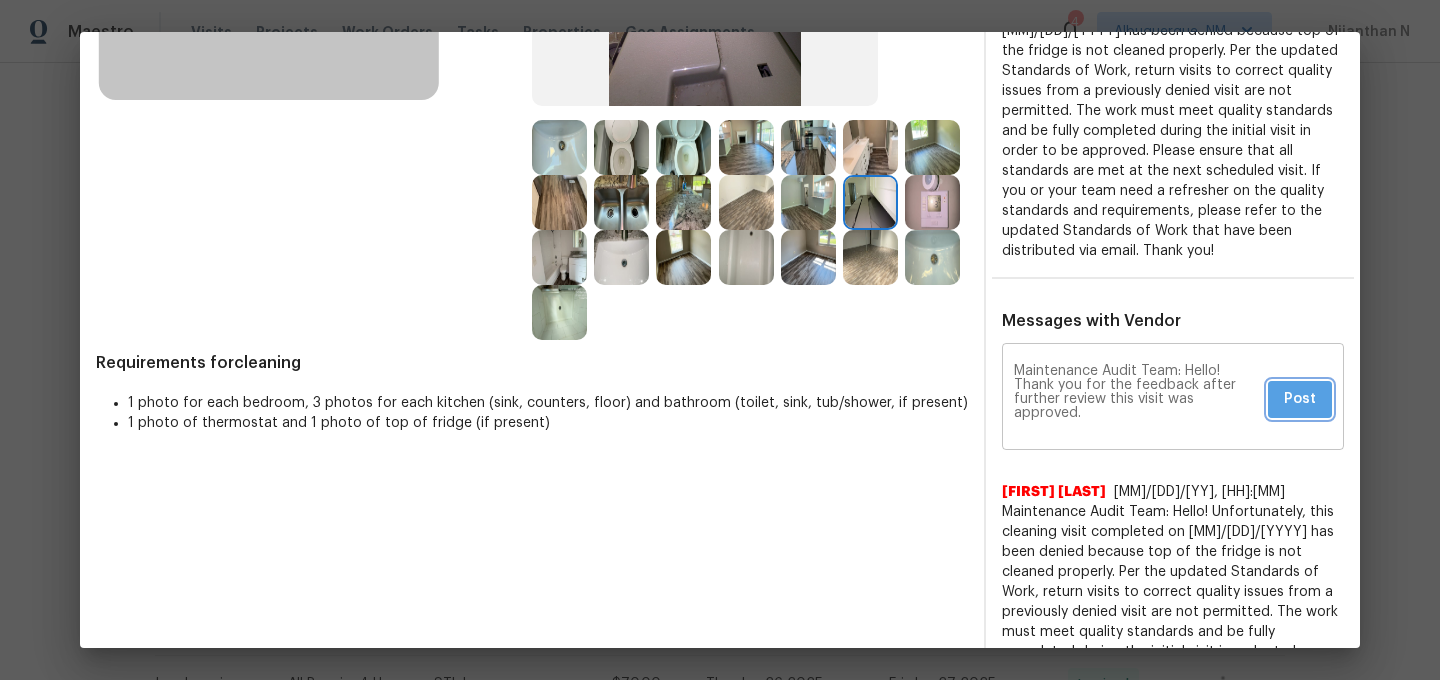 click on "Post" at bounding box center (1300, 399) 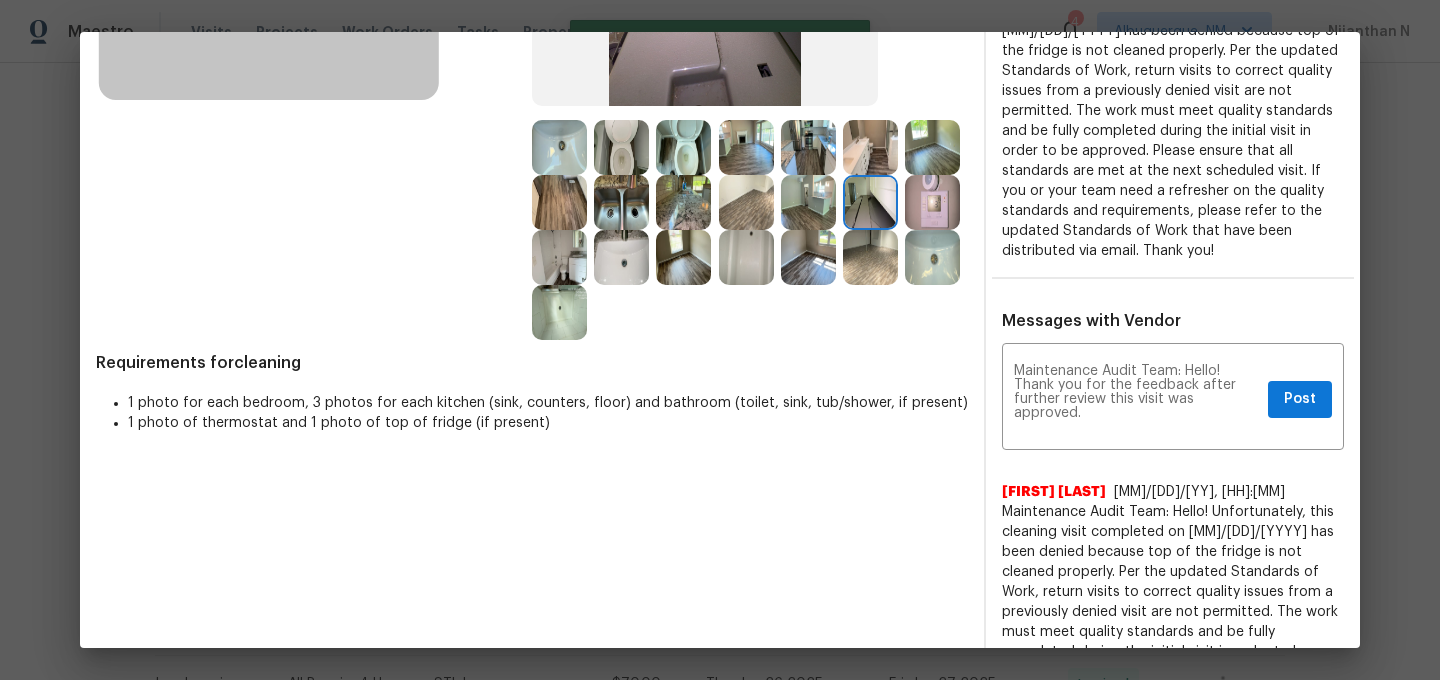scroll, scrollTop: 0, scrollLeft: 0, axis: both 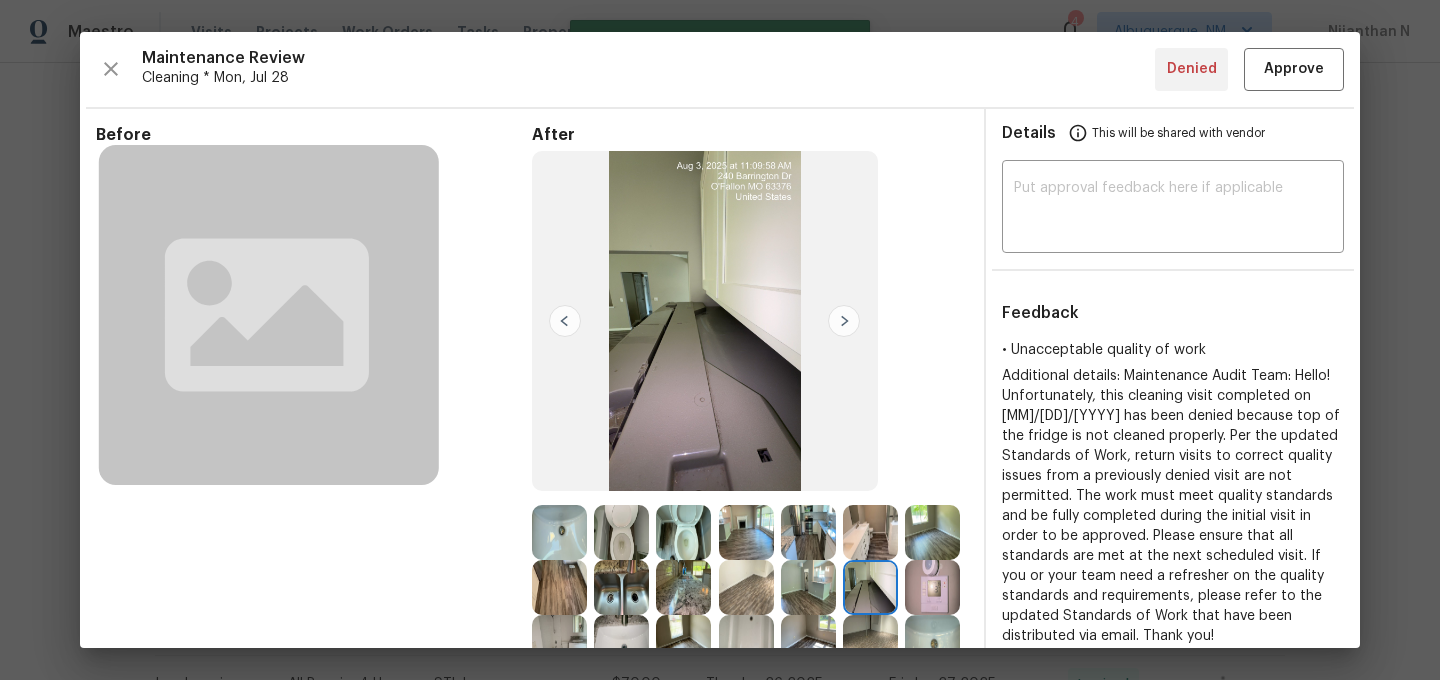 type 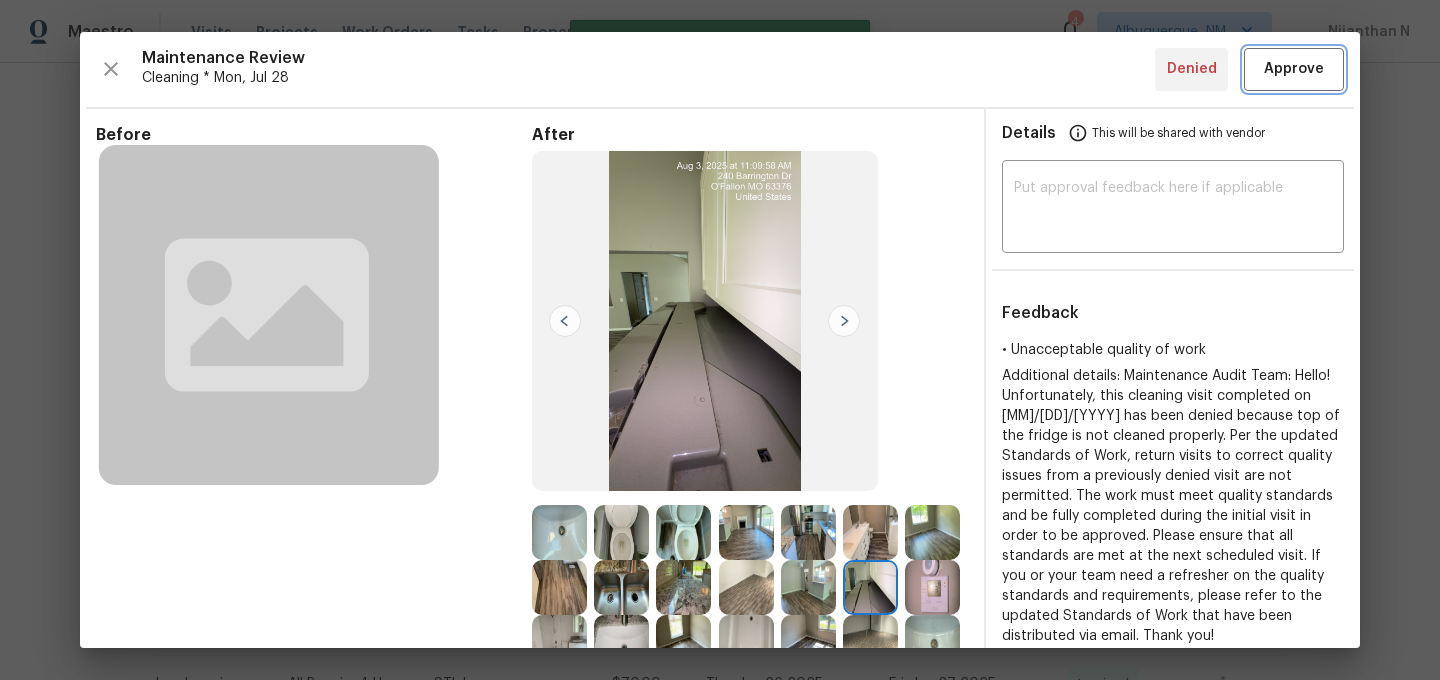 click on "Approve" at bounding box center [1294, 69] 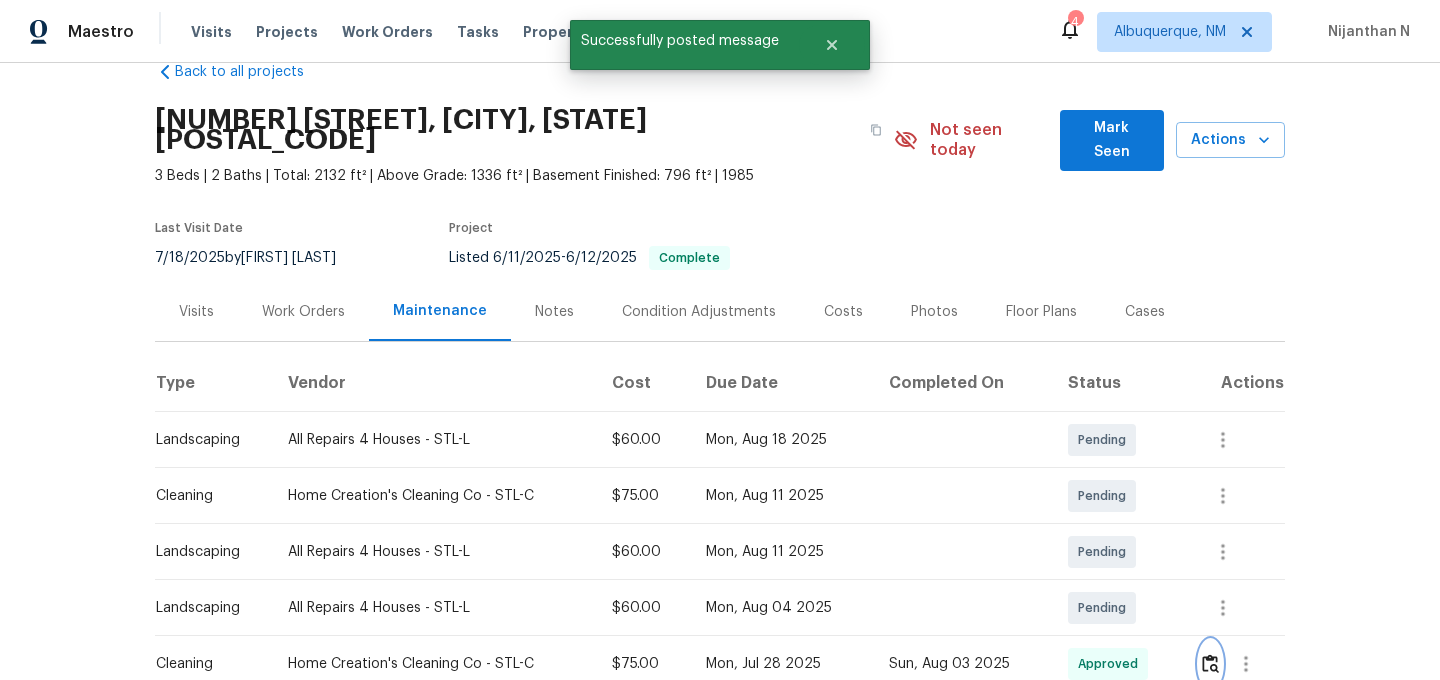 scroll, scrollTop: 0, scrollLeft: 0, axis: both 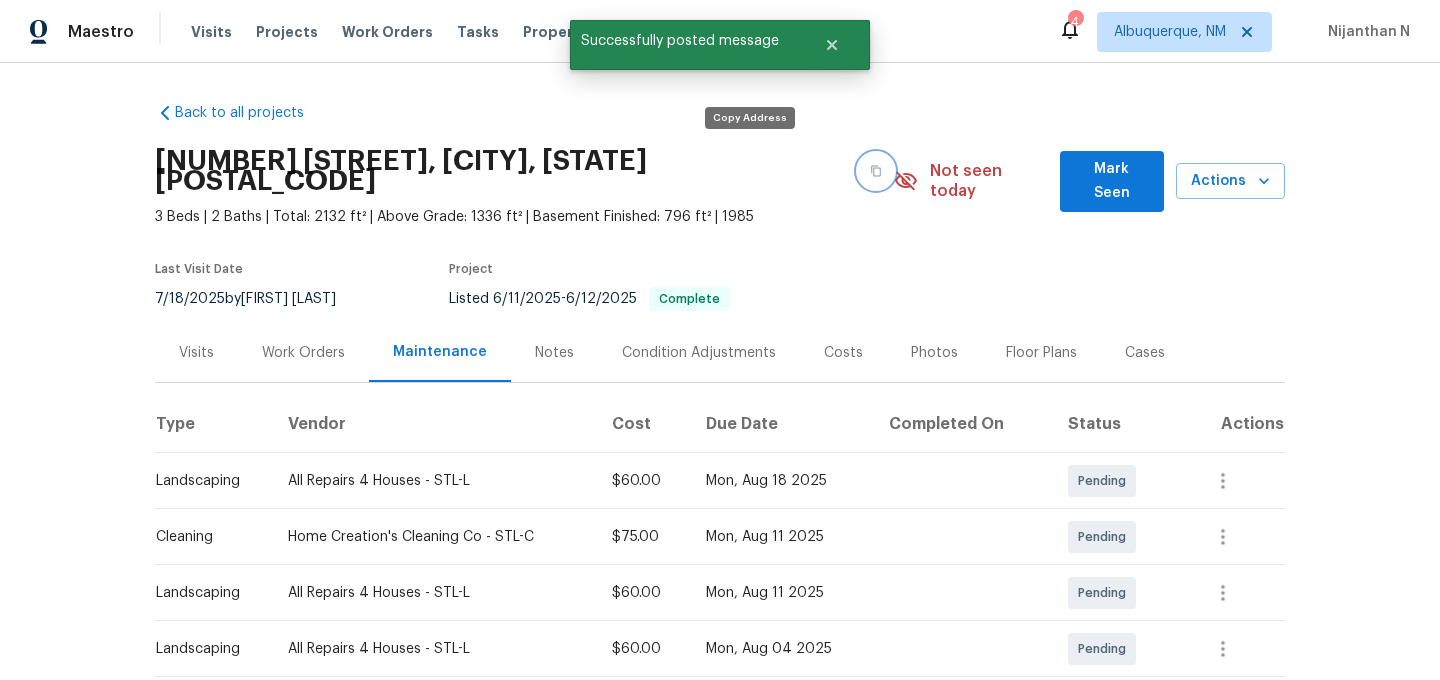 click 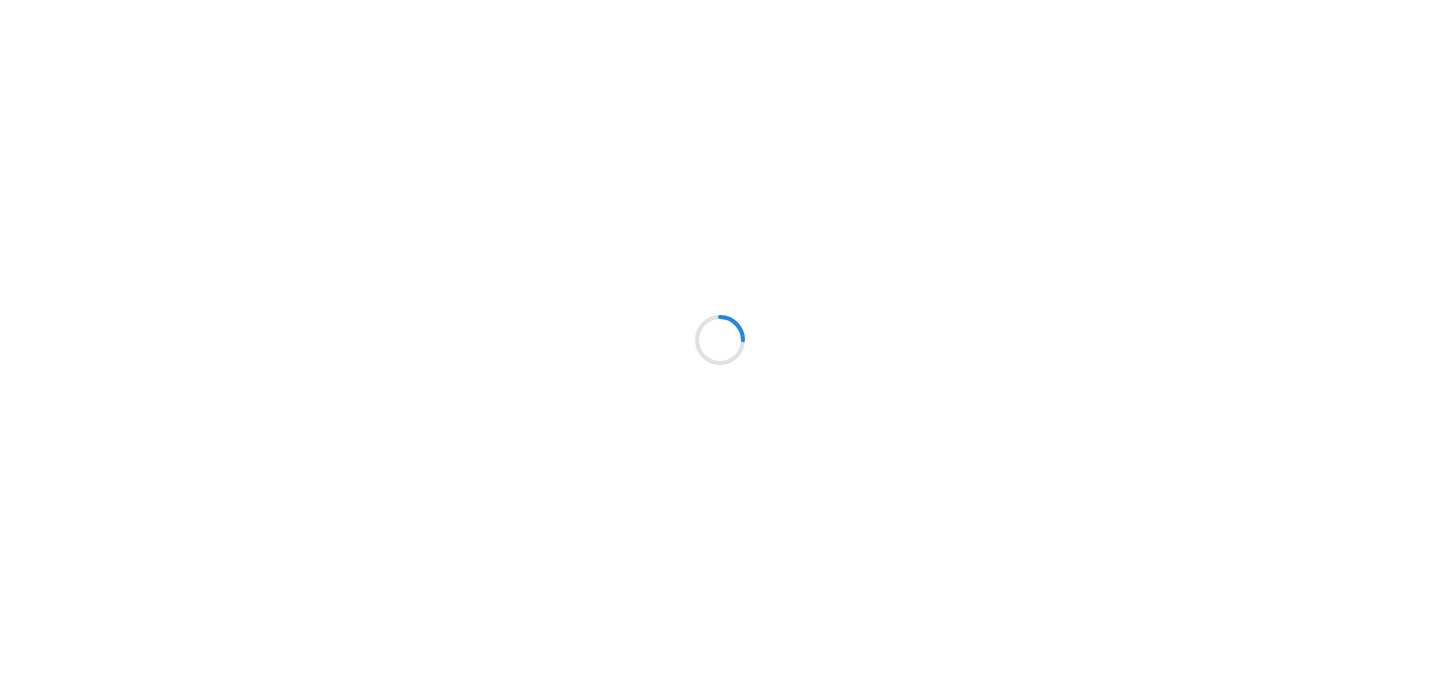 scroll, scrollTop: 0, scrollLeft: 0, axis: both 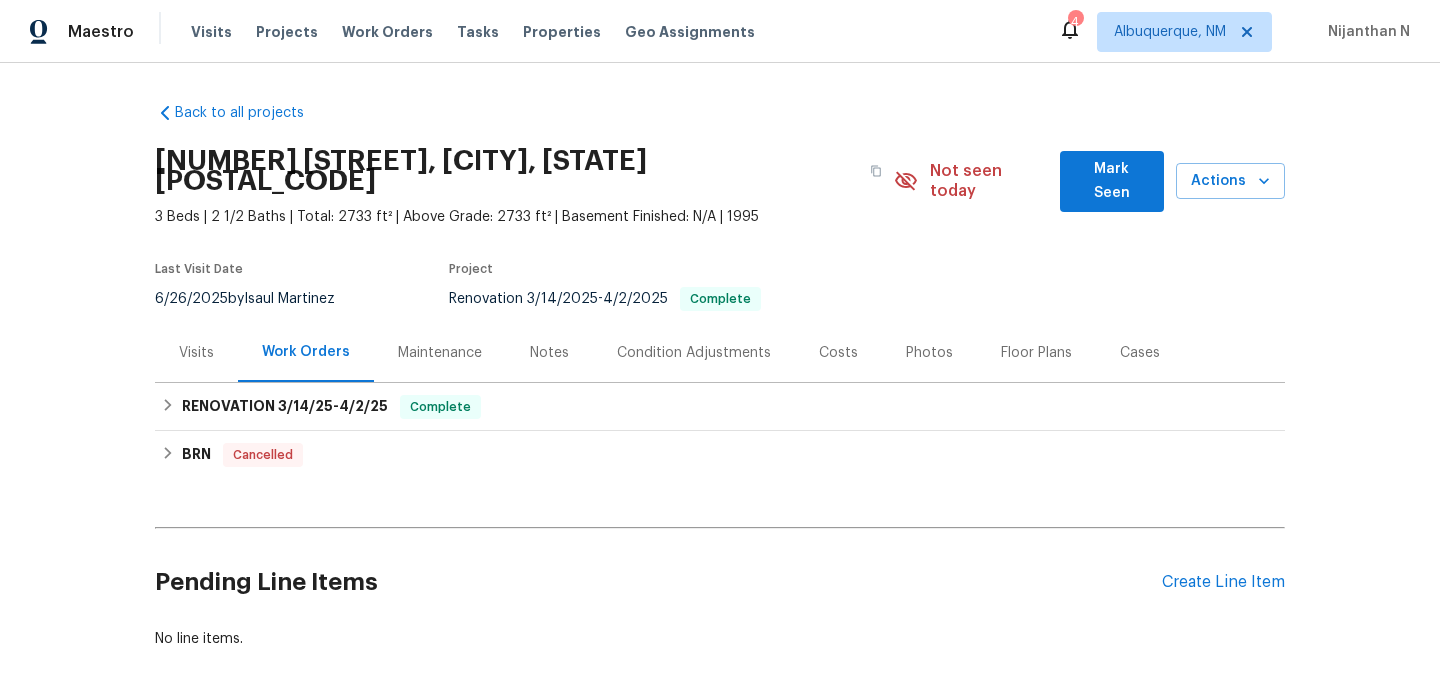 click on "Maintenance" at bounding box center [440, 353] 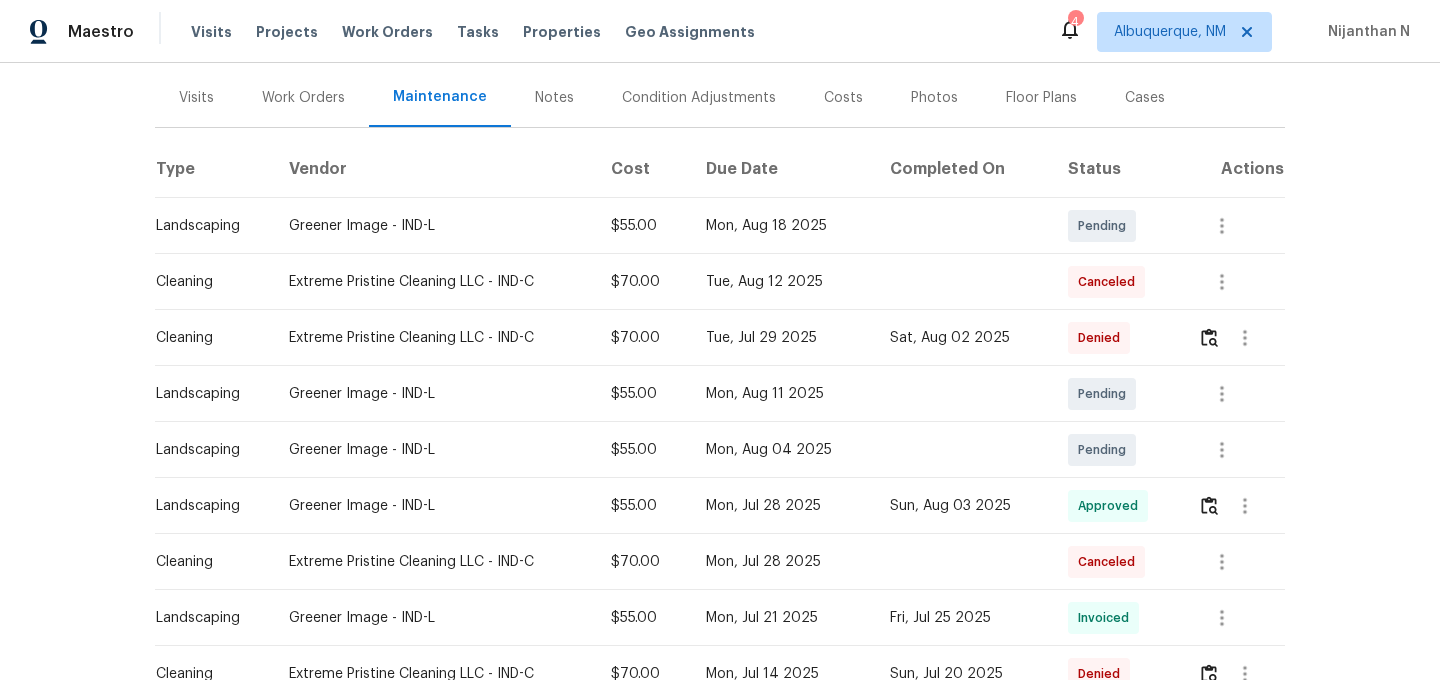 scroll, scrollTop: 277, scrollLeft: 0, axis: vertical 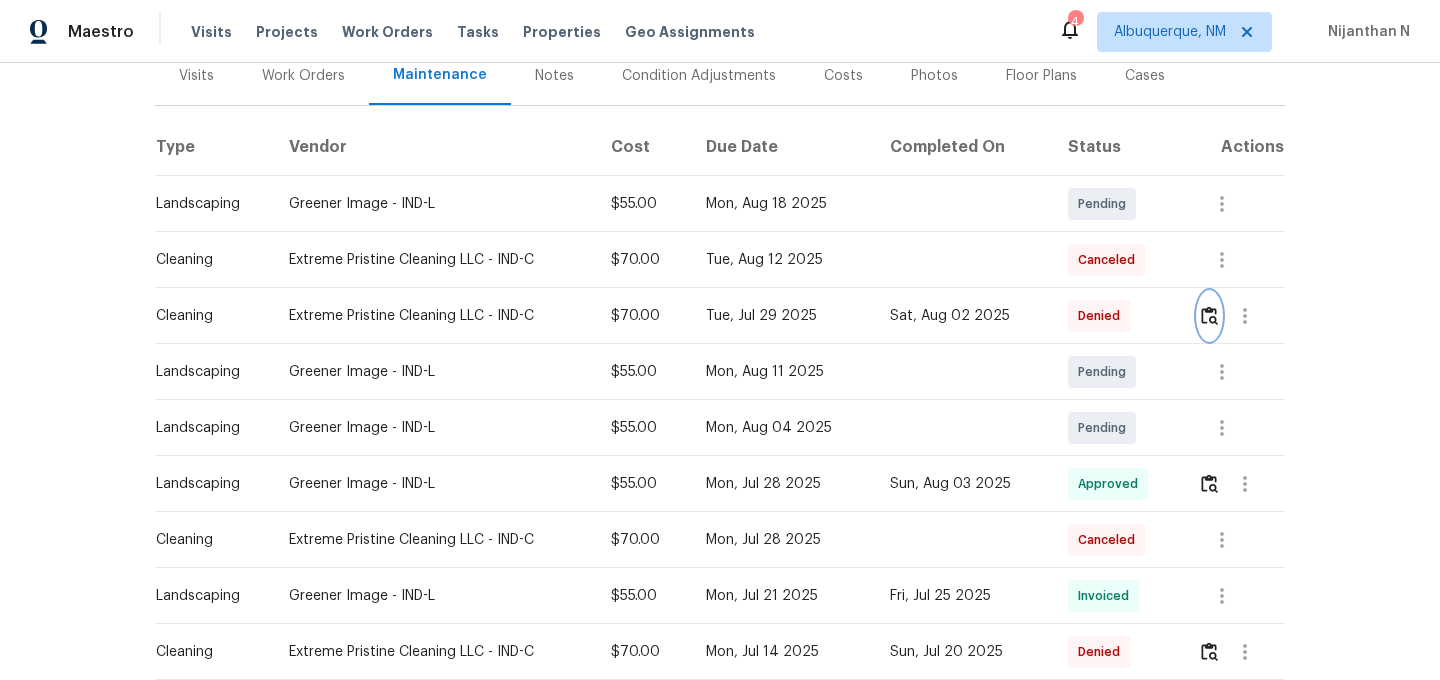 click at bounding box center (1209, 316) 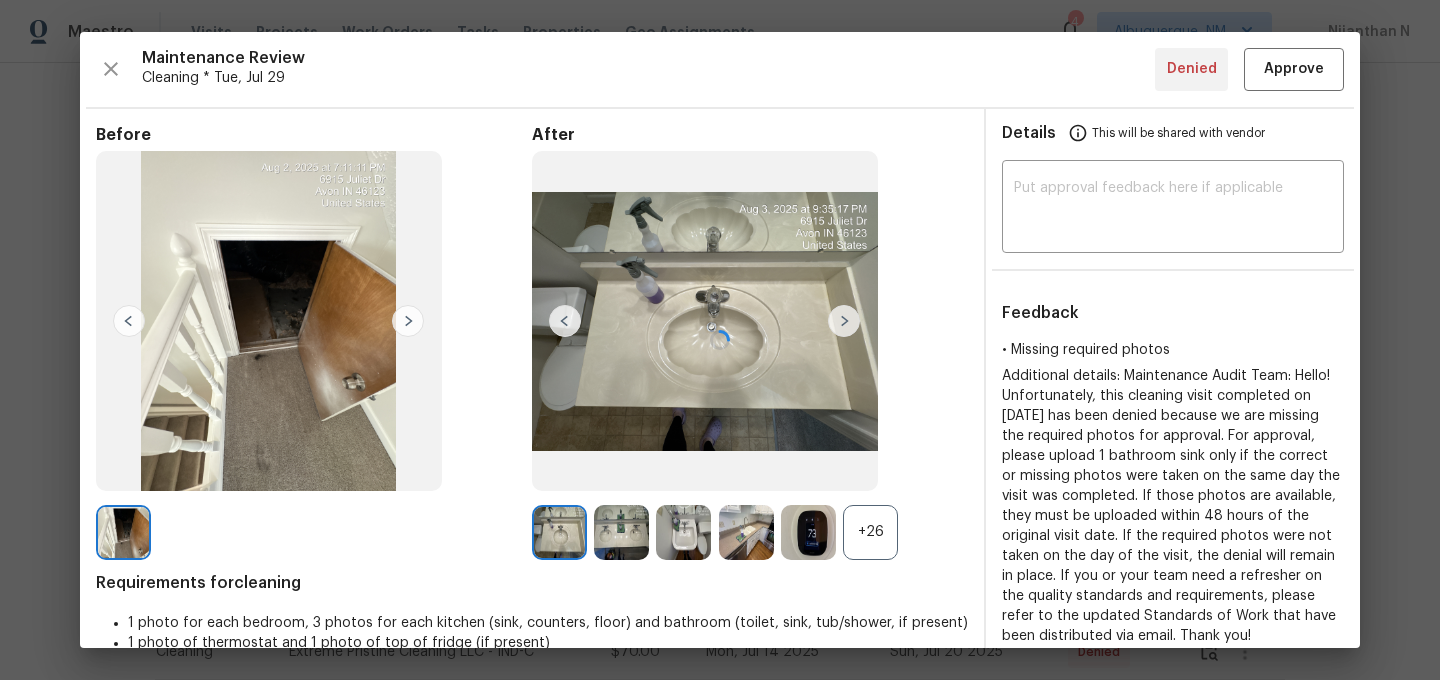 click at bounding box center (720, 340) 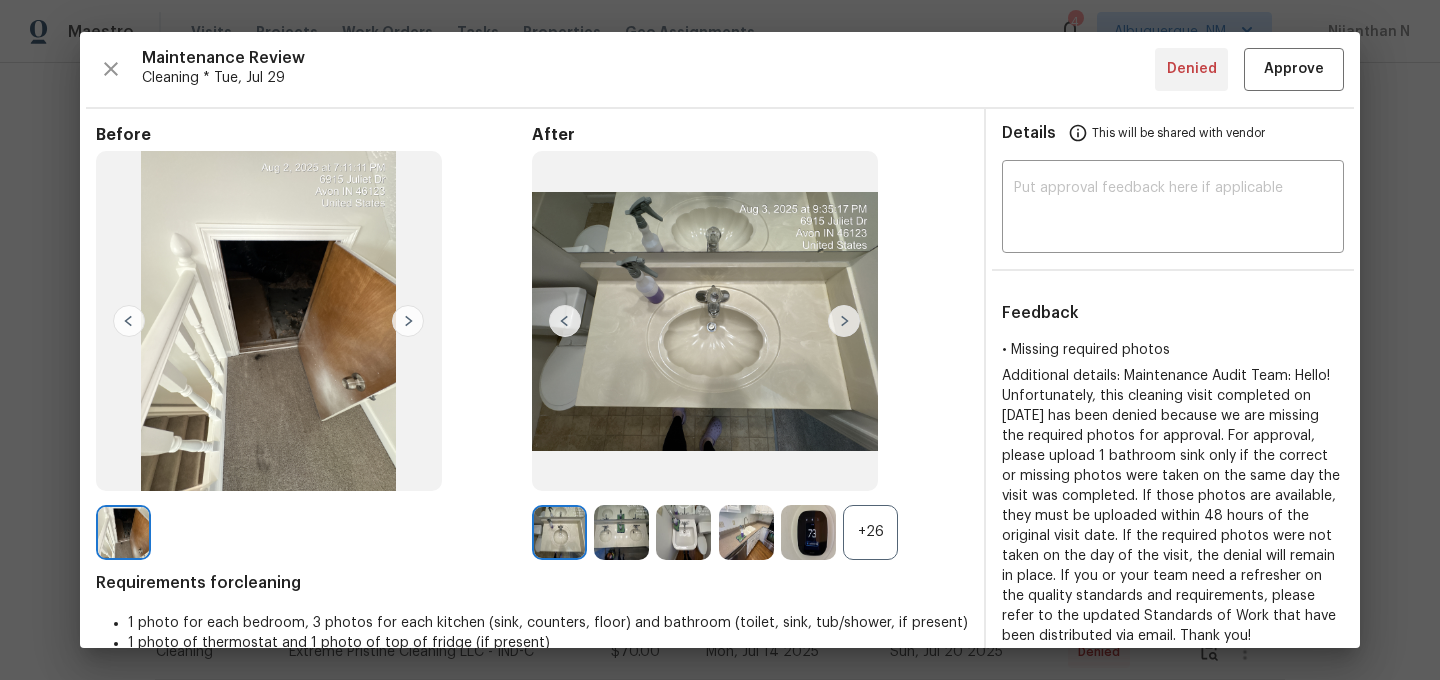 click on "+26" at bounding box center (870, 532) 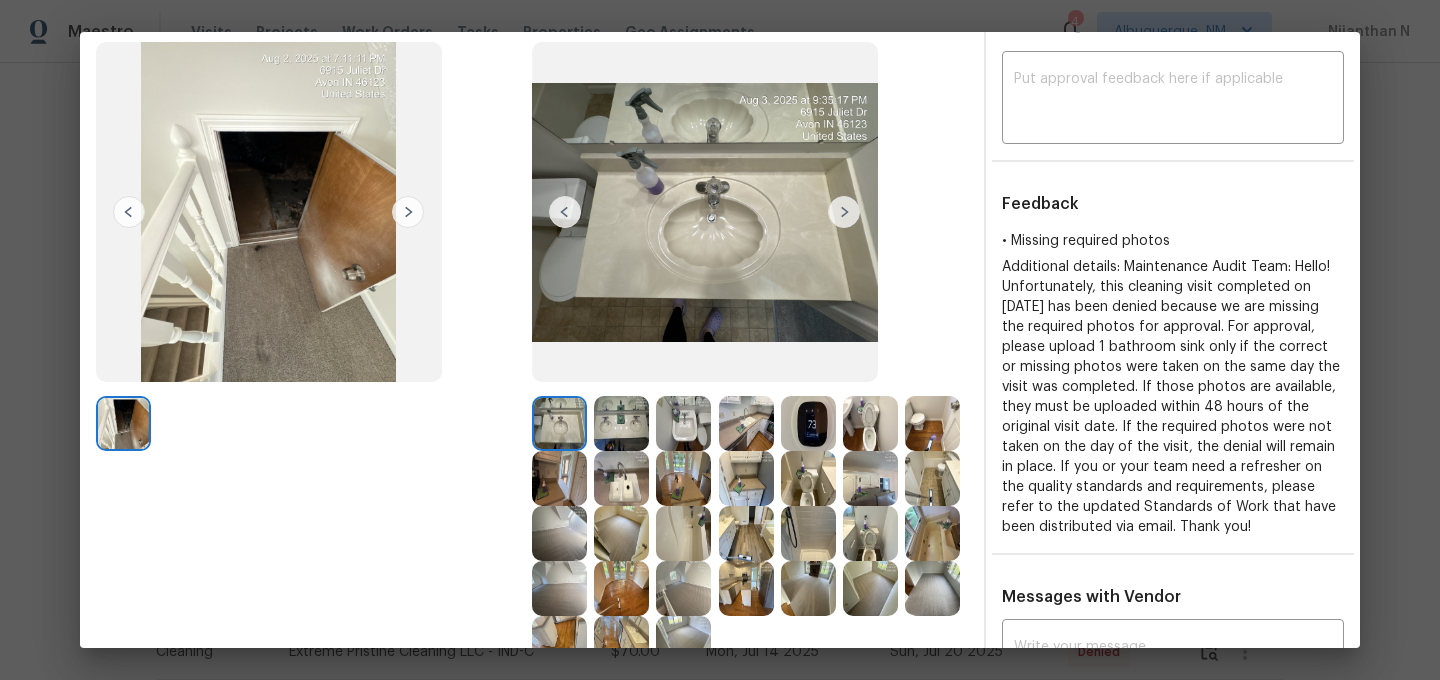 scroll, scrollTop: 114, scrollLeft: 0, axis: vertical 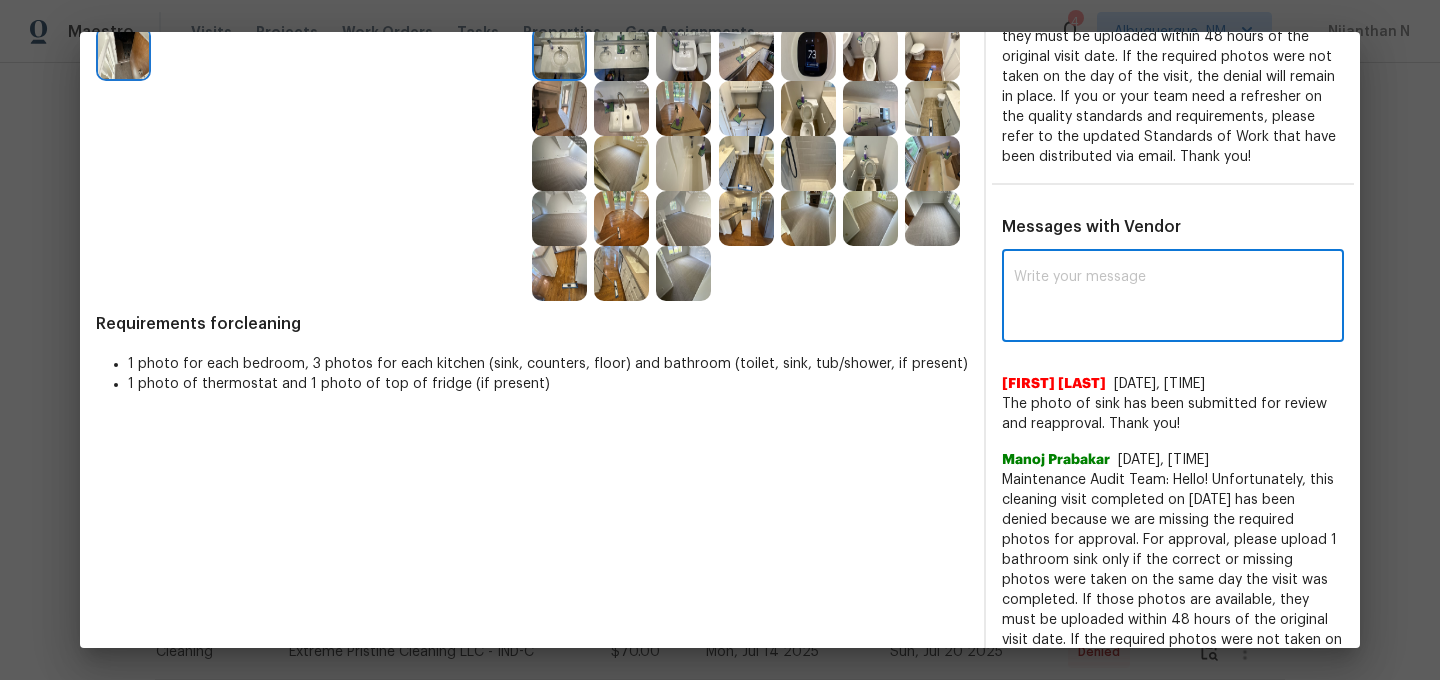 click at bounding box center (1173, 298) 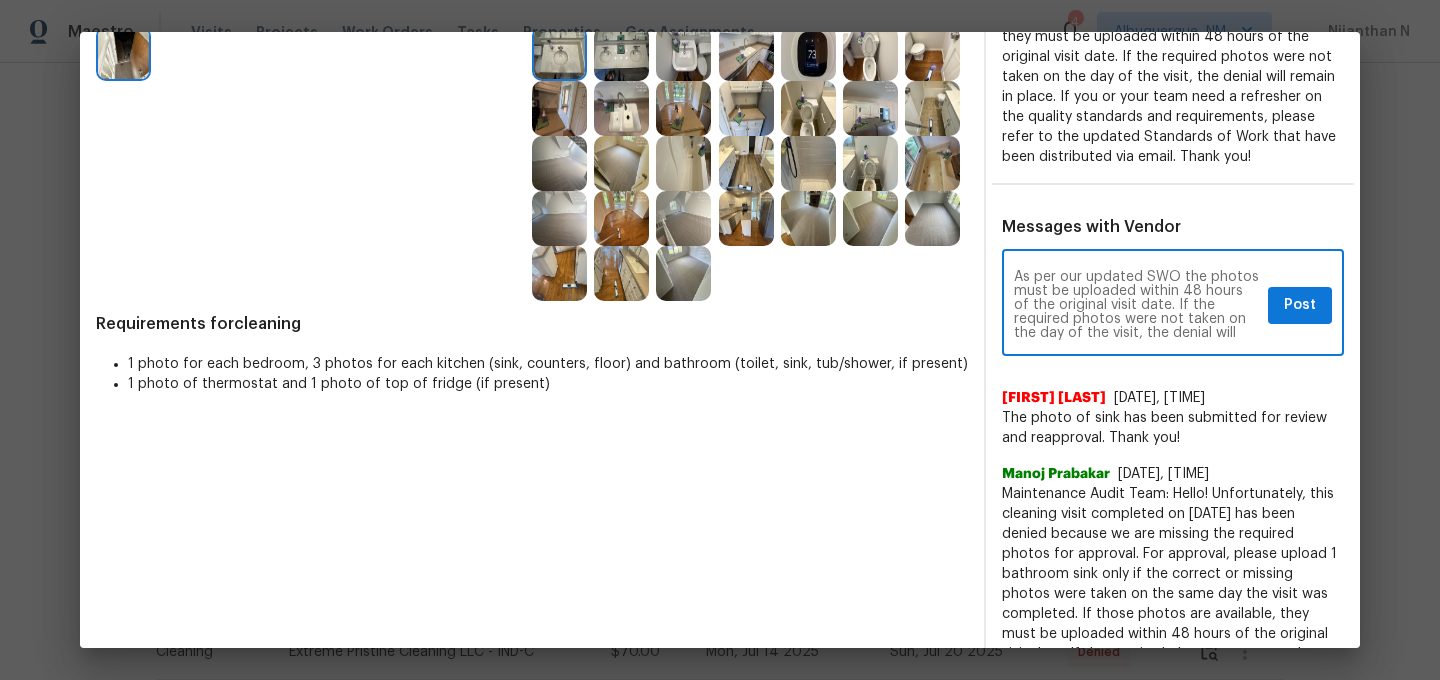 scroll, scrollTop: 70, scrollLeft: 0, axis: vertical 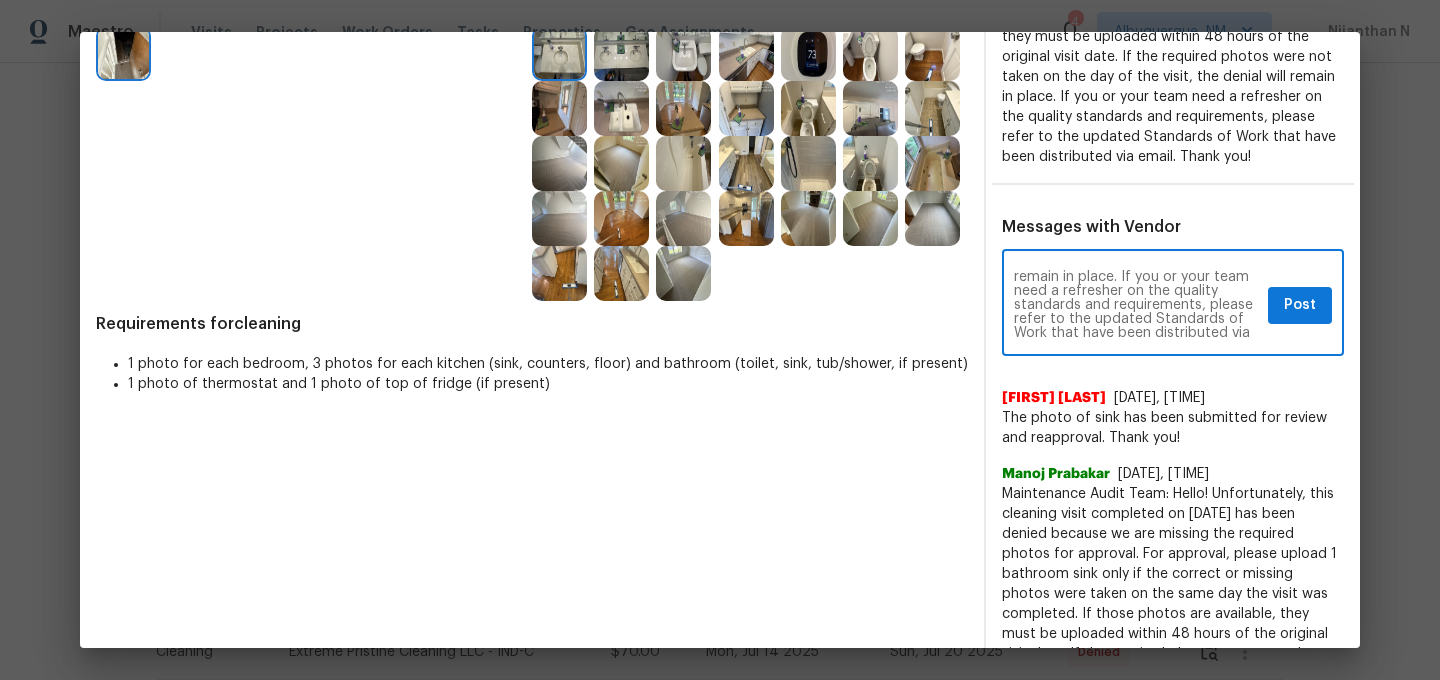 type on "As per our updated SWO the photos must be uploaded within 48 hours of the original visit date. If the required photos were not taken on the day of the visit, the denial will remain in place. If you or your team need a refresher on the quality standards and requirements, please refer to the updated Standards of Work that have been distributed via email." 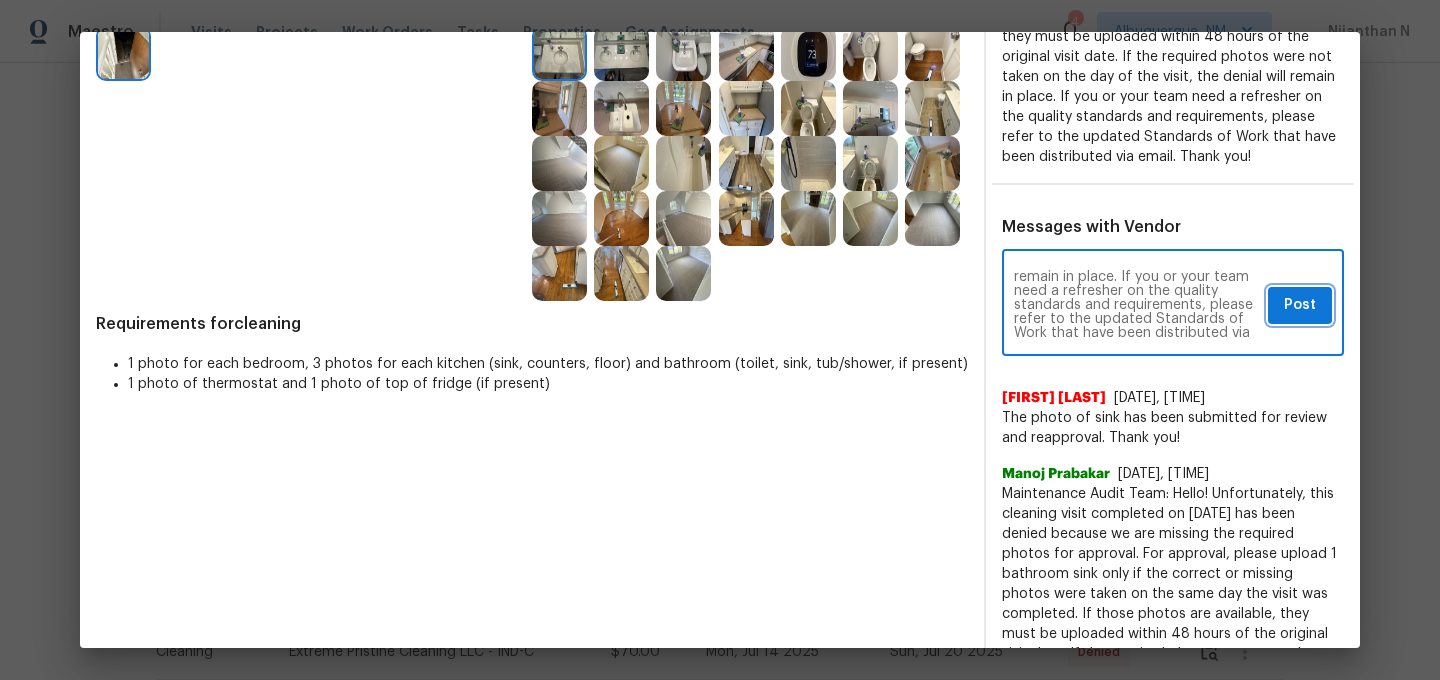 click on "Post" at bounding box center [1300, 305] 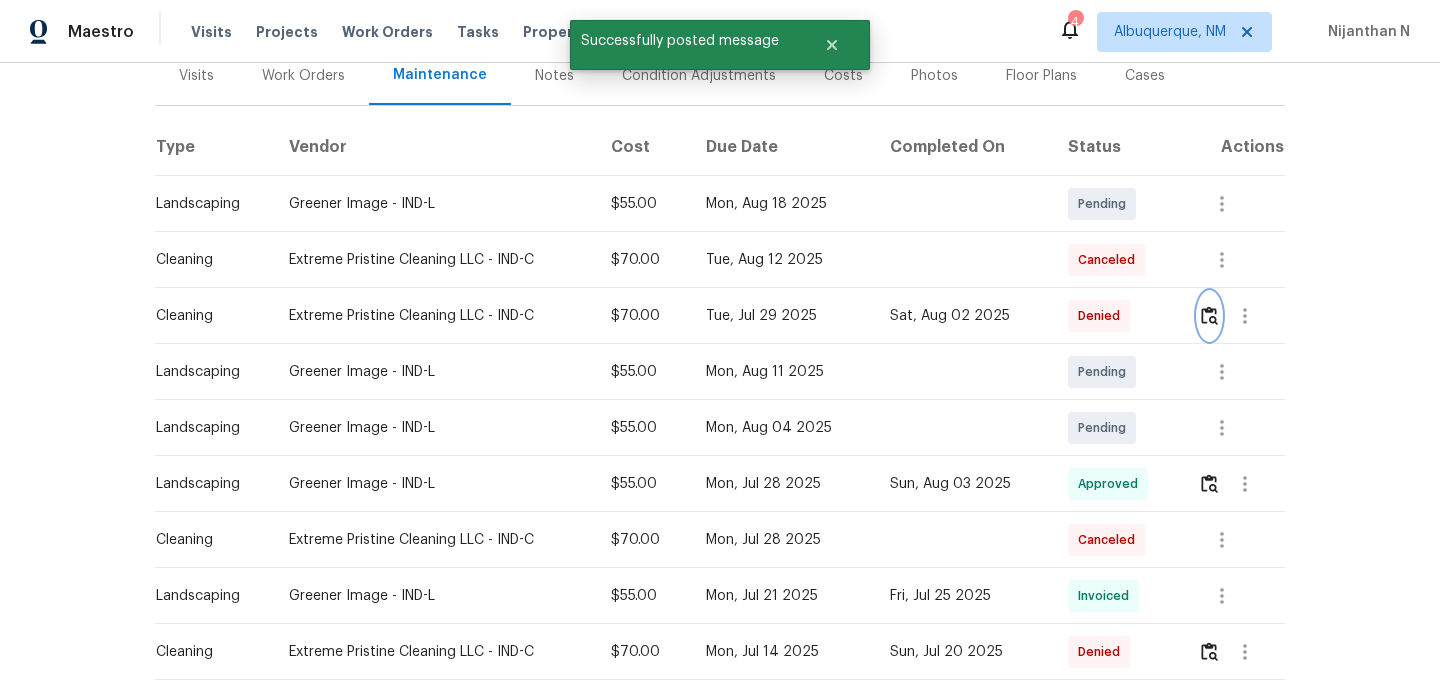 scroll, scrollTop: 0, scrollLeft: 0, axis: both 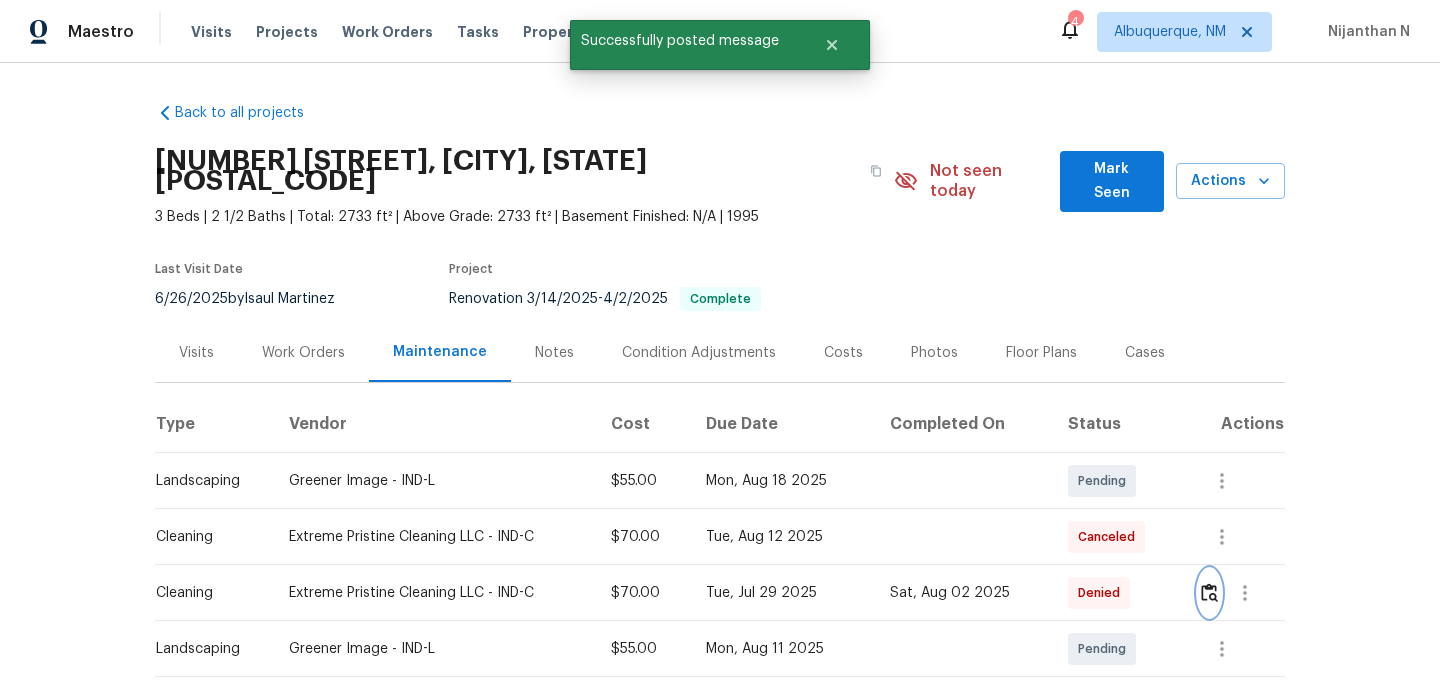 click at bounding box center [1209, 592] 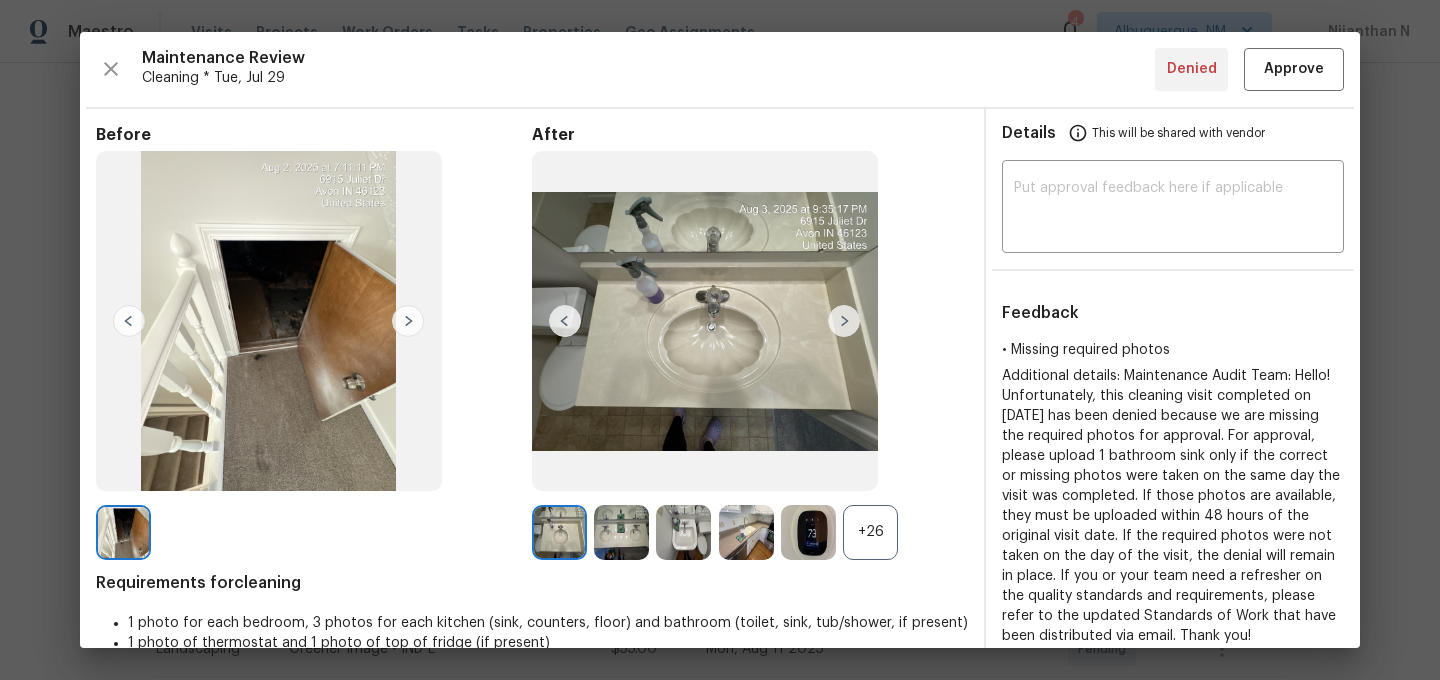 scroll, scrollTop: 527, scrollLeft: 0, axis: vertical 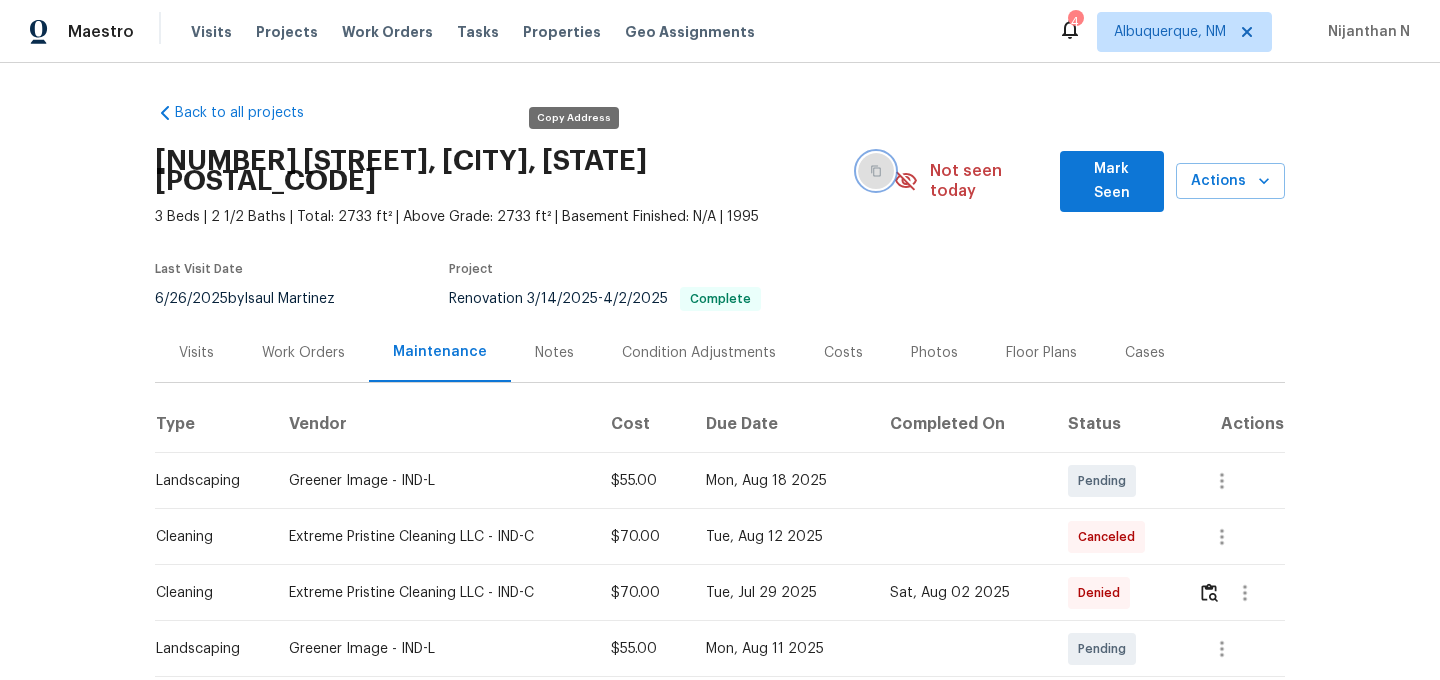 click at bounding box center [876, 171] 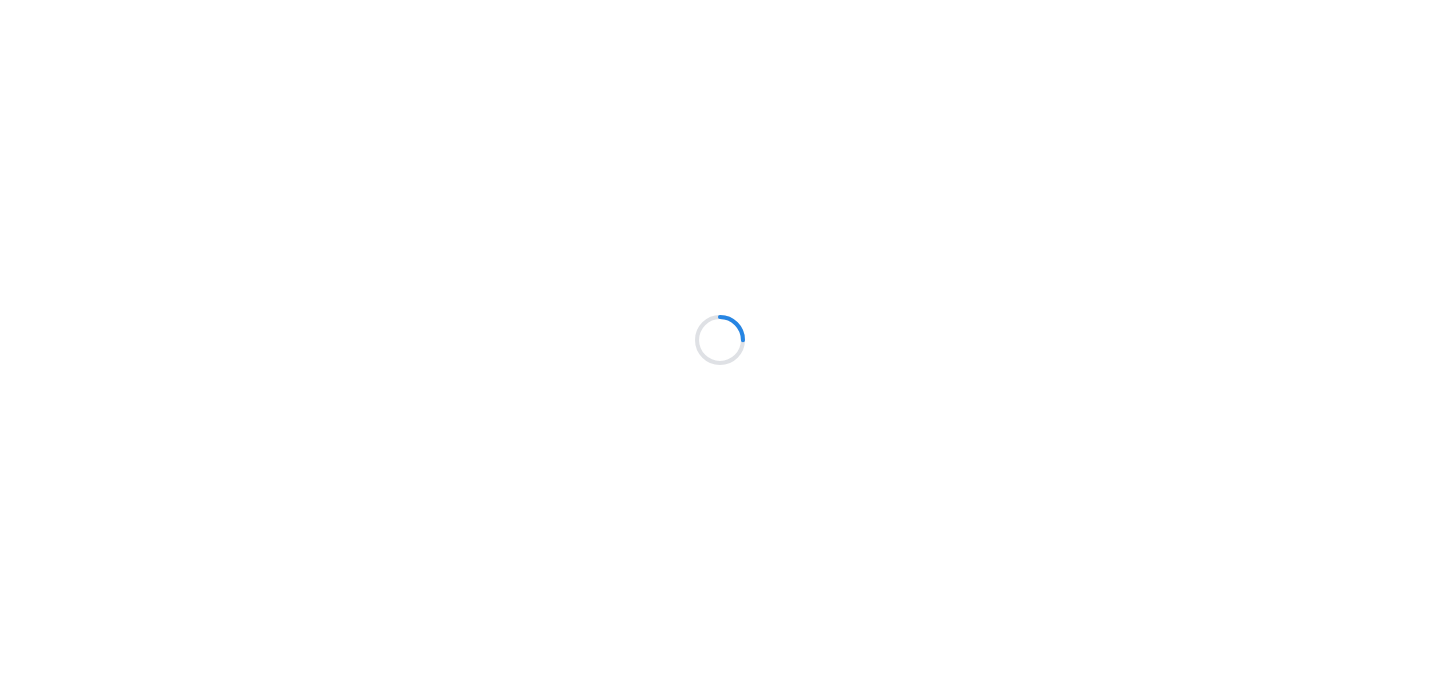 scroll, scrollTop: 0, scrollLeft: 0, axis: both 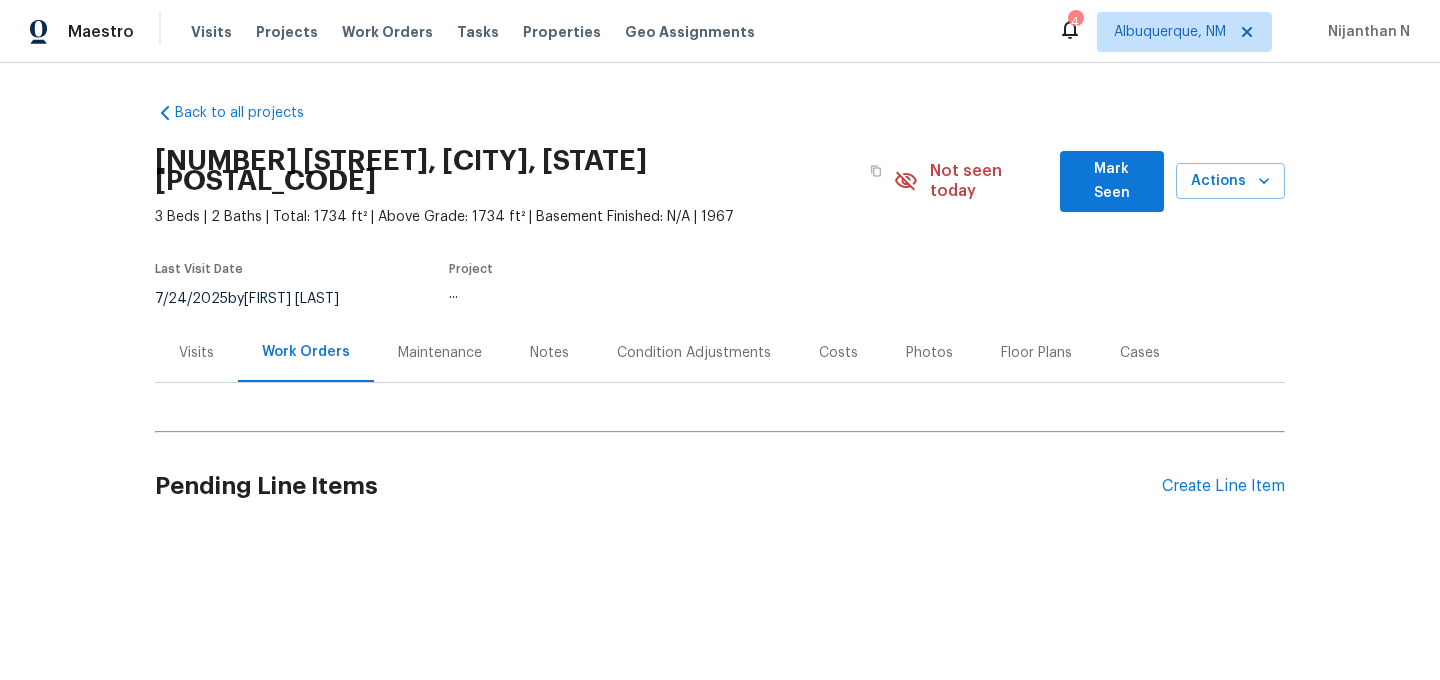click on "Maintenance" at bounding box center (440, 352) 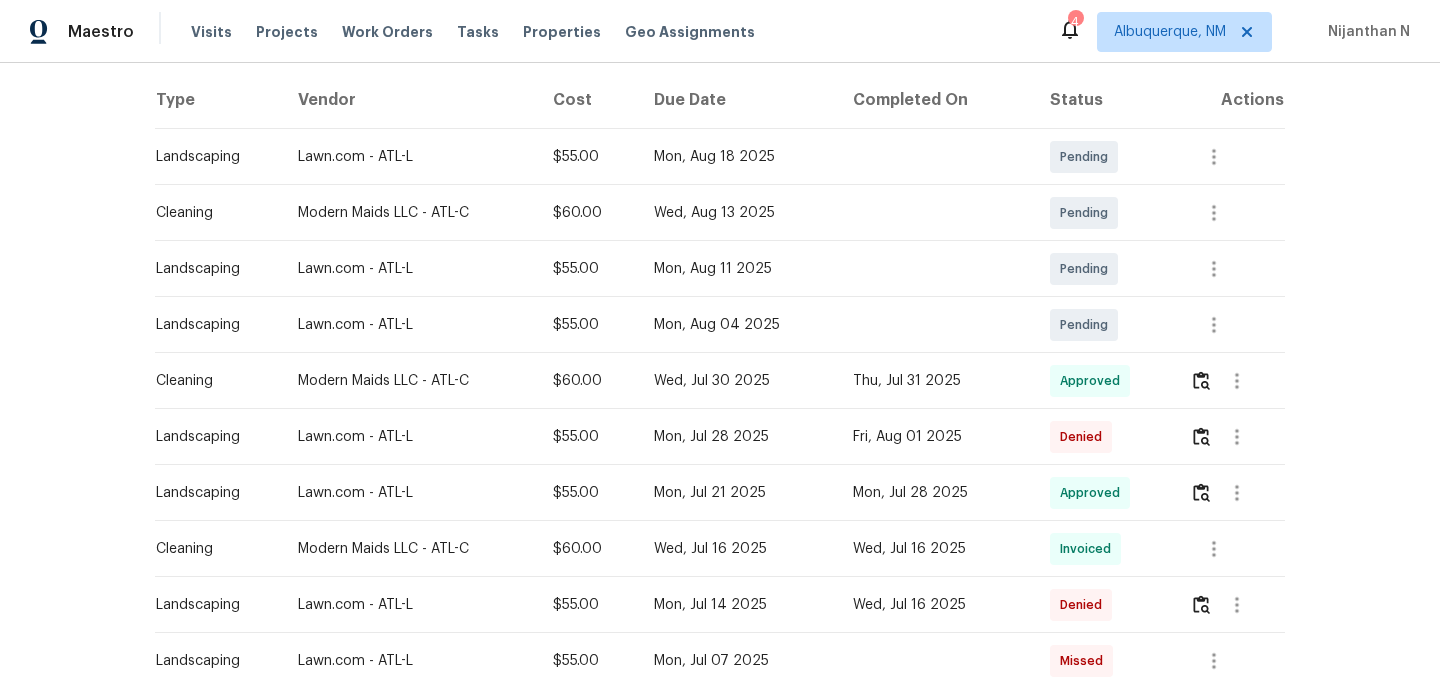 scroll, scrollTop: 308, scrollLeft: 0, axis: vertical 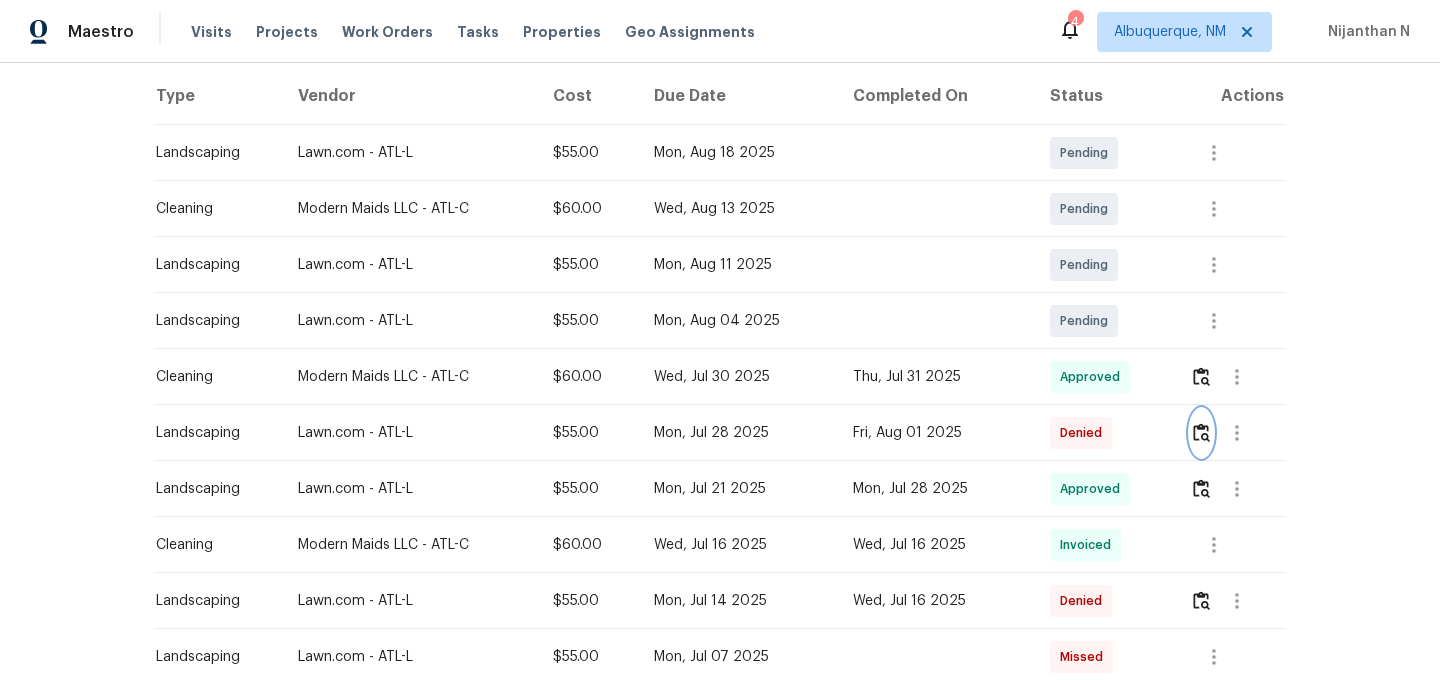 click at bounding box center (1201, 433) 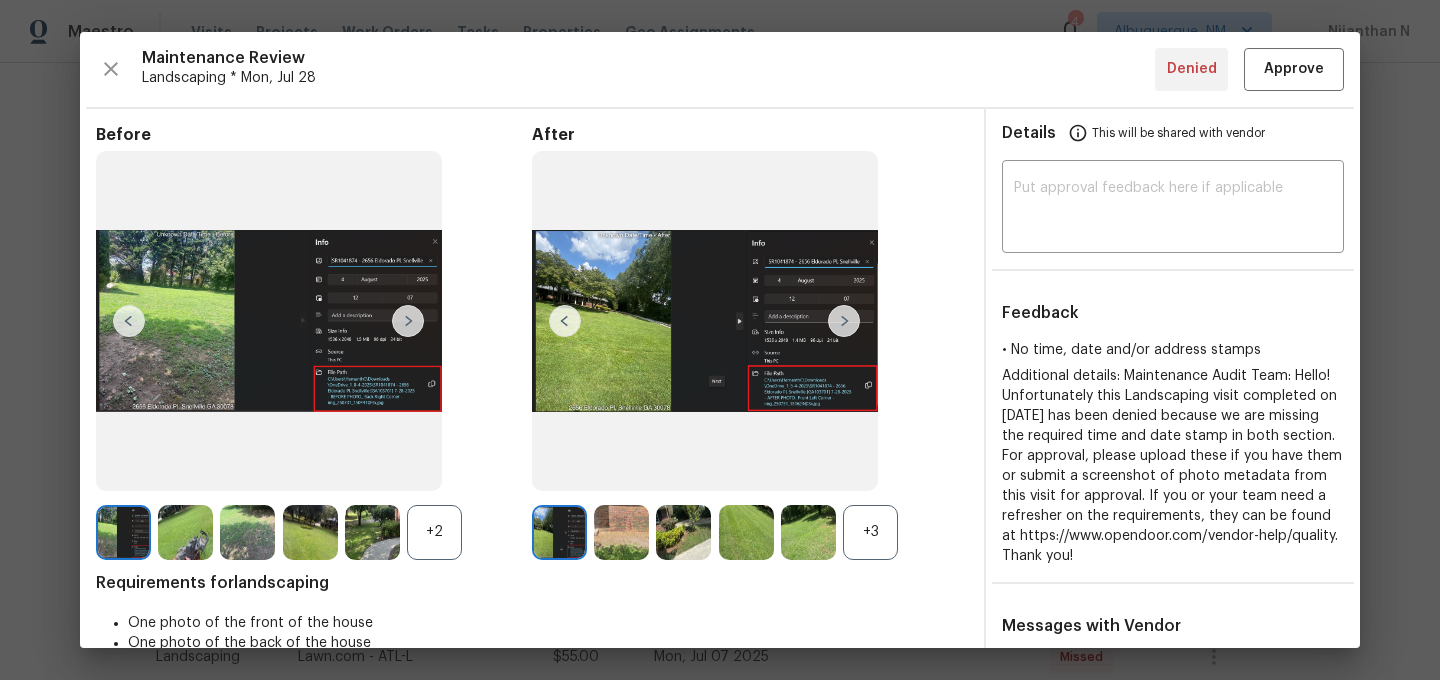 click on "+3" at bounding box center [870, 532] 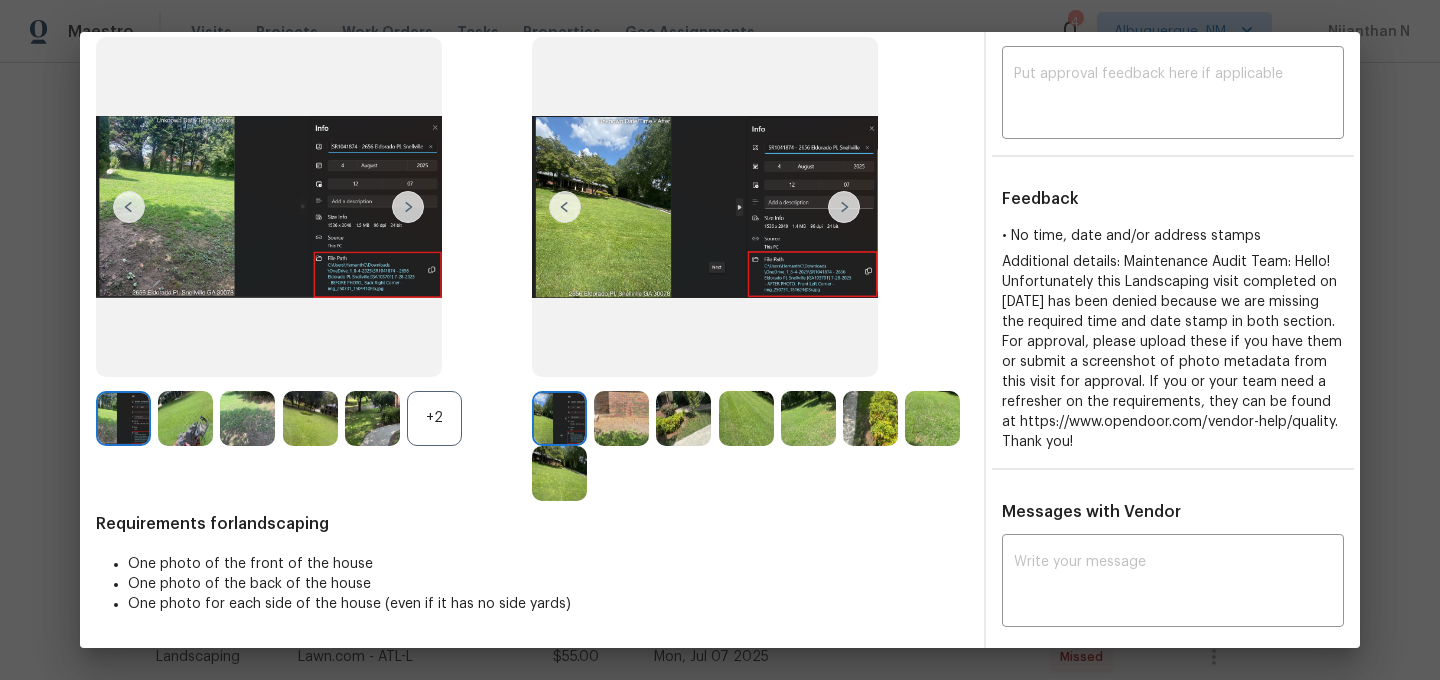 scroll, scrollTop: 275, scrollLeft: 0, axis: vertical 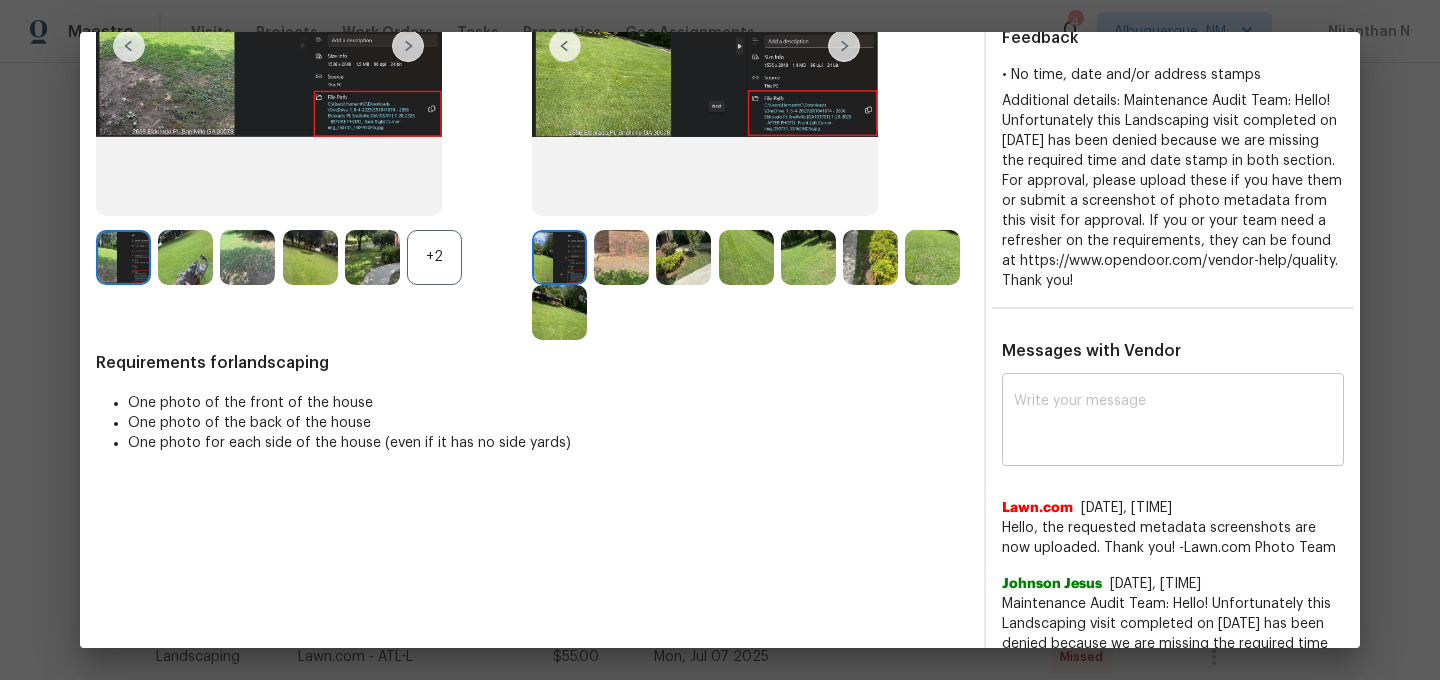 click at bounding box center (1173, 422) 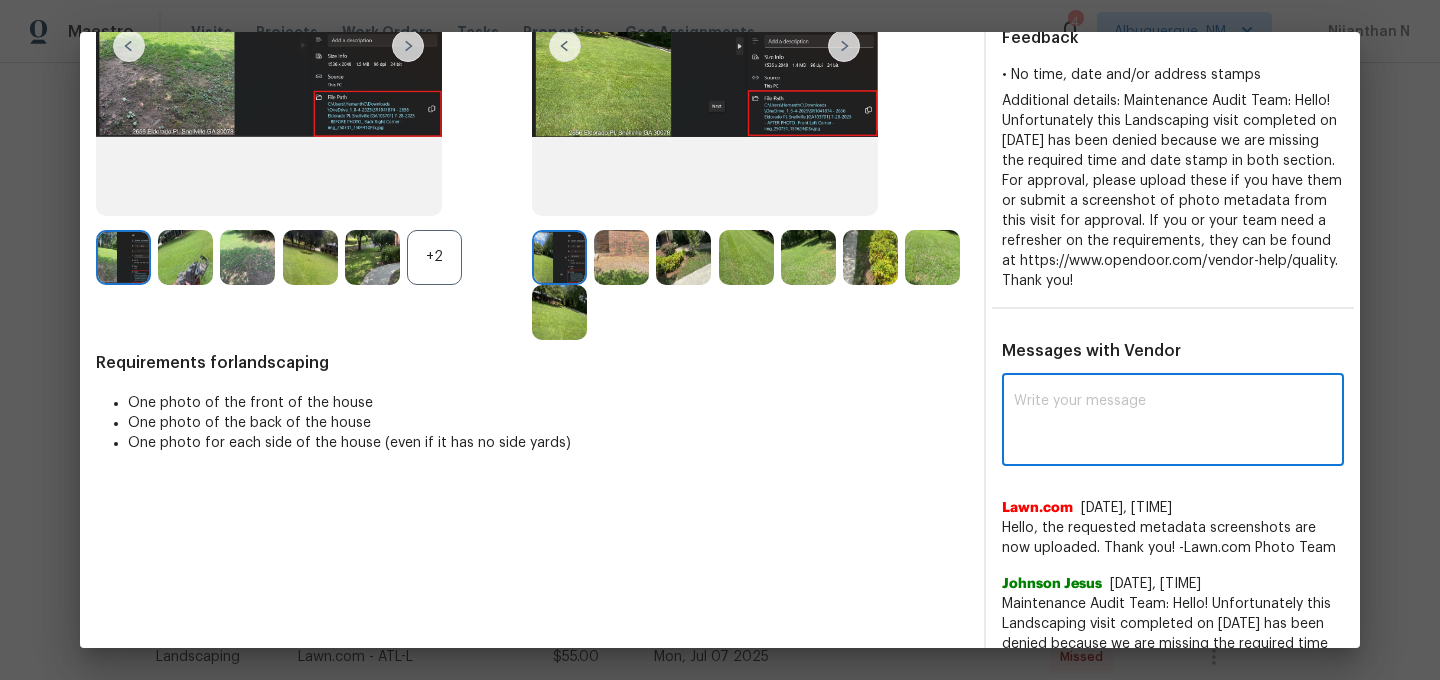 paste on "Maintenance Audit Team: As per our updated policy, screenshots of photo metadata will no longer be accepted for verification purposes. Please ensure that all future photos are captured using a valid timestamp application, with the date, time and address clearly visible on the image itself." 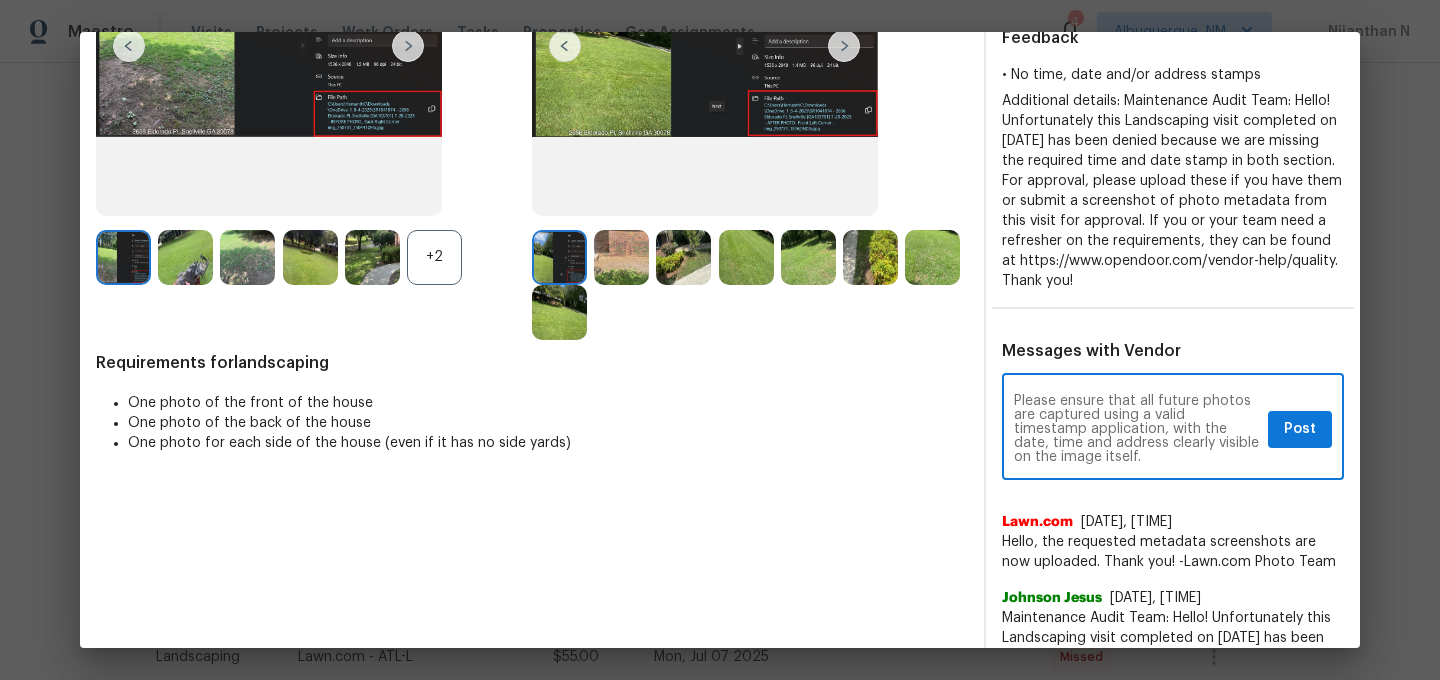 scroll, scrollTop: 0, scrollLeft: 0, axis: both 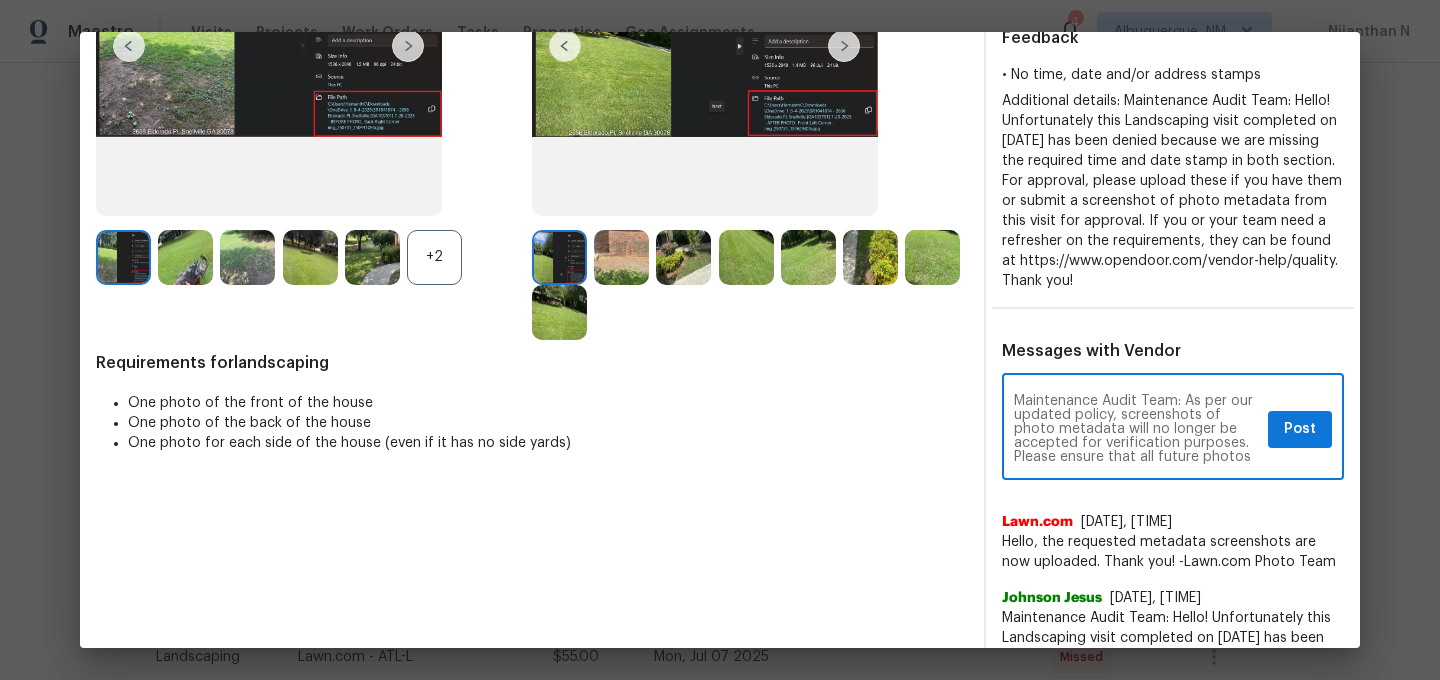type on "Maintenance Audit Team: As per our updated policy, screenshots of photo metadata will no longer be accepted for verification purposes. Please ensure that all future photos are captured using a valid timestamp application, with the date, time and address clearly visible on the image itself." 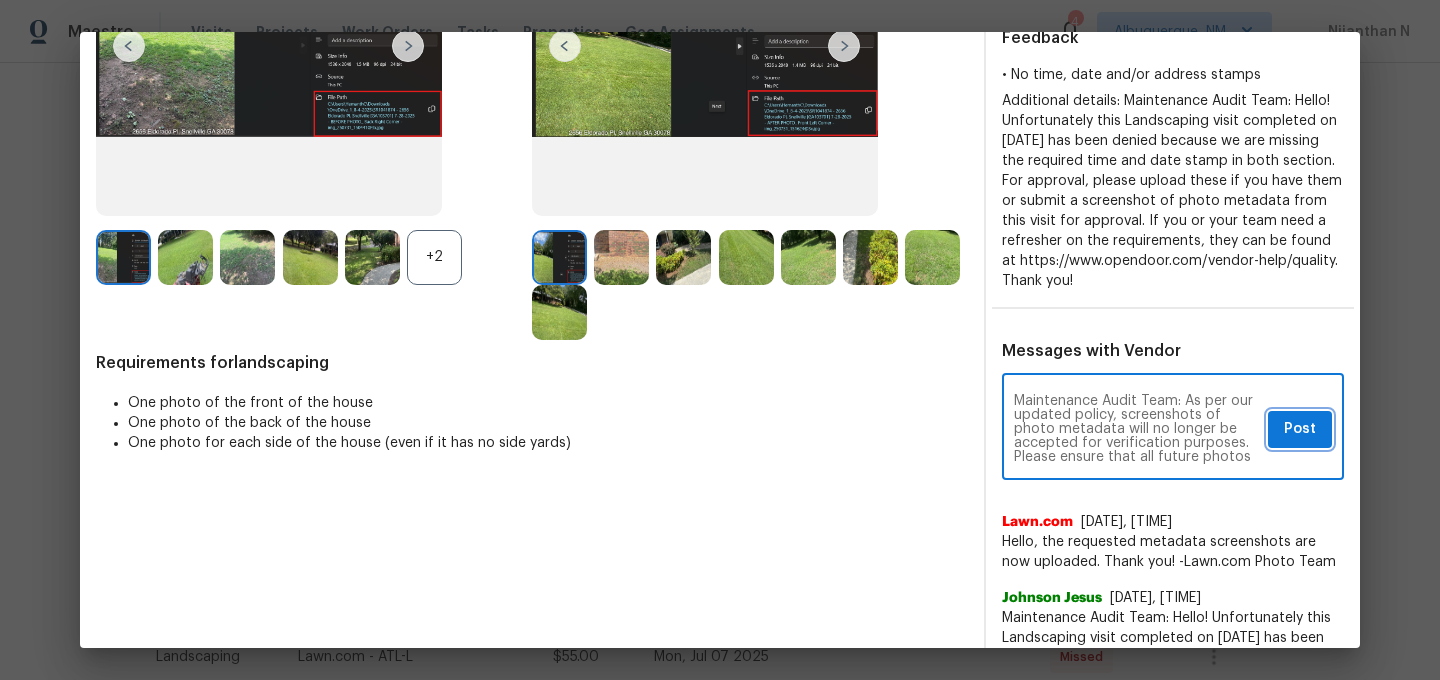 click on "Post" at bounding box center (1300, 429) 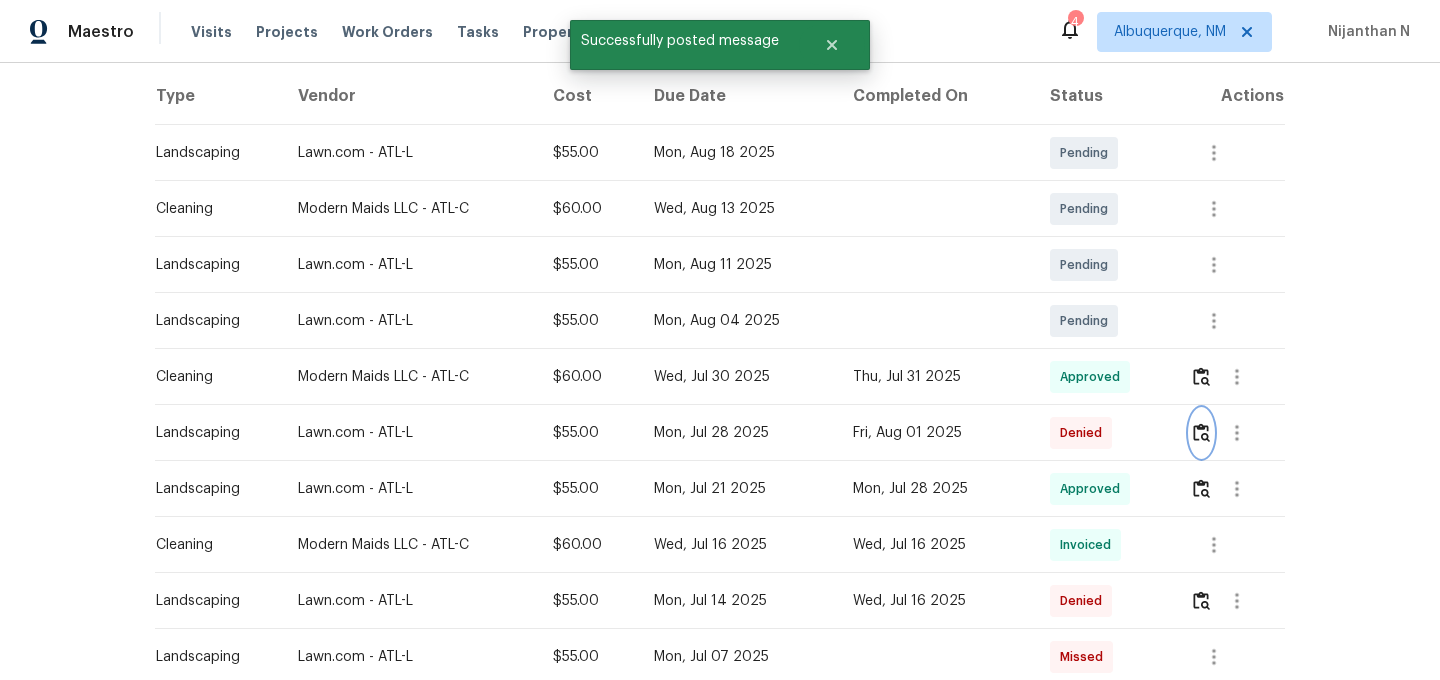 scroll, scrollTop: 0, scrollLeft: 0, axis: both 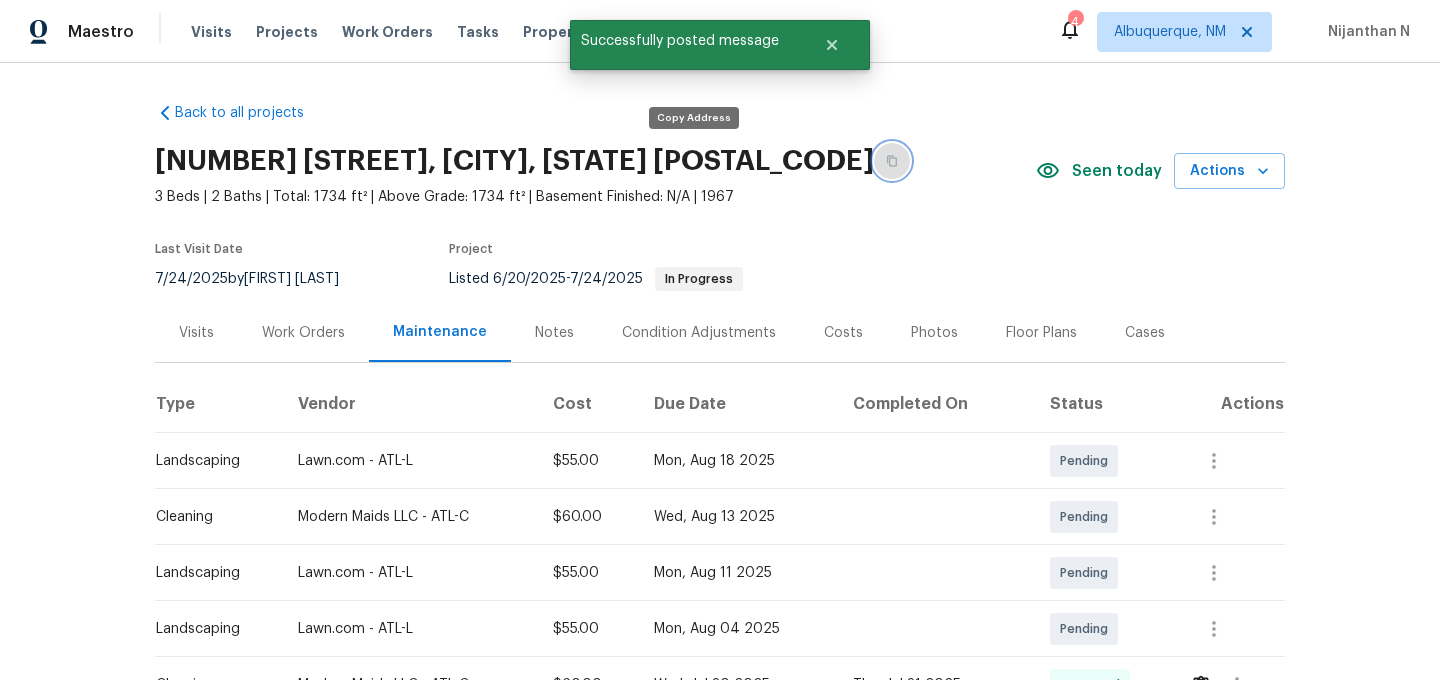 click at bounding box center (892, 161) 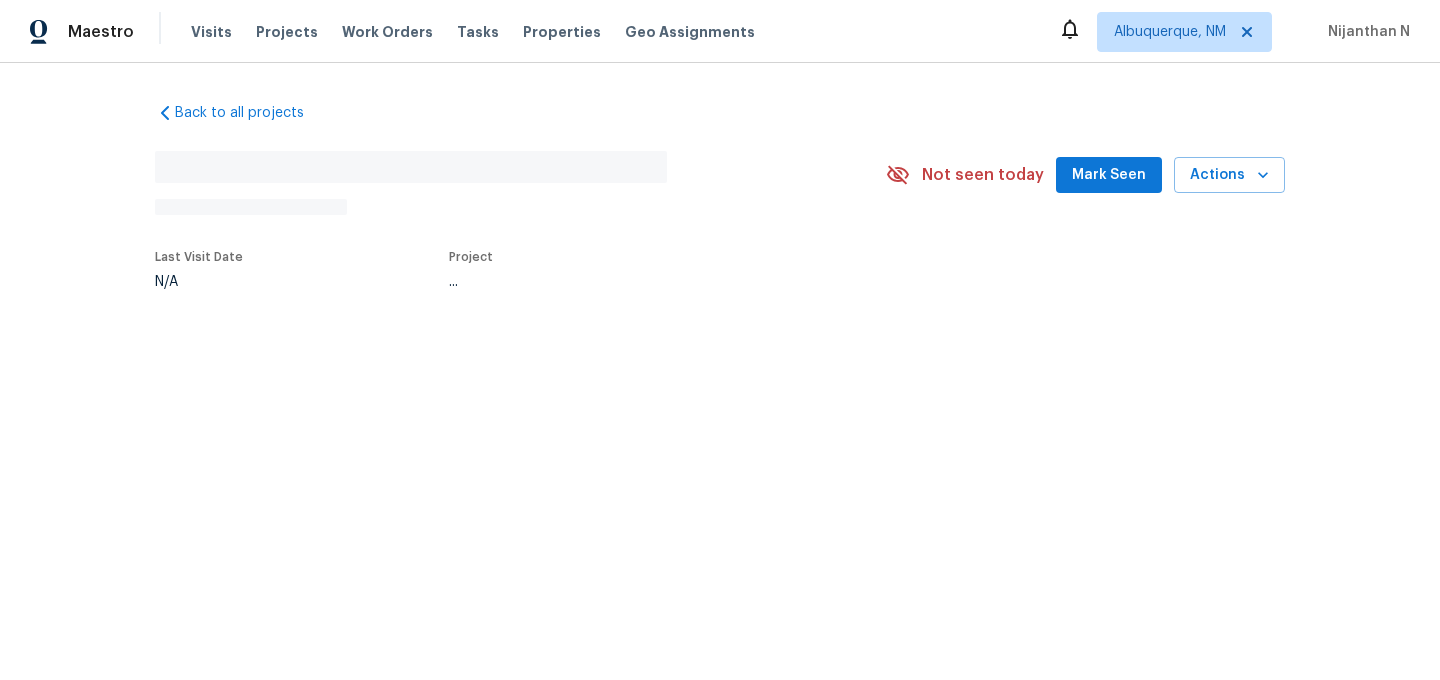 scroll, scrollTop: 0, scrollLeft: 0, axis: both 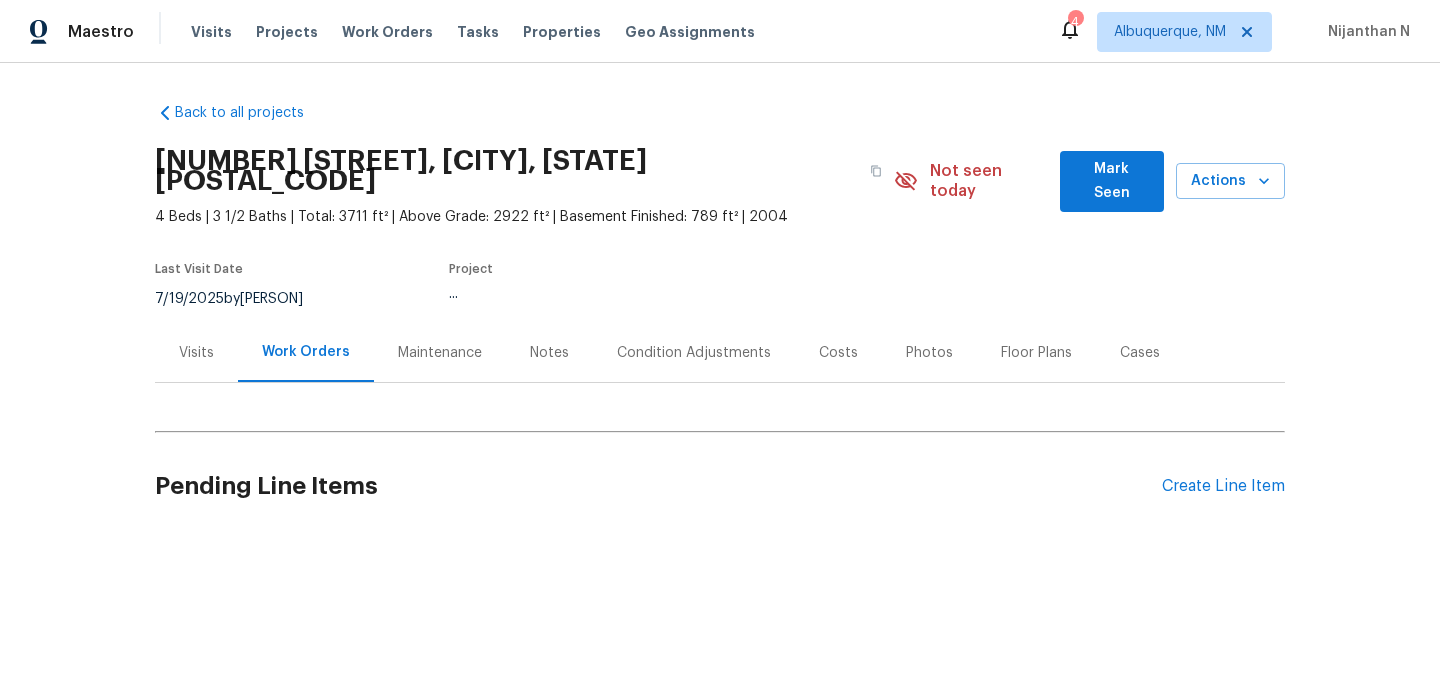 click on "Maintenance" at bounding box center (440, 352) 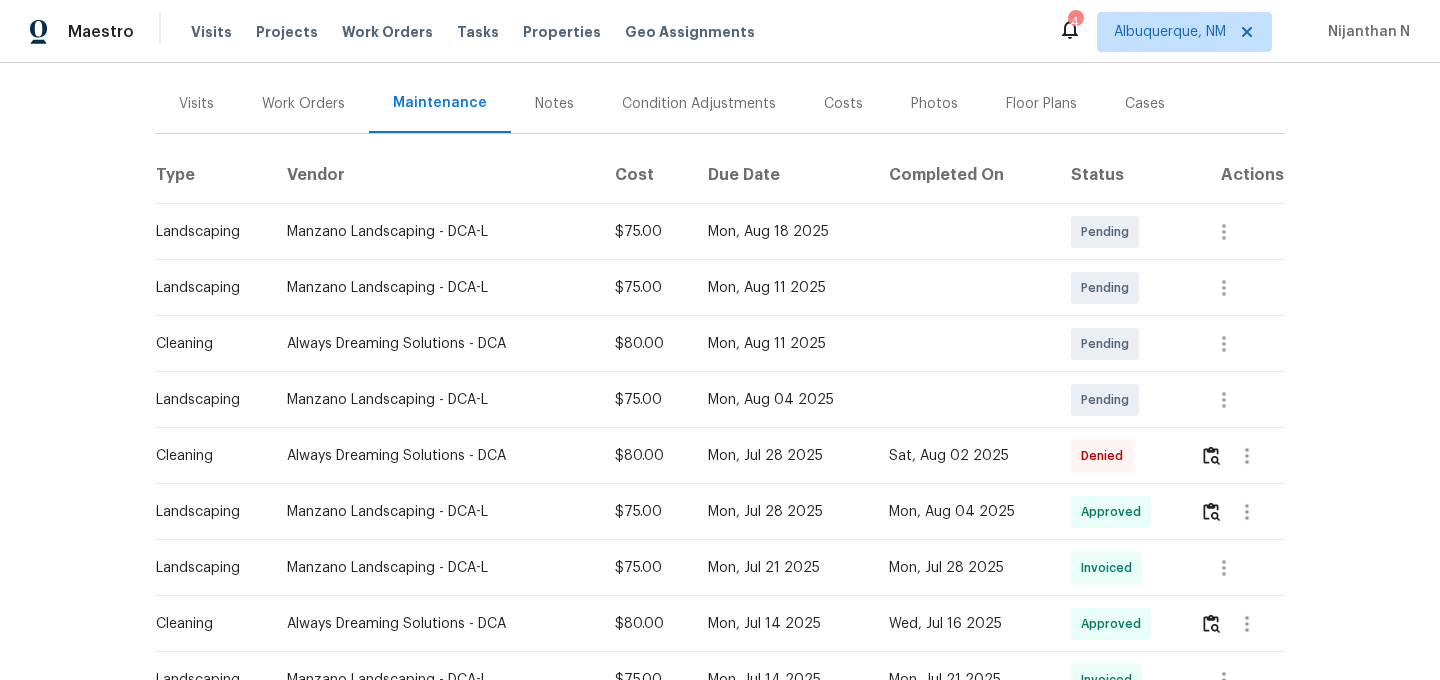 scroll, scrollTop: 305, scrollLeft: 0, axis: vertical 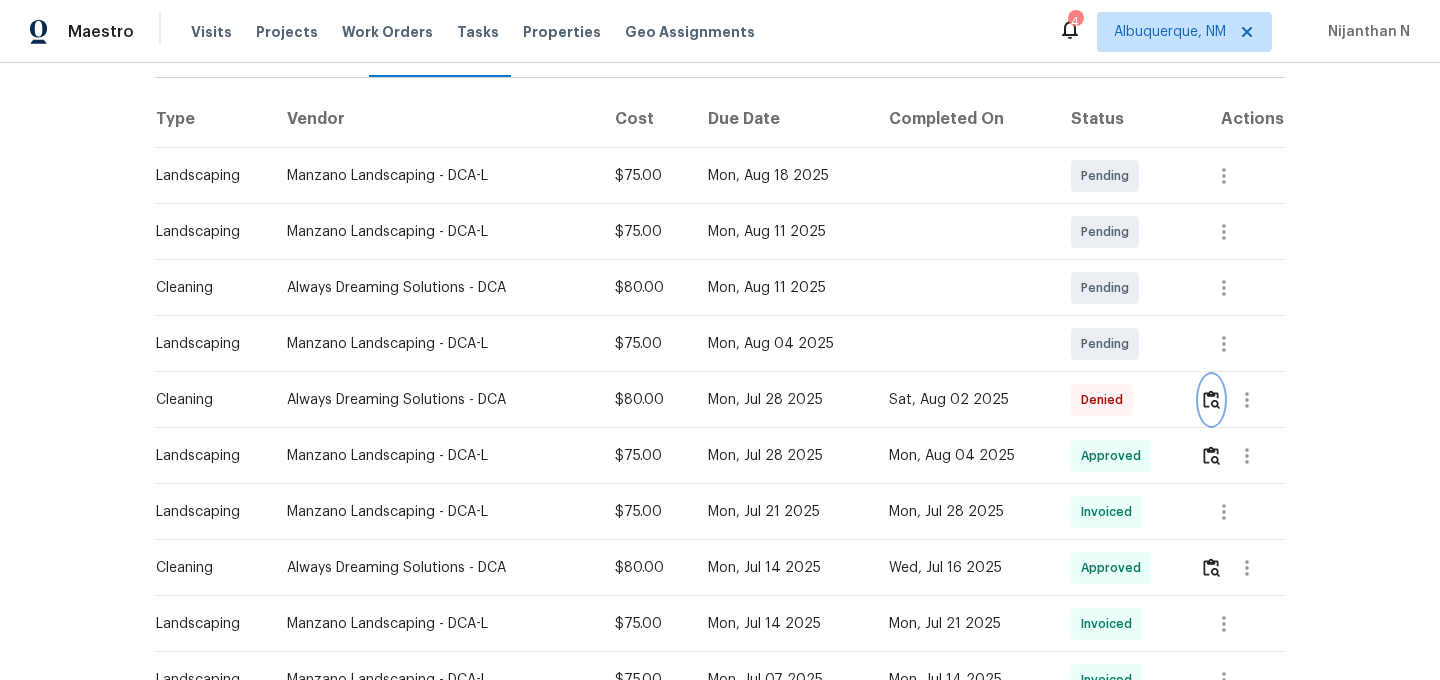click at bounding box center (1211, 399) 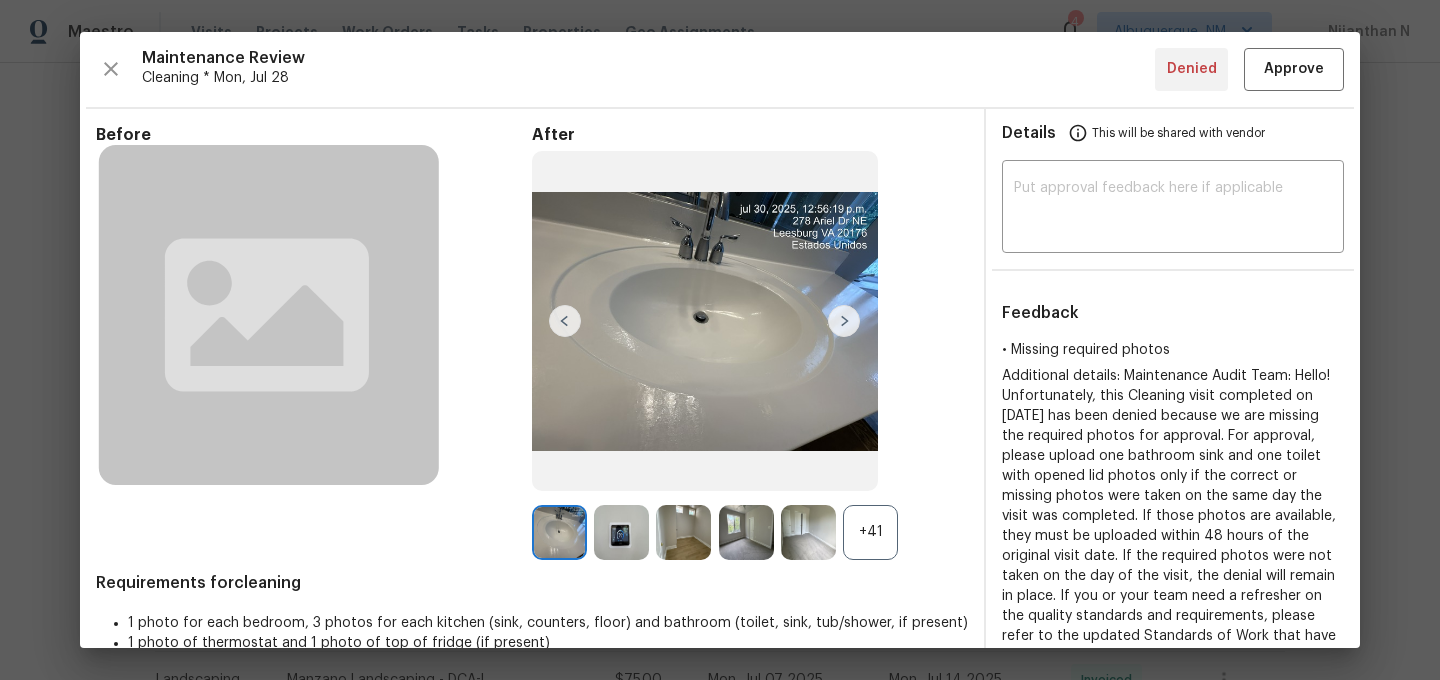 click on "+41" at bounding box center (750, 532) 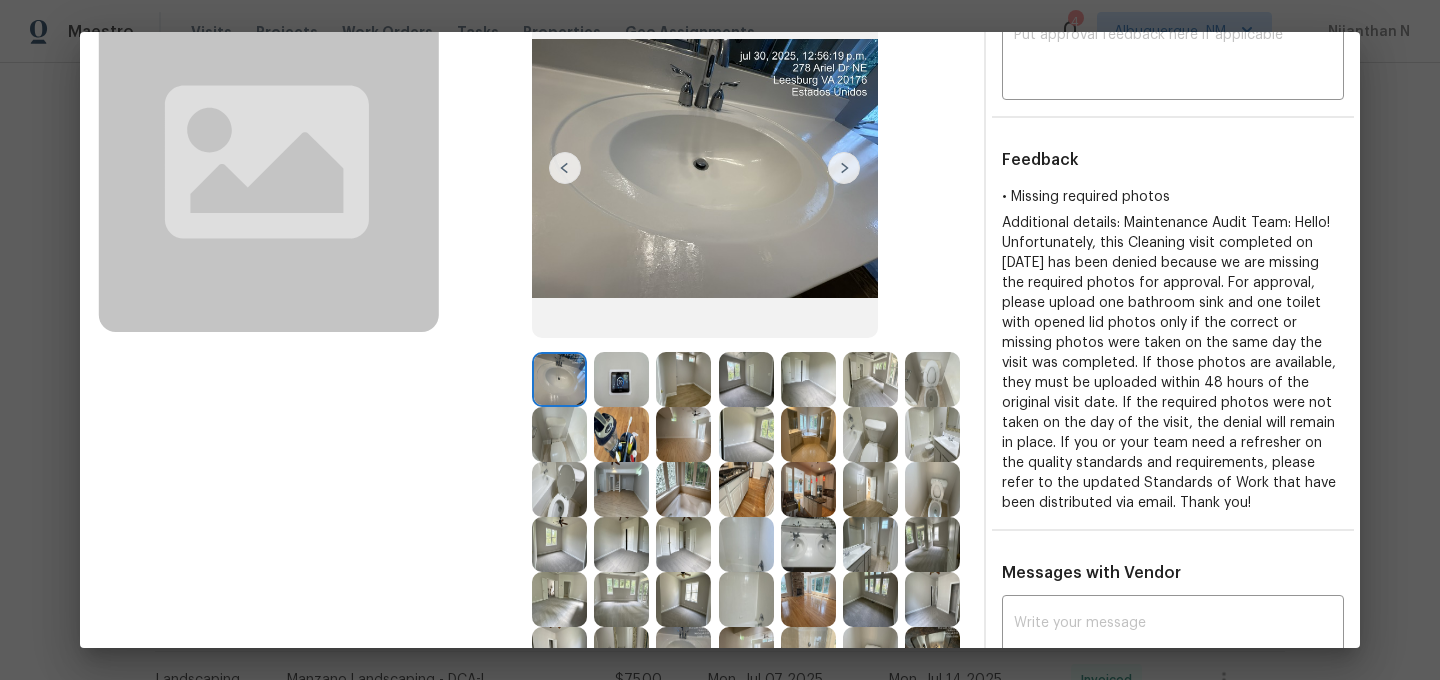 scroll, scrollTop: 148, scrollLeft: 0, axis: vertical 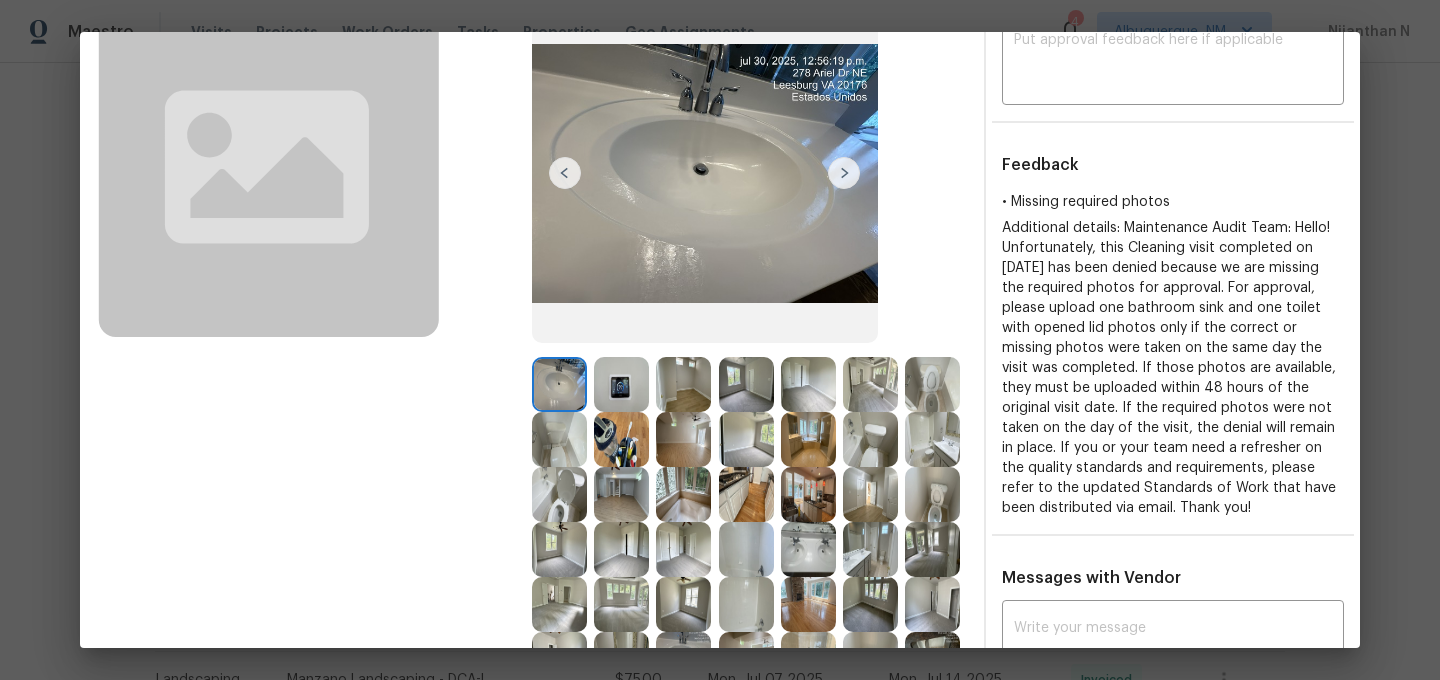 click at bounding box center (932, 604) 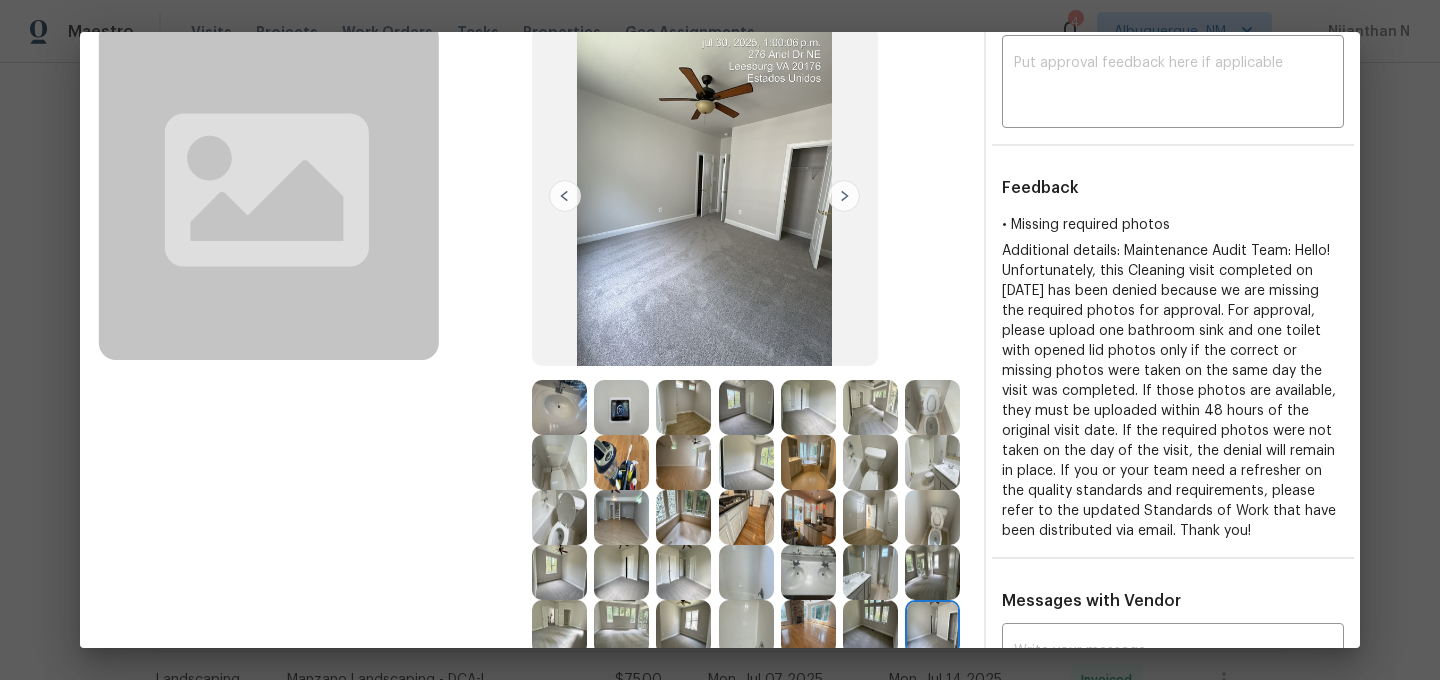 scroll, scrollTop: 124, scrollLeft: 0, axis: vertical 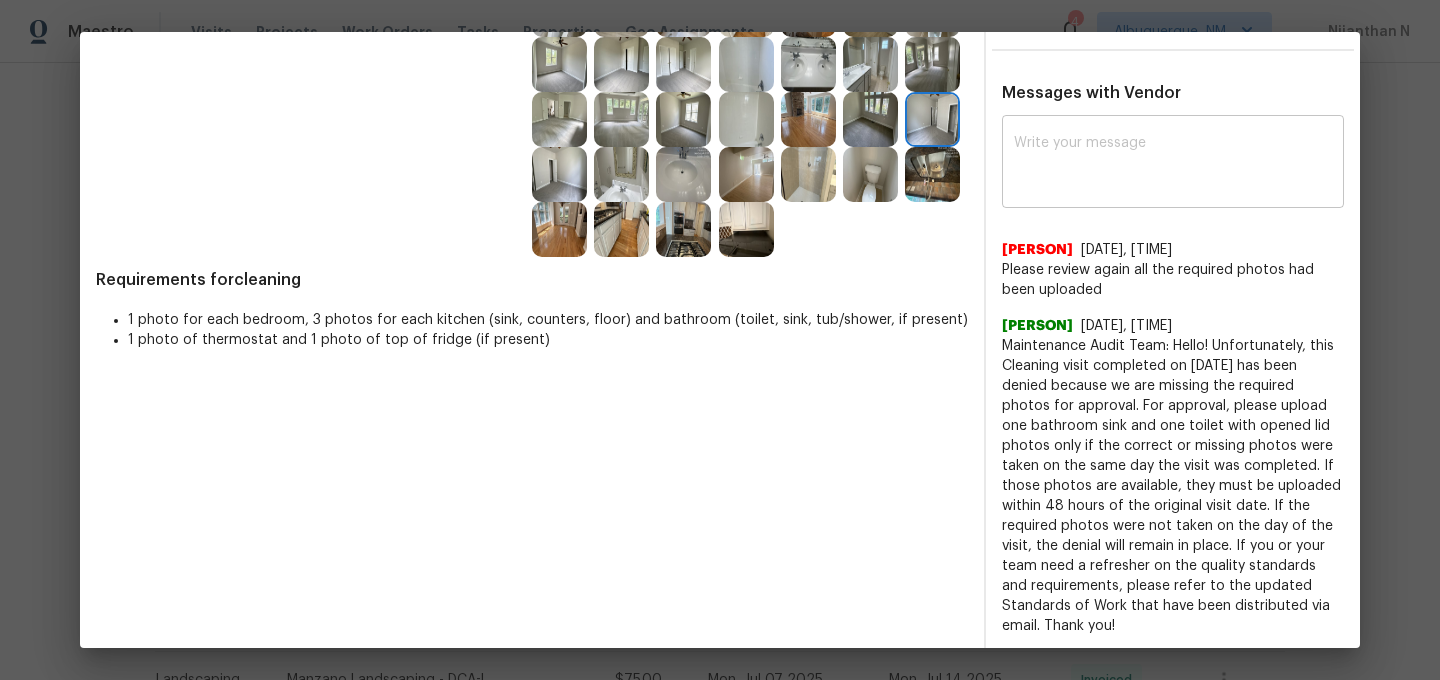 click at bounding box center [1173, 164] 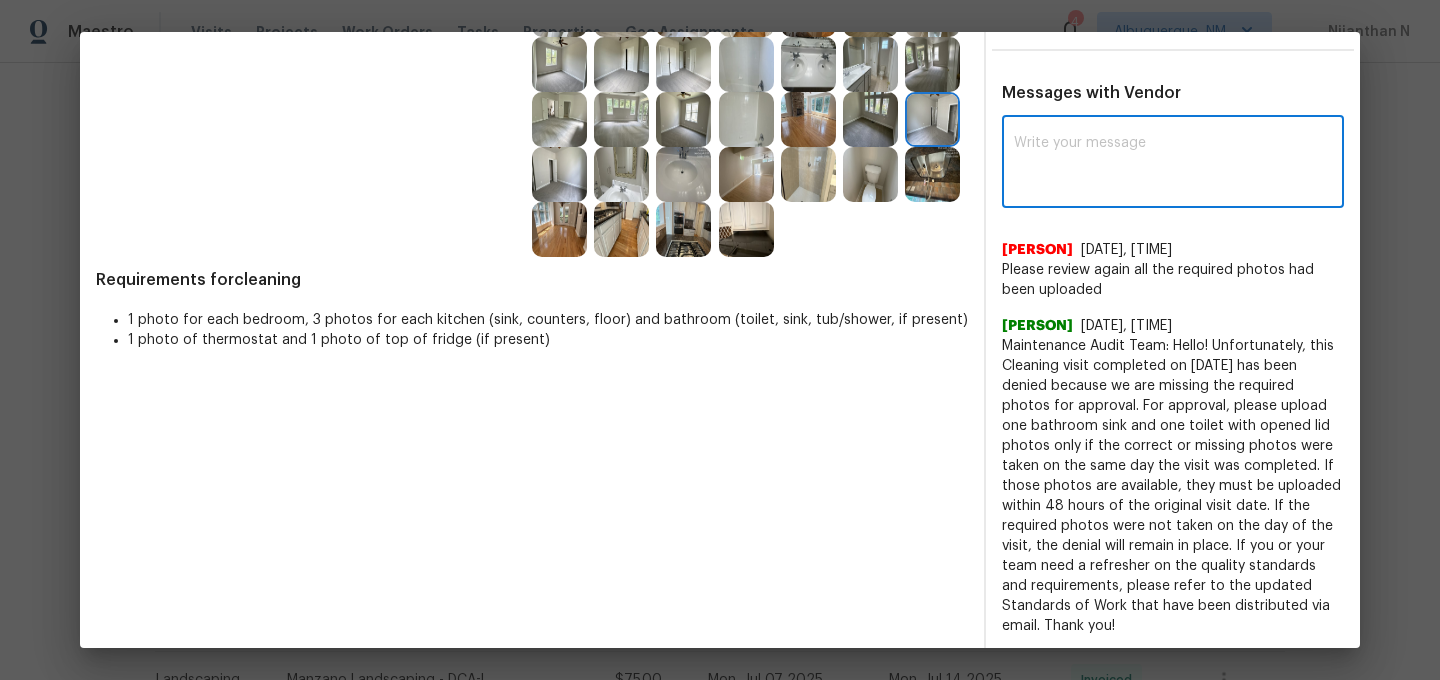 paste on "Maintenance Audit Team: Hello! Thank you for uploading the photo, after further review this visit was approved. (edited)" 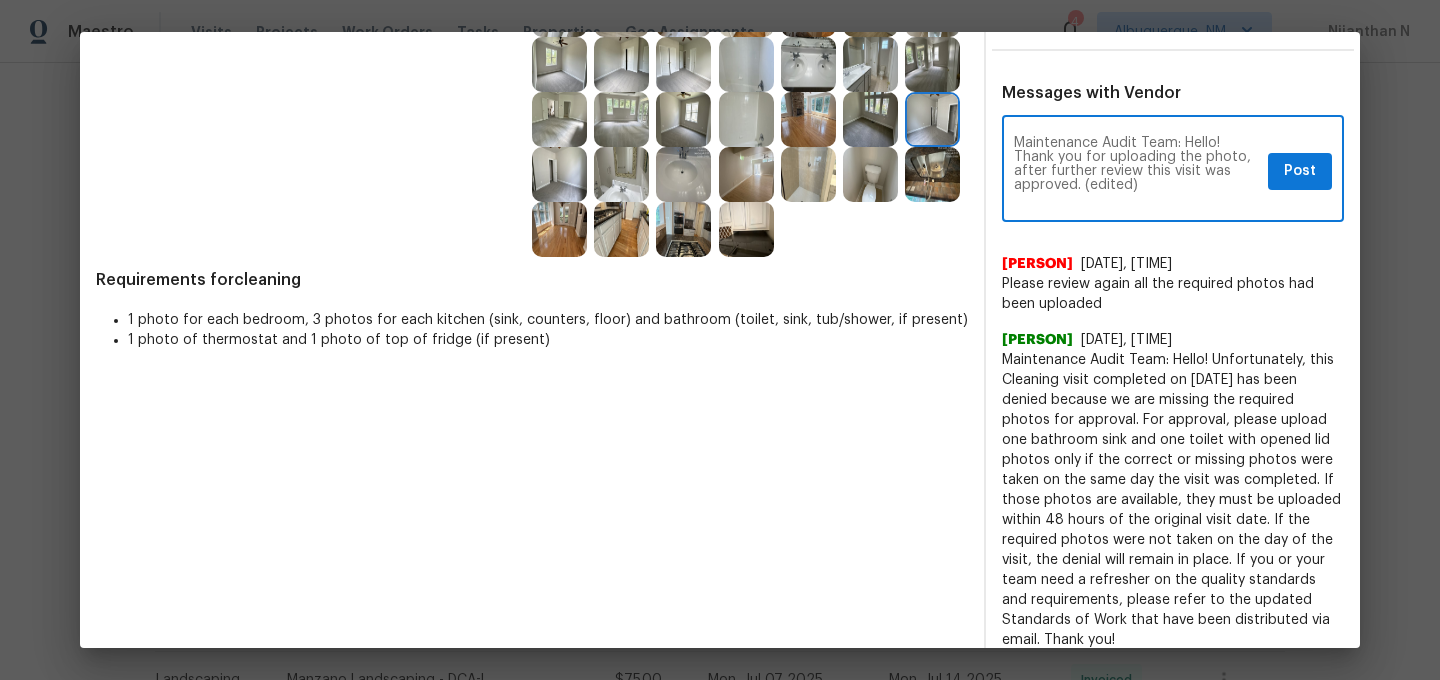 scroll, scrollTop: 0, scrollLeft: 0, axis: both 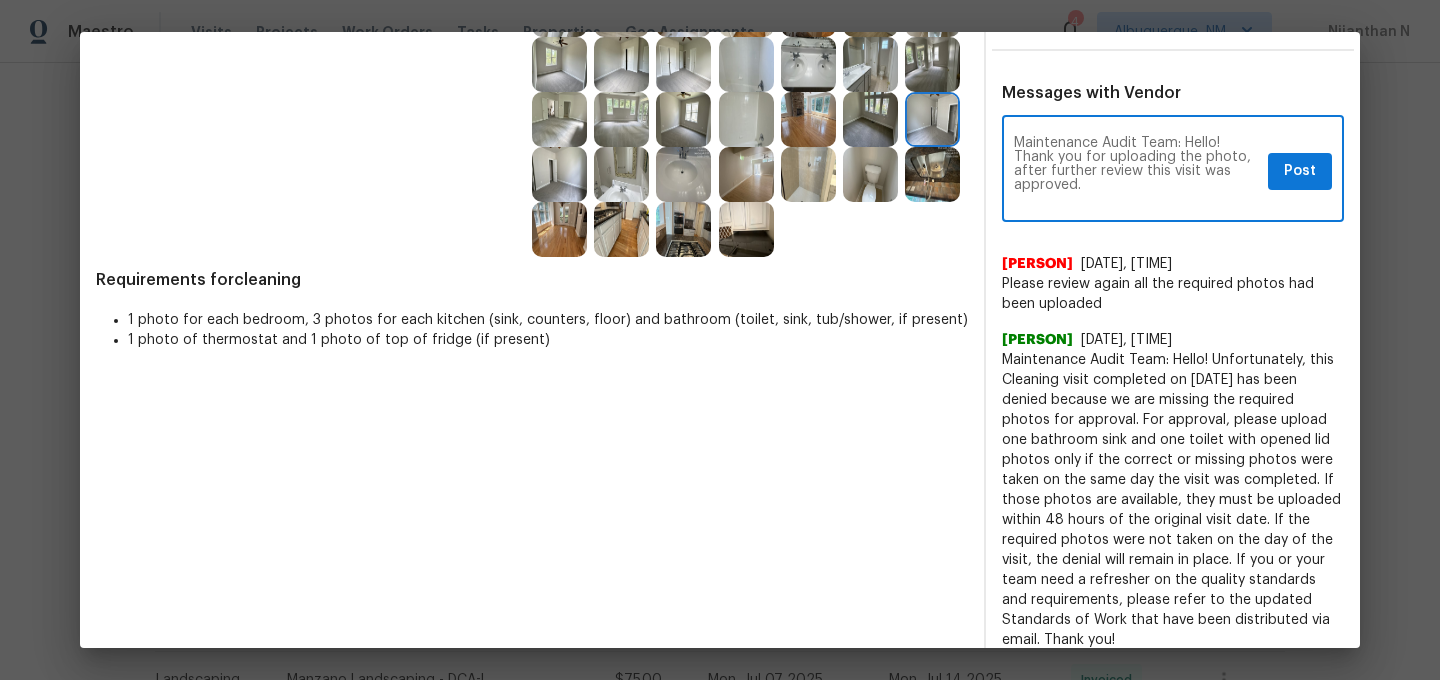 type on "Maintenance Audit Team: Hello! Thank you for uploading the photo, after further review this visit was approved." 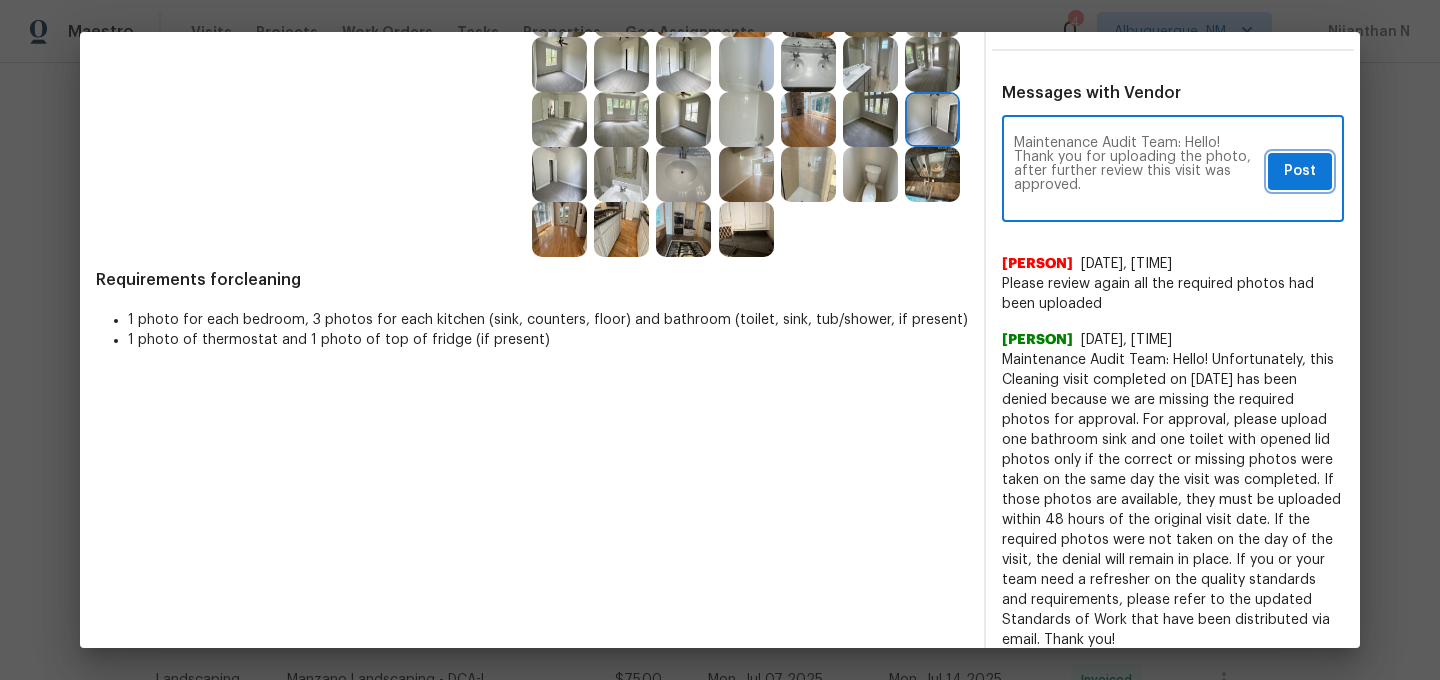 click on "Post" at bounding box center [1300, 171] 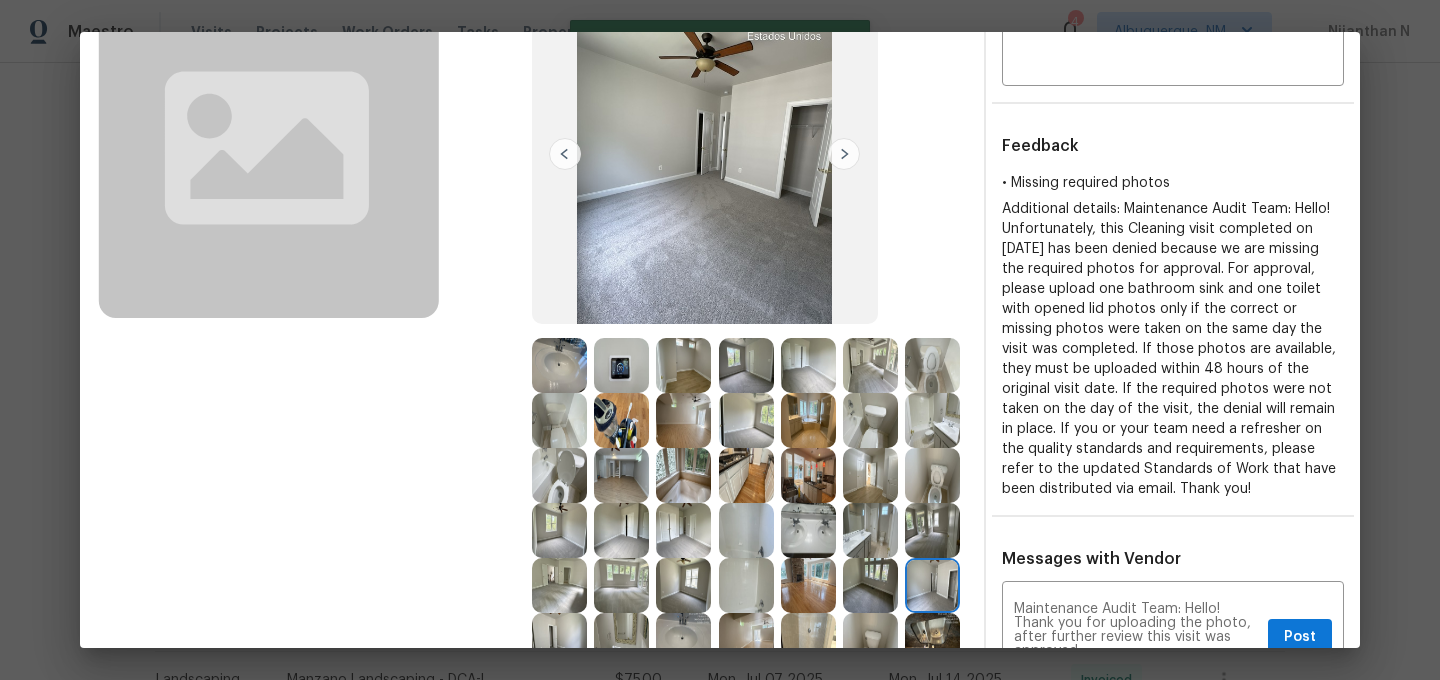 scroll, scrollTop: 0, scrollLeft: 0, axis: both 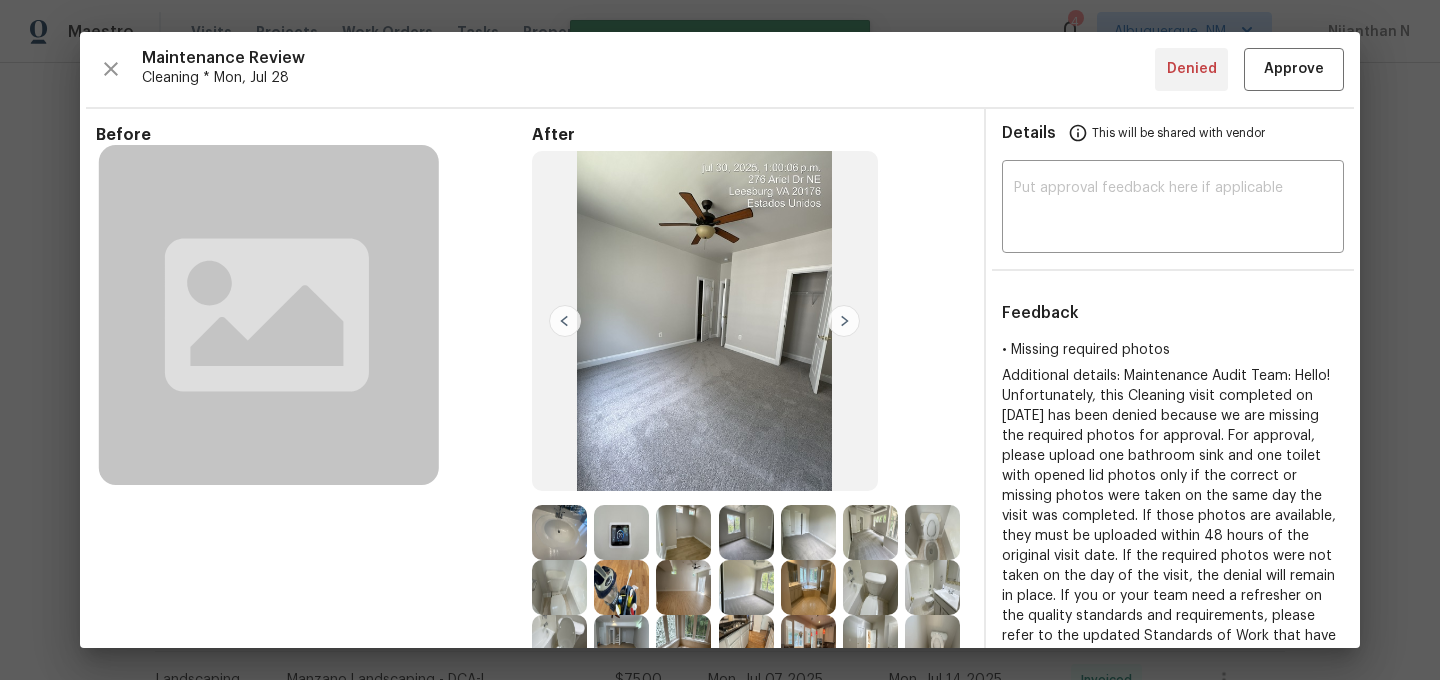 type 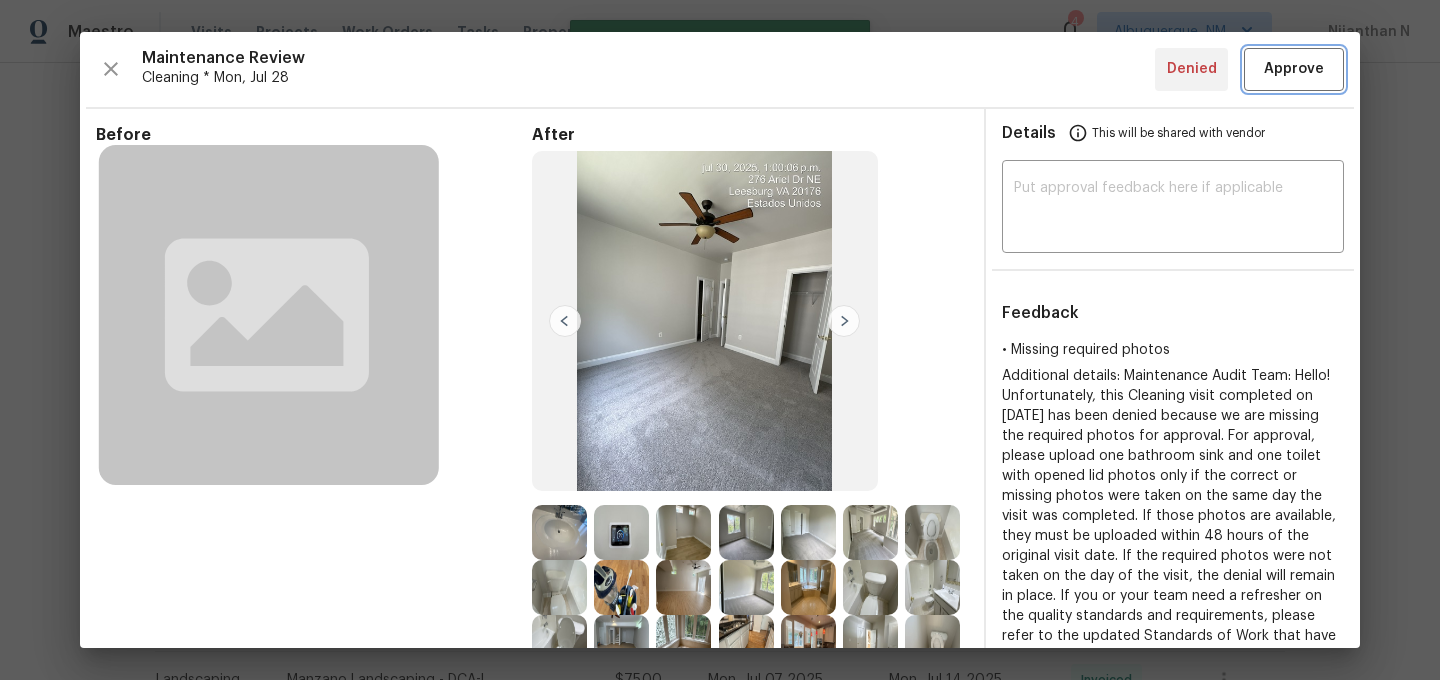 click on "Approve" at bounding box center [1294, 69] 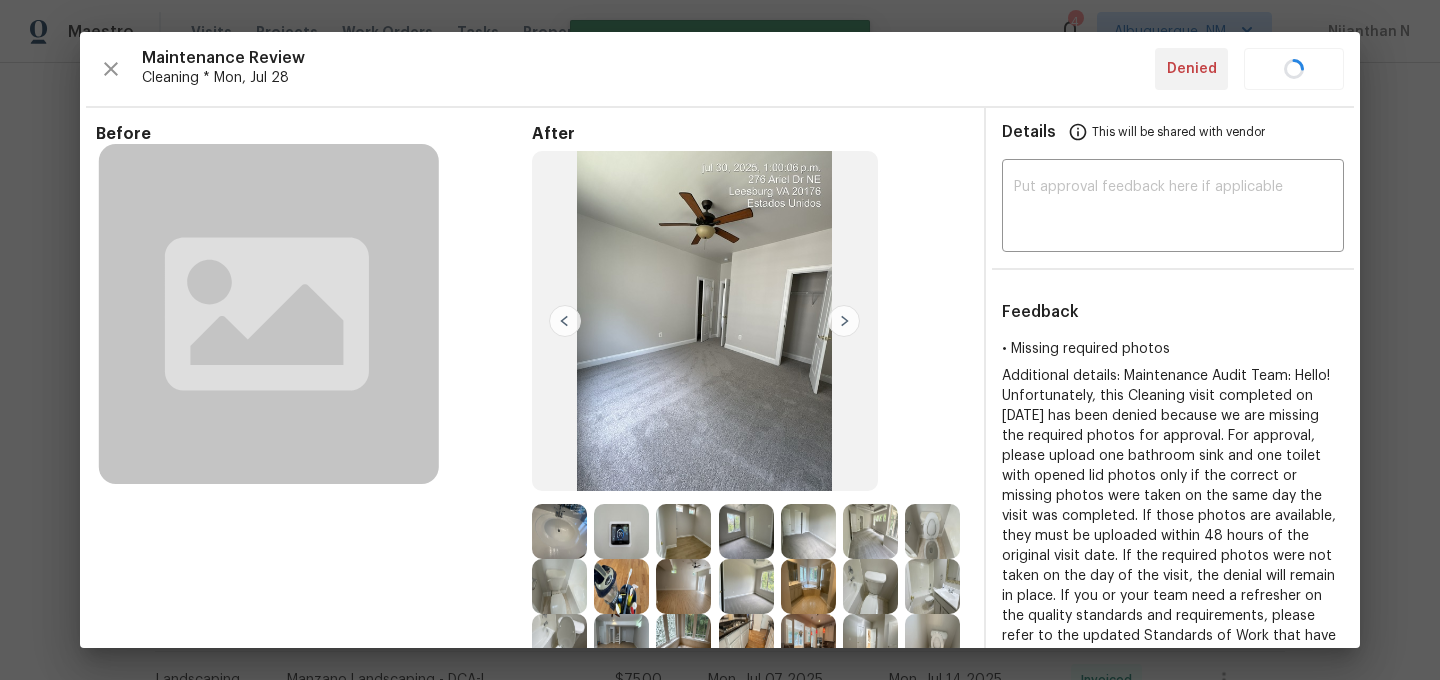 scroll, scrollTop: 0, scrollLeft: 0, axis: both 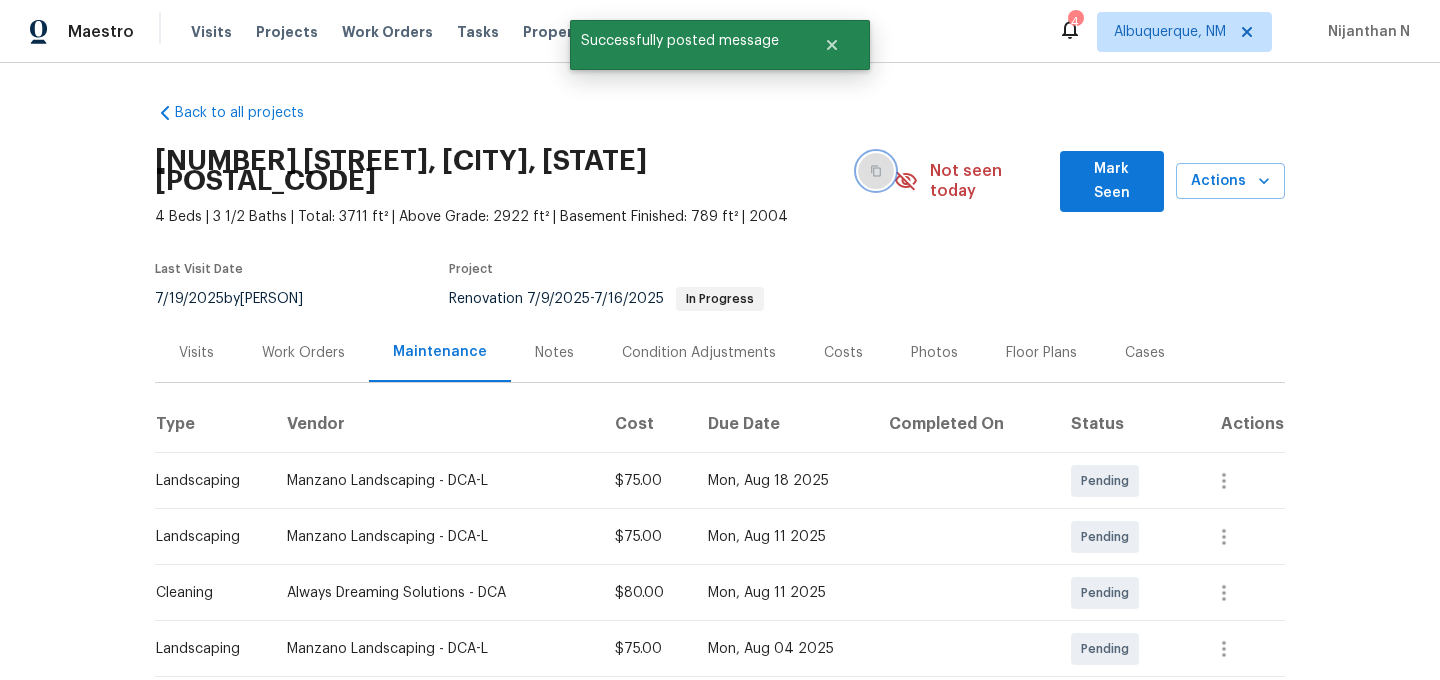 click at bounding box center [876, 171] 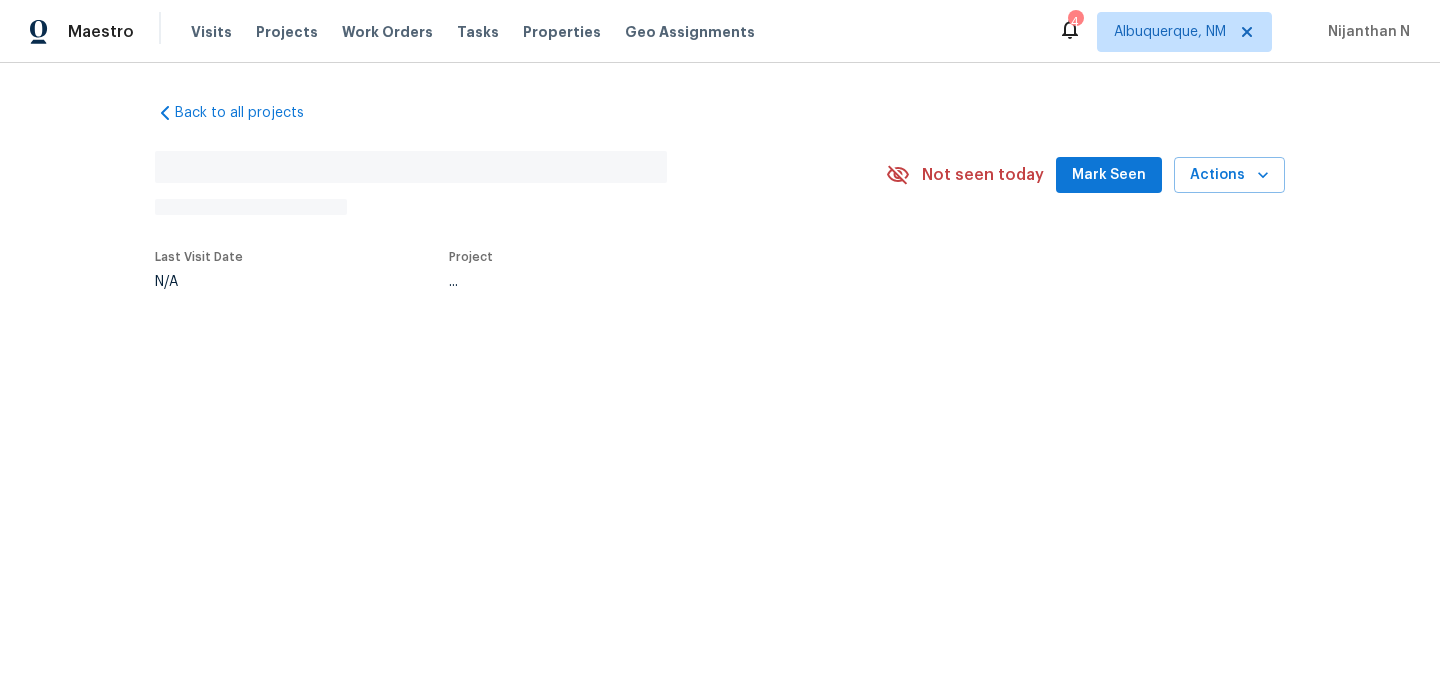 scroll, scrollTop: 0, scrollLeft: 0, axis: both 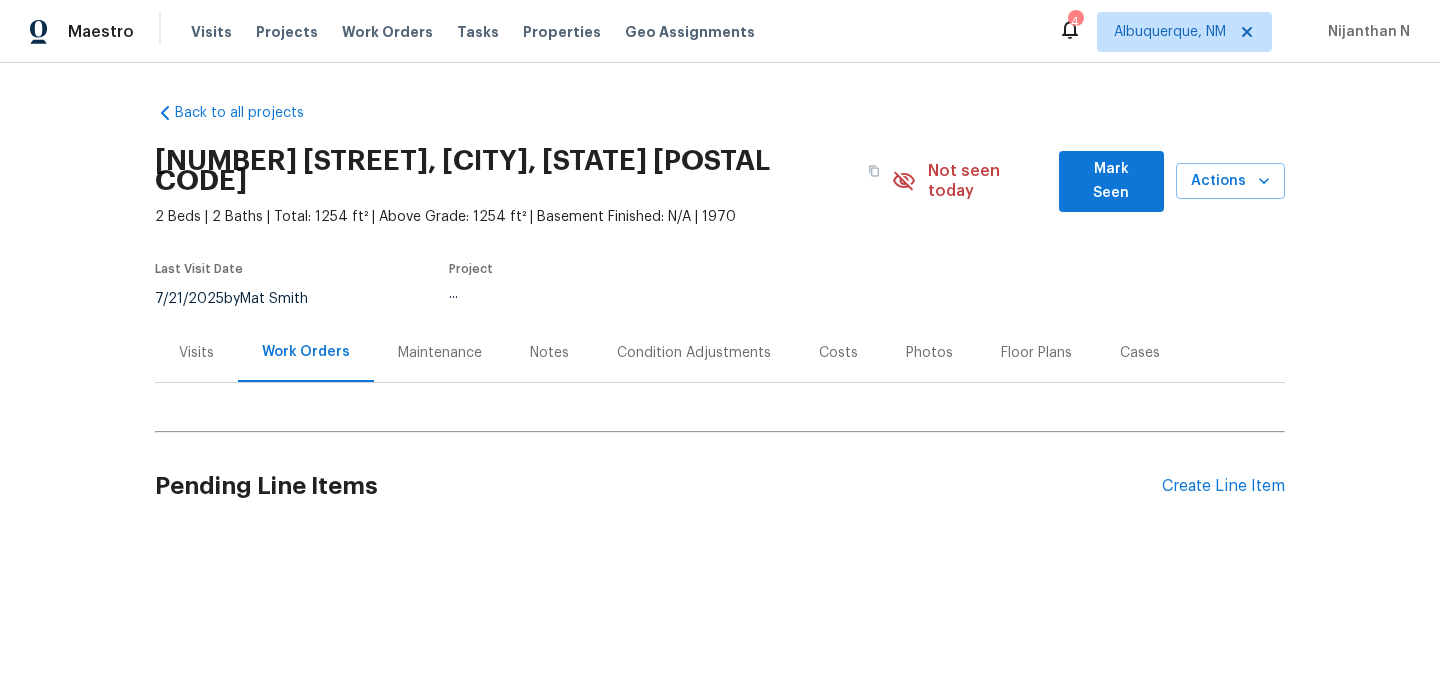 click on "Maintenance" at bounding box center (440, 353) 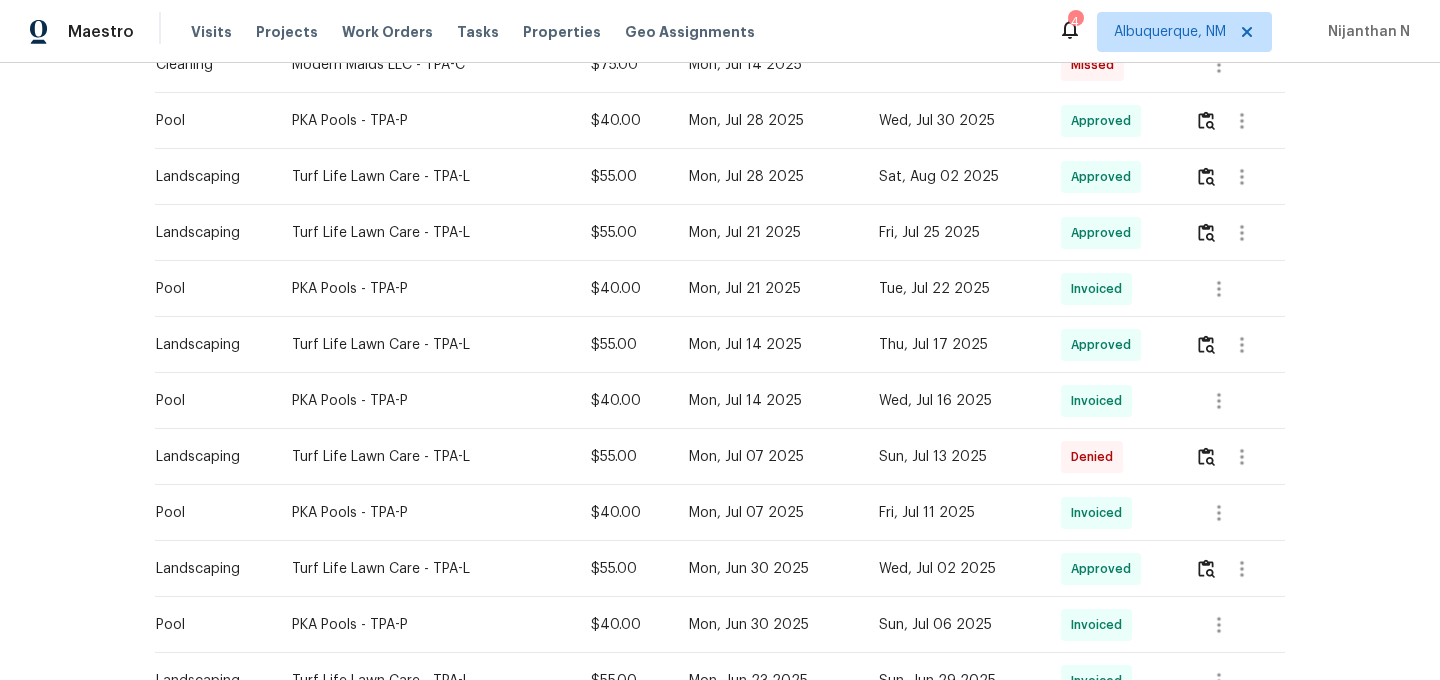 scroll, scrollTop: 1008, scrollLeft: 0, axis: vertical 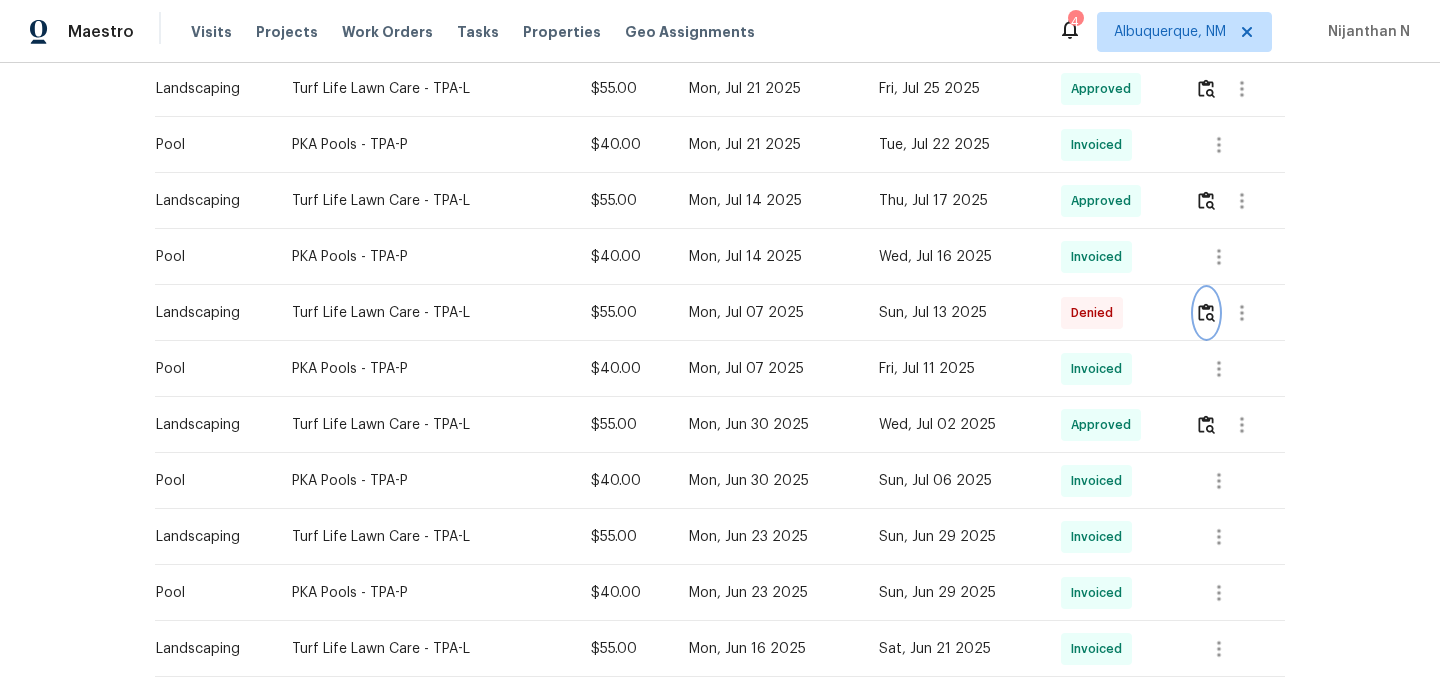 click at bounding box center [1206, 312] 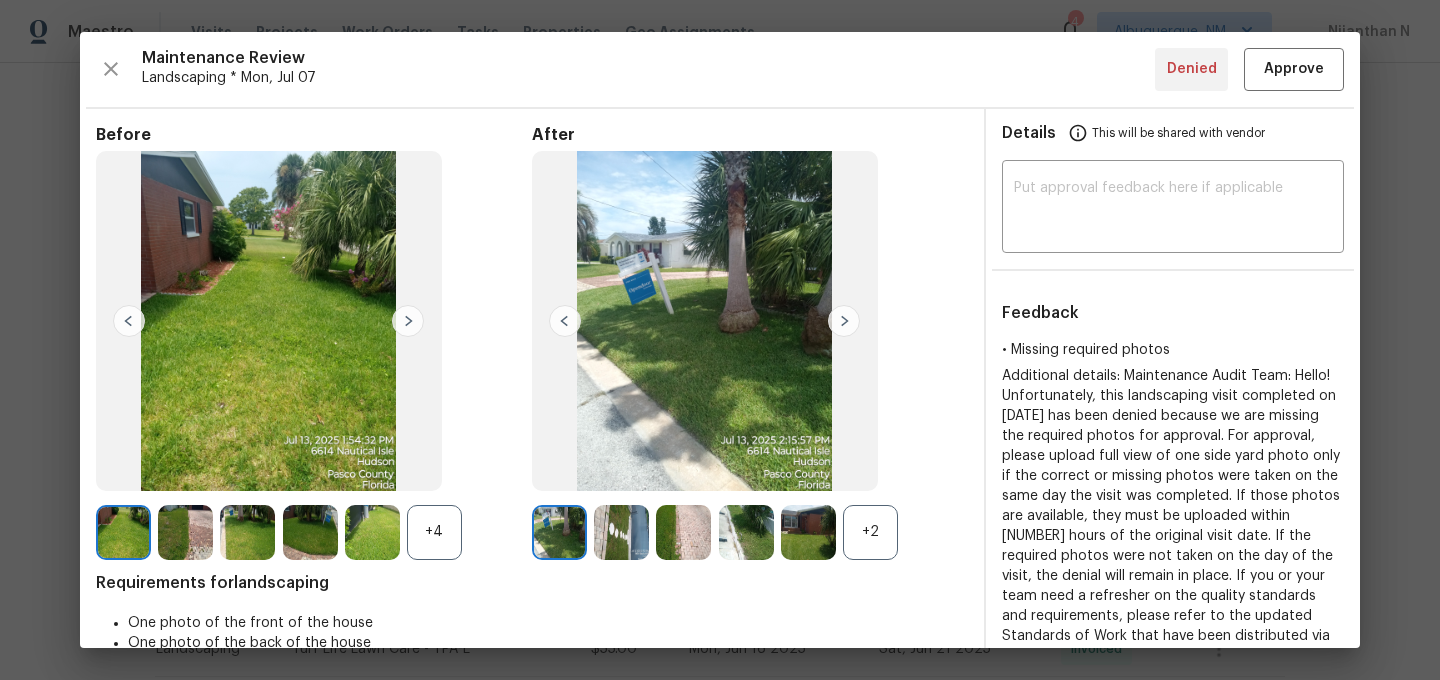click on "+2" at bounding box center [870, 532] 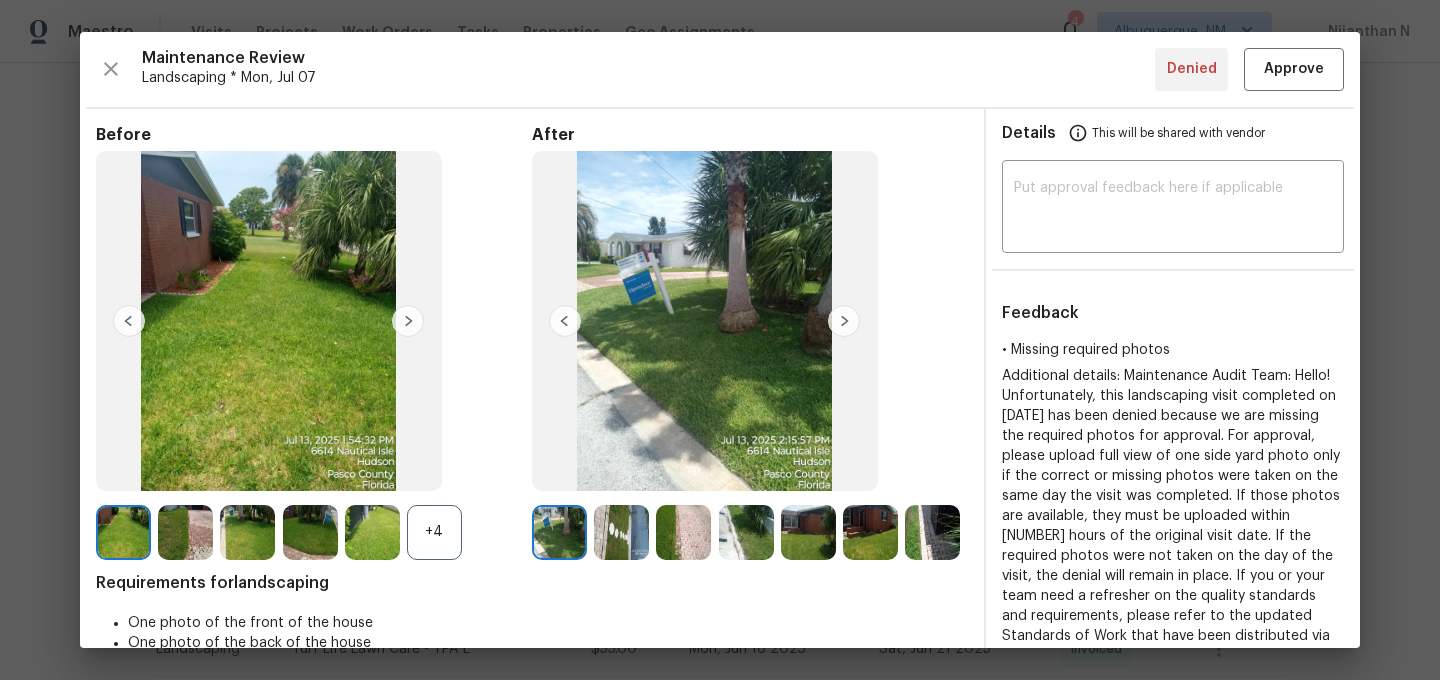 click on "+4" at bounding box center (434, 532) 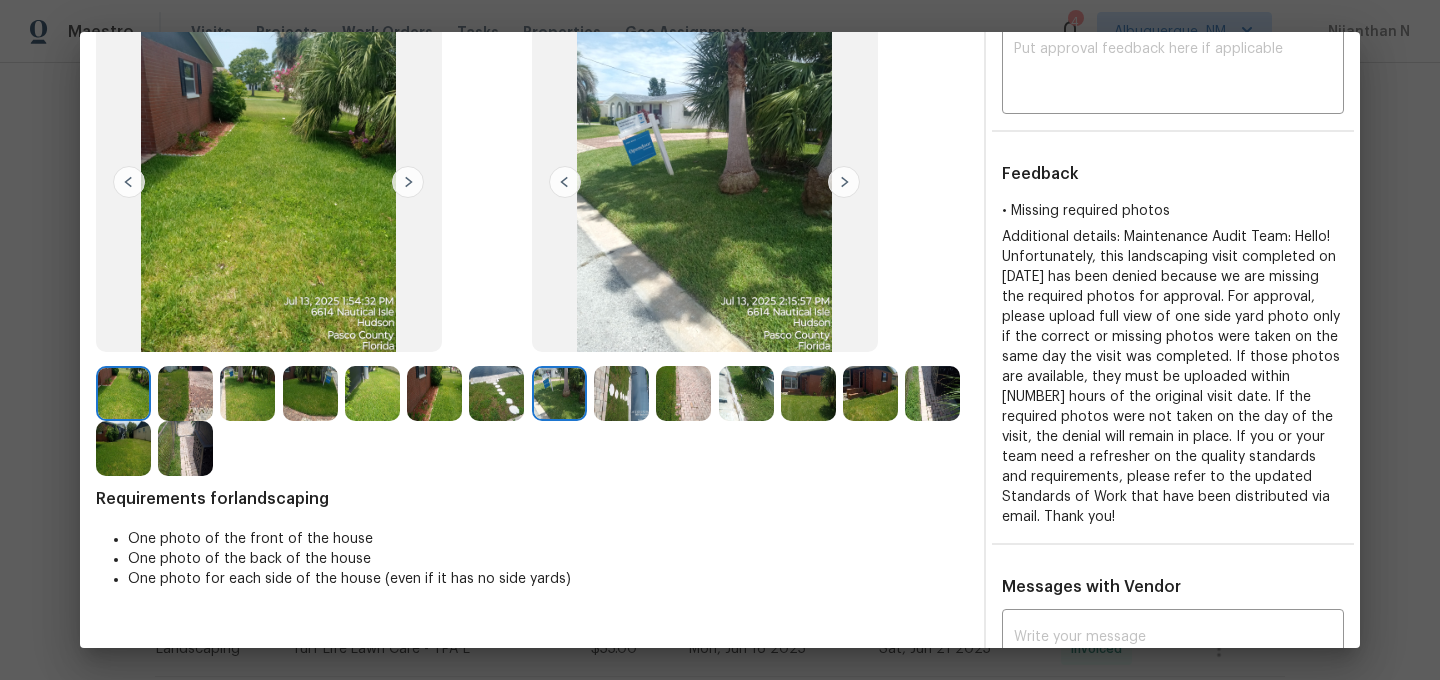 scroll, scrollTop: 0, scrollLeft: 0, axis: both 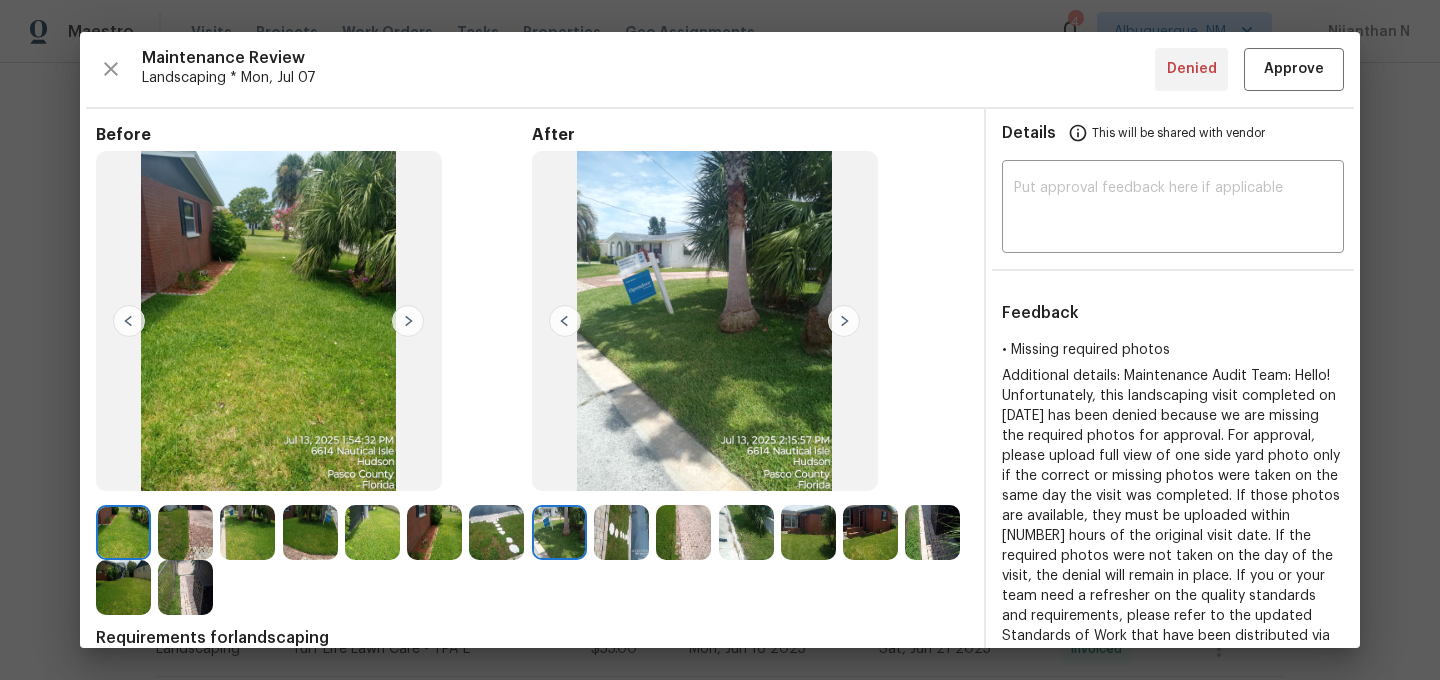 click on "Maintenance Review Landscaping * Mon, [DATE] Denied Approve Before After Requirements for  landscaping One photo of the front of the house One photo of the back of the house One photo for each side of the house (even if it has no side yards) Details This will be shared with vendor ​ Feedback • Missing required photos   Messages with Vendor   x ​ [FIRST] [LAST] [DATE], [TIME] Can you please approve service visit on [DATE] per your note on [DATE] [FIRST] [LAST] [DATE], [TIME] Hi Team, Thank You! [FIRST] And Kings Property Maintenance [DATE], [TIME] I sprayed weeds [FIRST] [LAST] [DATE], [TIME] Maintenance Audit Team: Hello! Thank you for the feedback after further review this visit was approved. [FIRST] [LAST] [DATE], [TIME] Pics #[NUMBER],[NUMBER] &amp; [NUMBER] in the after pics are all side yard pics.  Pic #[NUMBER] &amp; [NUMBER] are of the same side of the yard. Kindly review again for approval. [FIRST] [LAST] [DATE], [TIME] [FIRST] [LAST] [DATE], [TIME] [FIRST] [LAST] [DATE], [TIME] [FIRST] [LAST] [DATE], [TIME]" at bounding box center (720, 340) 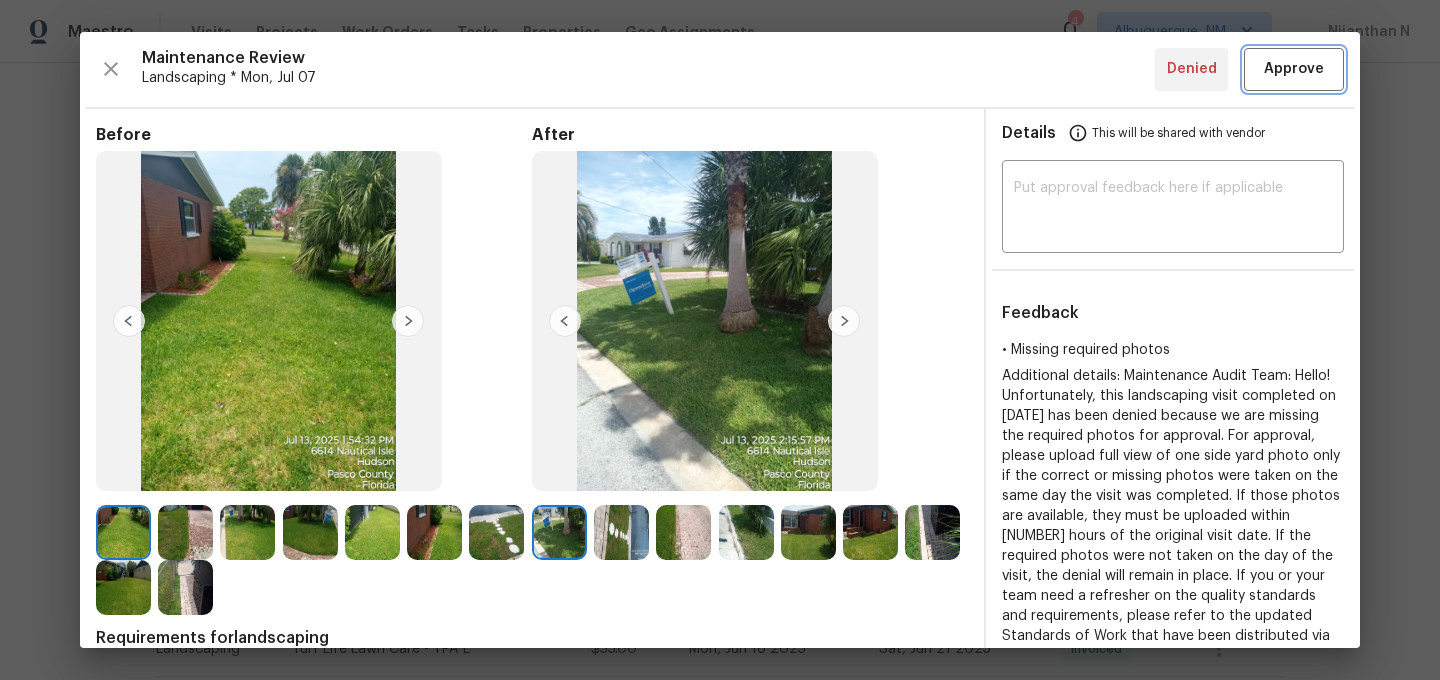 click on "Approve" at bounding box center [1294, 69] 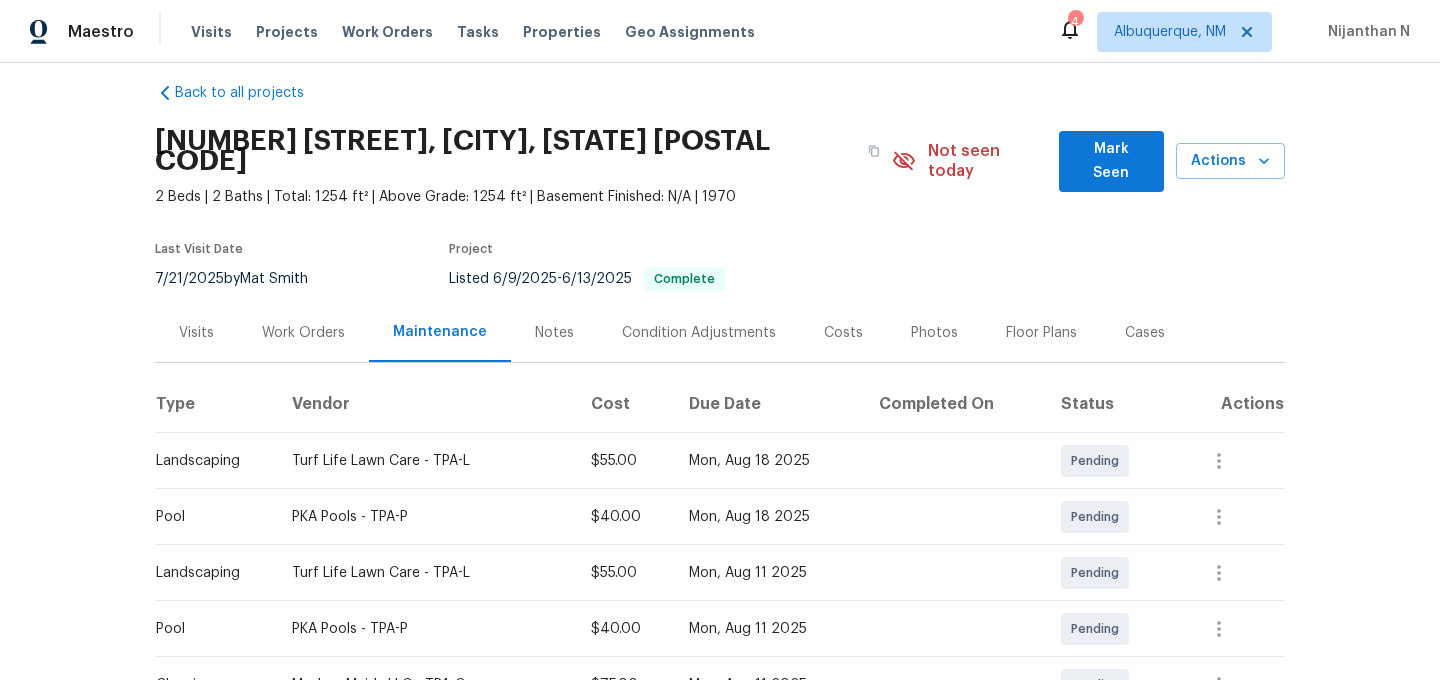 scroll, scrollTop: 0, scrollLeft: 0, axis: both 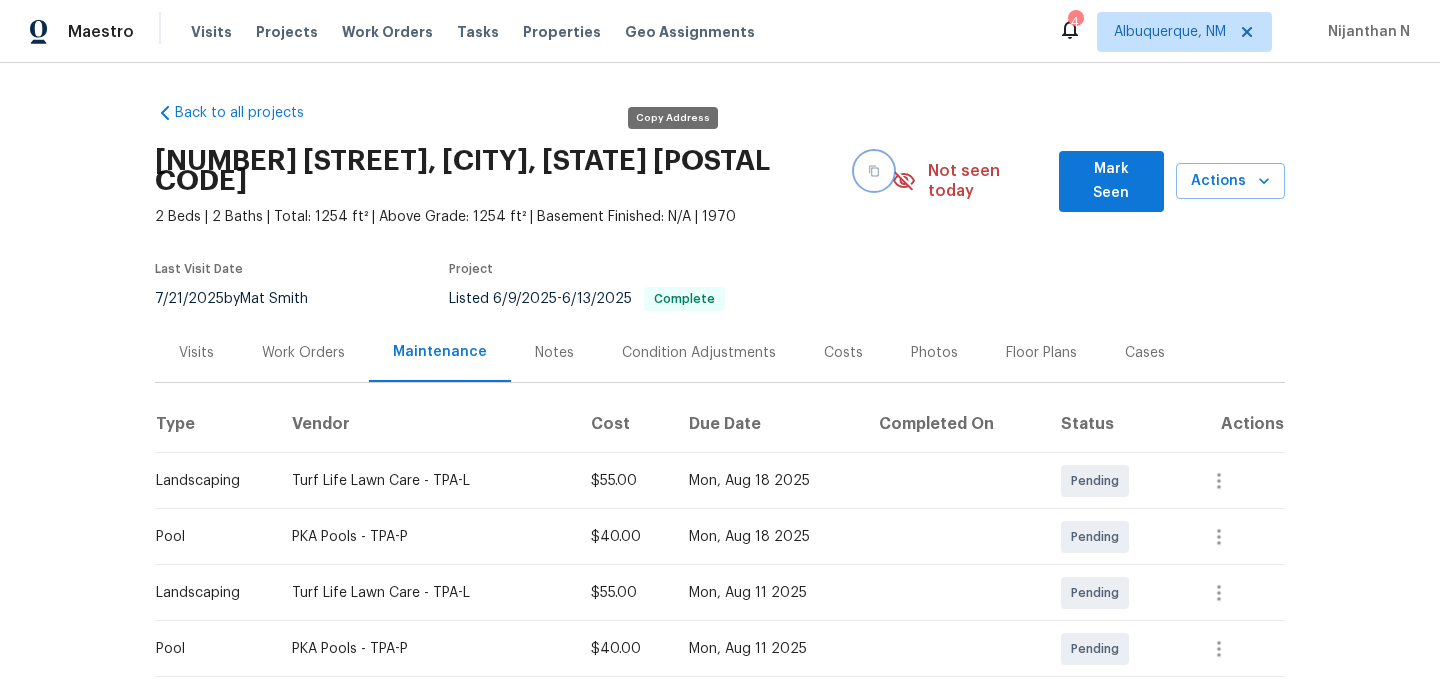 click at bounding box center [874, 171] 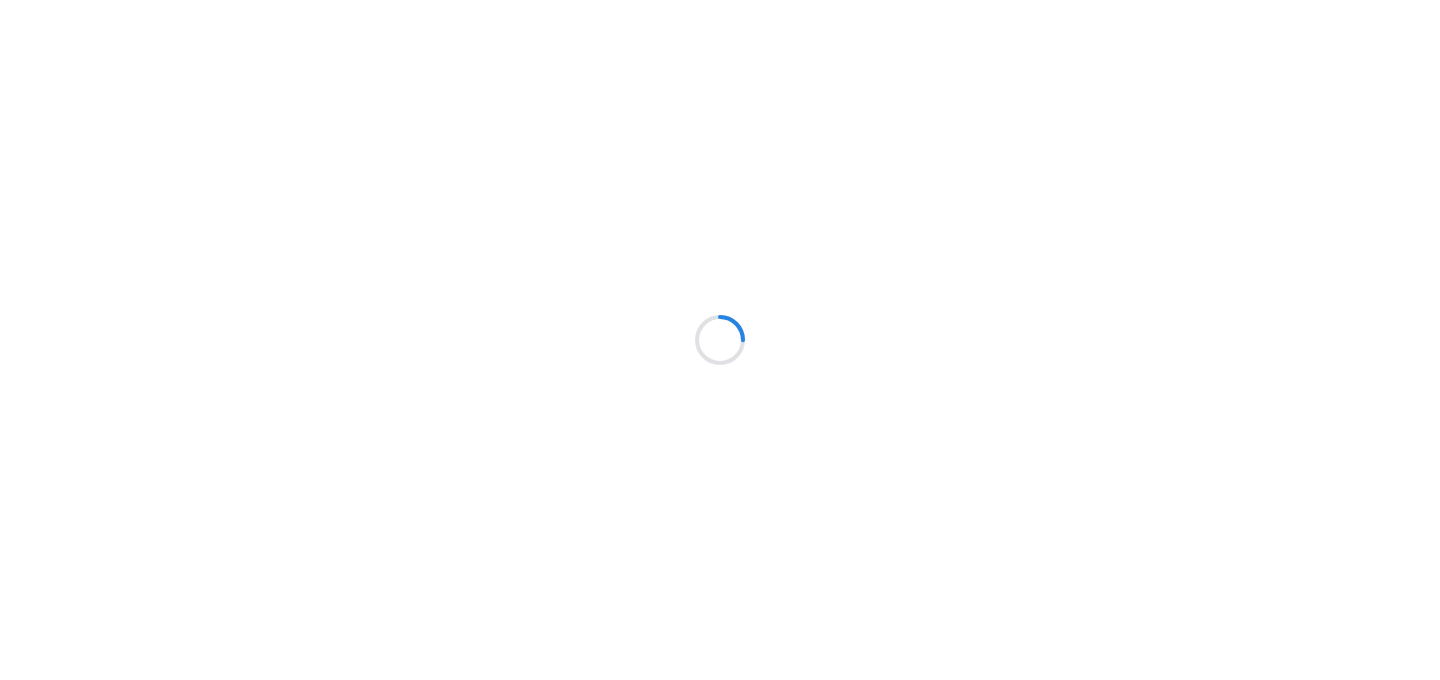 scroll, scrollTop: 0, scrollLeft: 0, axis: both 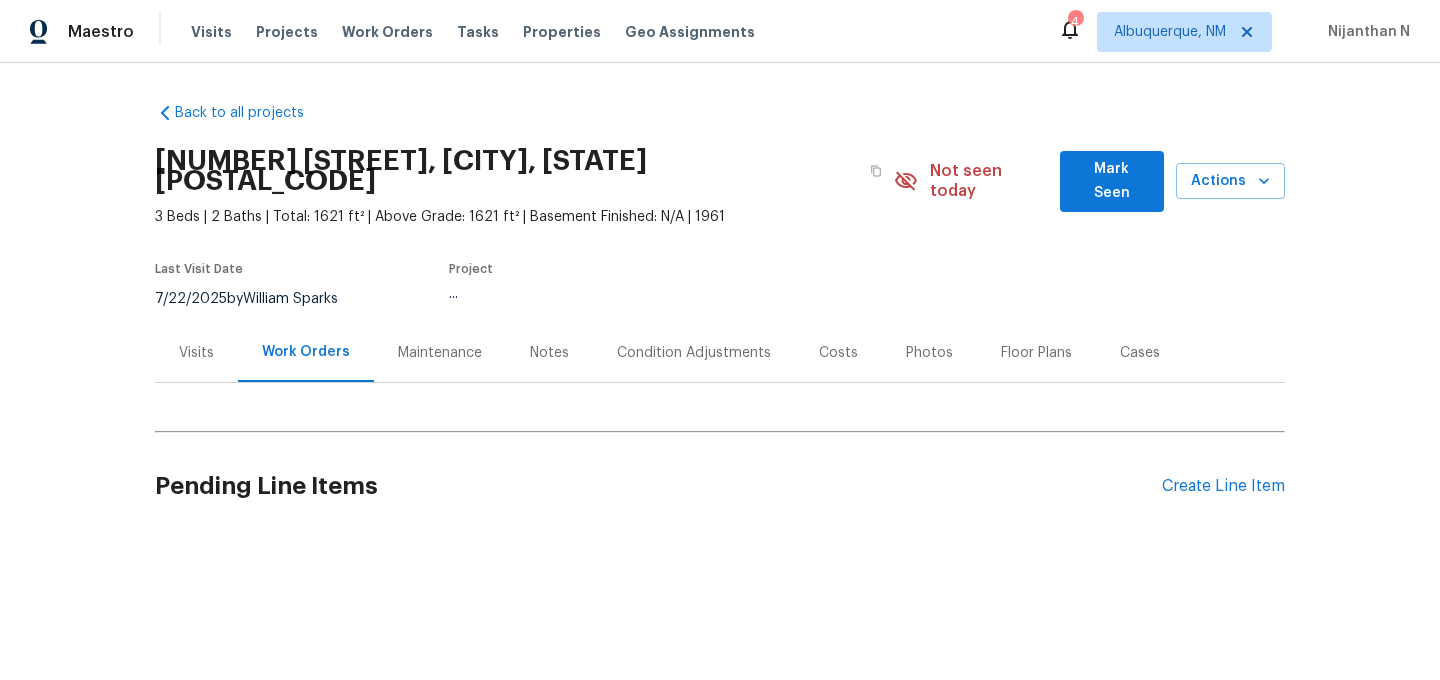 click on "Maintenance" at bounding box center (440, 353) 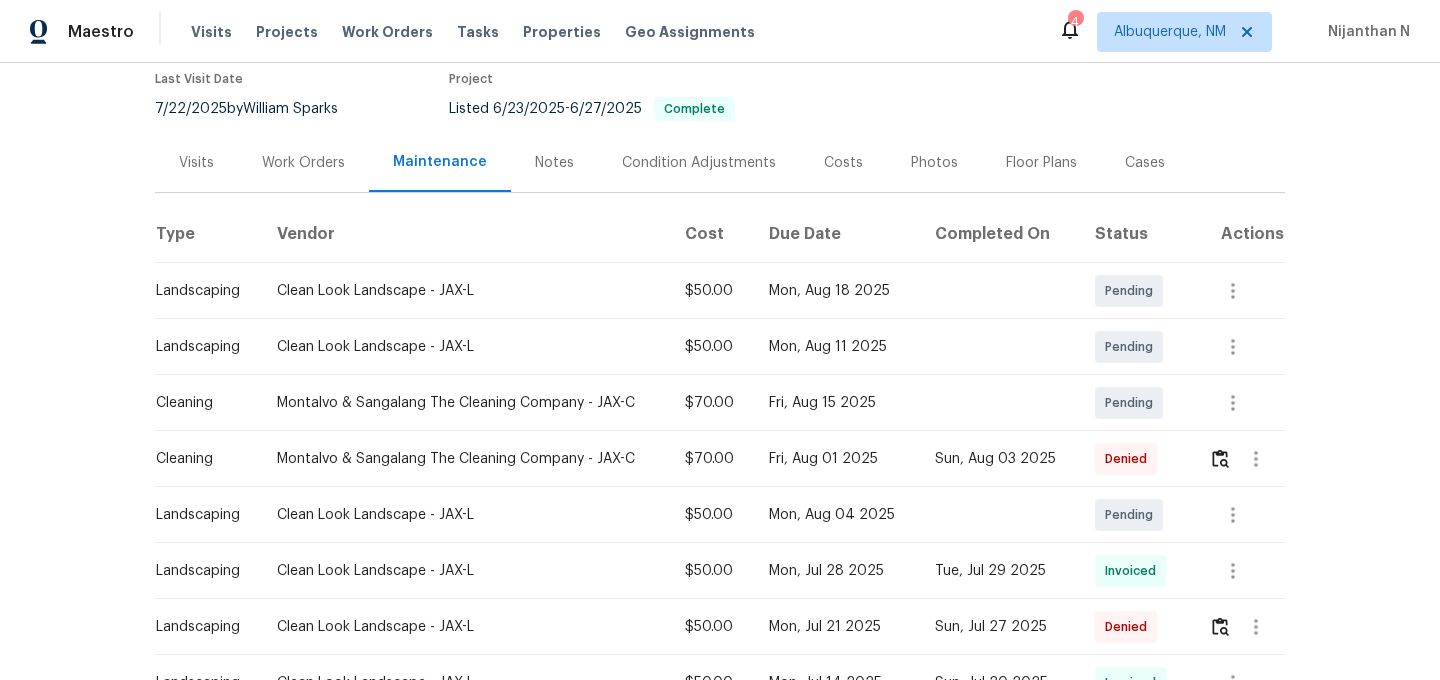 scroll, scrollTop: 236, scrollLeft: 0, axis: vertical 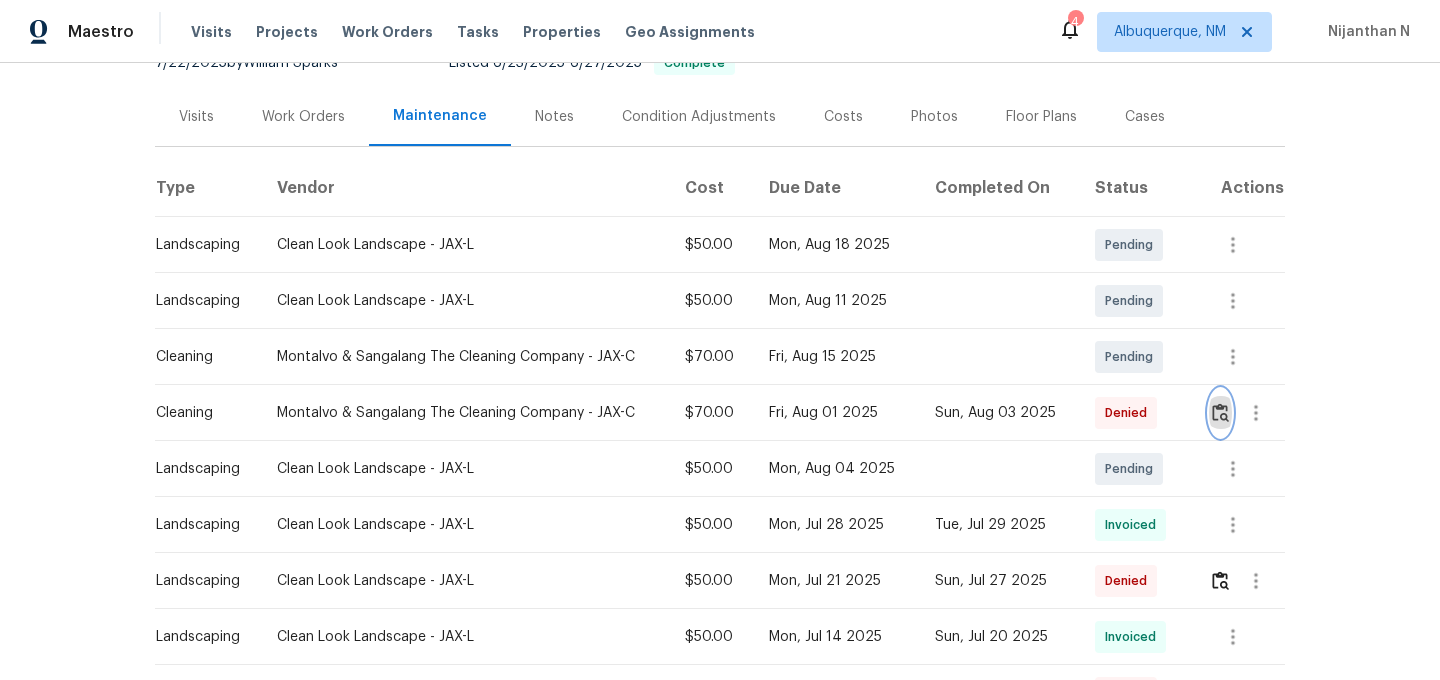 click at bounding box center [1220, 413] 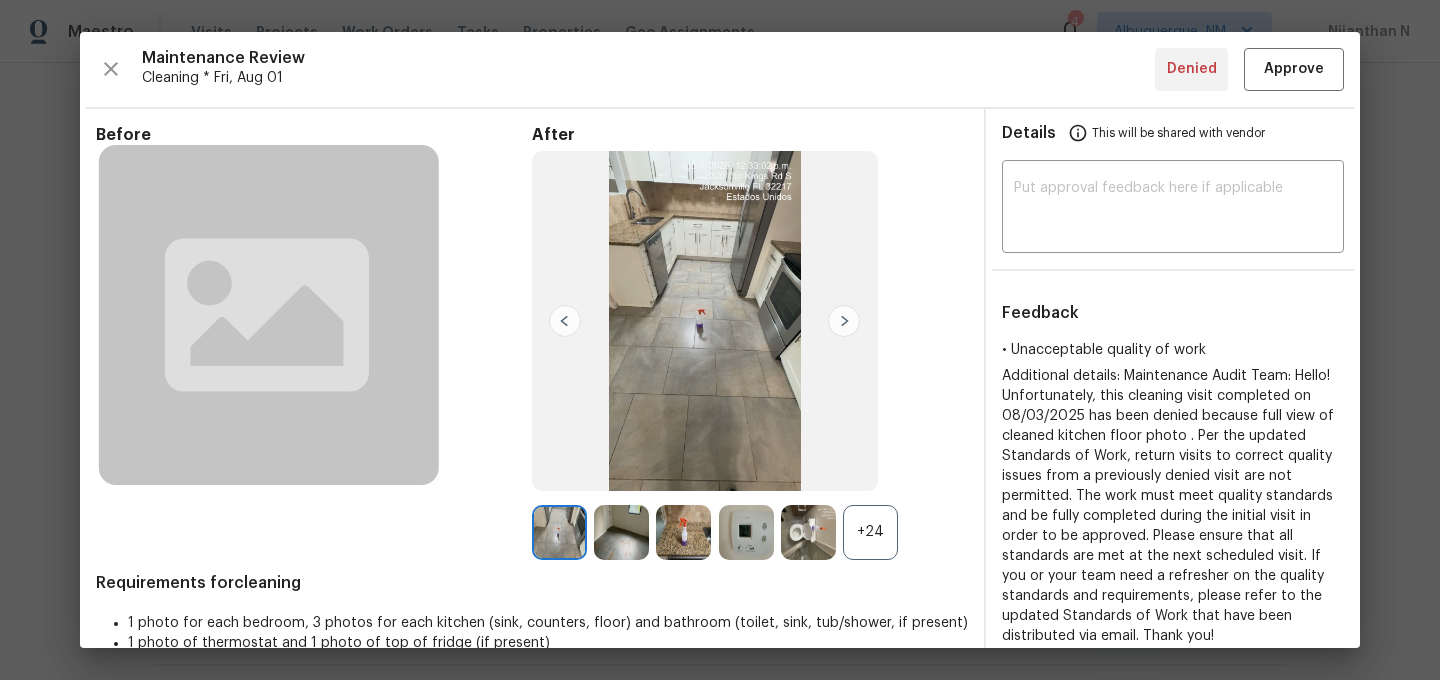 click on "+24" at bounding box center [870, 532] 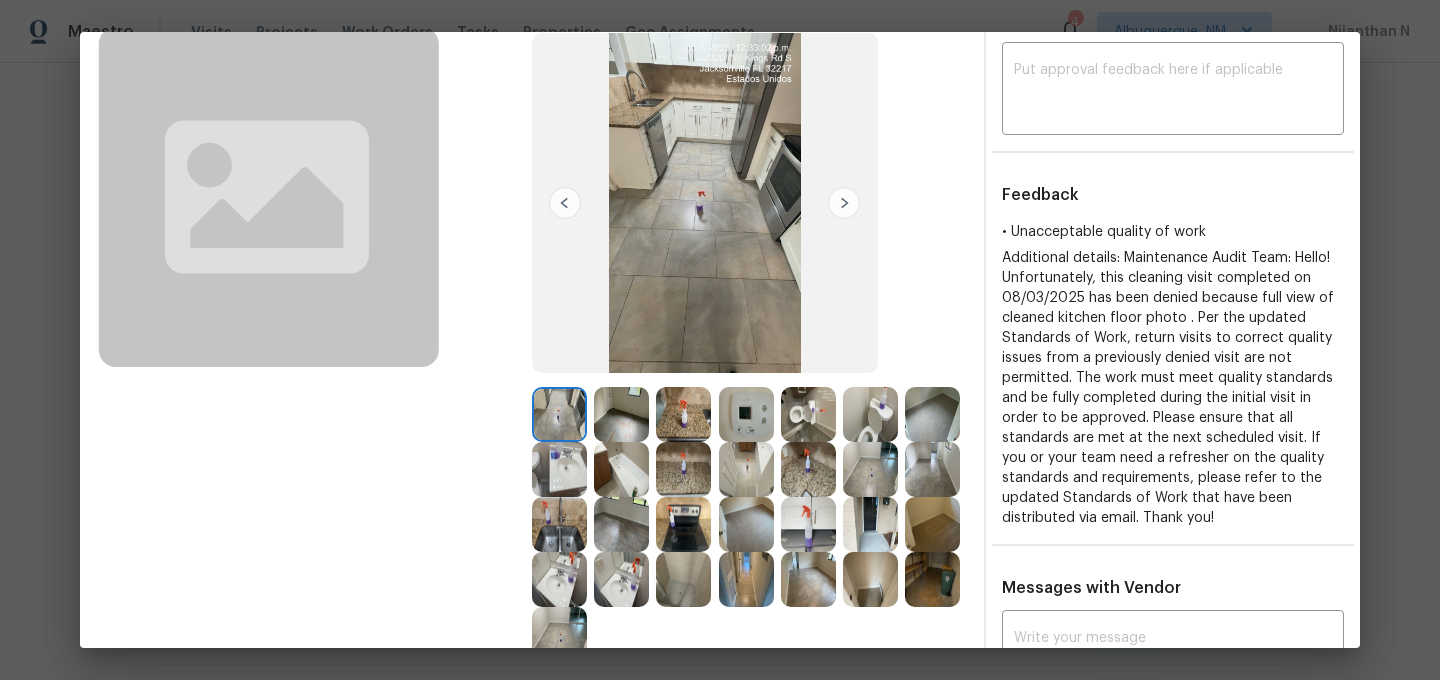 scroll, scrollTop: 67, scrollLeft: 0, axis: vertical 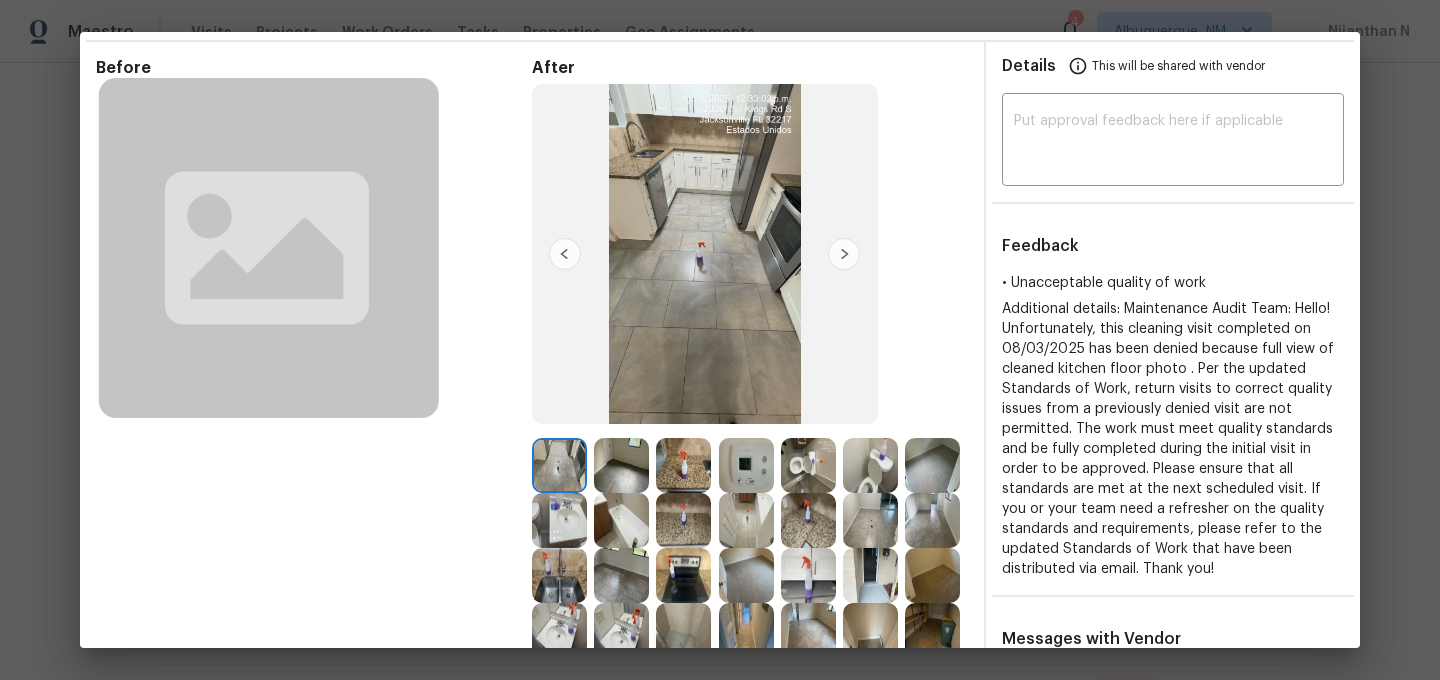 click at bounding box center (683, 520) 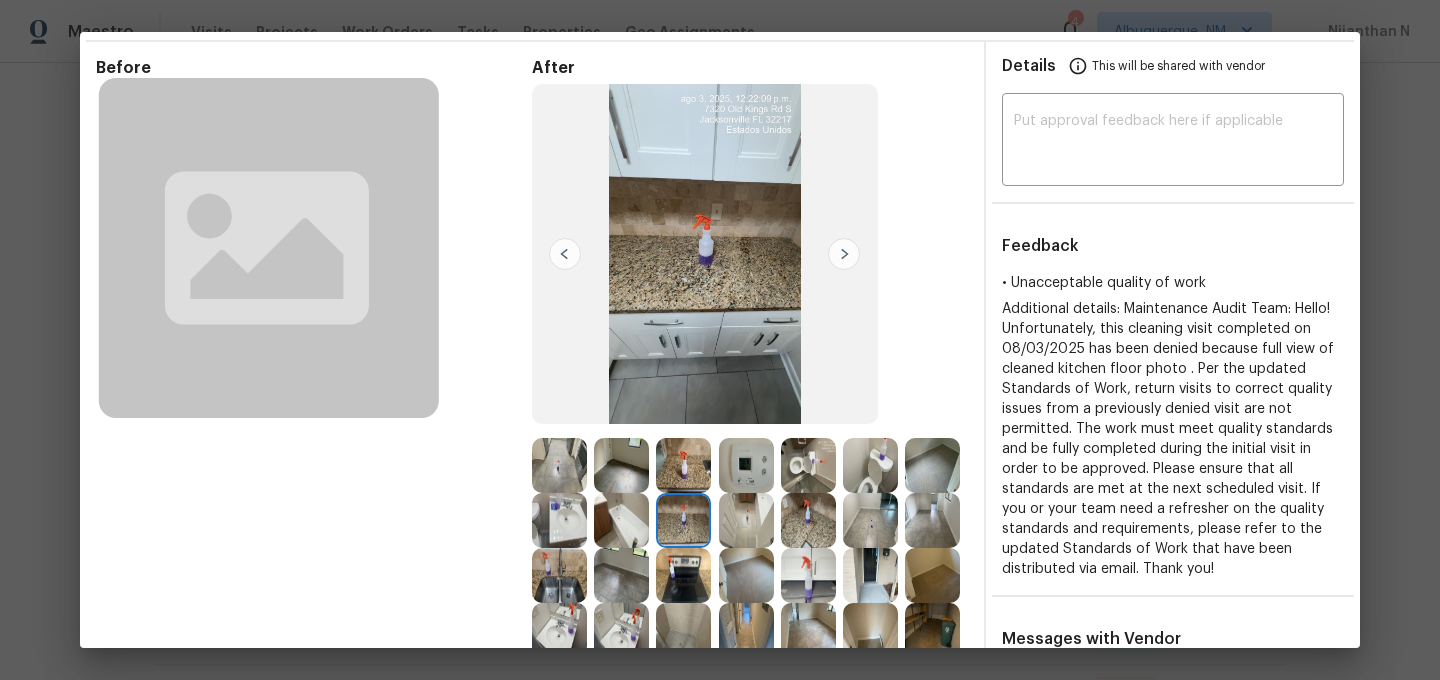 click at bounding box center [683, 575] 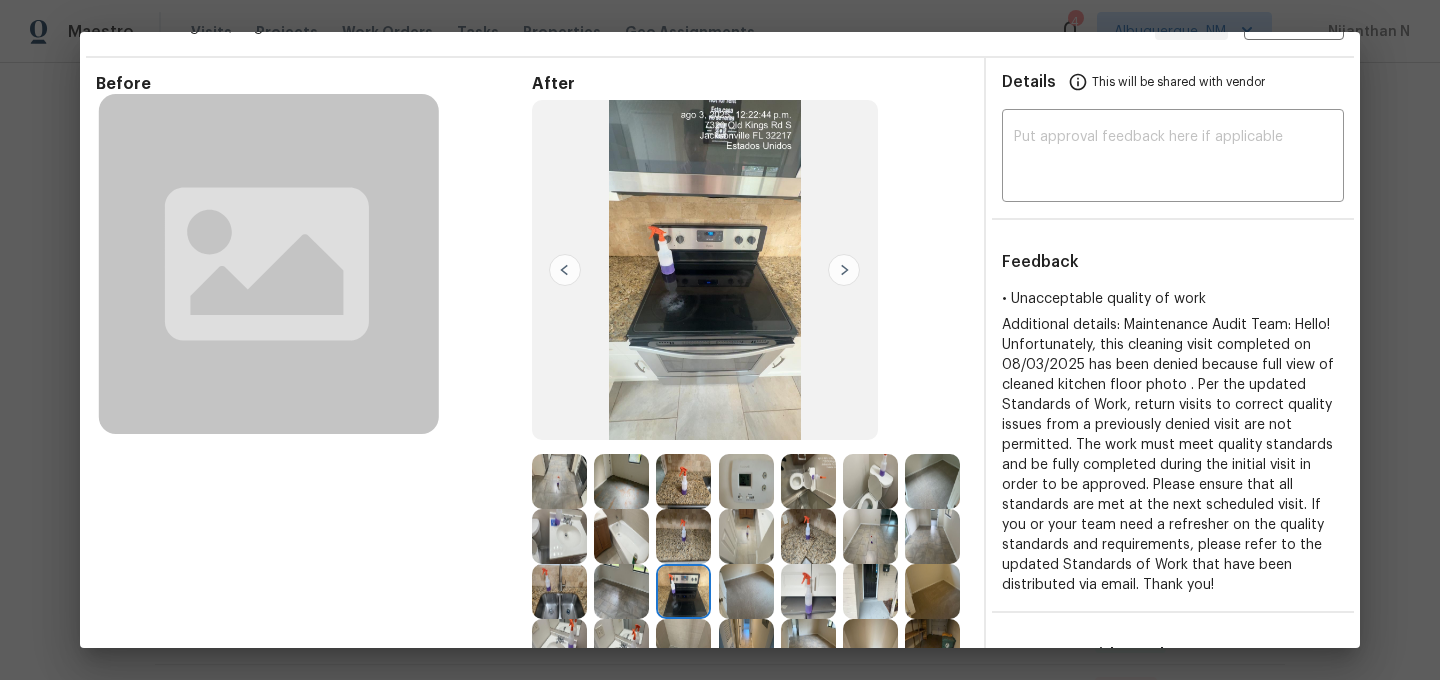 scroll, scrollTop: 122, scrollLeft: 0, axis: vertical 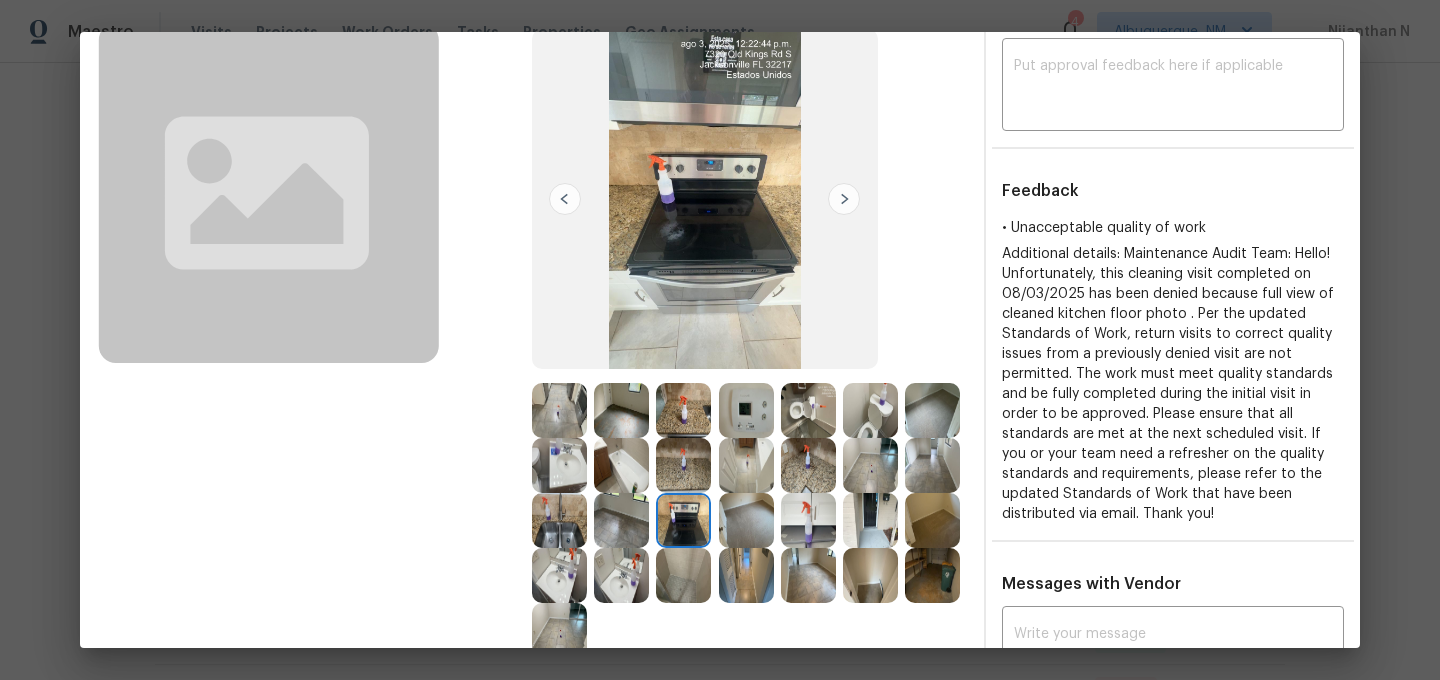 click at bounding box center [870, 575] 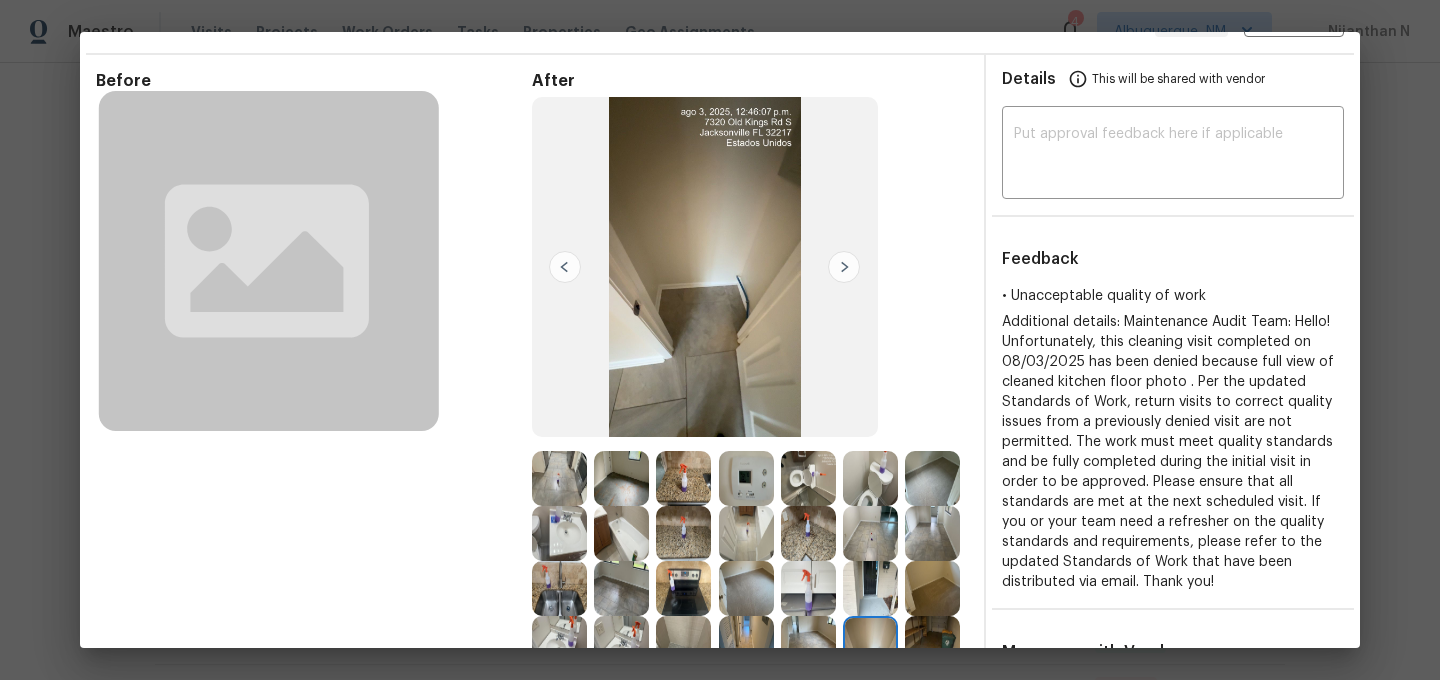 scroll, scrollTop: 0, scrollLeft: 0, axis: both 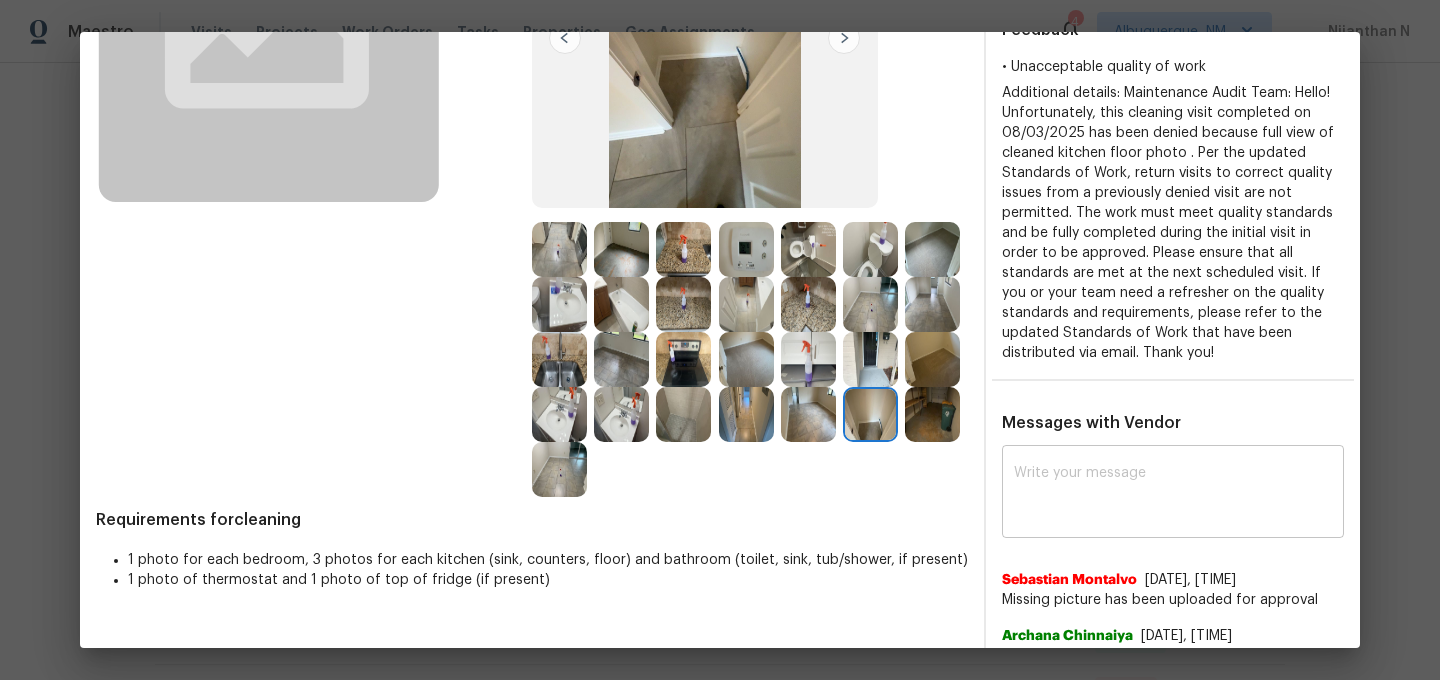 click at bounding box center [1173, 494] 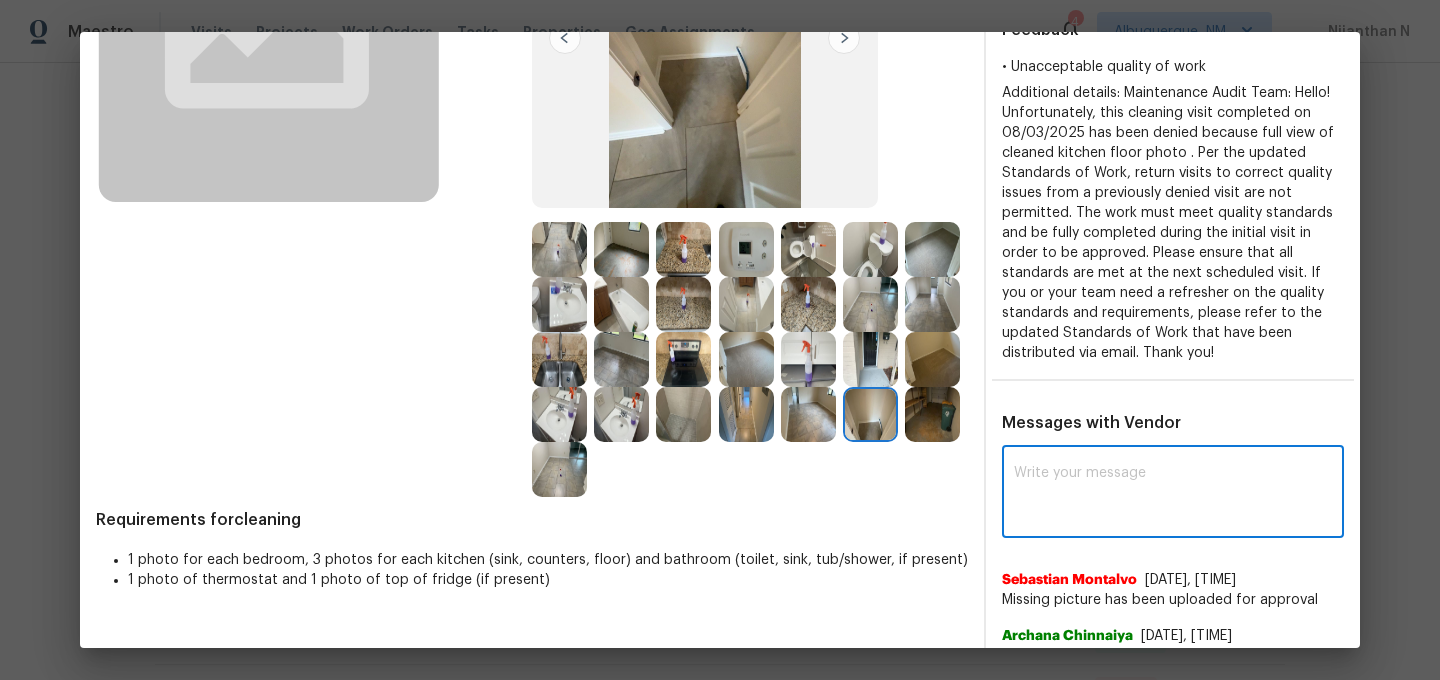 paste on "Maintenance Audit Team: Hello! Thank you for uploading the photo, after further review this visit was approved. (edited)" 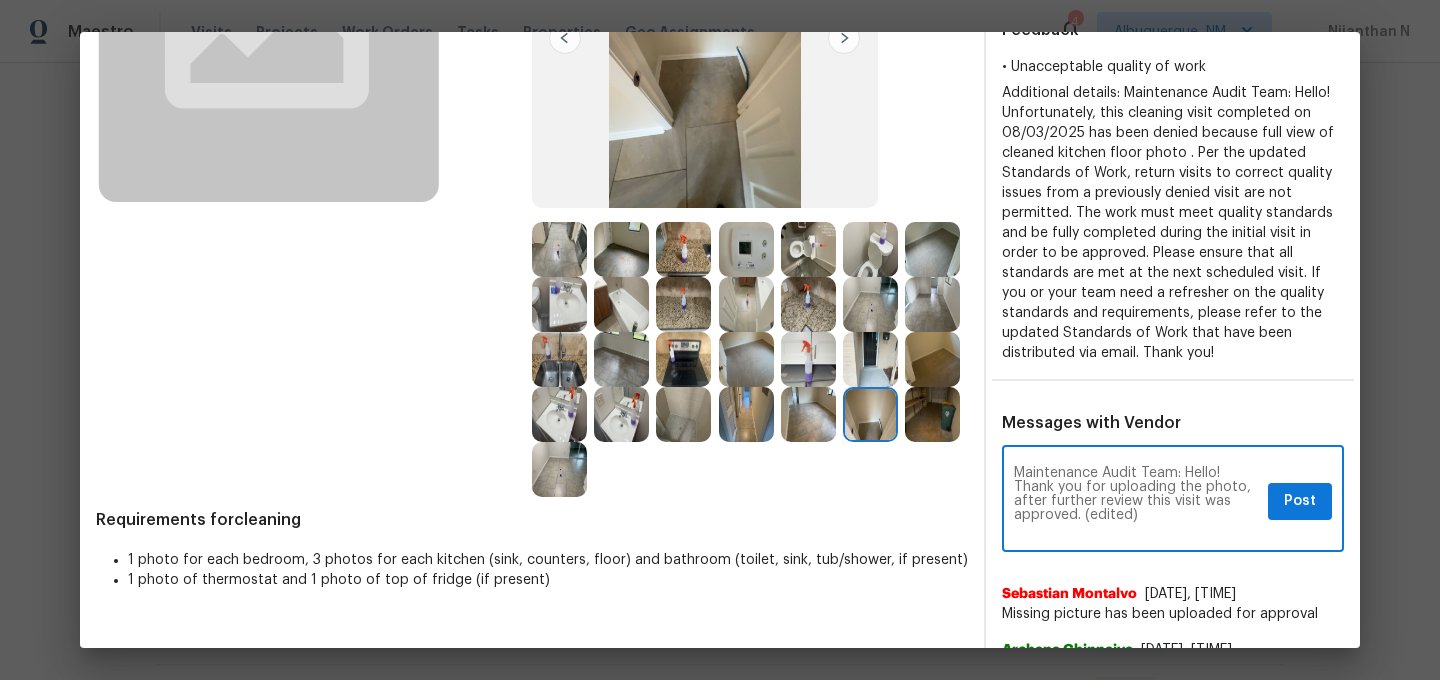 scroll, scrollTop: 0, scrollLeft: 0, axis: both 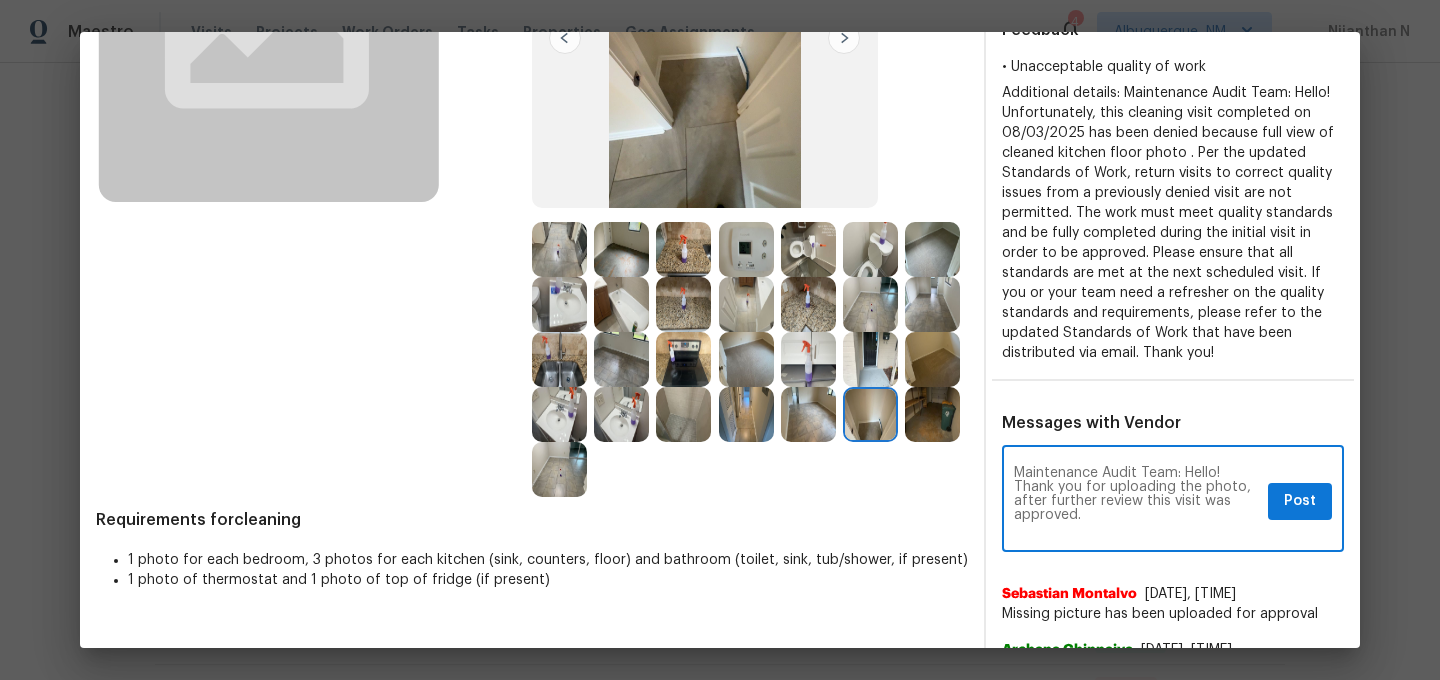 type on "Maintenance Audit Team: Hello! Thank you for uploading the photo, after further review this visit was approved." 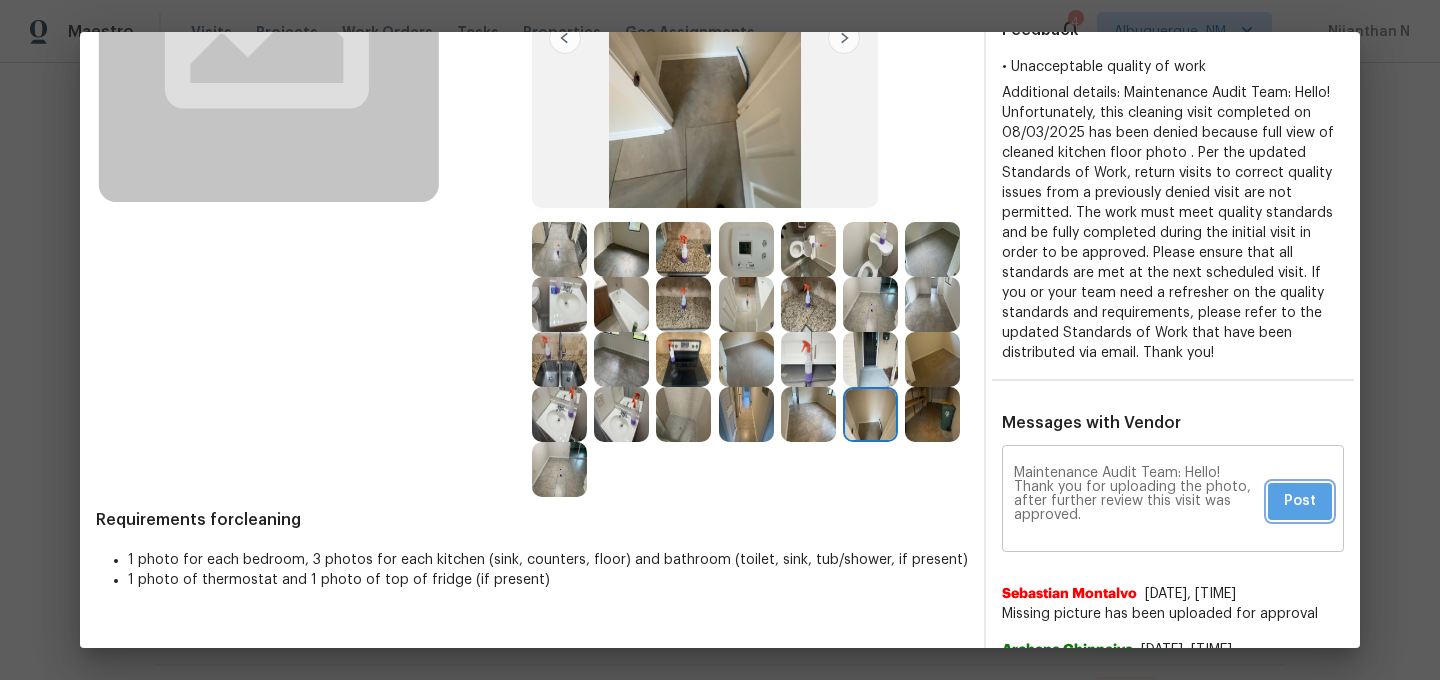 click on "Post" at bounding box center [1300, 501] 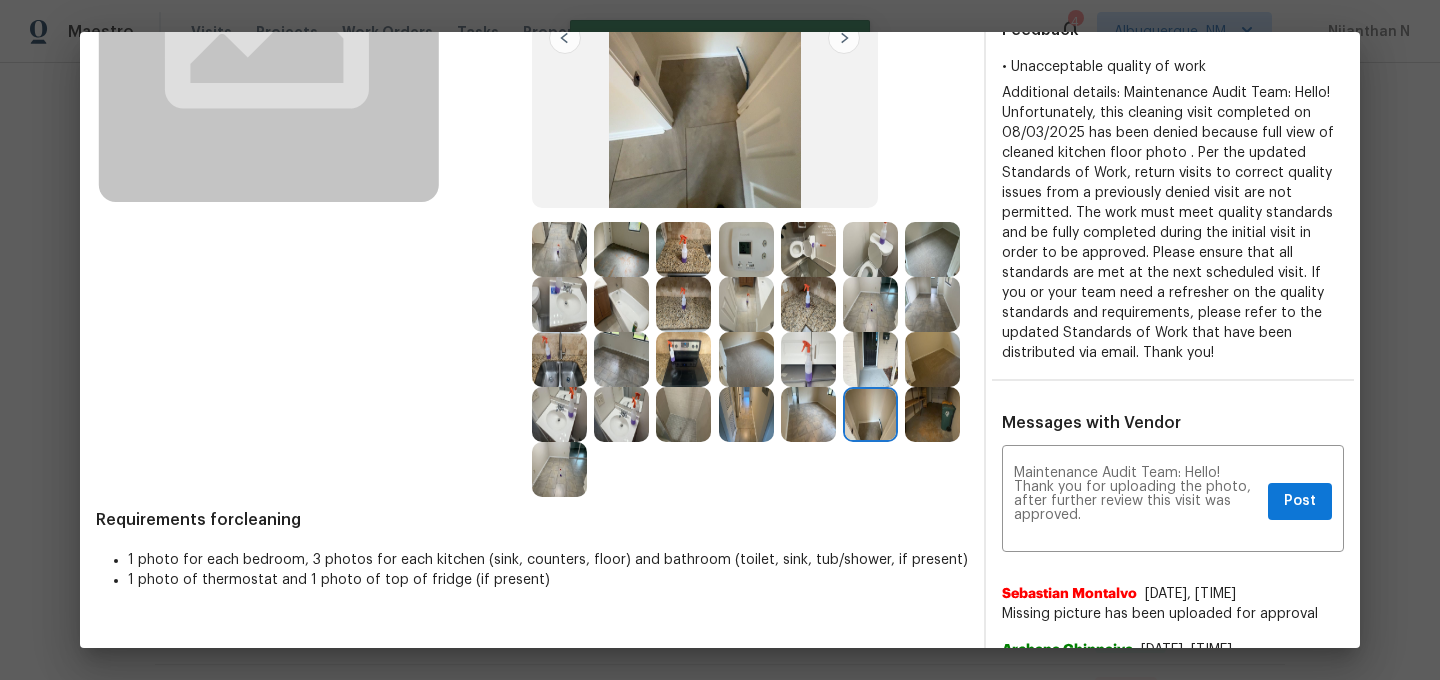 scroll, scrollTop: 0, scrollLeft: 0, axis: both 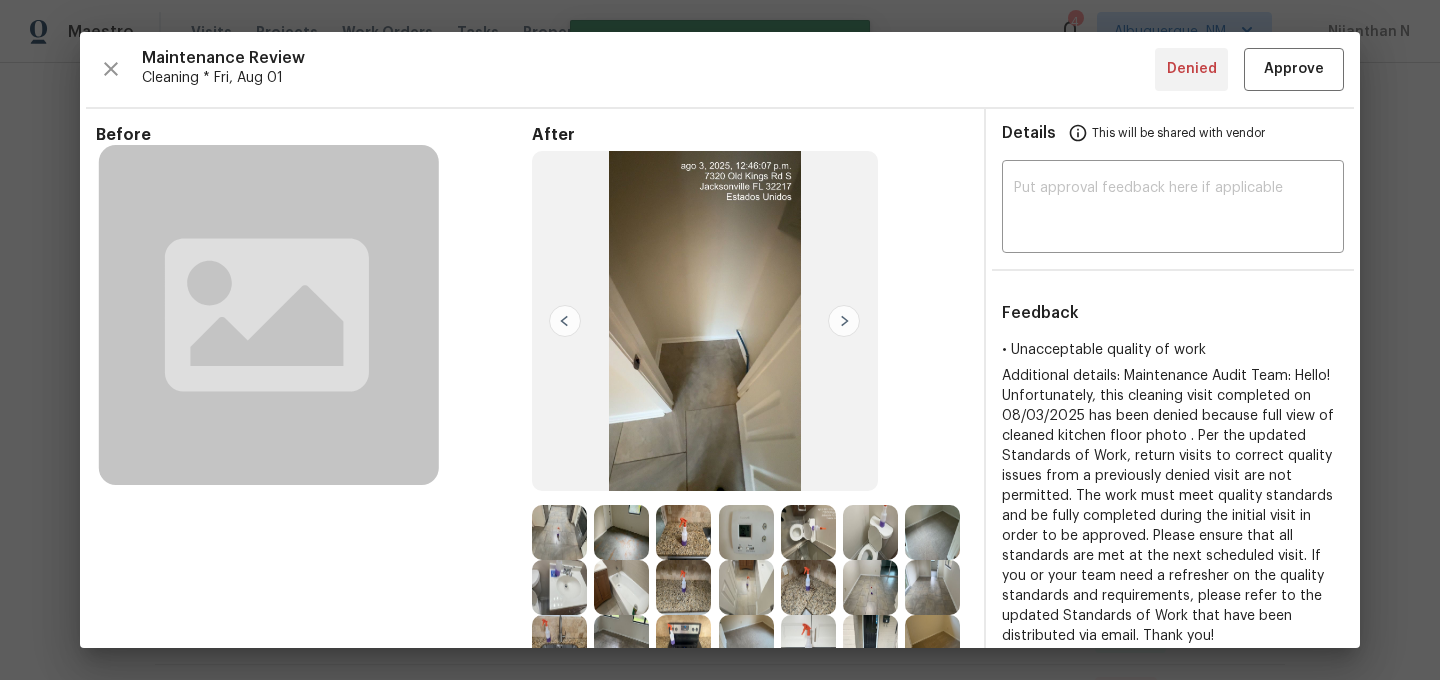 type 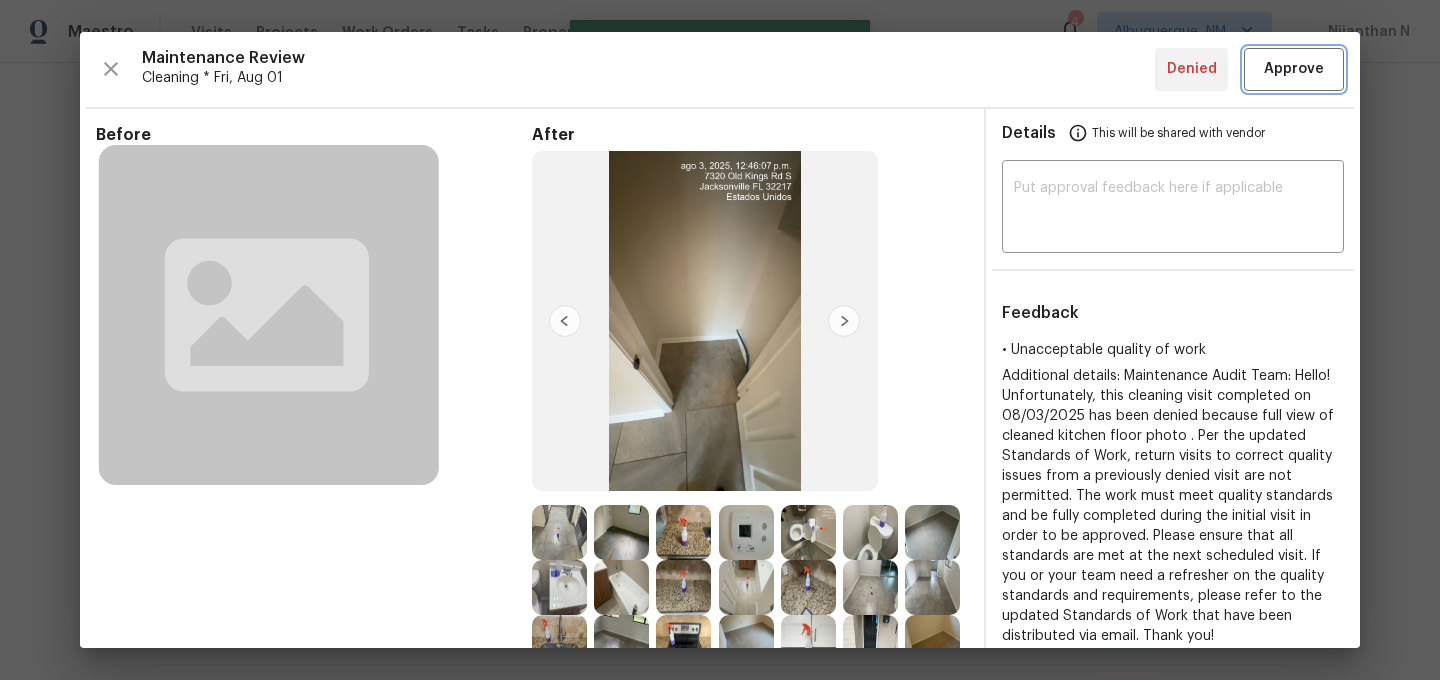 click on "Approve" at bounding box center (1294, 69) 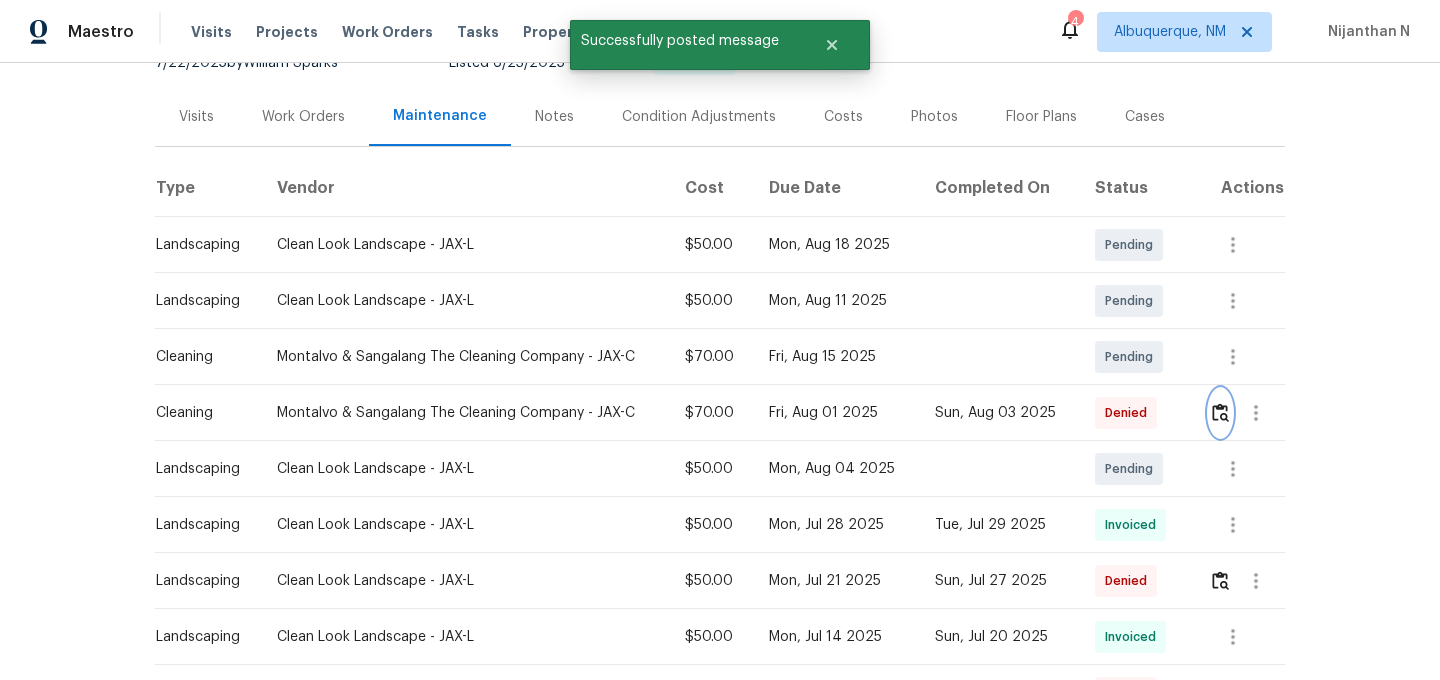 scroll, scrollTop: 0, scrollLeft: 0, axis: both 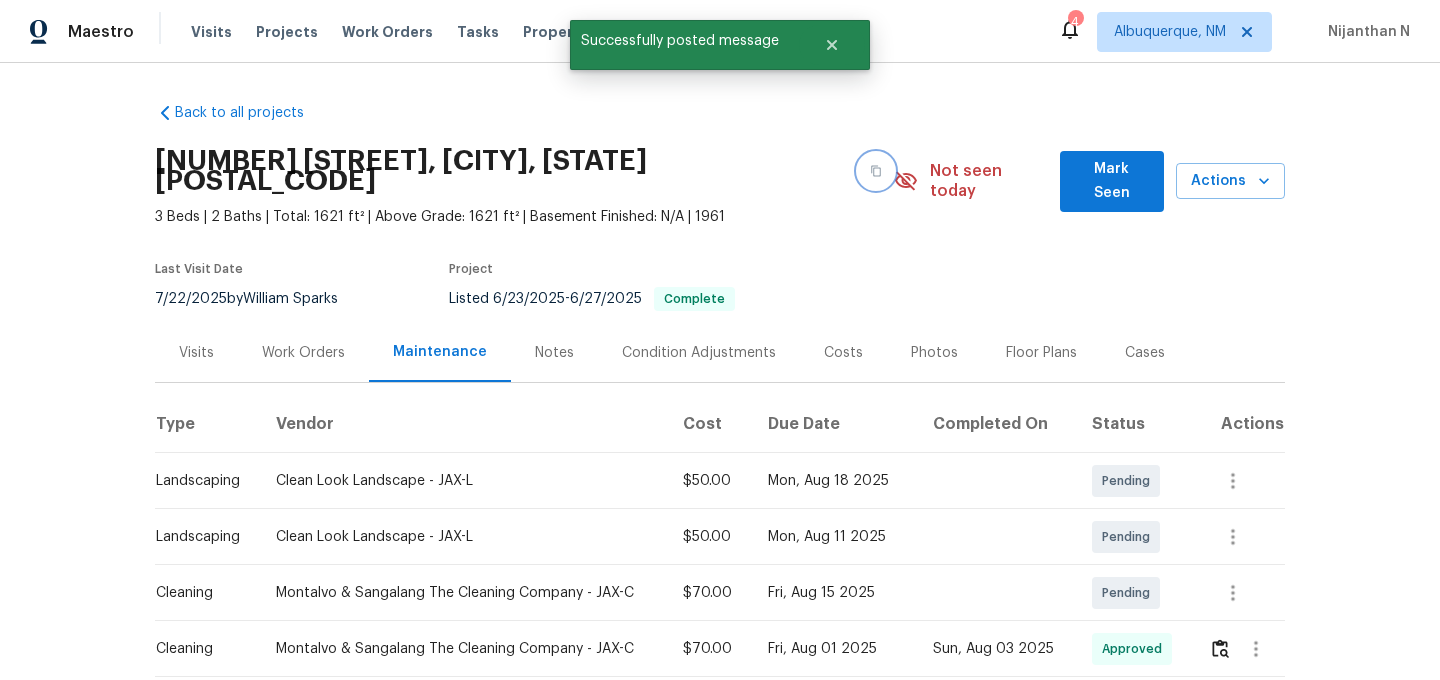 click 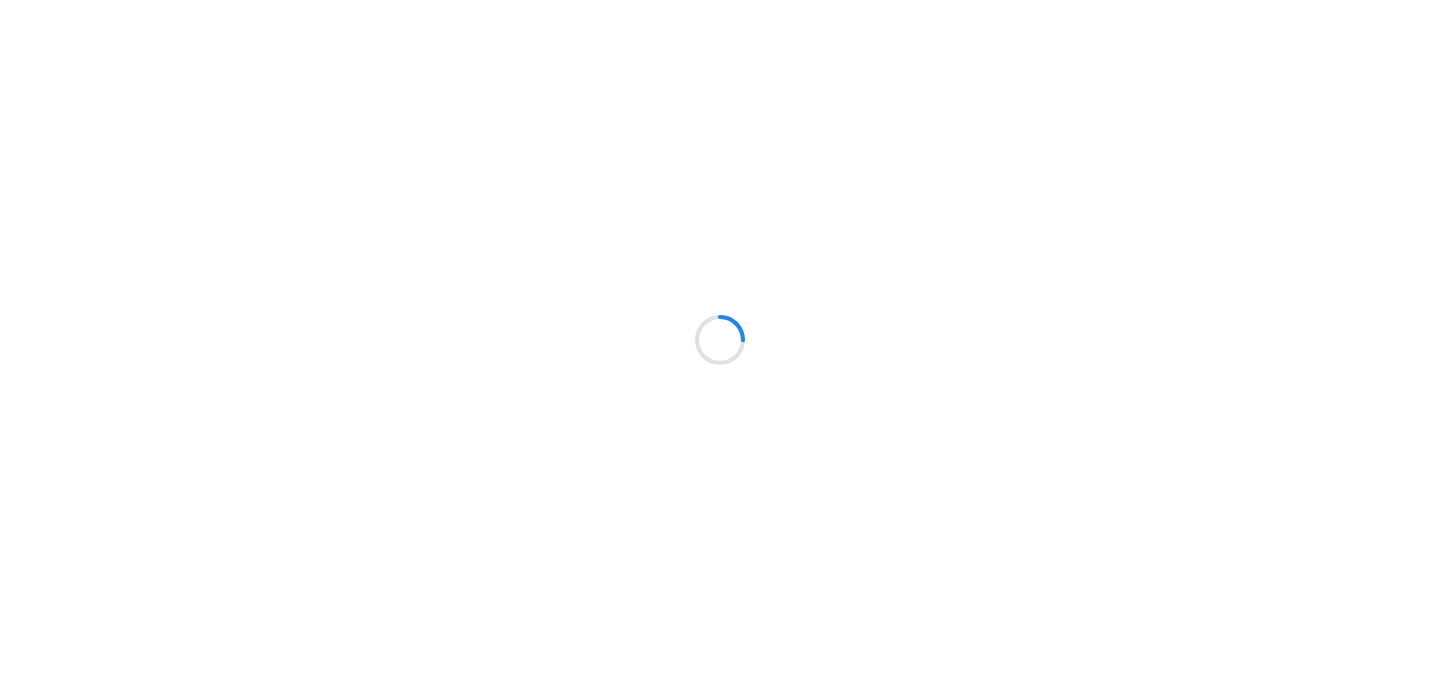 scroll, scrollTop: 0, scrollLeft: 0, axis: both 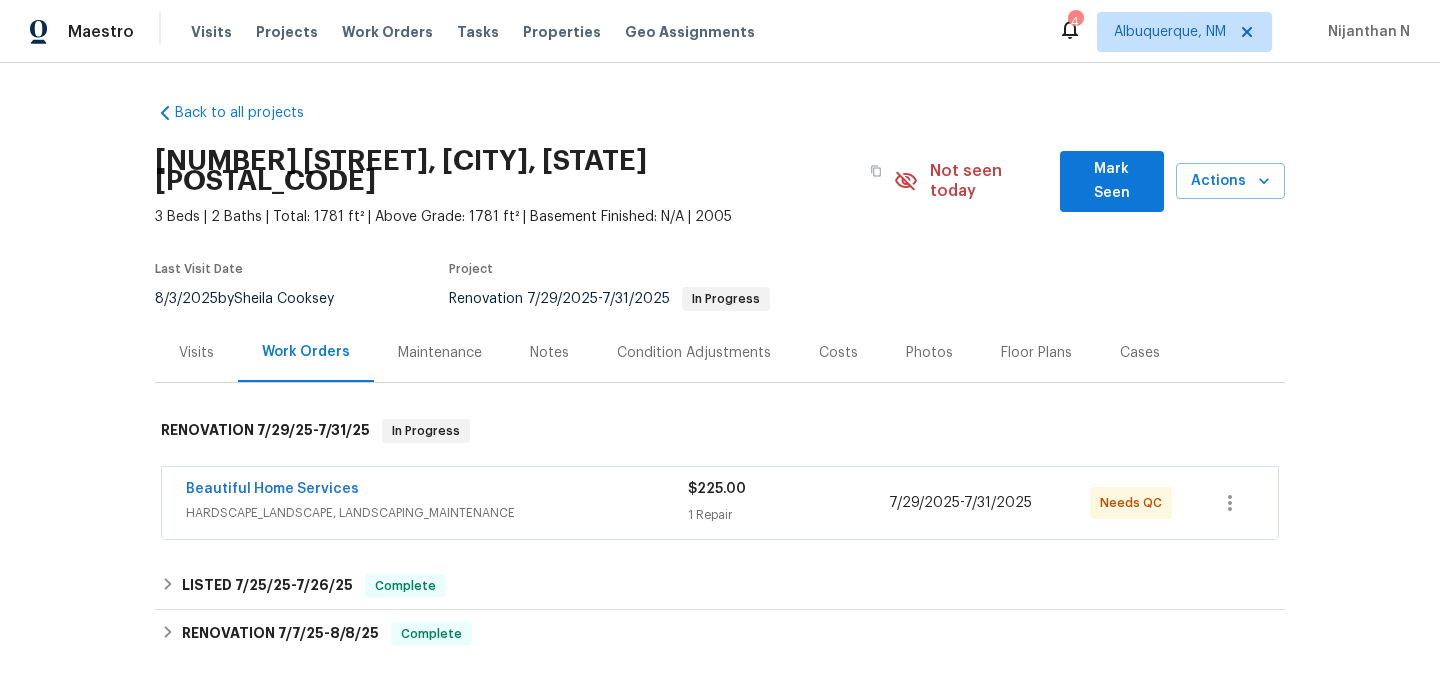 click on "Maintenance" at bounding box center [440, 353] 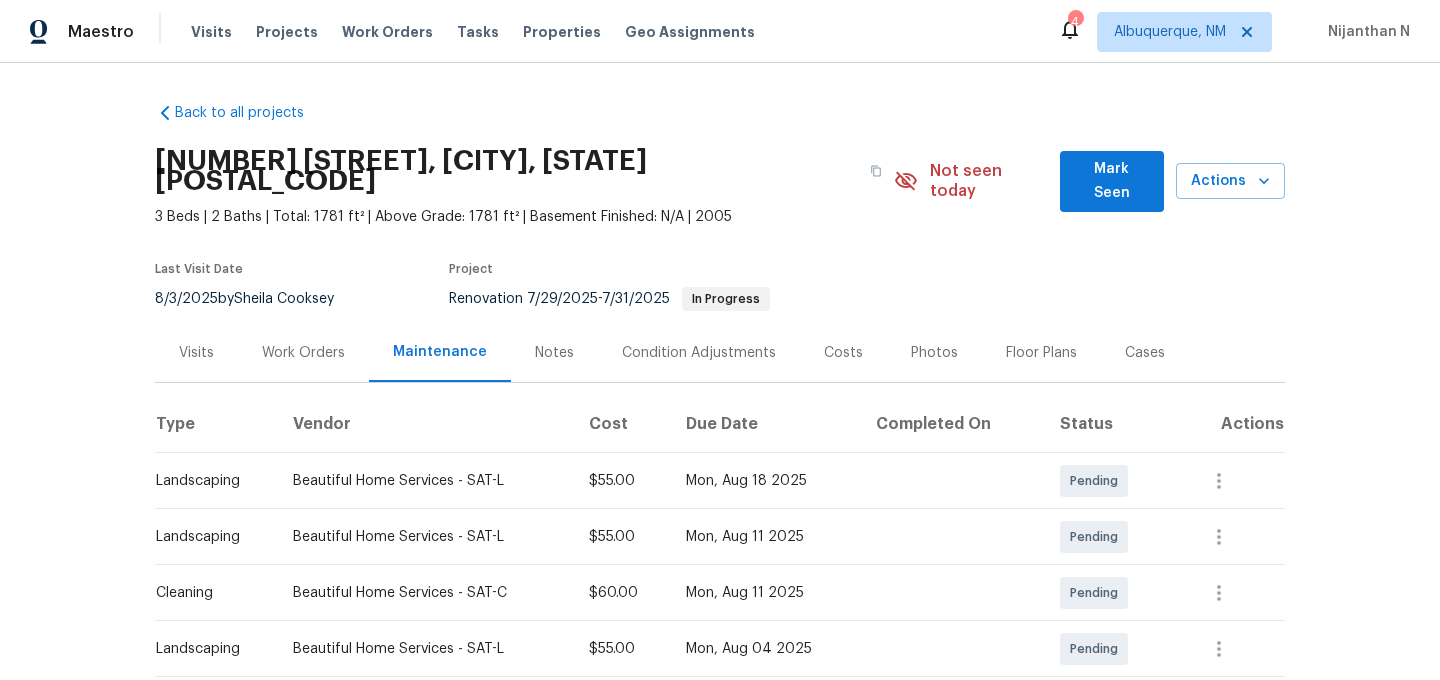scroll, scrollTop: 209, scrollLeft: 0, axis: vertical 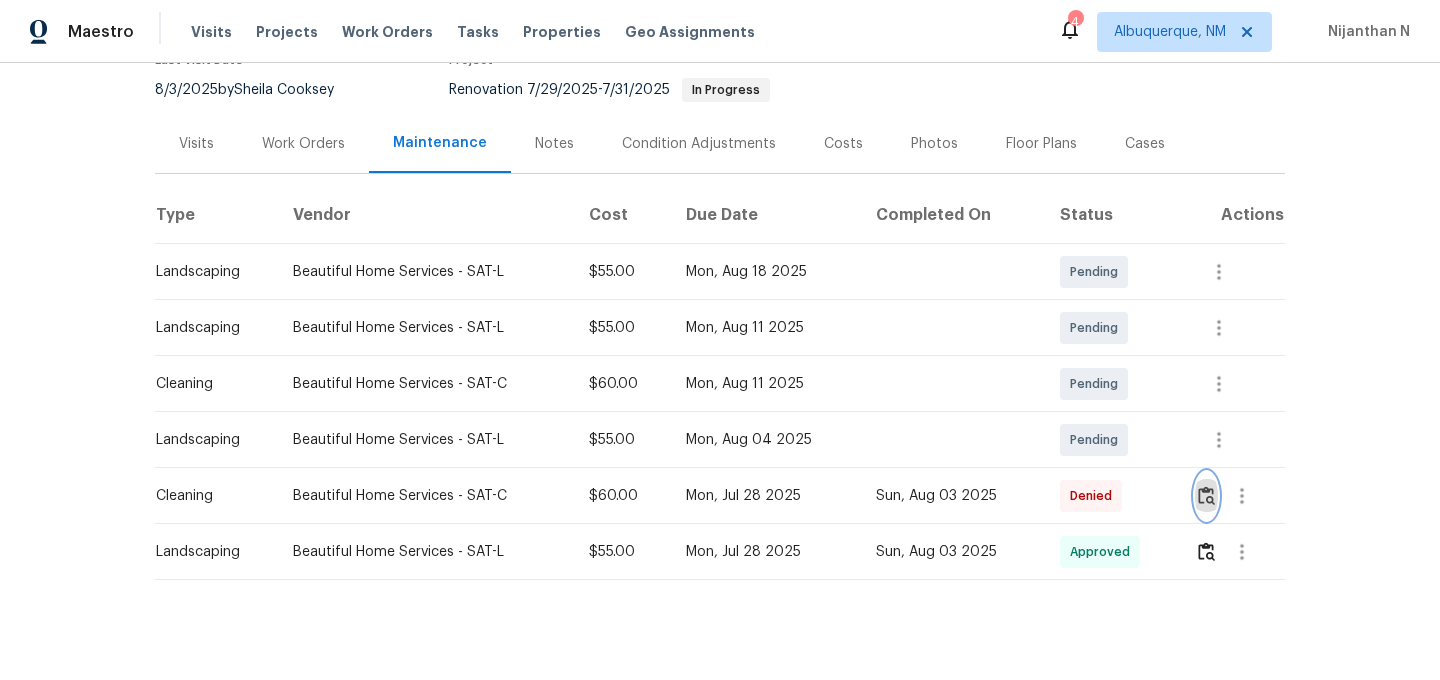 click at bounding box center [1206, 495] 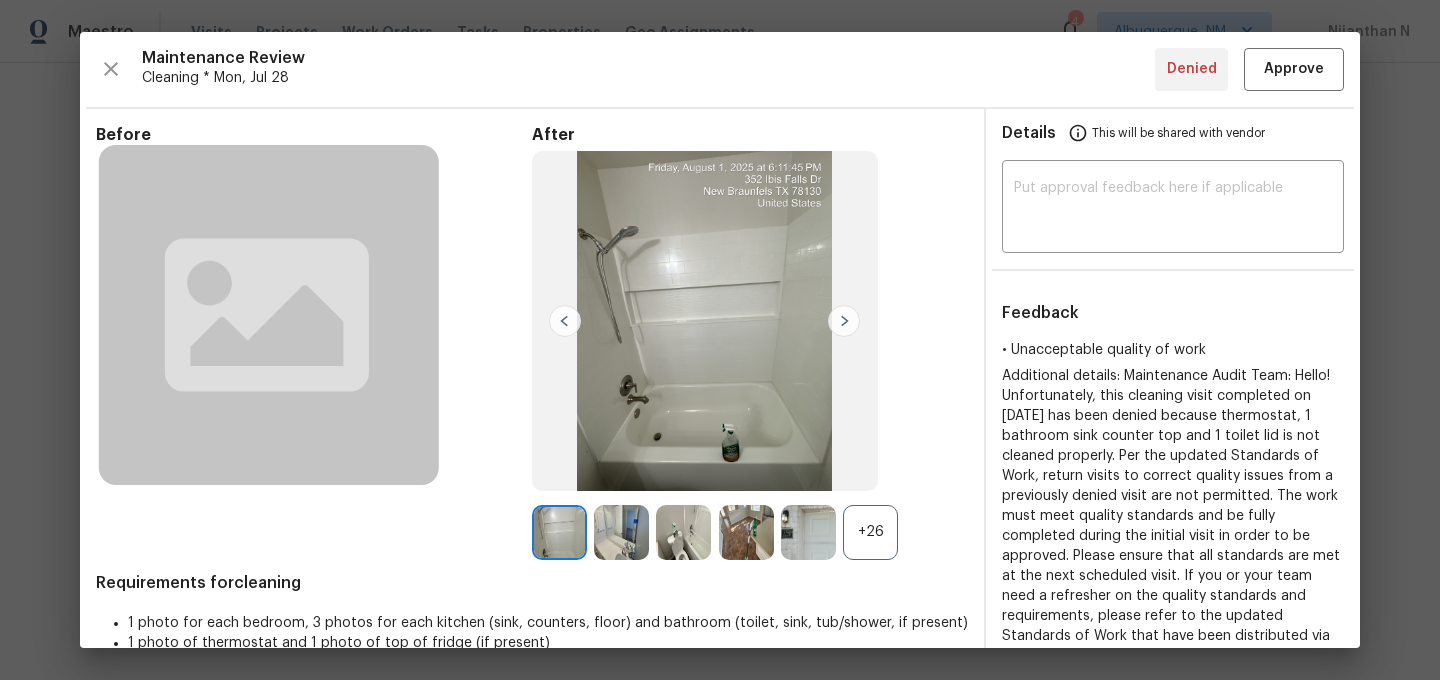 click on "+26" at bounding box center (870, 532) 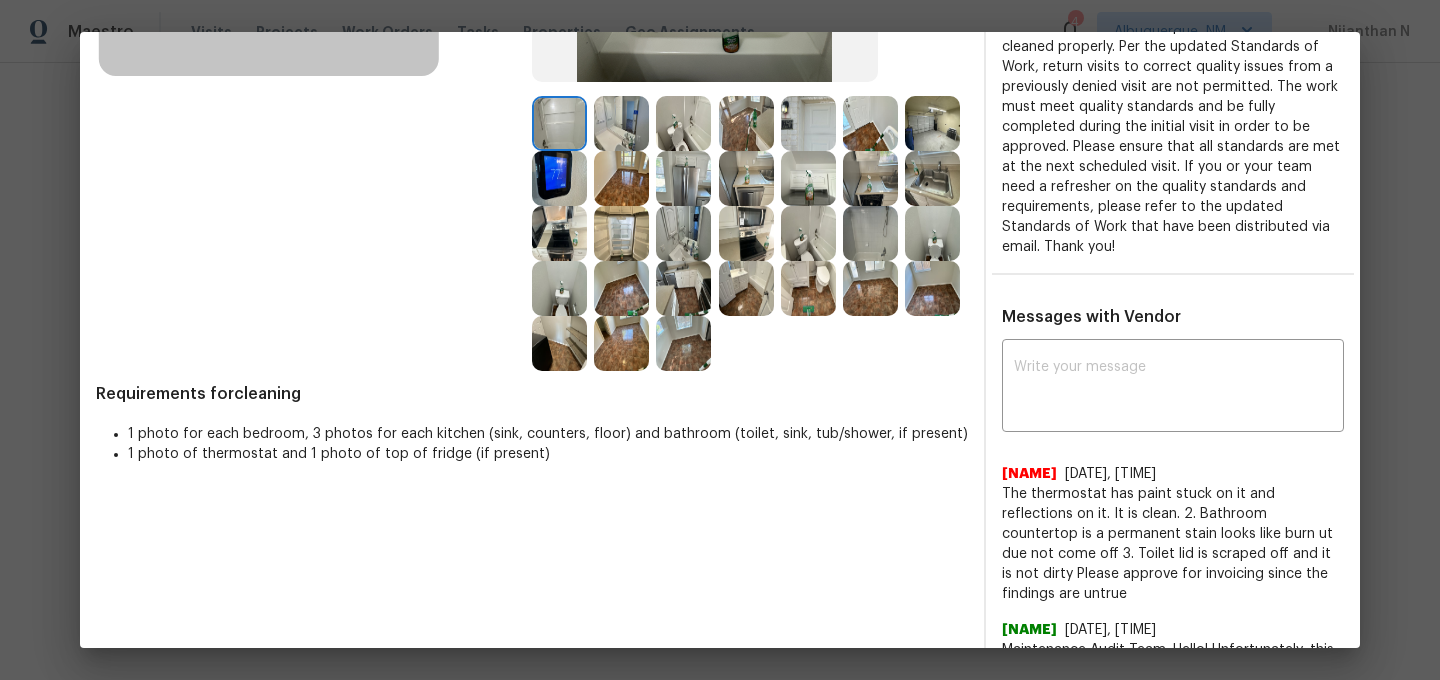 scroll, scrollTop: 432, scrollLeft: 0, axis: vertical 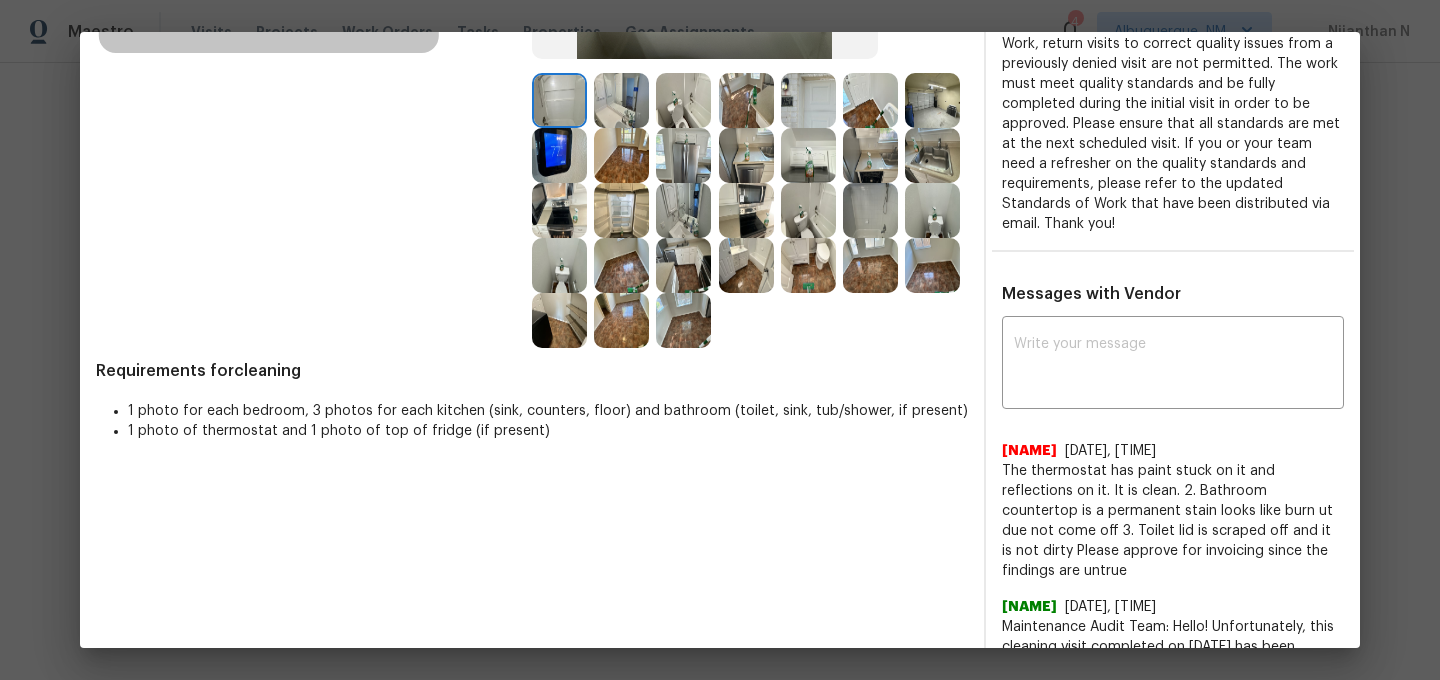 click at bounding box center [559, 155] 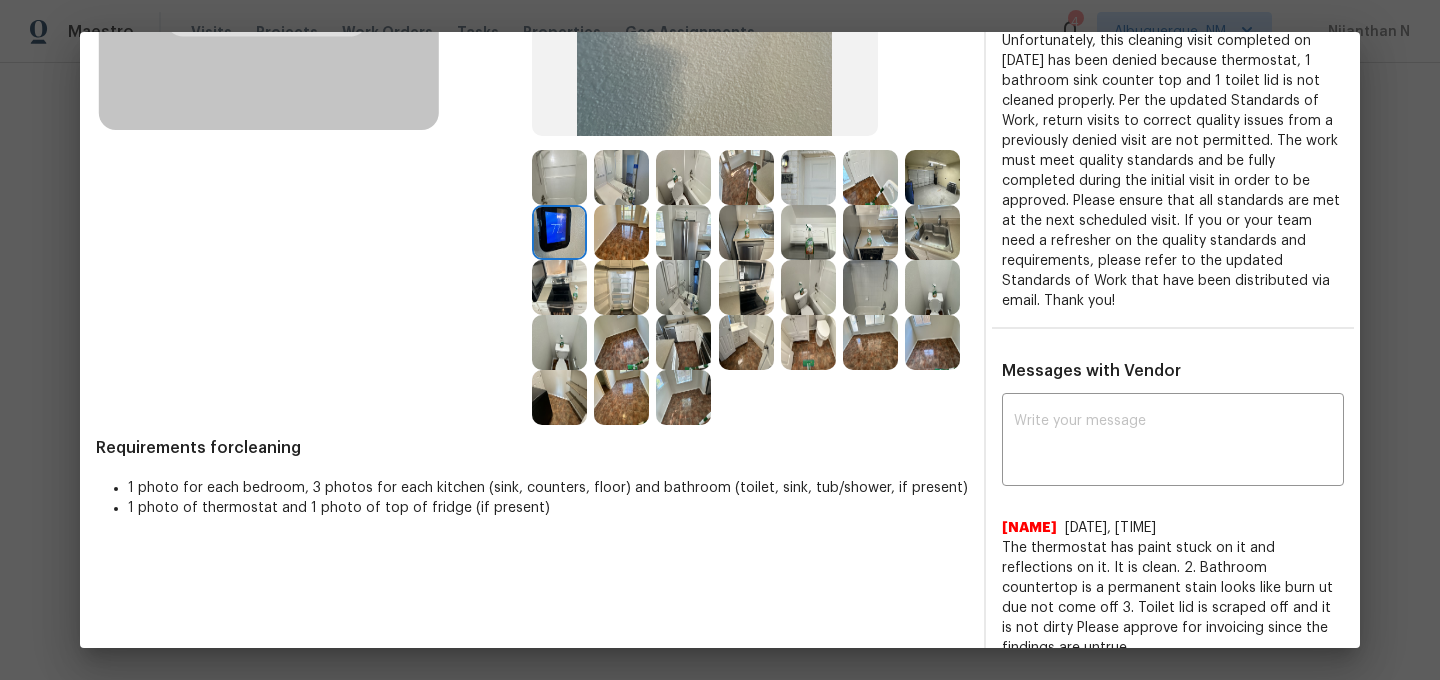 scroll, scrollTop: 379, scrollLeft: 0, axis: vertical 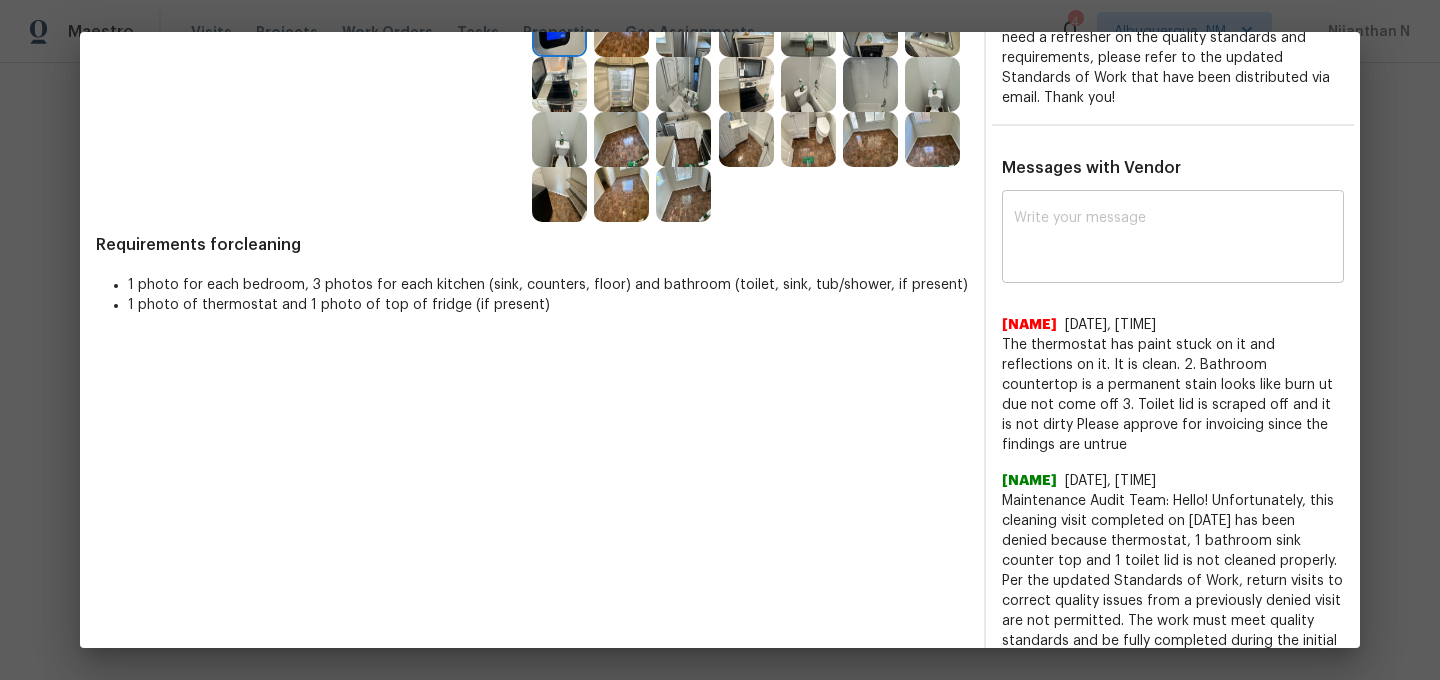 click on "x ​" at bounding box center (1173, 239) 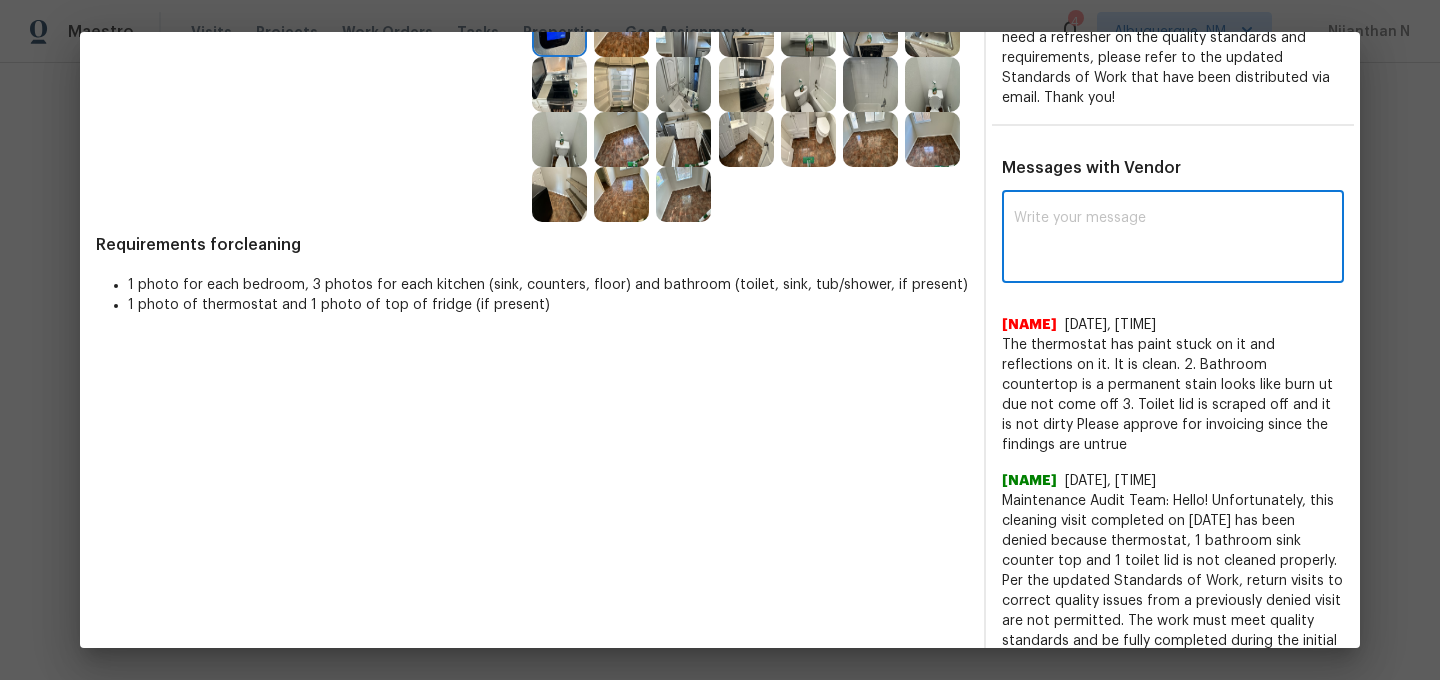 paste on "Maintenance Audit Team: Hello! Thank you for the feedback after further review this visit was approved." 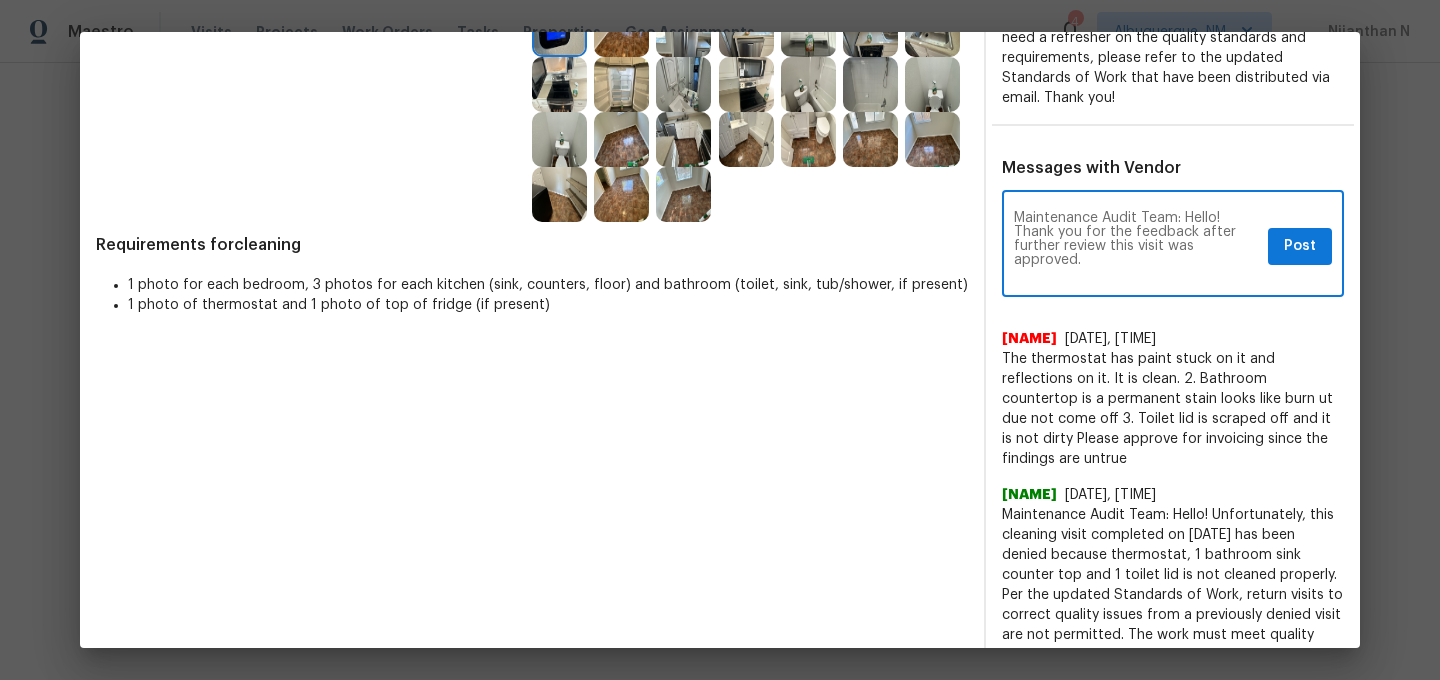 scroll, scrollTop: 84, scrollLeft: 0, axis: vertical 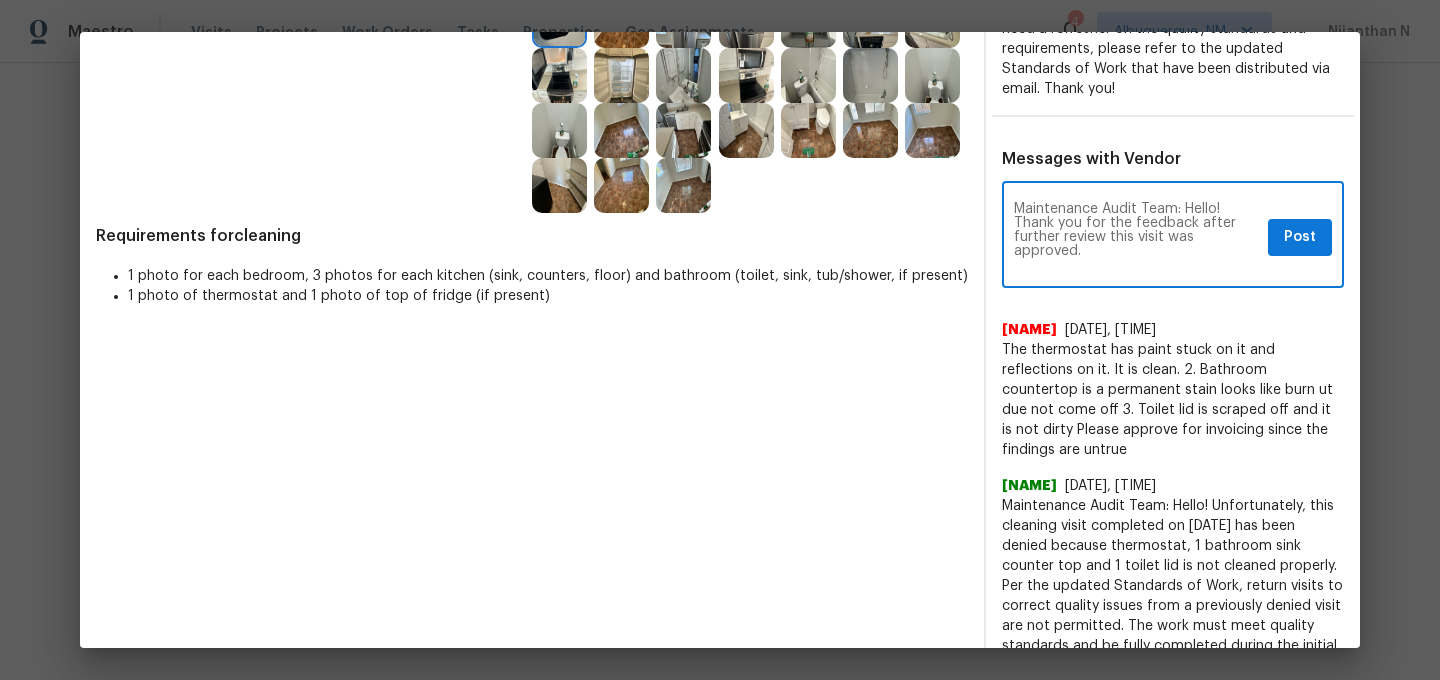 type on "Maintenance Audit Team: Hello! Thank you for the feedback after further review this visit was approved." 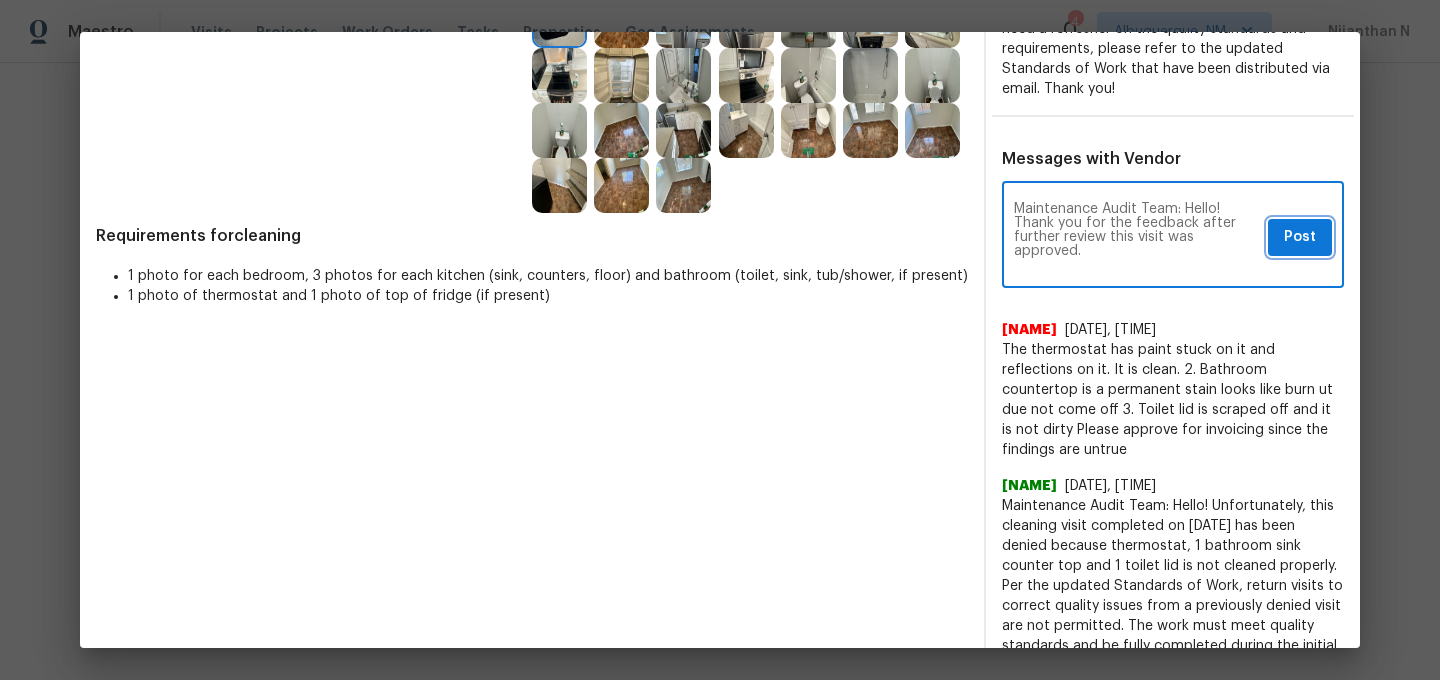 click on "Post" at bounding box center [1300, 237] 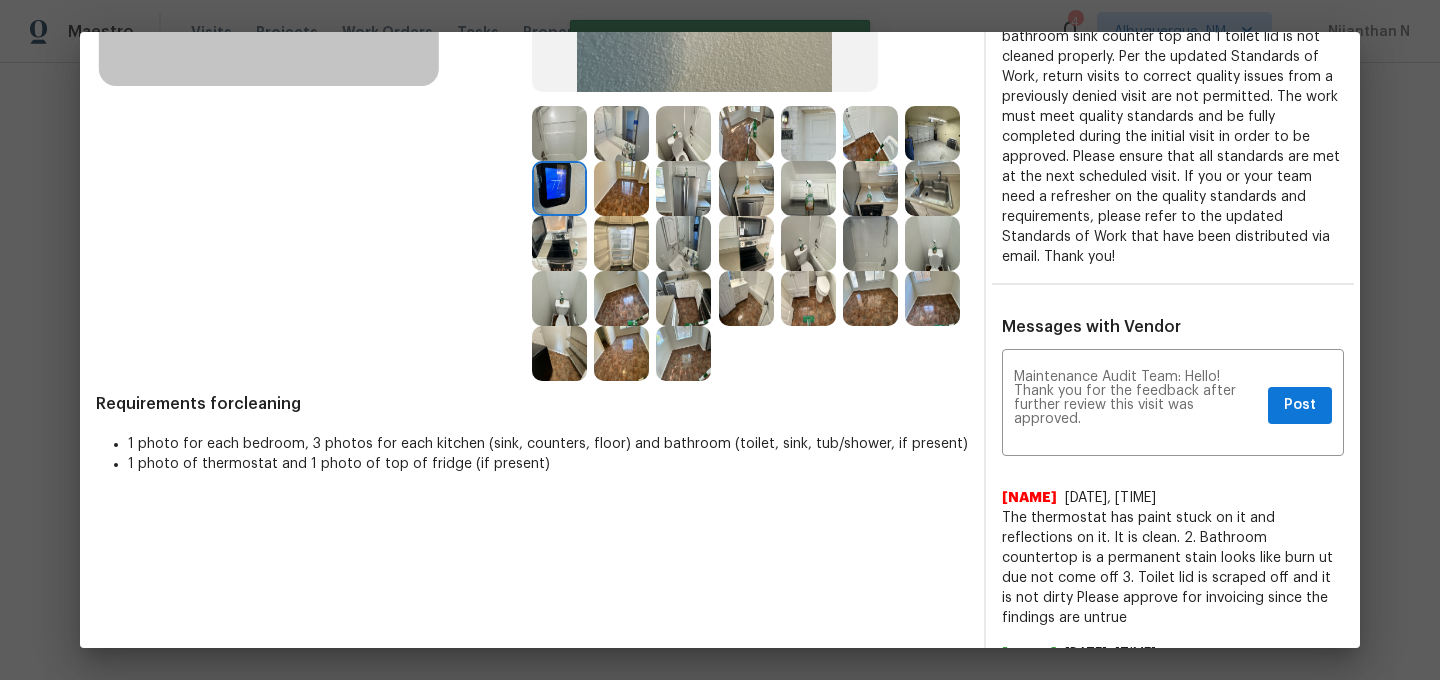 scroll, scrollTop: 128, scrollLeft: 0, axis: vertical 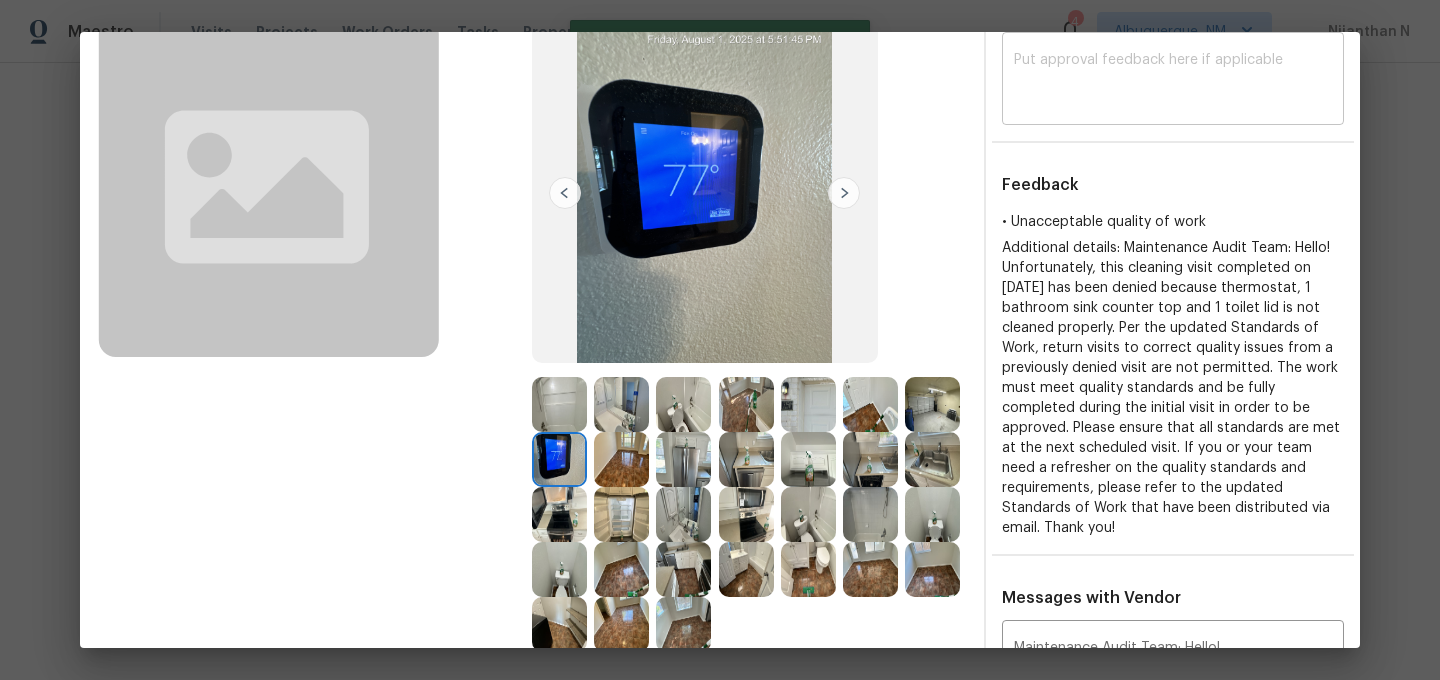 type 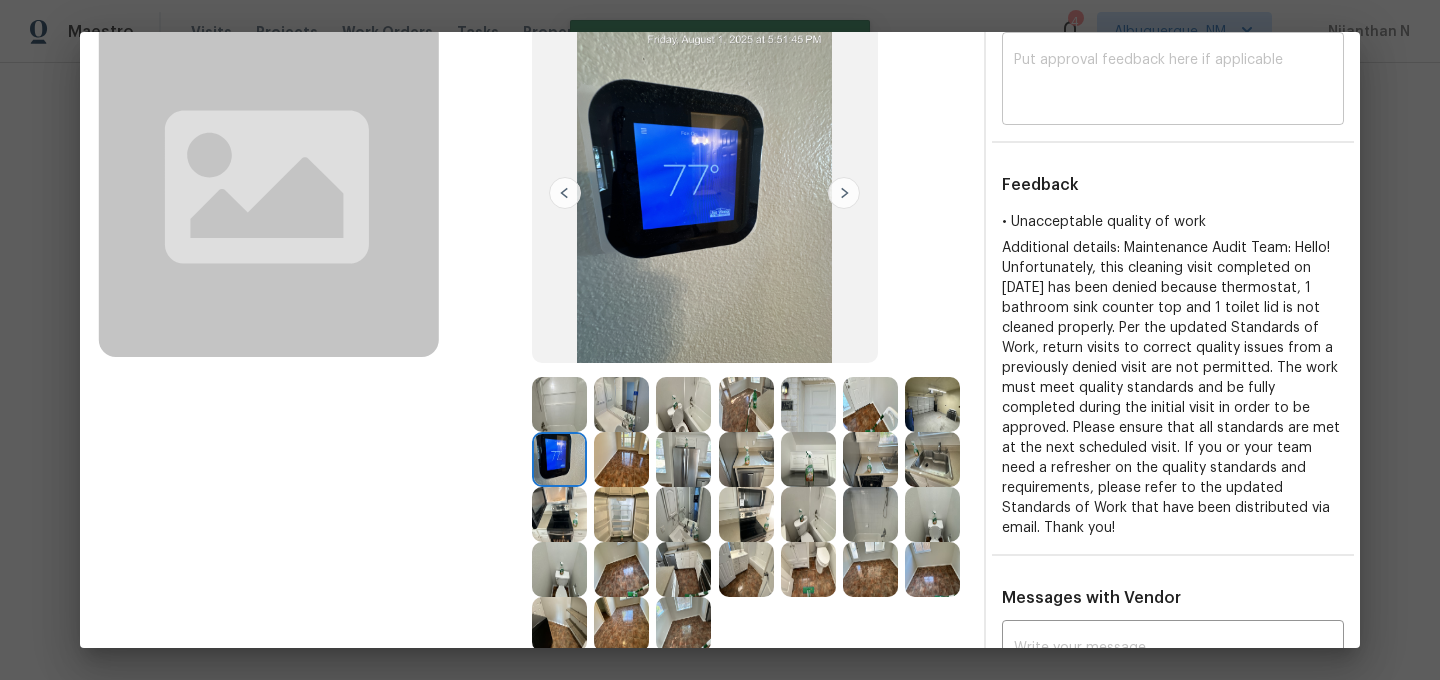 scroll, scrollTop: 0, scrollLeft: 0, axis: both 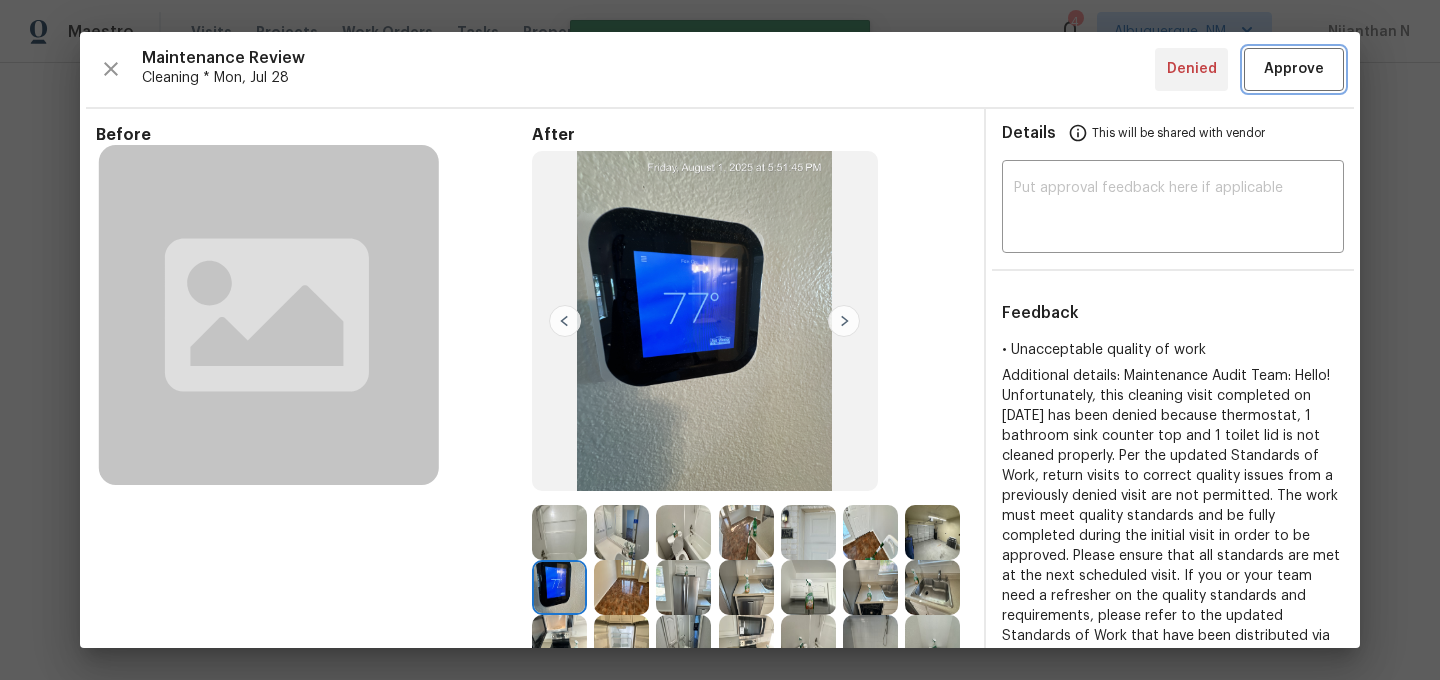 click on "Approve" at bounding box center (1294, 69) 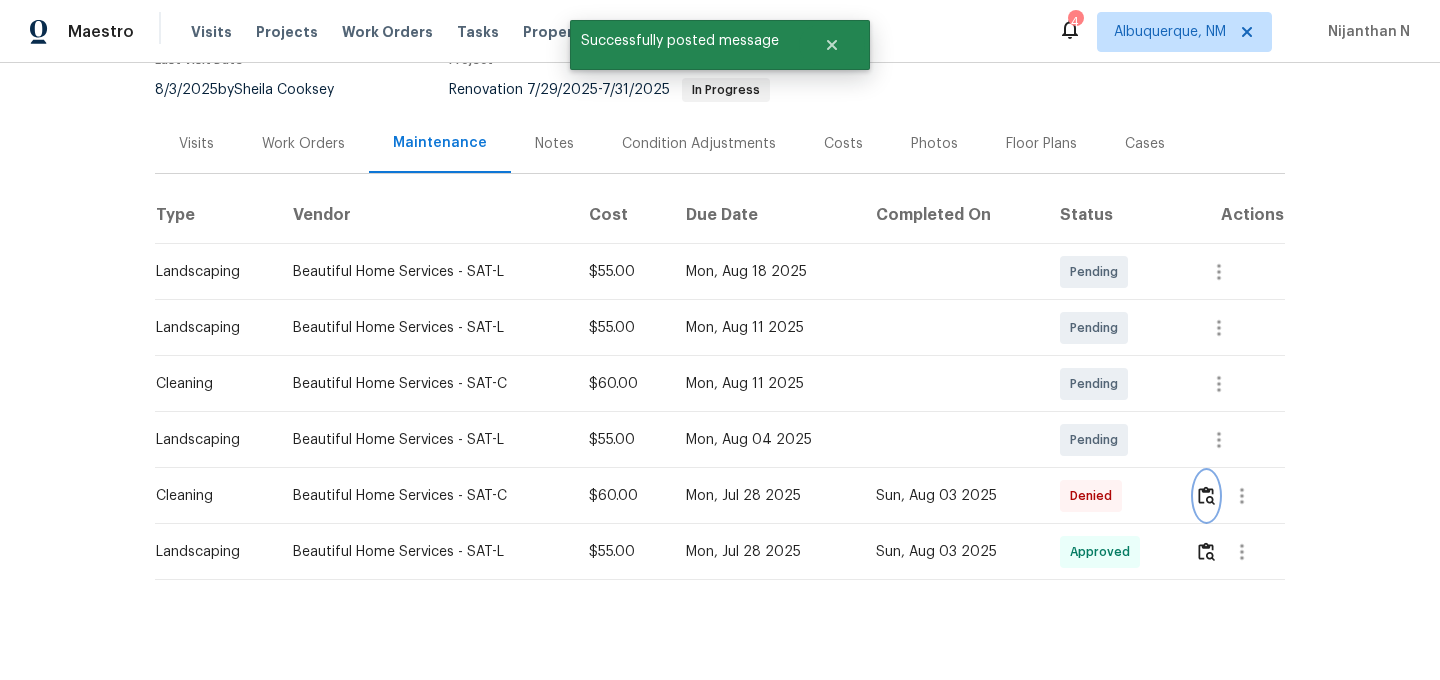 scroll, scrollTop: 0, scrollLeft: 0, axis: both 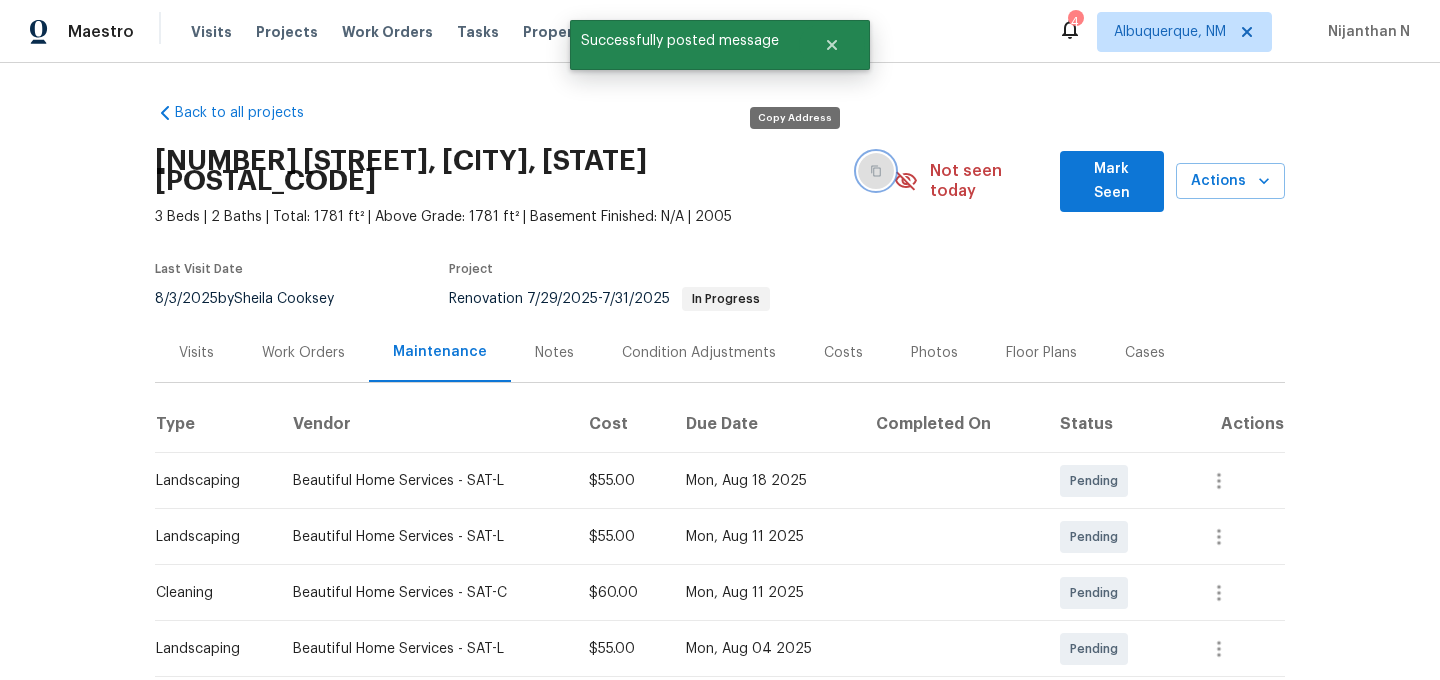 click 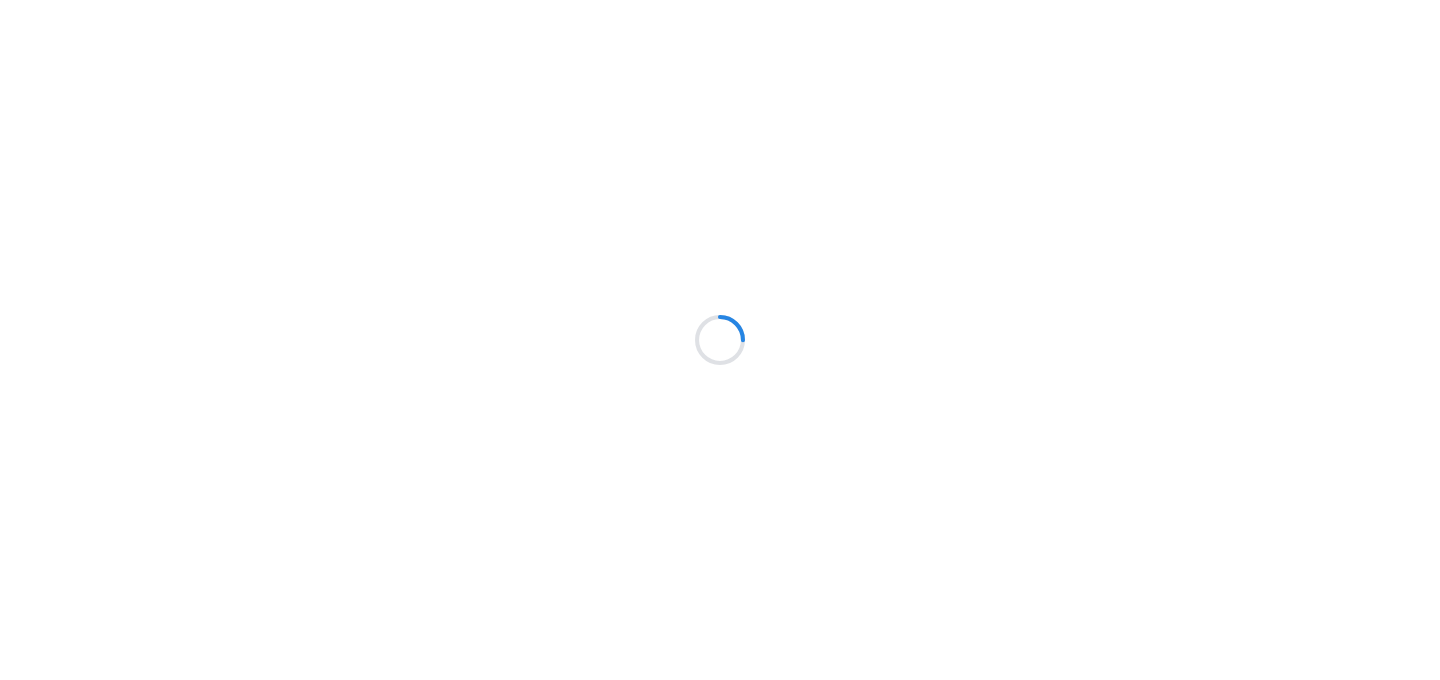 scroll, scrollTop: 0, scrollLeft: 0, axis: both 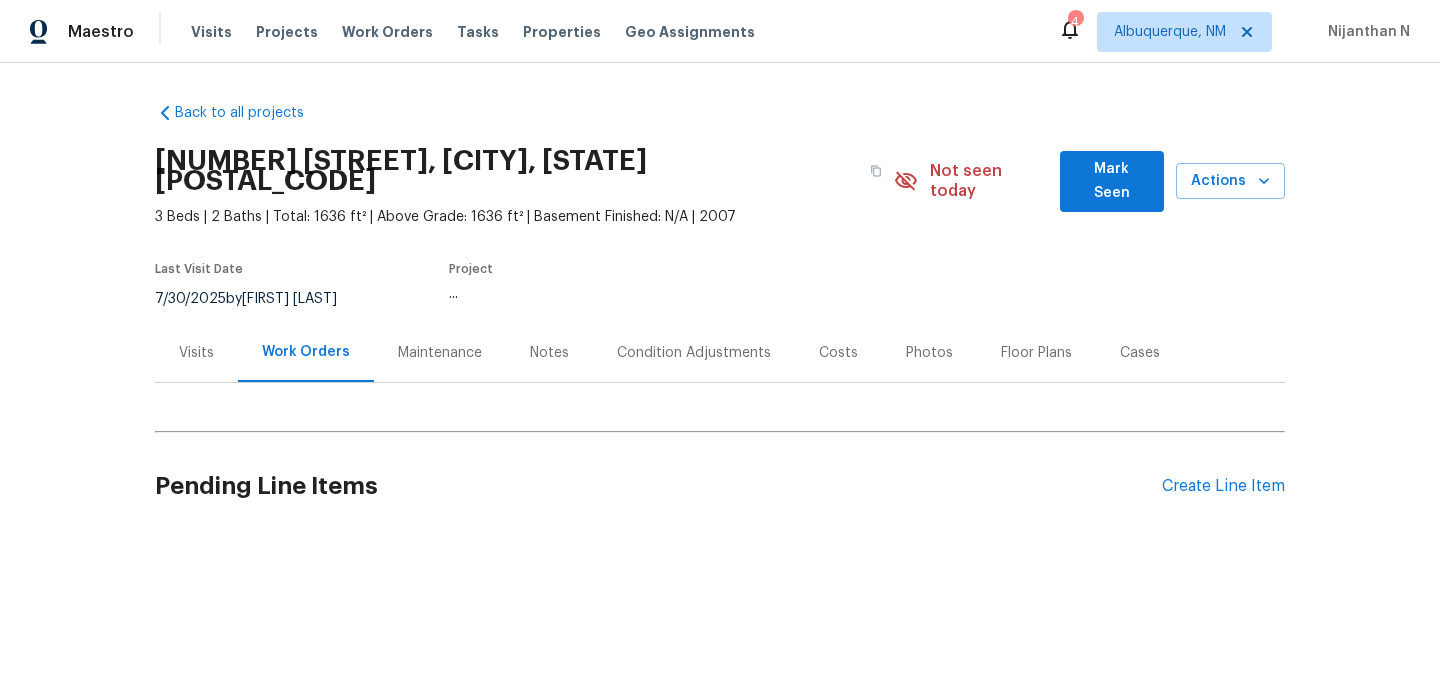 click on "Maintenance" at bounding box center (440, 353) 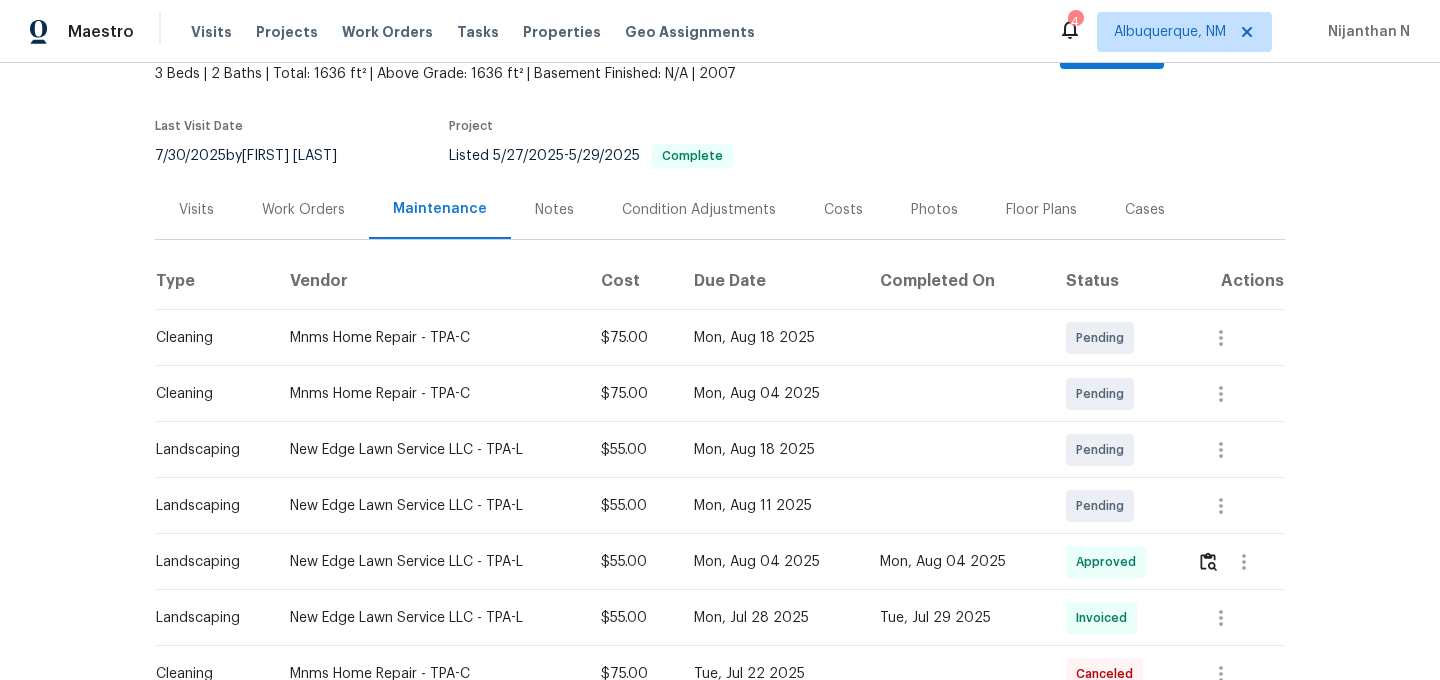 scroll, scrollTop: 0, scrollLeft: 0, axis: both 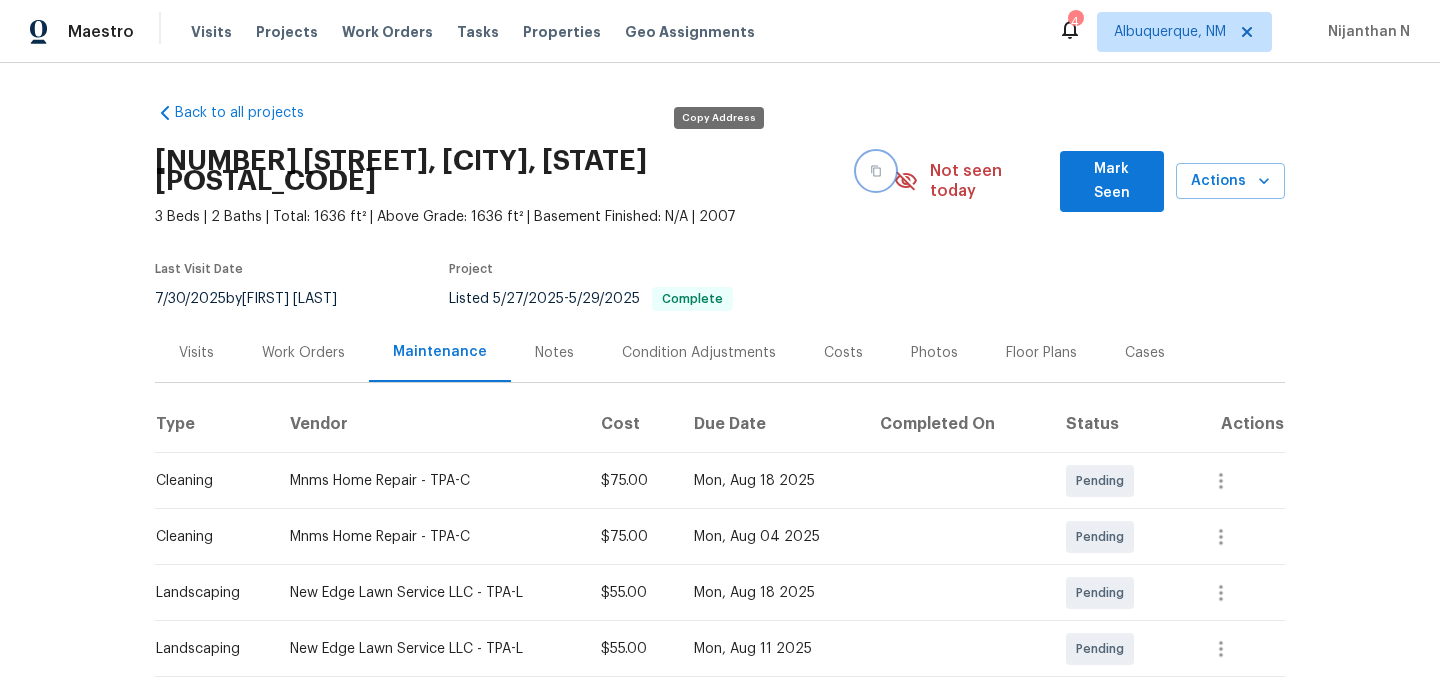 click at bounding box center [876, 171] 